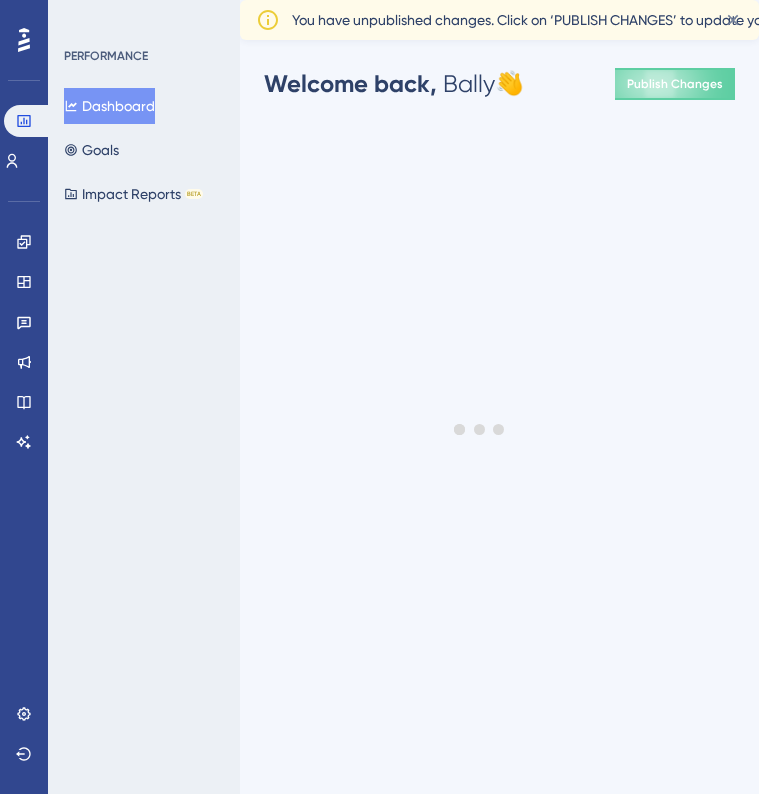 scroll, scrollTop: 0, scrollLeft: 0, axis: both 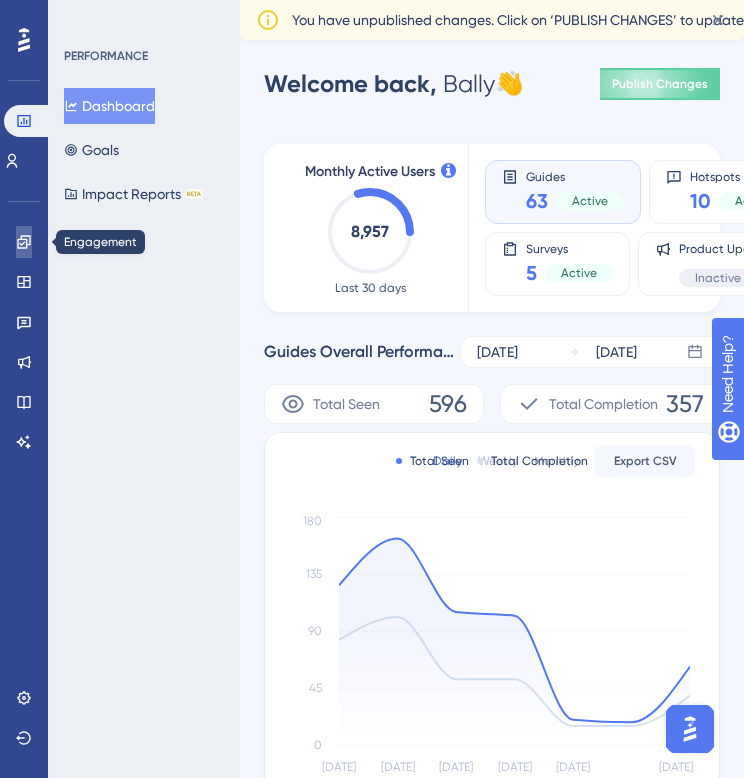 click 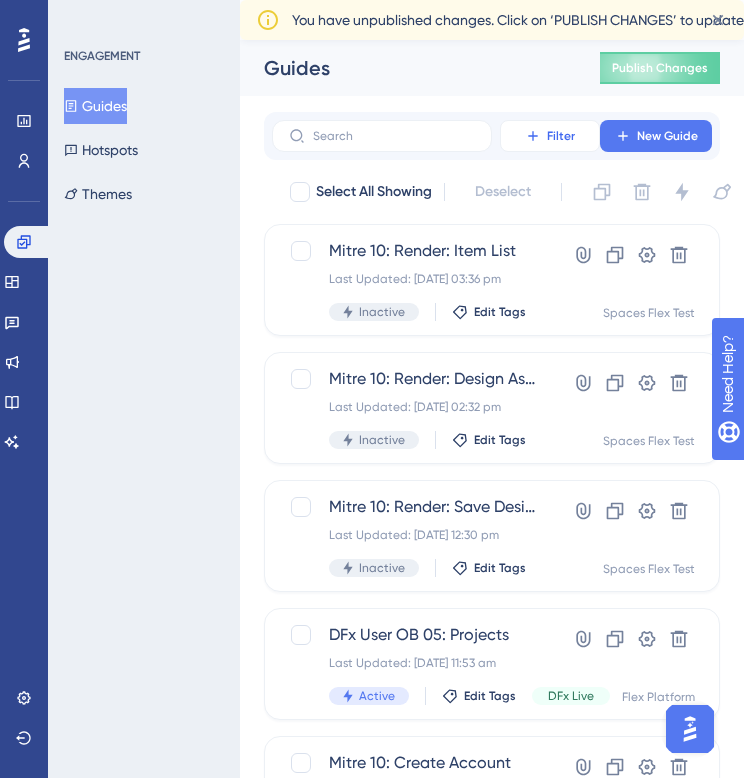 click 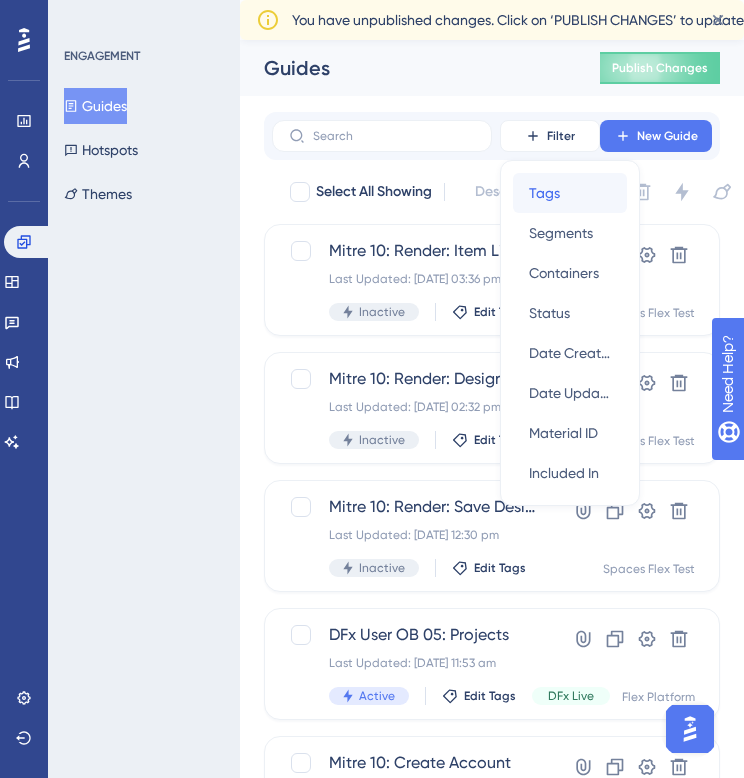 click on "Tags Tags" at bounding box center (570, 193) 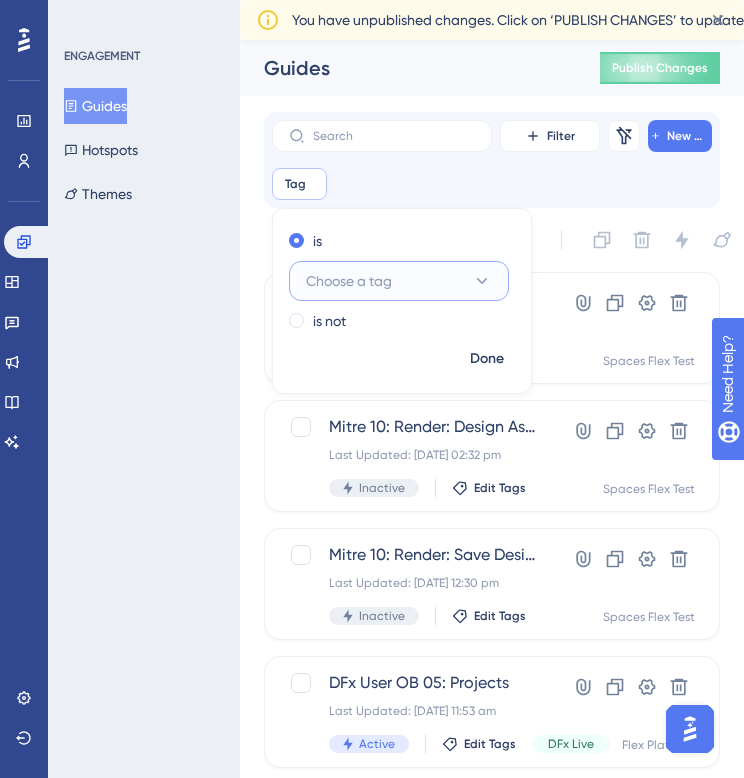 click on "Choose a tag" at bounding box center (399, 281) 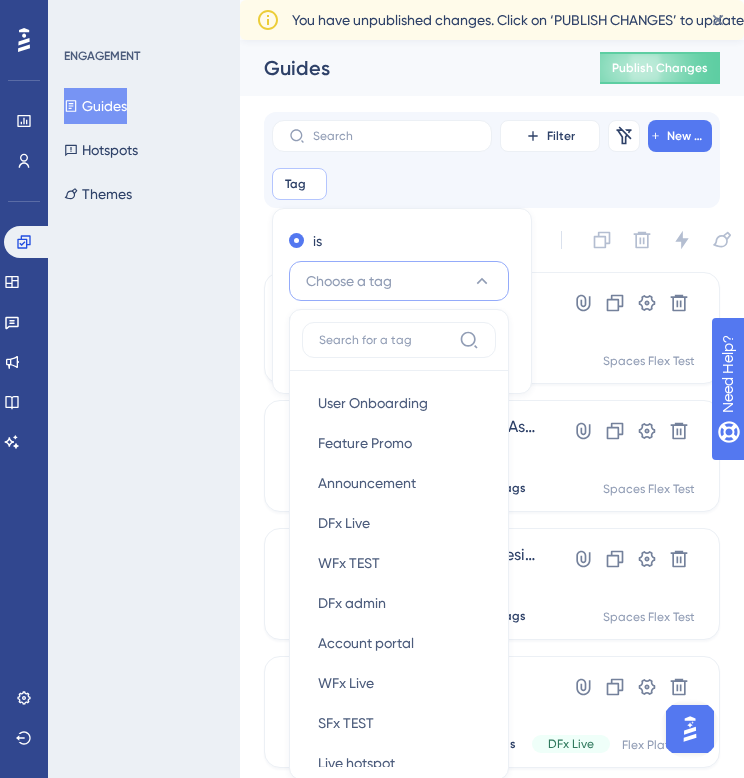 scroll, scrollTop: 151, scrollLeft: 0, axis: vertical 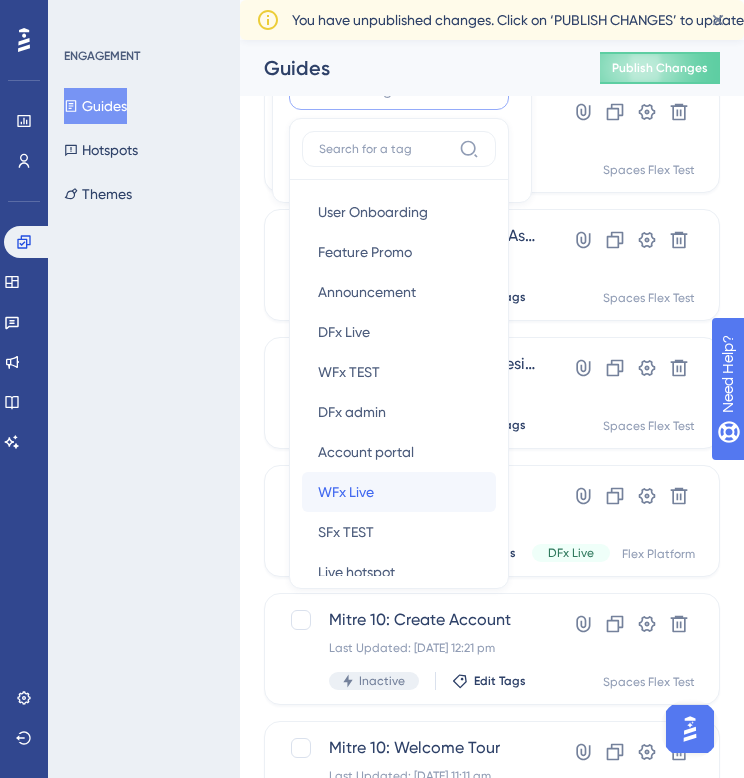 click on "WFx Live" at bounding box center [346, 492] 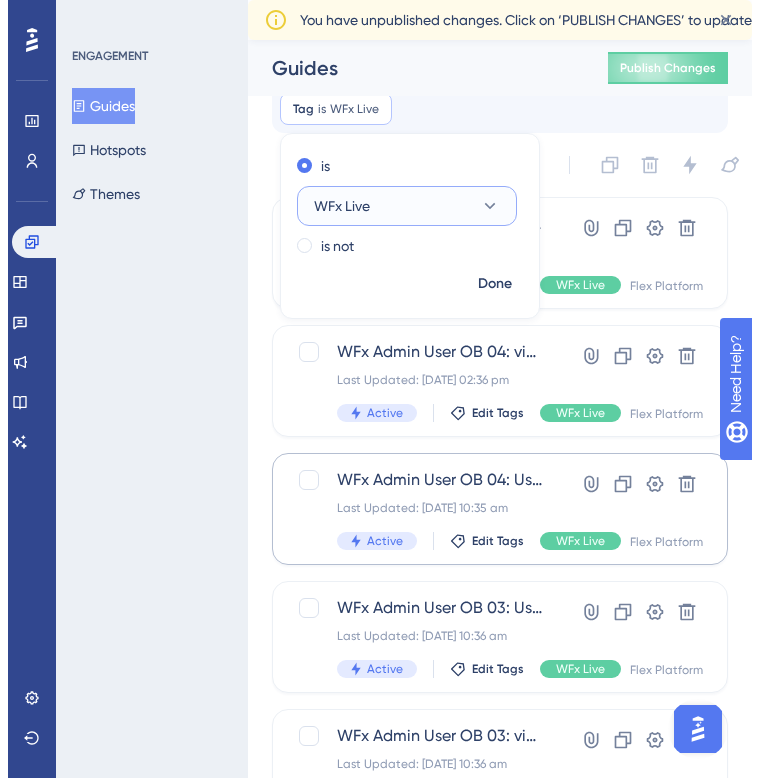 scroll, scrollTop: 0, scrollLeft: 0, axis: both 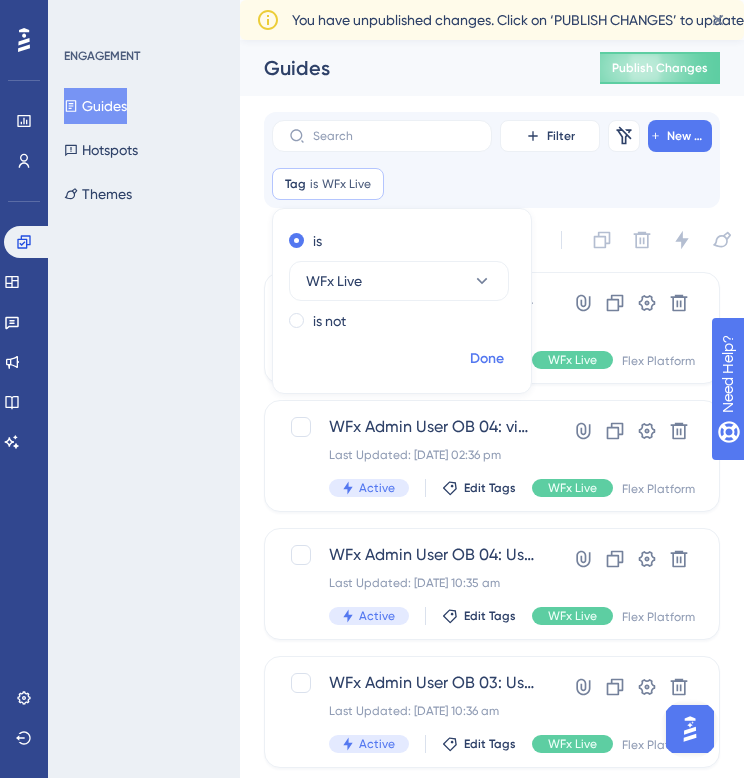 click on "Done" at bounding box center (487, 359) 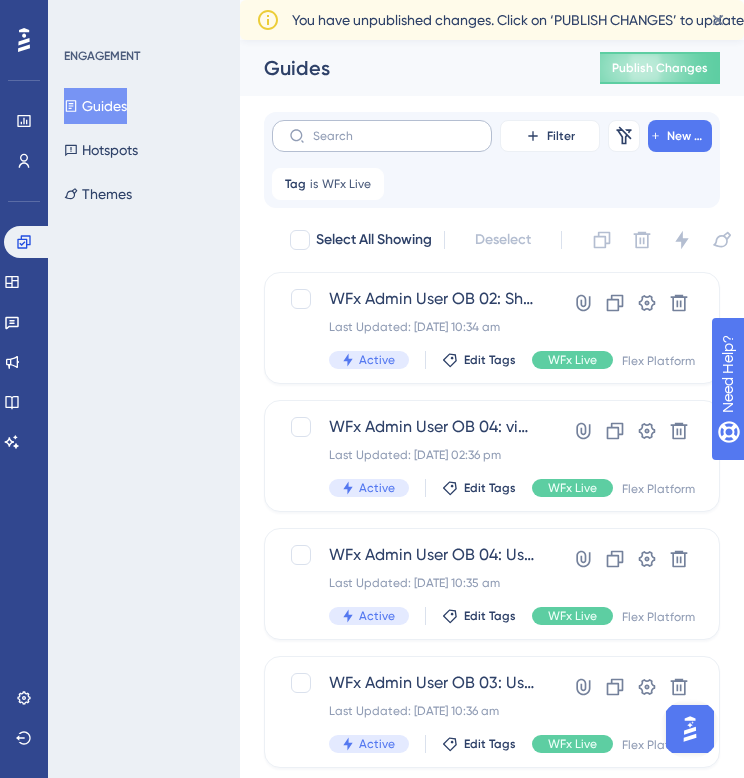 click at bounding box center [382, 136] 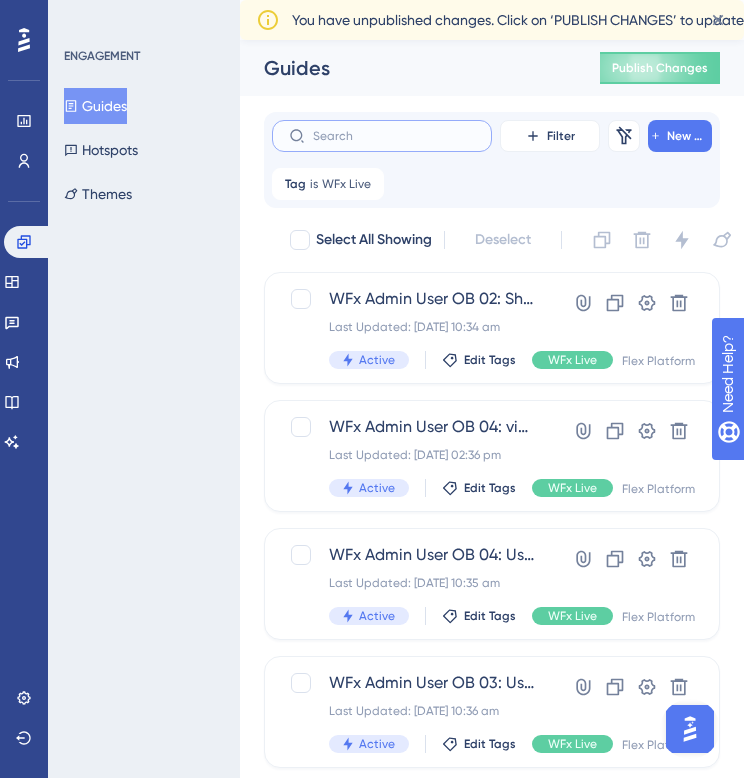 click at bounding box center (394, 136) 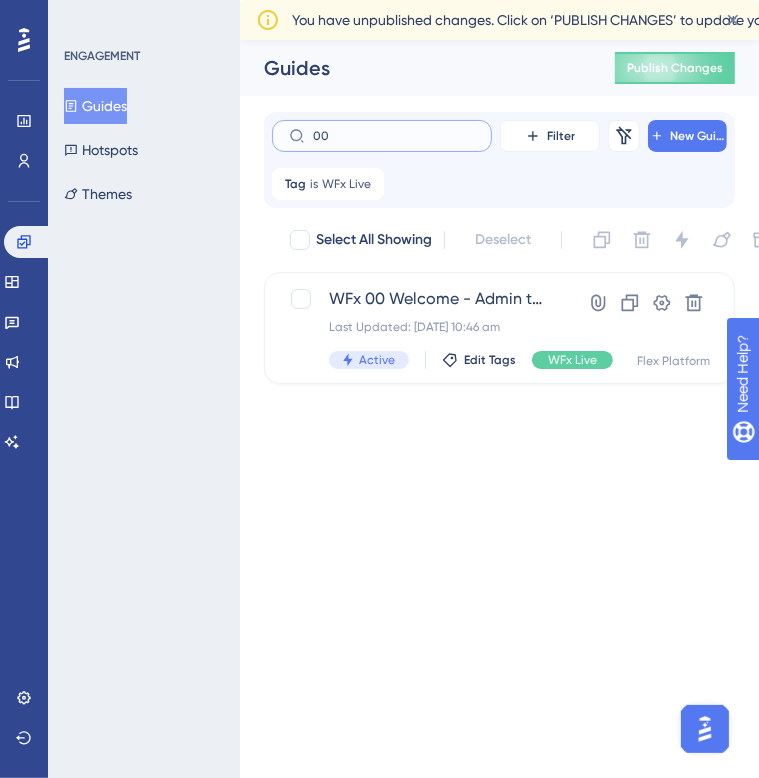 type on "0" 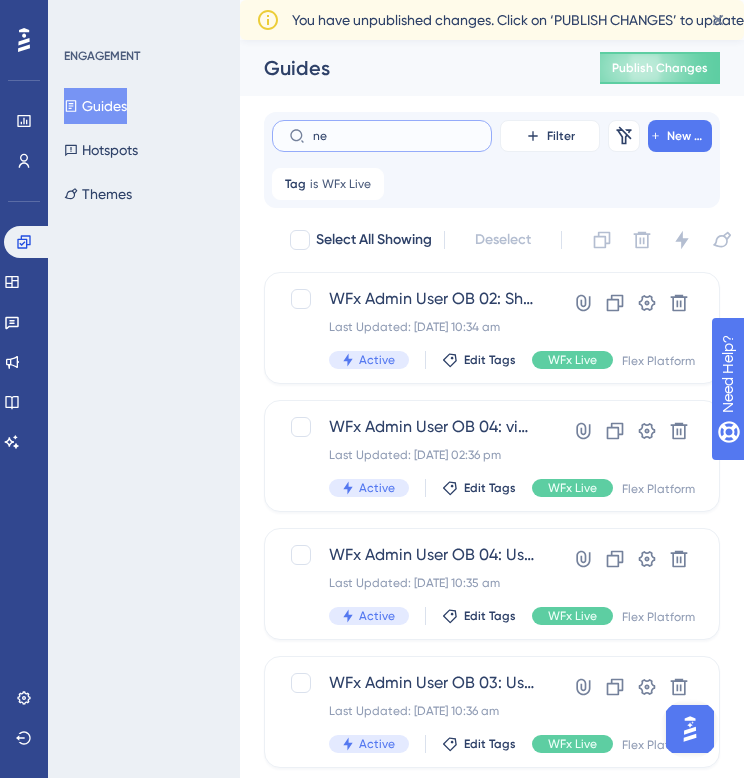 type on "new" 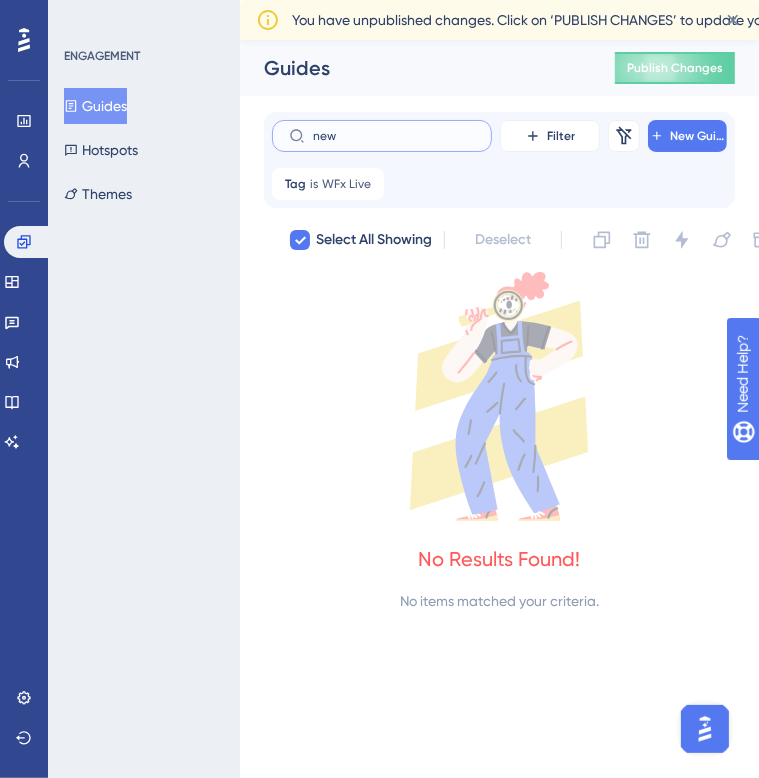 type on "ne" 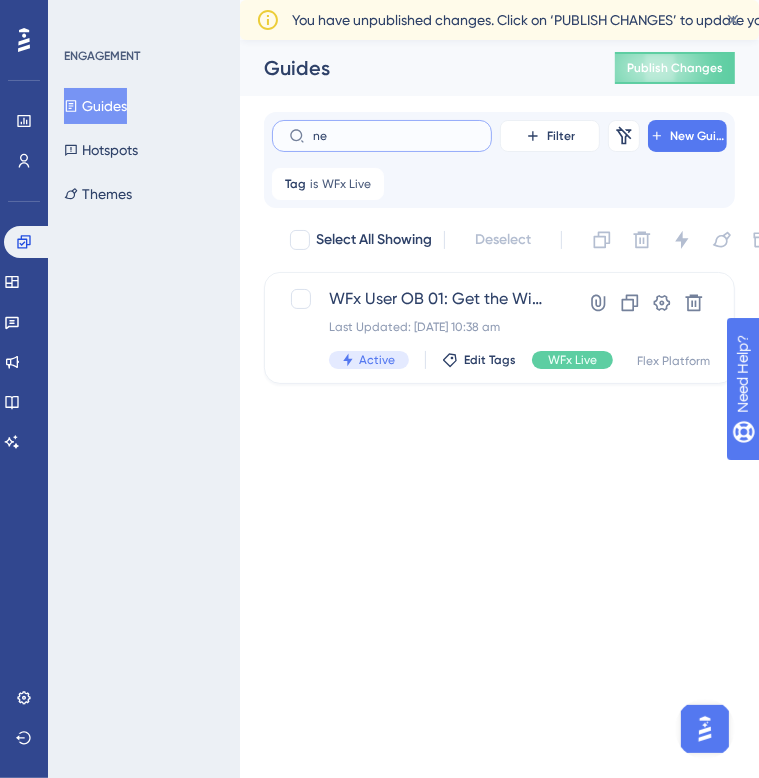 type on "n" 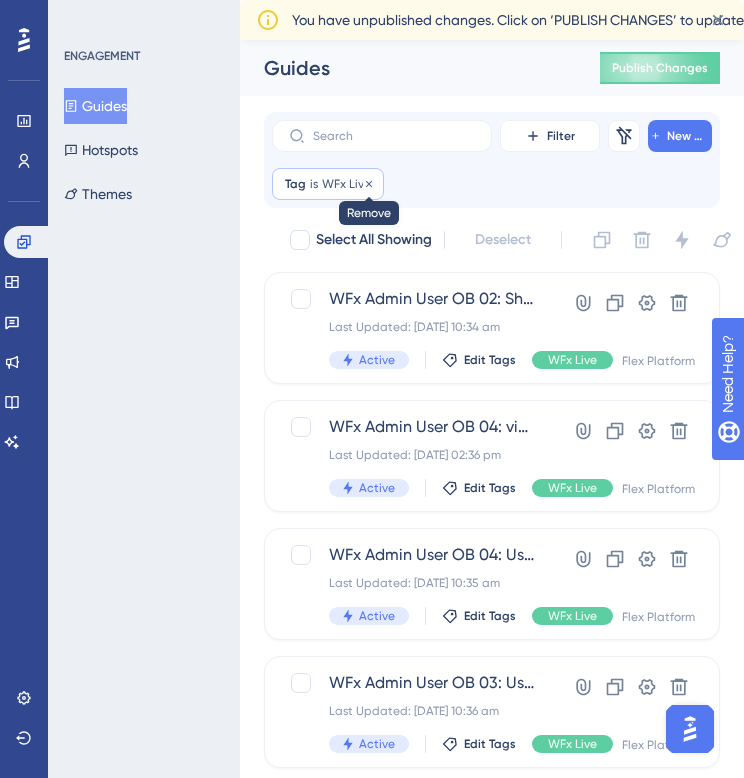 click 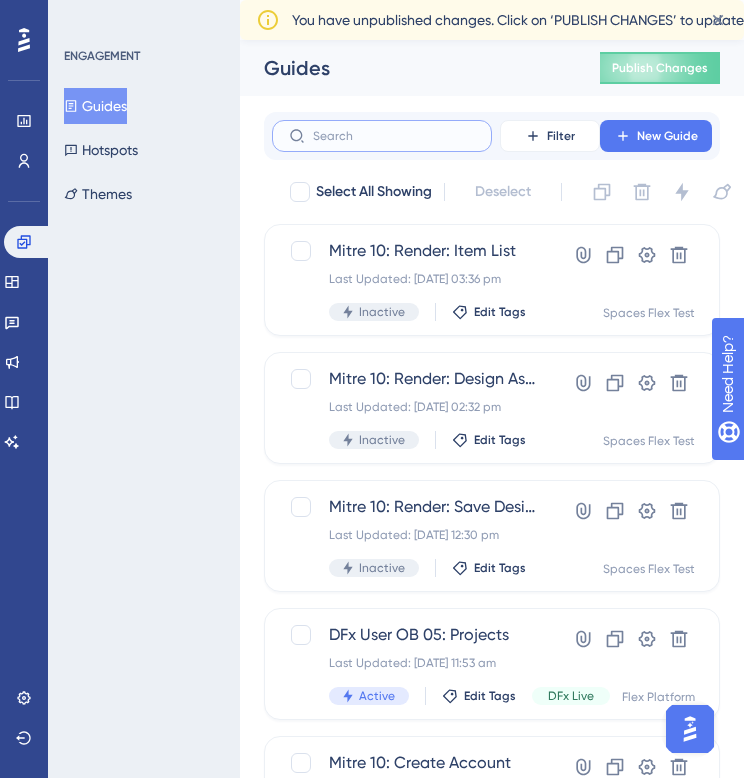 click at bounding box center [394, 136] 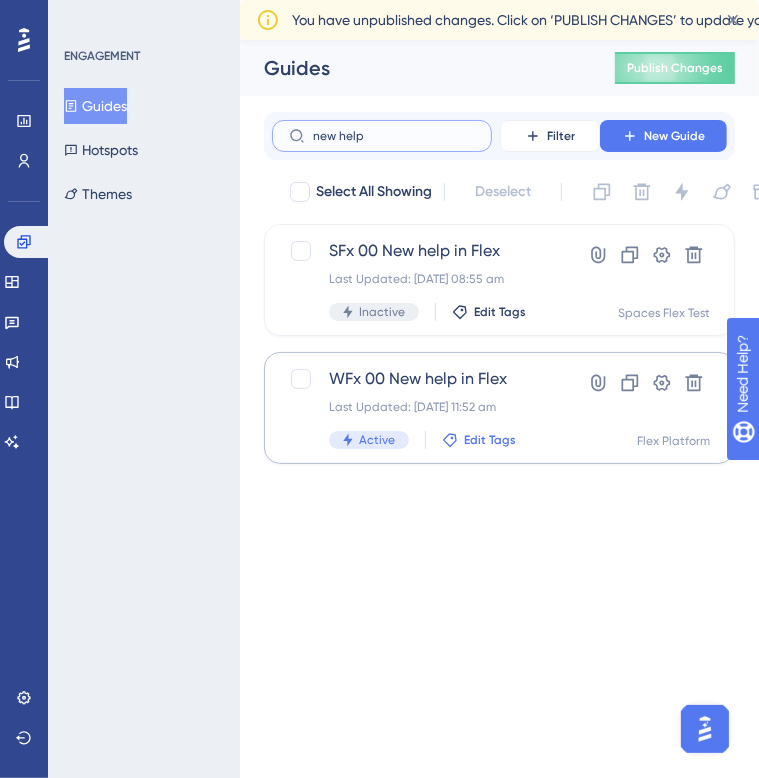 type on "new help" 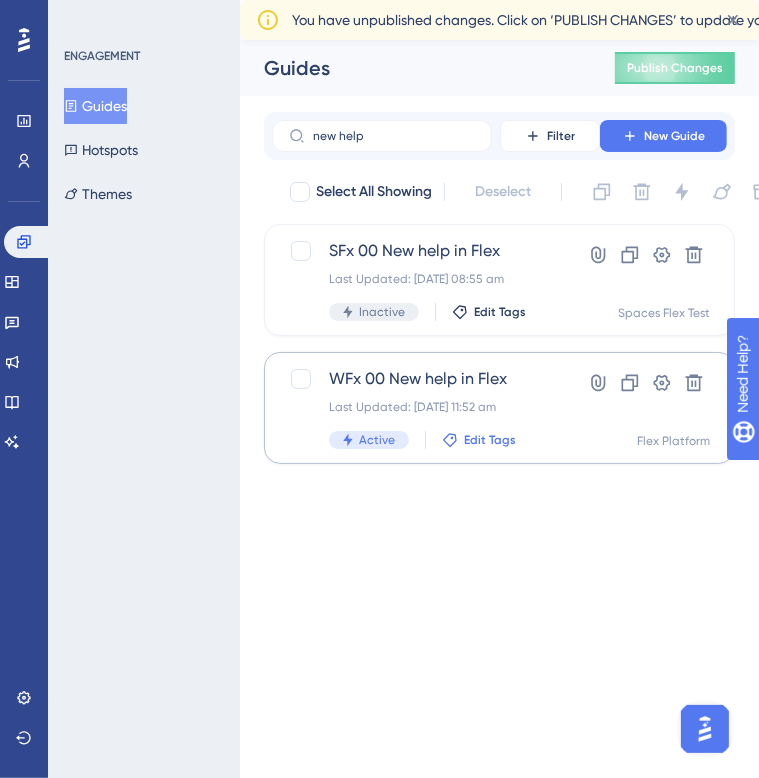 click on "Edit Tags" at bounding box center (490, 440) 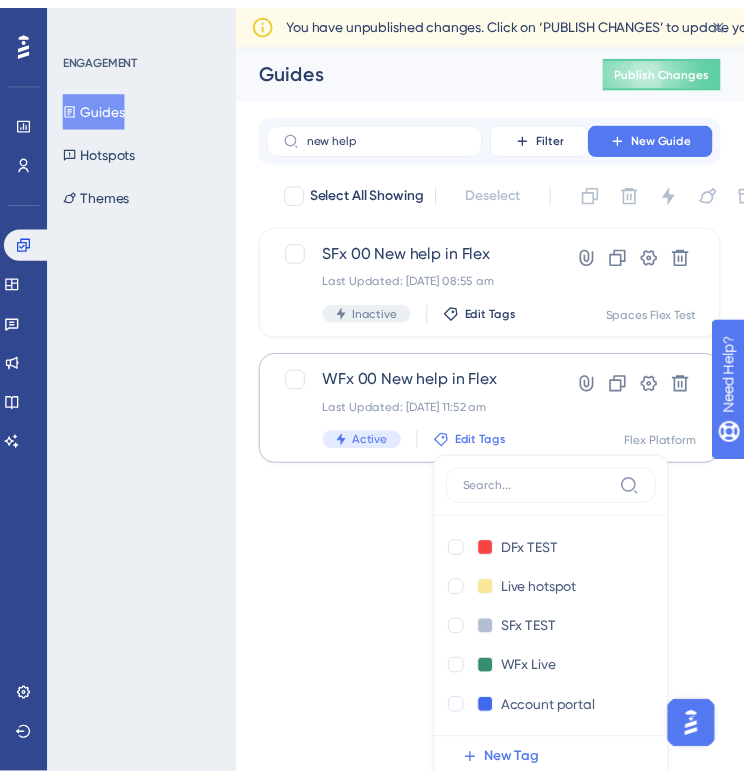 scroll, scrollTop: 184, scrollLeft: 0, axis: vertical 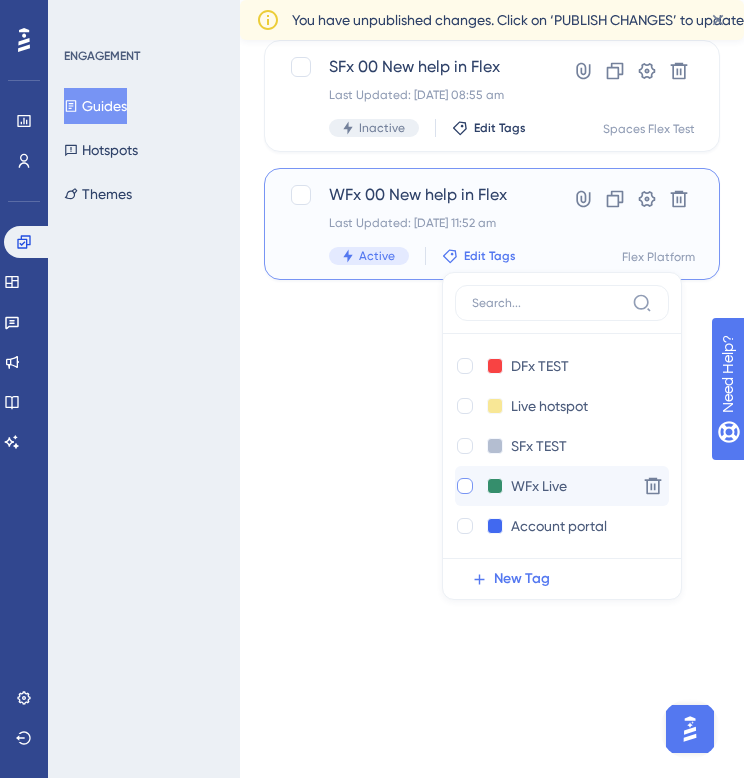 click at bounding box center (465, 486) 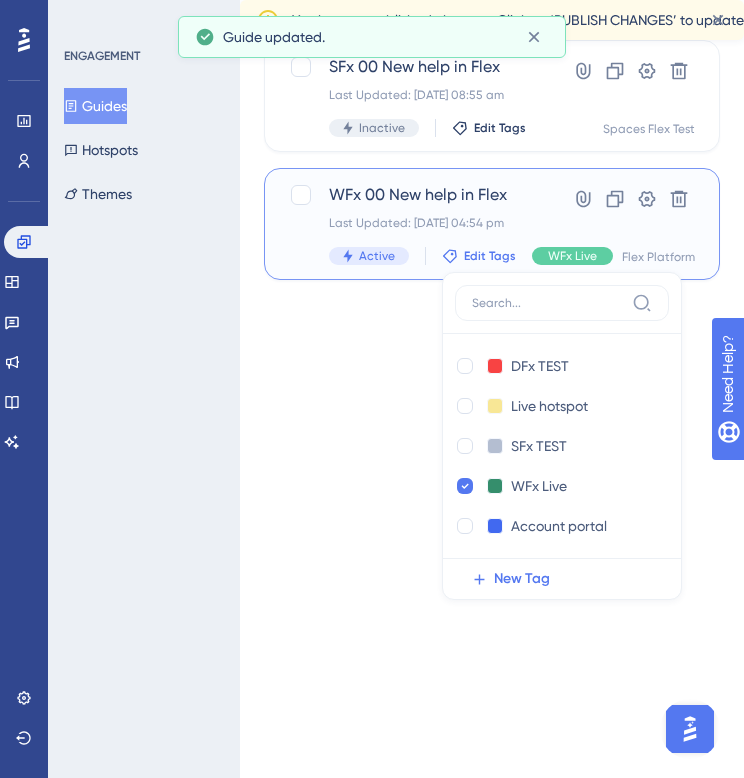 checkbox on "true" 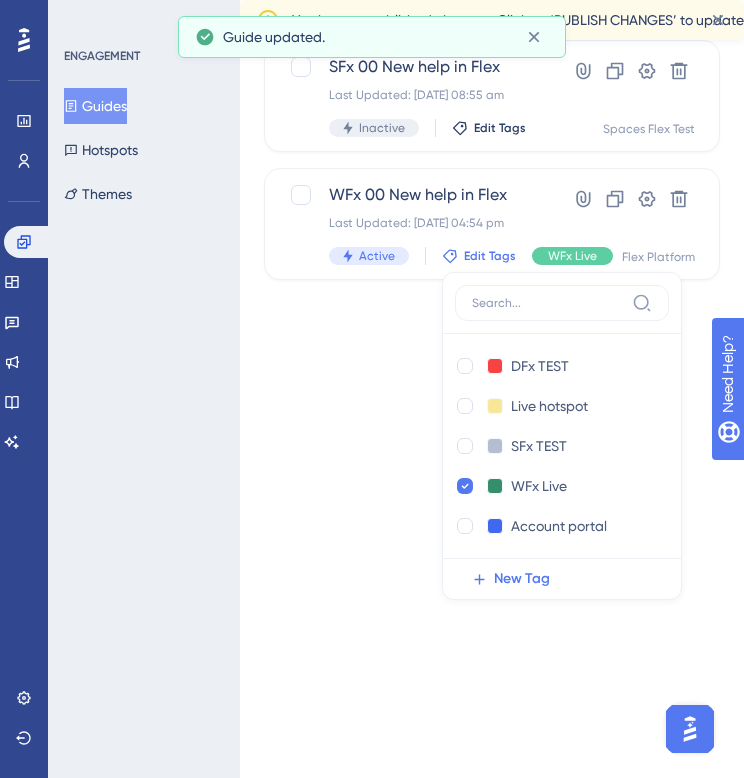 click on "Performance Users Engagement Widgets Feedback Product Updates Knowledge Base AI Assistant Settings Logout ENGAGEMENT Guides Hotspots Themes Guides Publish Changes new help Filter New Guide Select All Showing Deselect SFx 00 New help in Flex Last Updated: [DATE] 08:55 am Inactive Edit Tags Hyperlink Clone Settings Delete Spaces Flex Test WFx 00 New help in Flex Last Updated: [DATE] 04:54 pm Active Edit Tags DFx TEST DFx TEST Delete Live hotspot Live hotspot Delete SFx TEST SFx TEST Delete WFx Live WFx Live Delete Account portal Account portal Delete DFx admin DFx admin Delete WFx TEST WFx TEST Delete DFx Live DFx Live Delete Announcement Announcement Delete Feature Promo Feature Promo Delete User Onboarding User Onboarding Delete New Tag WFx Live Hyperlink Clone Settings Delete Flex Platform You have unpublished changes. Click on ‘PUBLISH CHANGES’ to update your code. Guide updated." at bounding box center [372, -184] 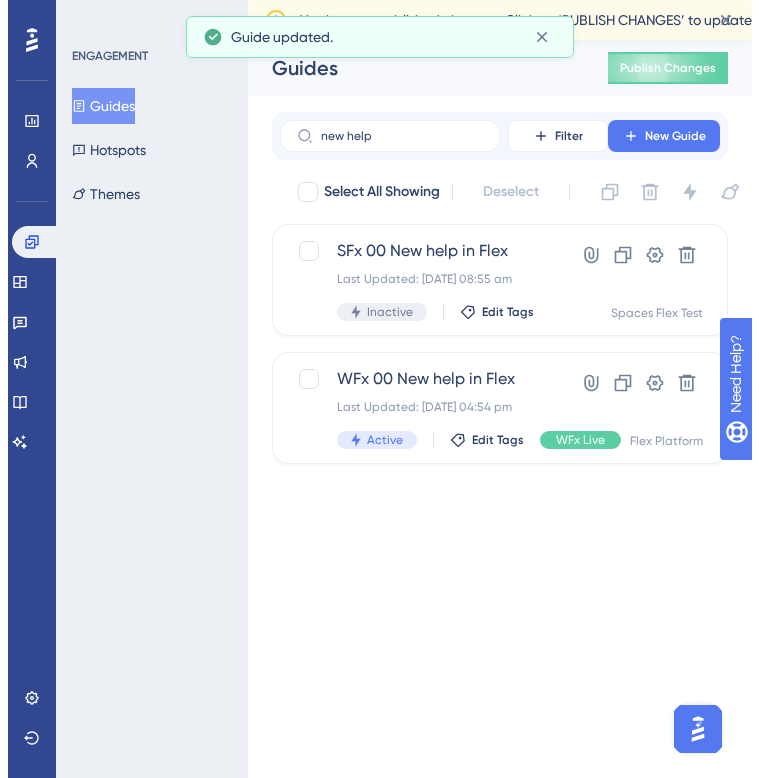 scroll, scrollTop: 0, scrollLeft: 0, axis: both 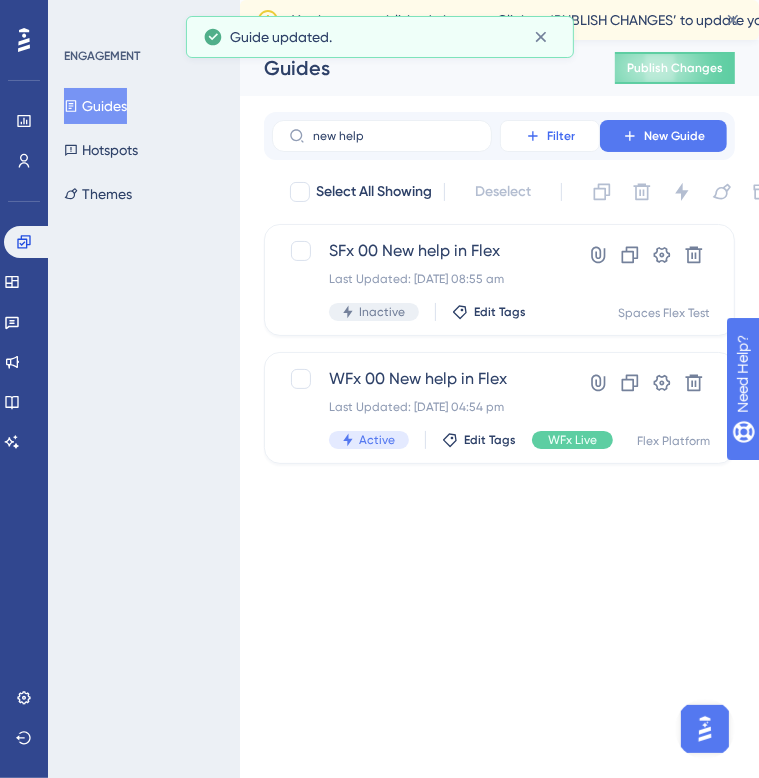 click on "Filter" at bounding box center [550, 136] 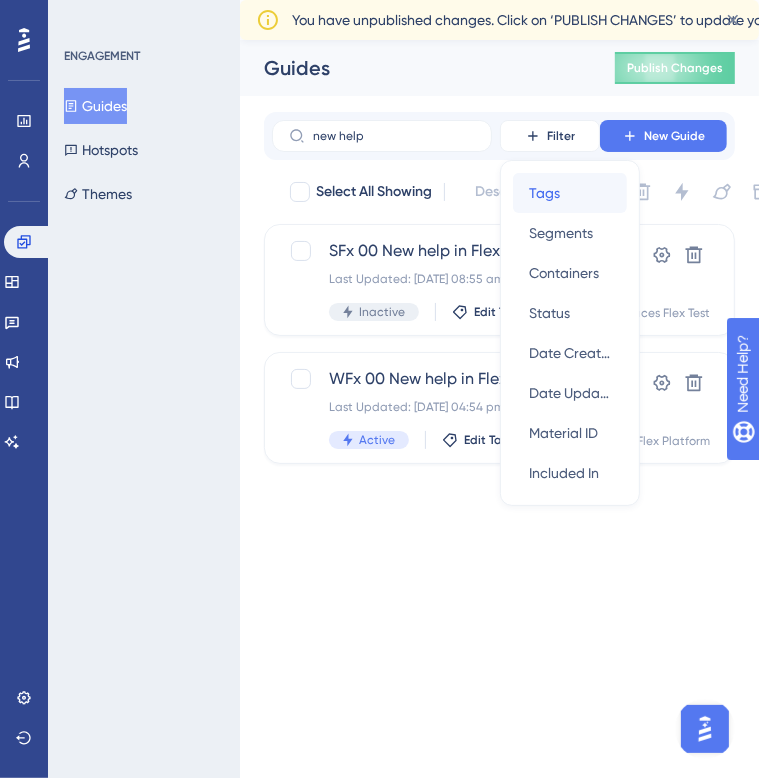 click on "Tags Tags" at bounding box center (570, 193) 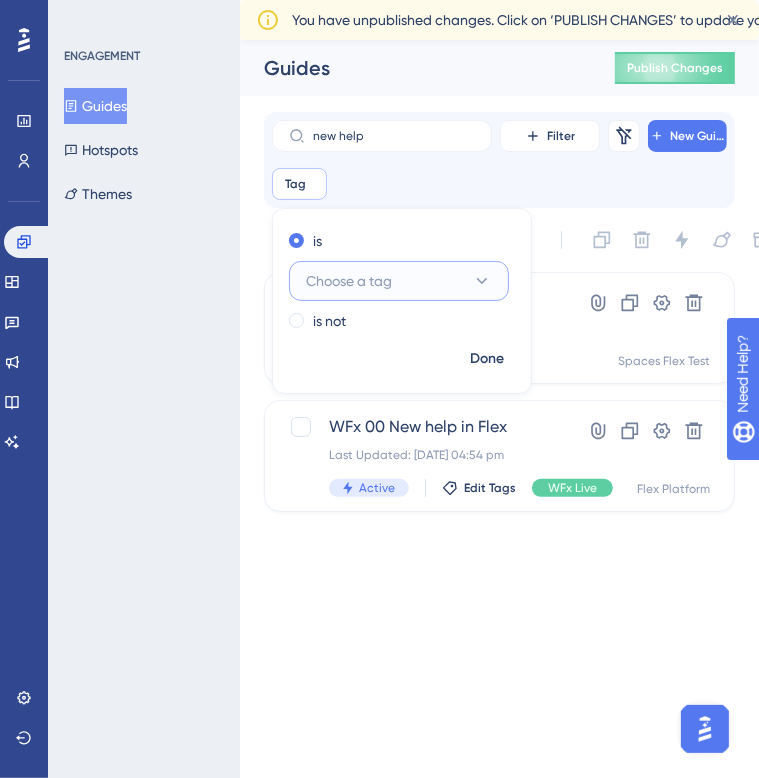 click on "Choose a tag" at bounding box center [399, 281] 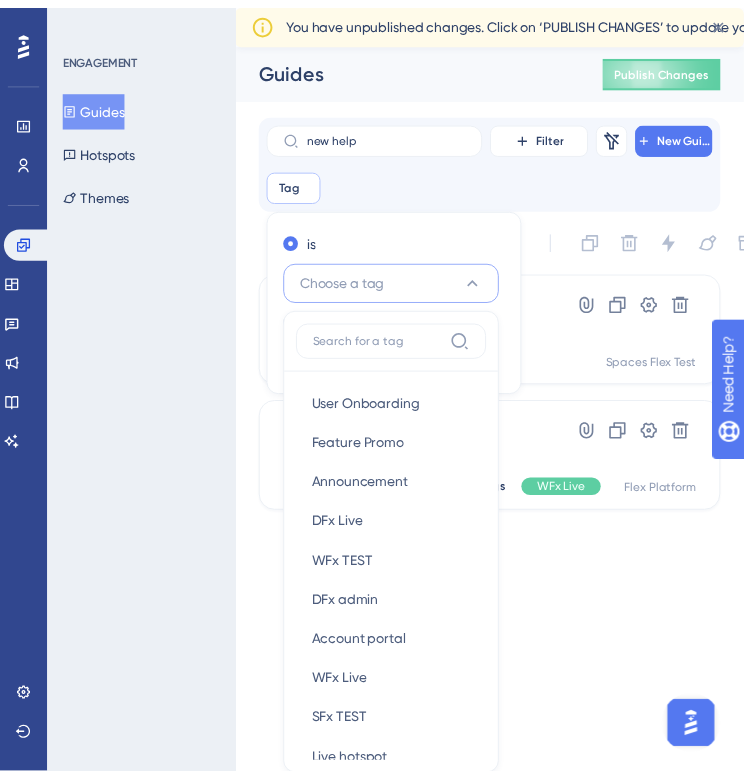 scroll, scrollTop: 24, scrollLeft: 0, axis: vertical 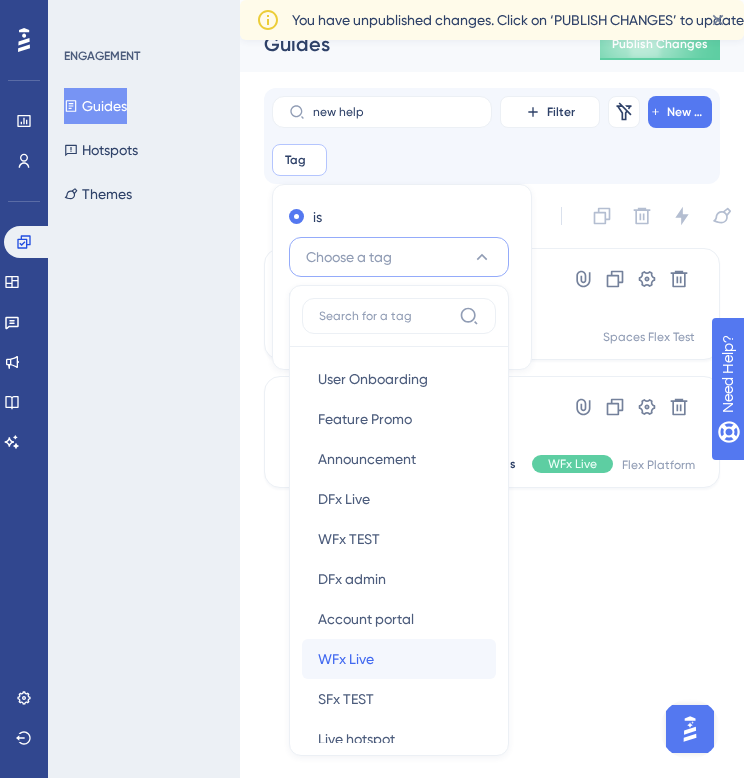 click on "WFx Live" at bounding box center (346, 659) 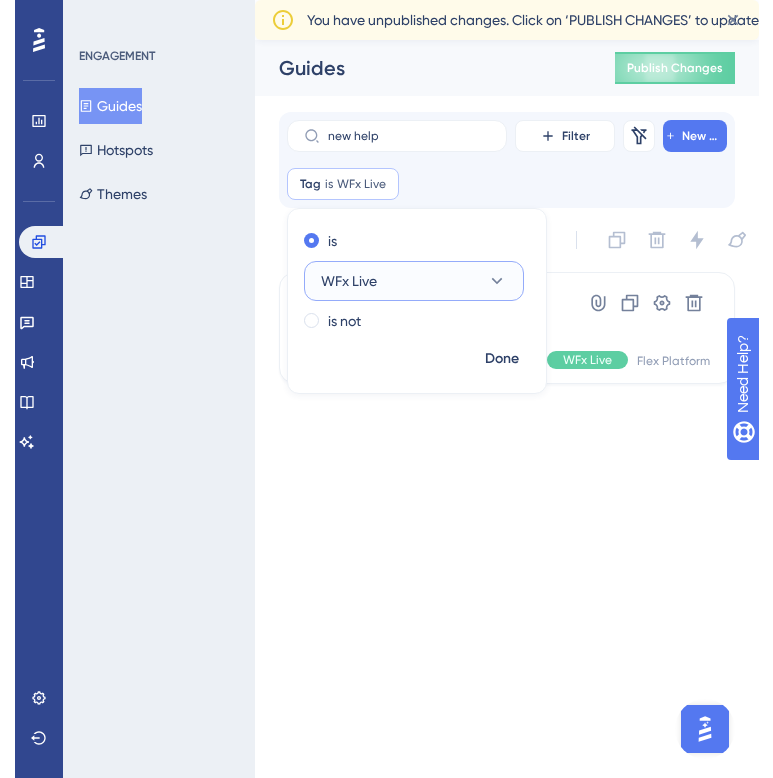 scroll, scrollTop: 0, scrollLeft: 0, axis: both 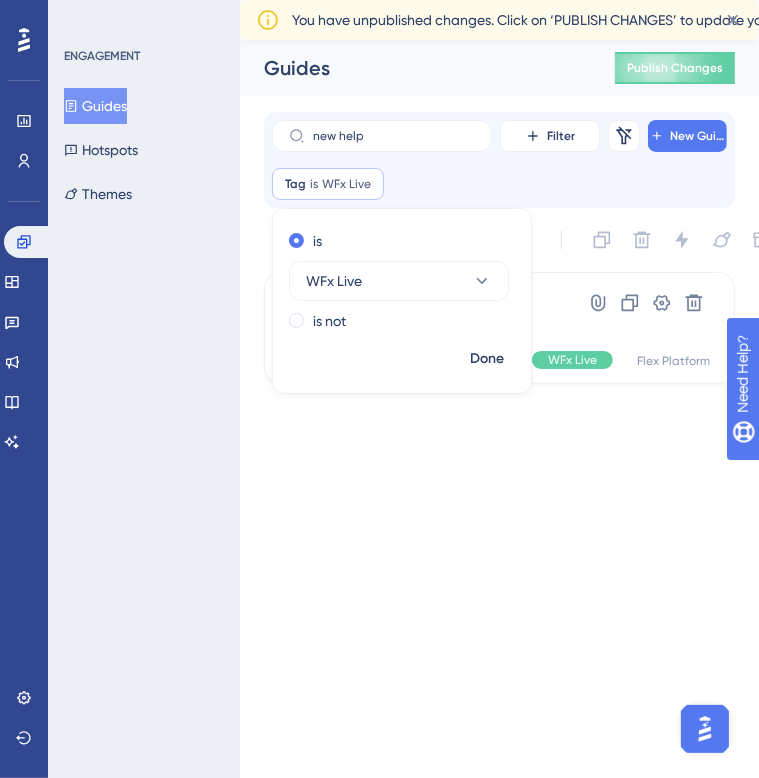 click on "Performance Users Engagement Widgets Feedback Product Updates Knowledge Base AI Assistant Settings Logout ENGAGEMENT Guides Hotspots Themes Guides Publish Changes new help Filter Remove Filters New Guide Tag is WFx Live WFx Live Remove is WFx Live is not Done Select All Showing Deselect WFx 00 New help in Flex Last Updated: [DATE] 04:54 pm Active Edit Tags WFx Live Hyperlink Clone Settings Delete Flex Platform You have unpublished changes. Click on ‘PUBLISH CHANGES’ to update your code.
21" at bounding box center (379, 0) 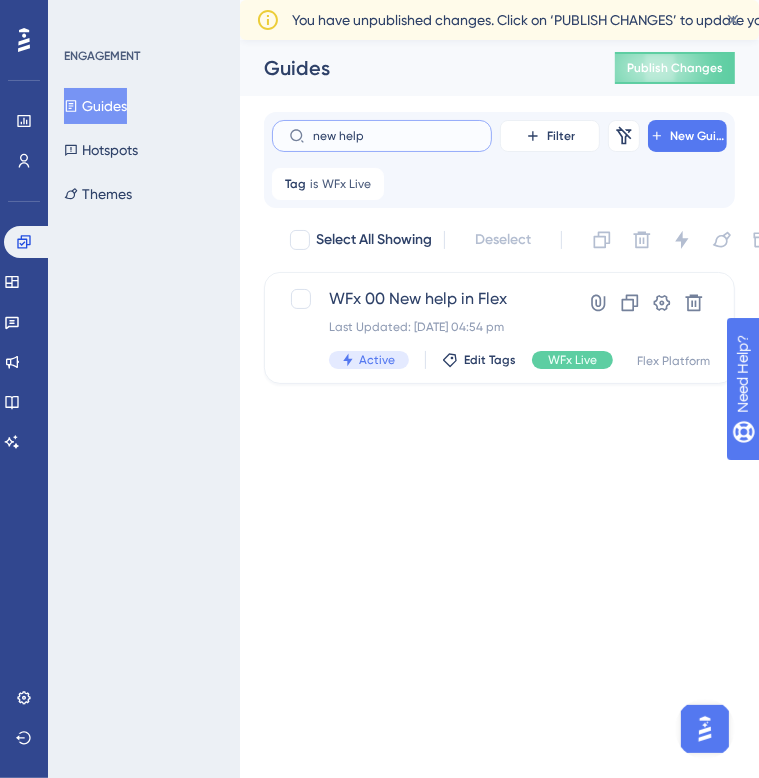 drag, startPoint x: 396, startPoint y: 138, endPoint x: 256, endPoint y: 140, distance: 140.01428 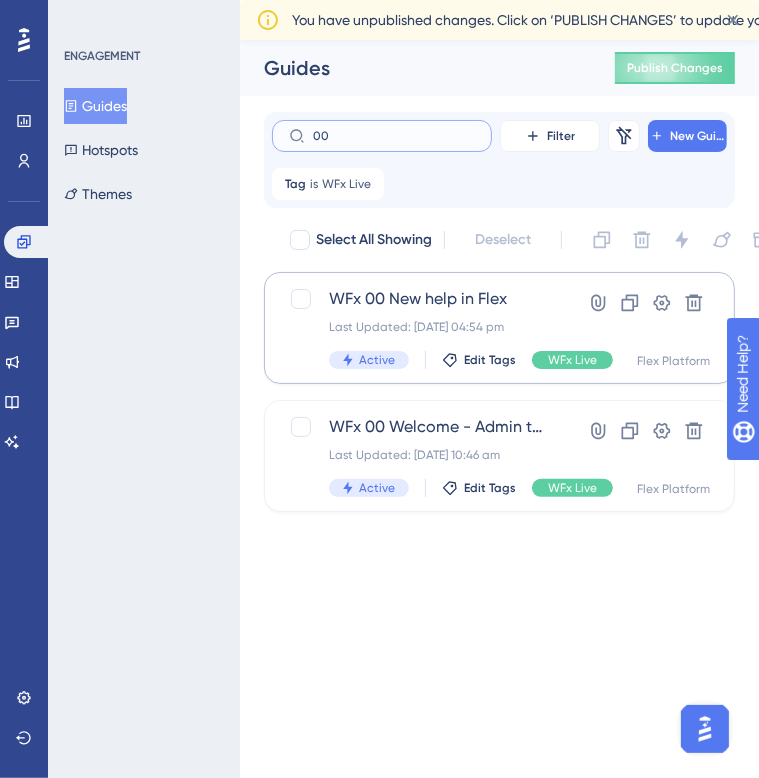 type on "00" 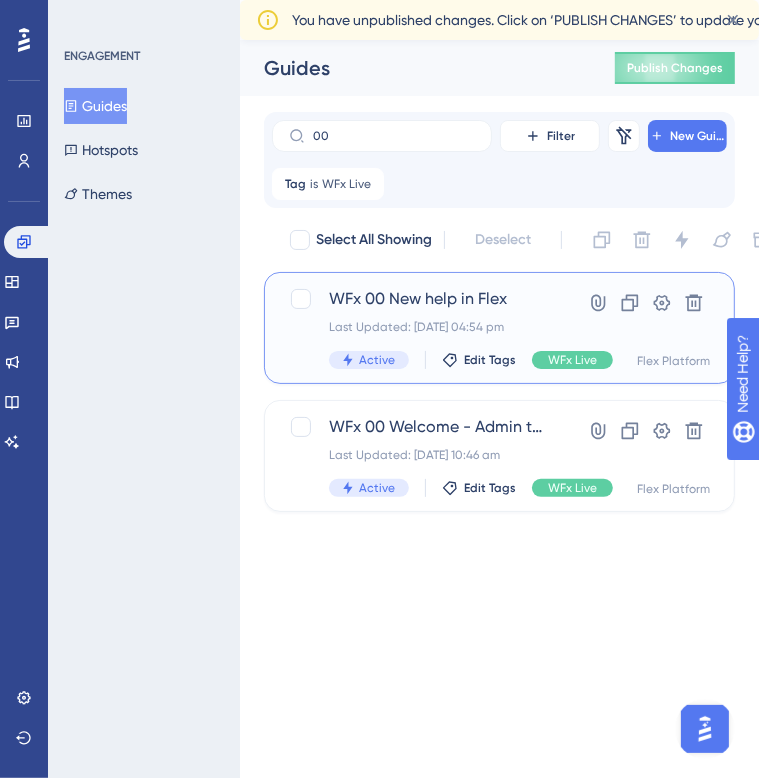 click on "WFx 00 New help in Flex" at bounding box center [439, 299] 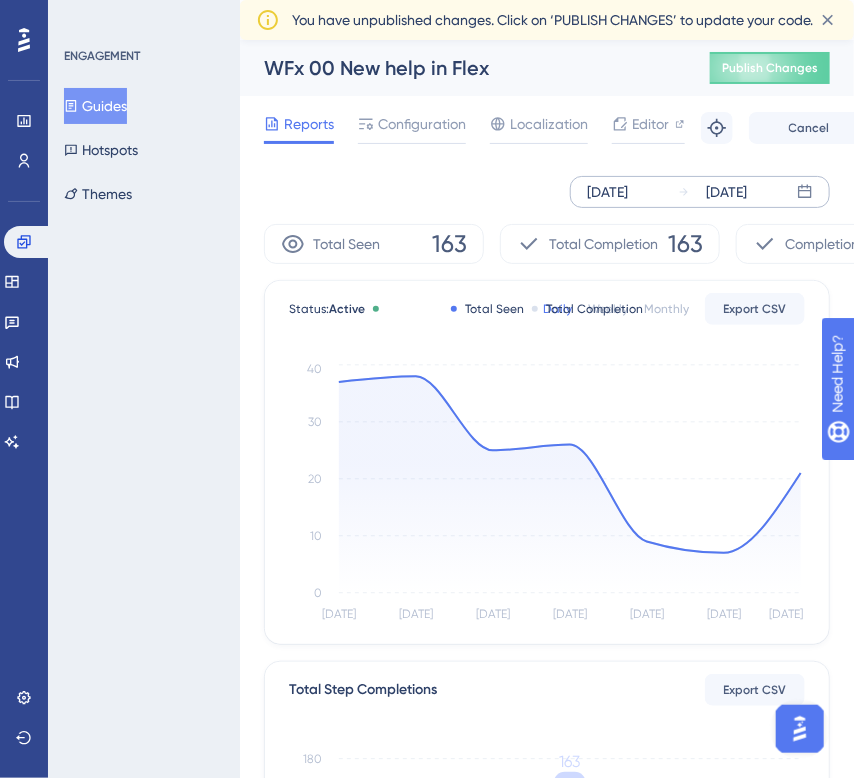 click on "[DATE]" at bounding box center [726, 192] 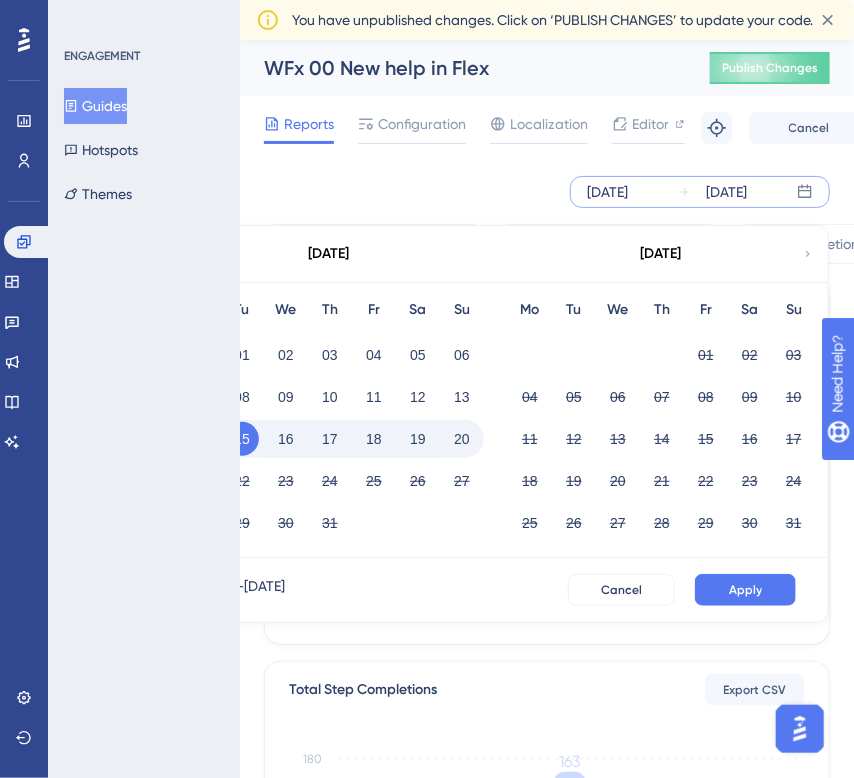 click on "20" at bounding box center (462, 439) 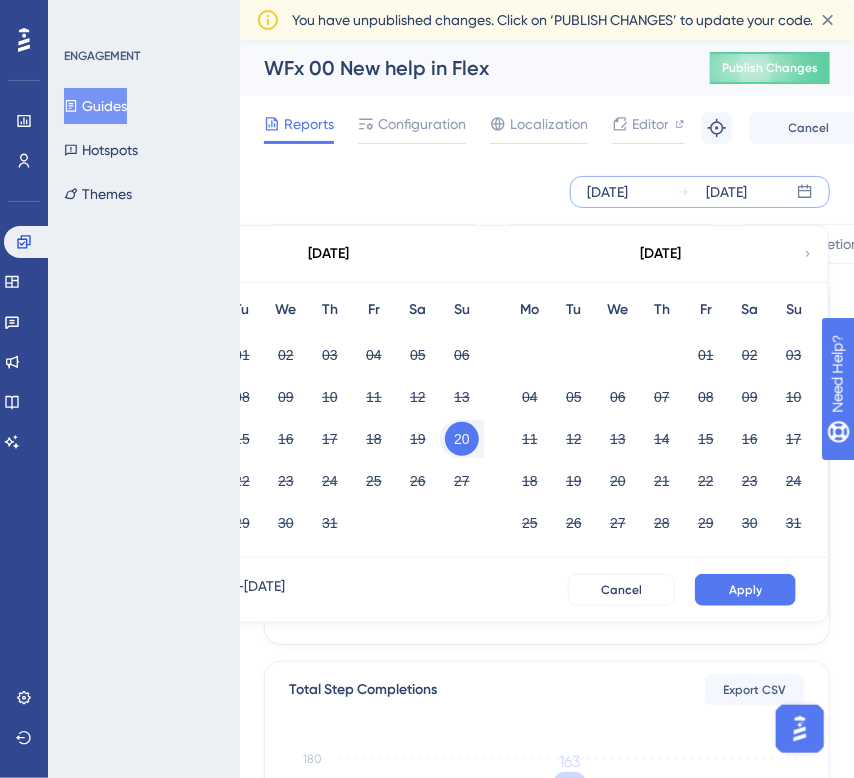 click 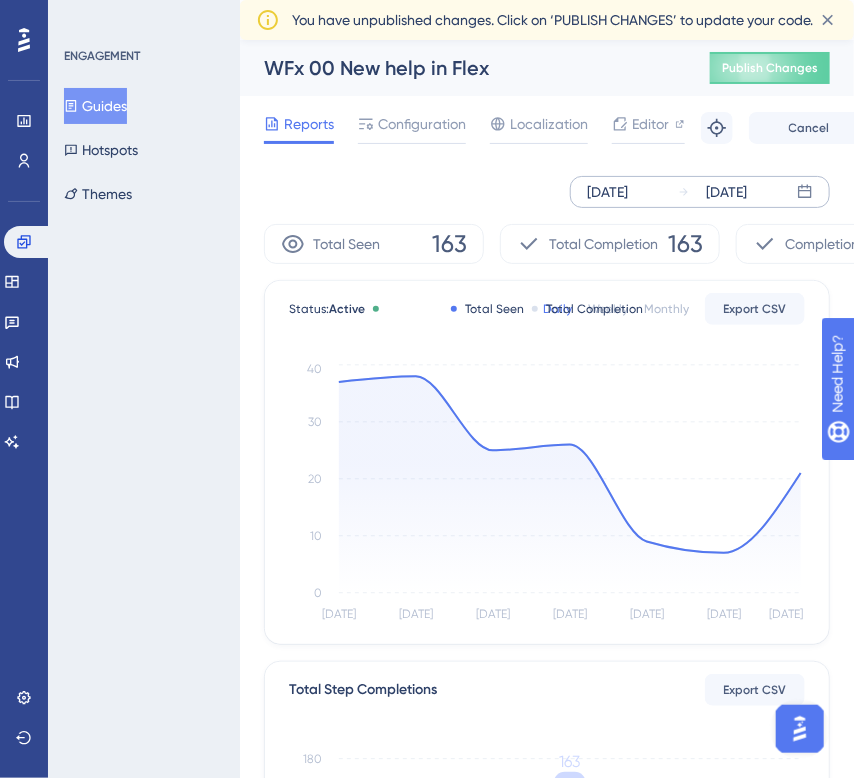 click on "[DATE]" at bounding box center (726, 192) 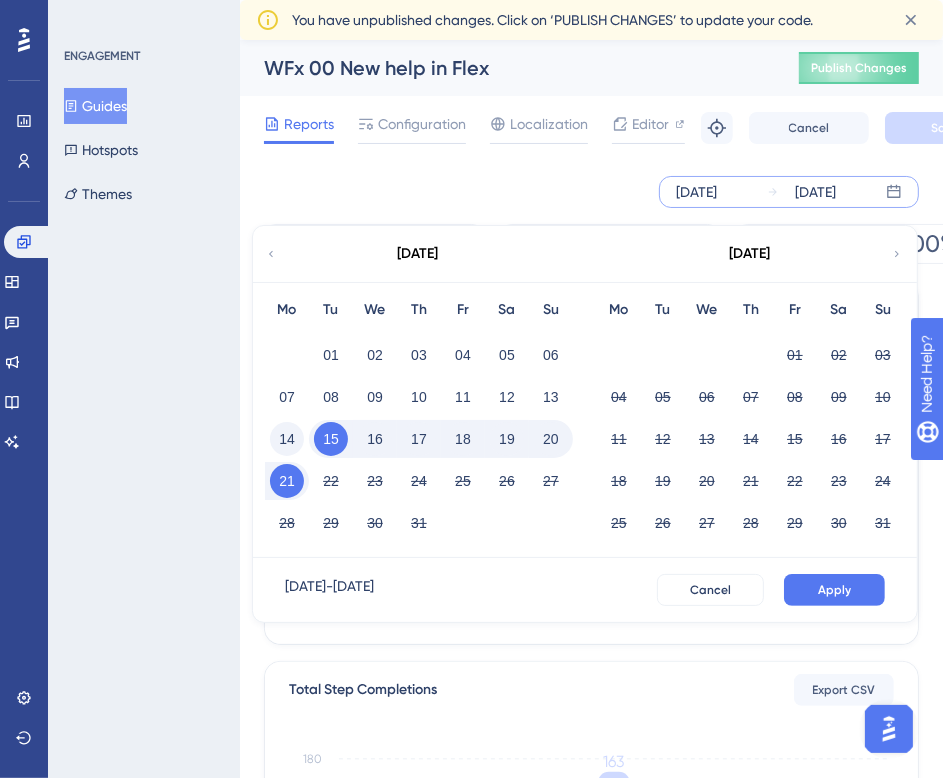 click on "14" at bounding box center [287, 439] 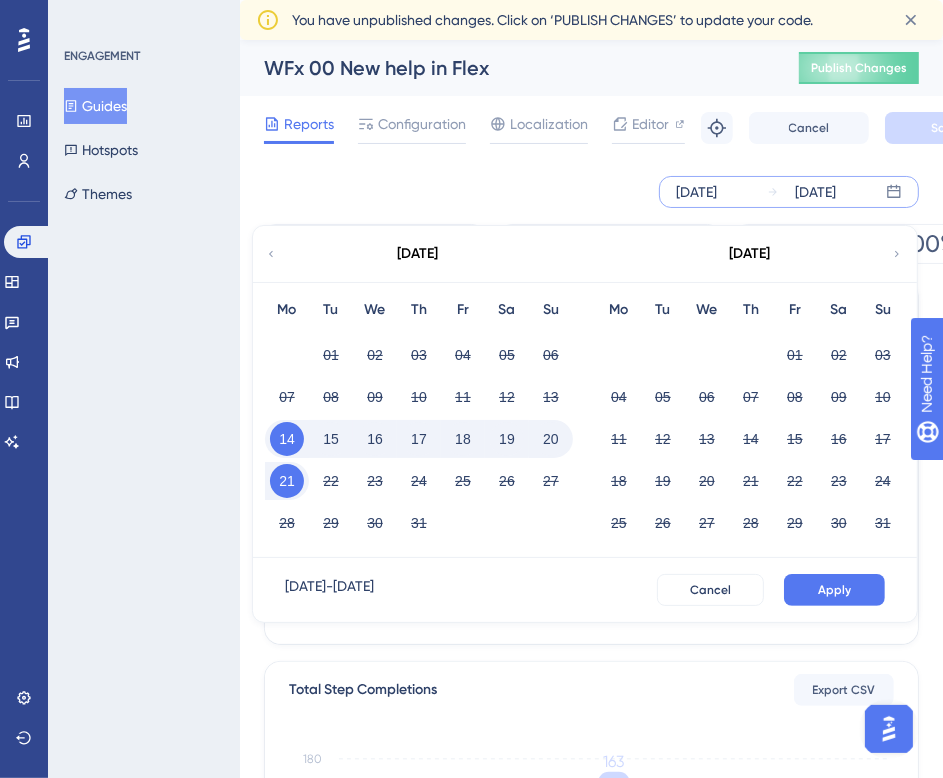 click on "20" at bounding box center (551, 439) 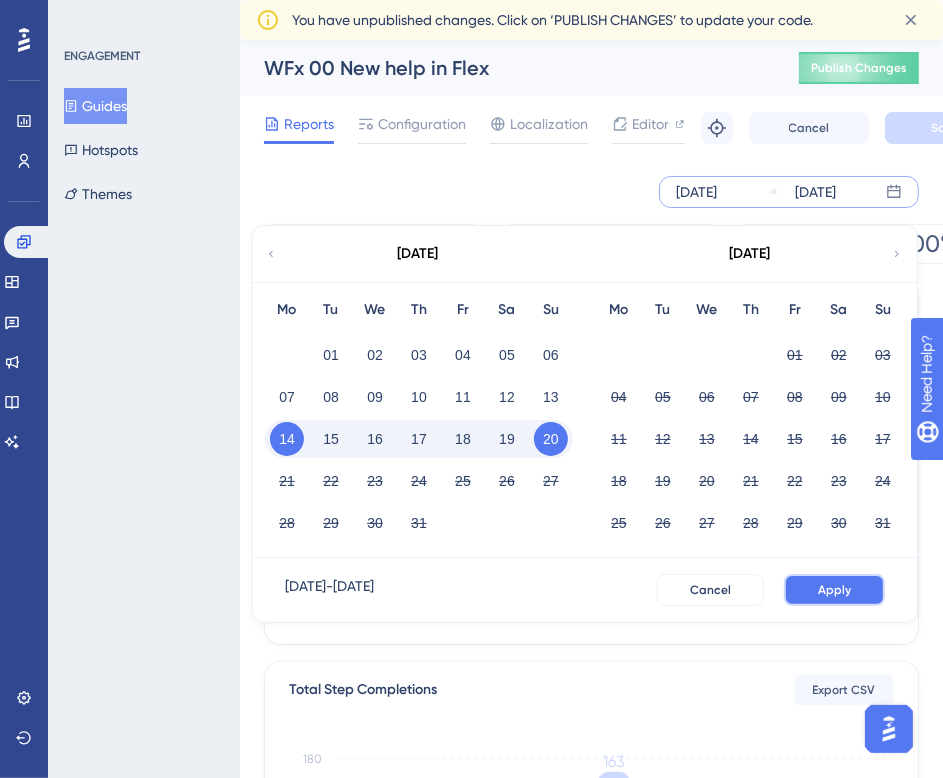 click on "Apply" at bounding box center (834, 590) 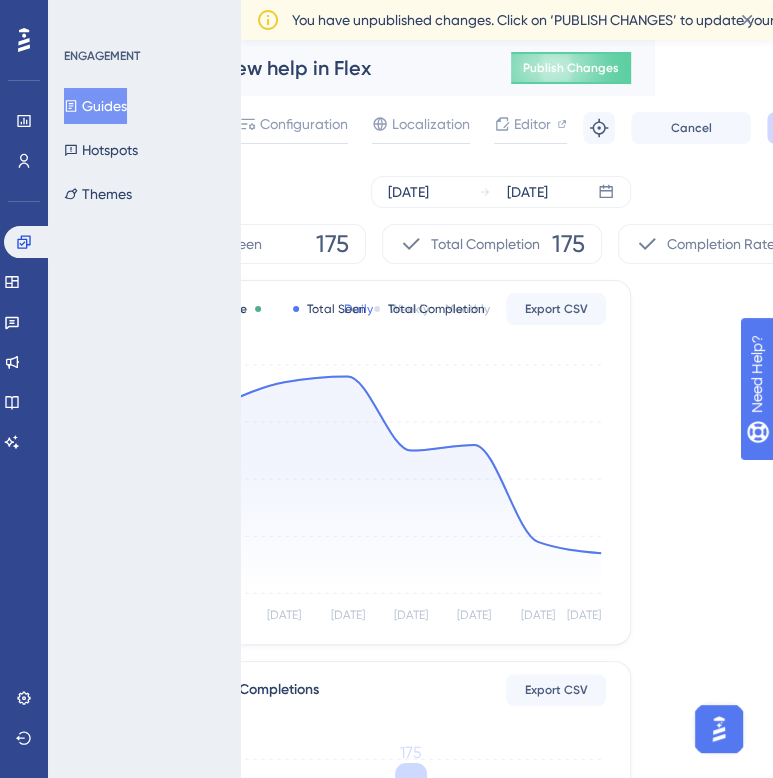 scroll, scrollTop: 0, scrollLeft: 232, axis: horizontal 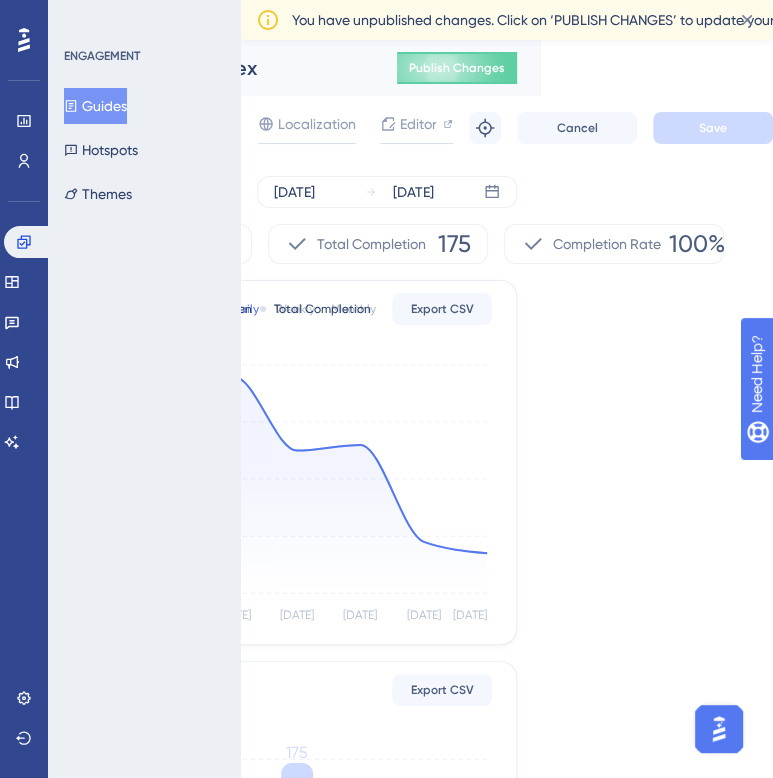 click on "Guides" at bounding box center [95, 106] 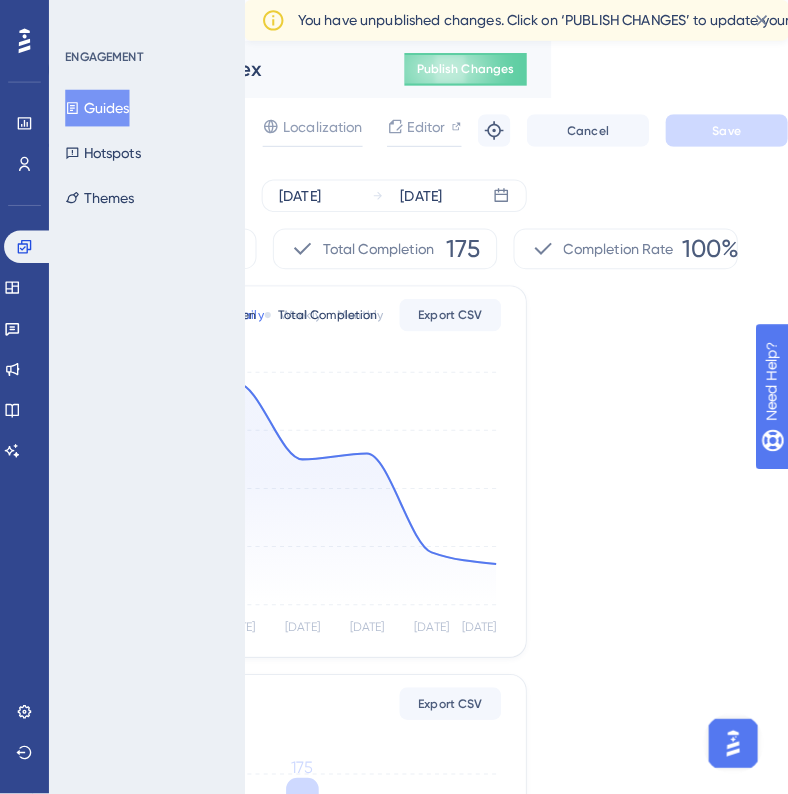 scroll, scrollTop: 0, scrollLeft: 0, axis: both 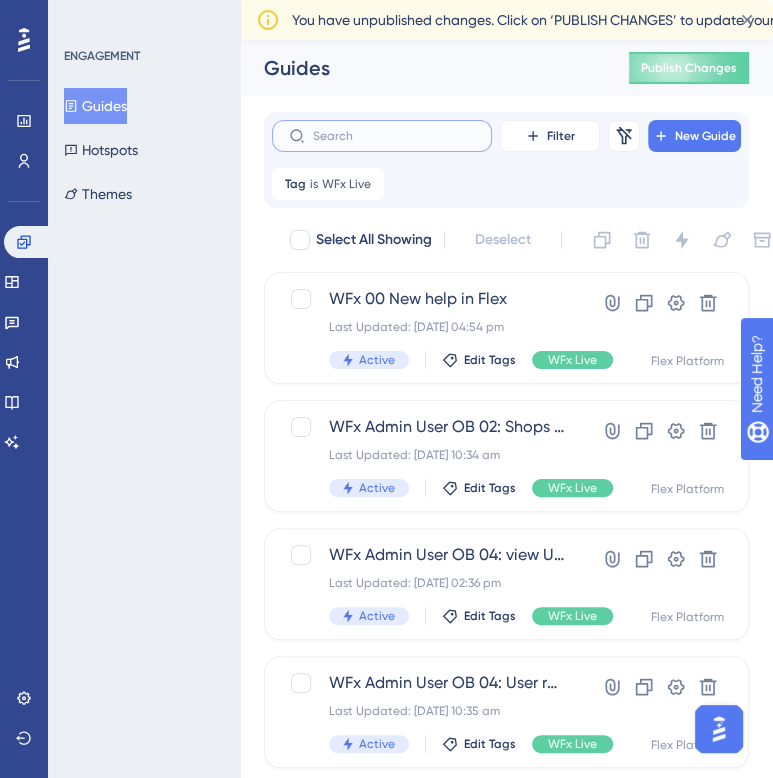 click at bounding box center [394, 136] 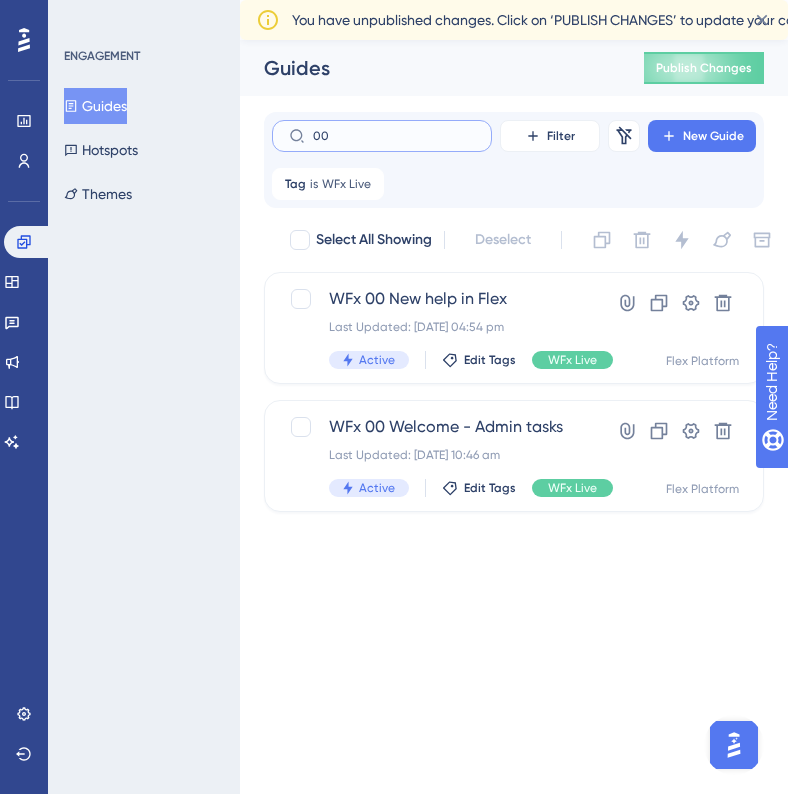 drag, startPoint x: 372, startPoint y: 138, endPoint x: 289, endPoint y: 134, distance: 83.09633 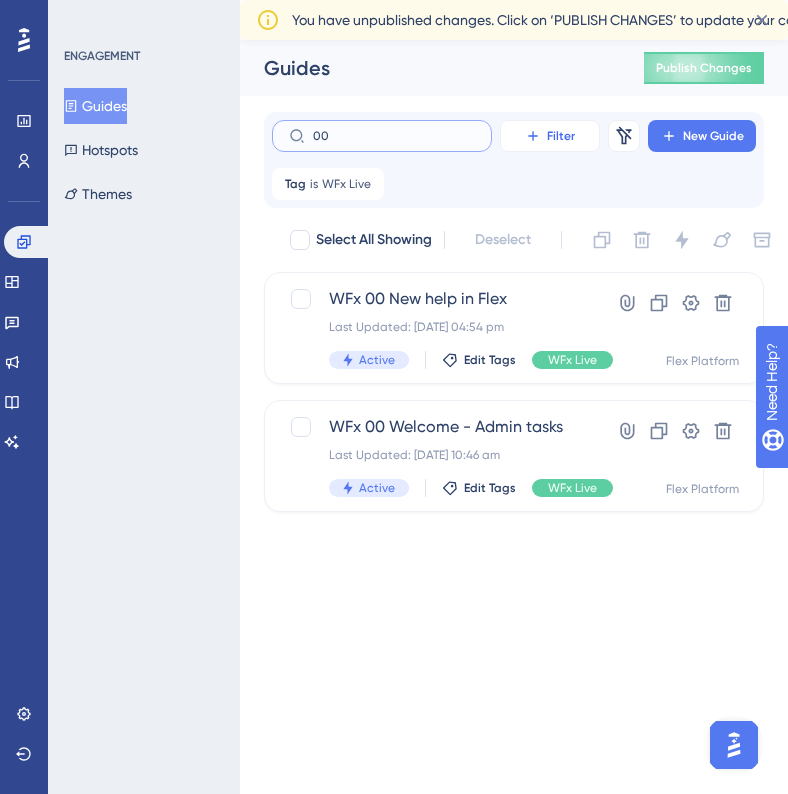 type on "00" 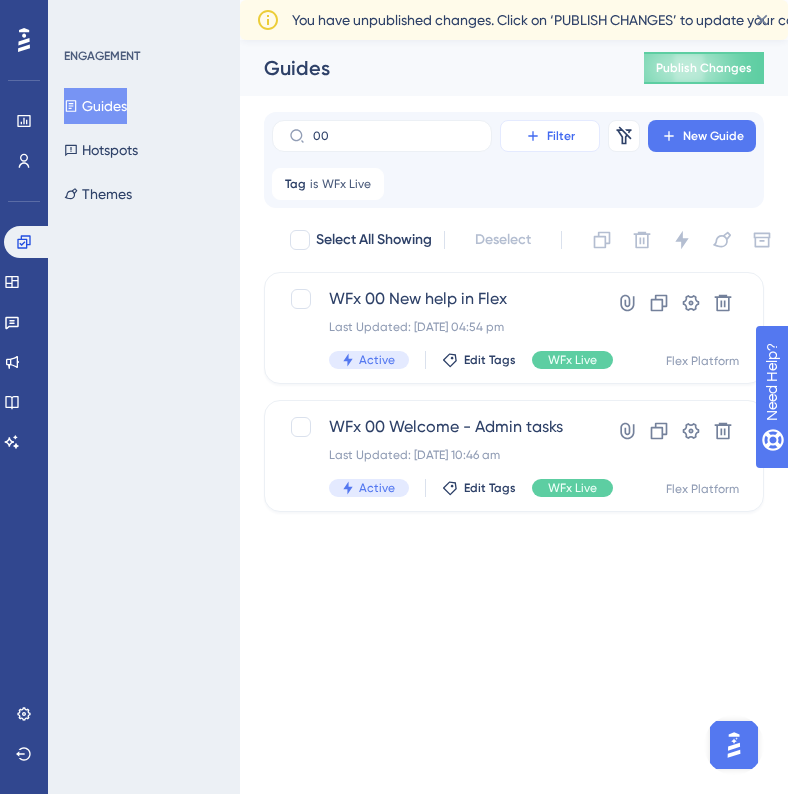 click on "Filter" at bounding box center [550, 136] 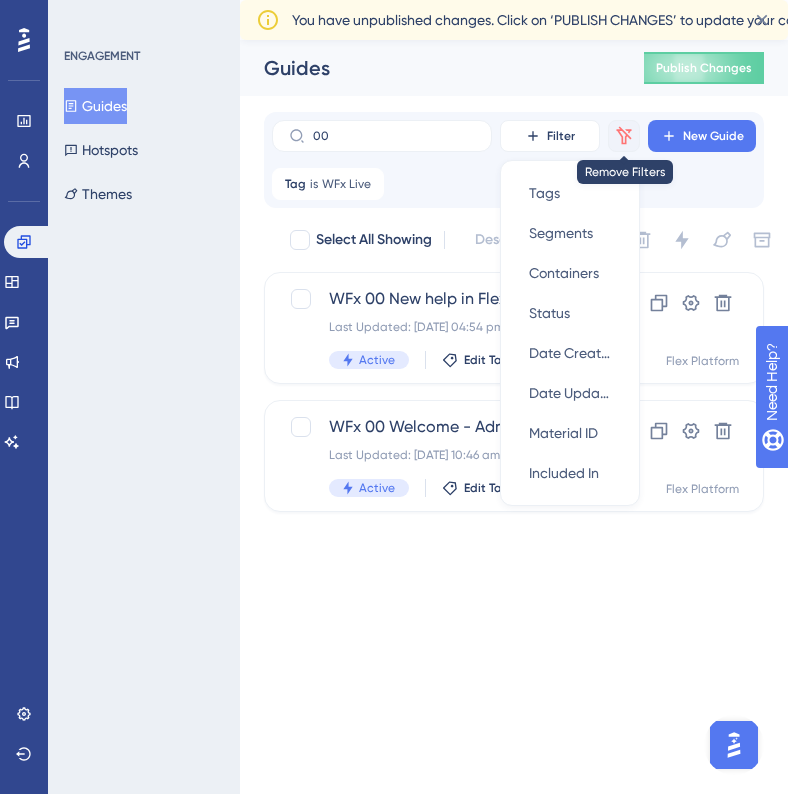 click 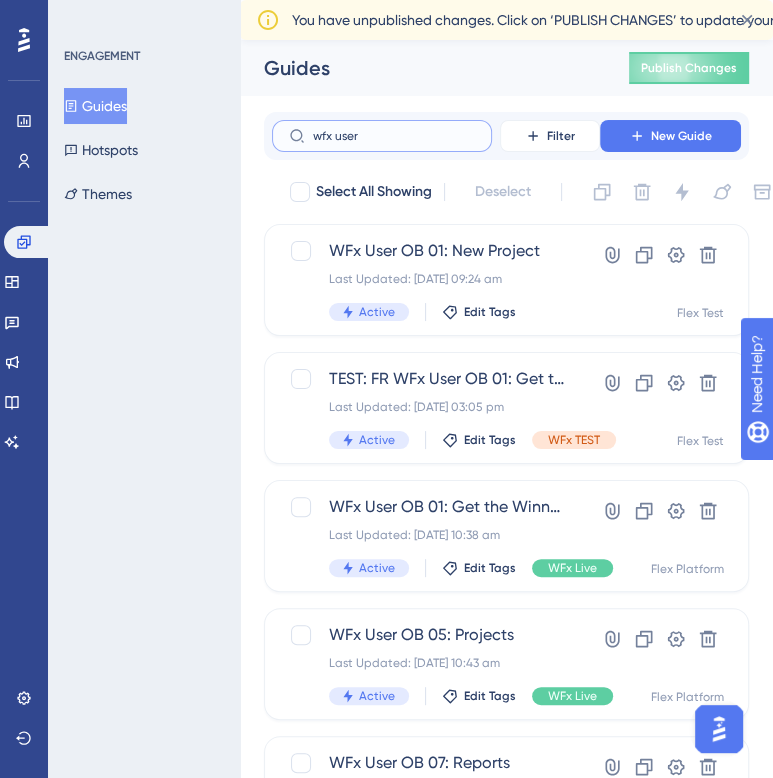 type on "wfx user 0" 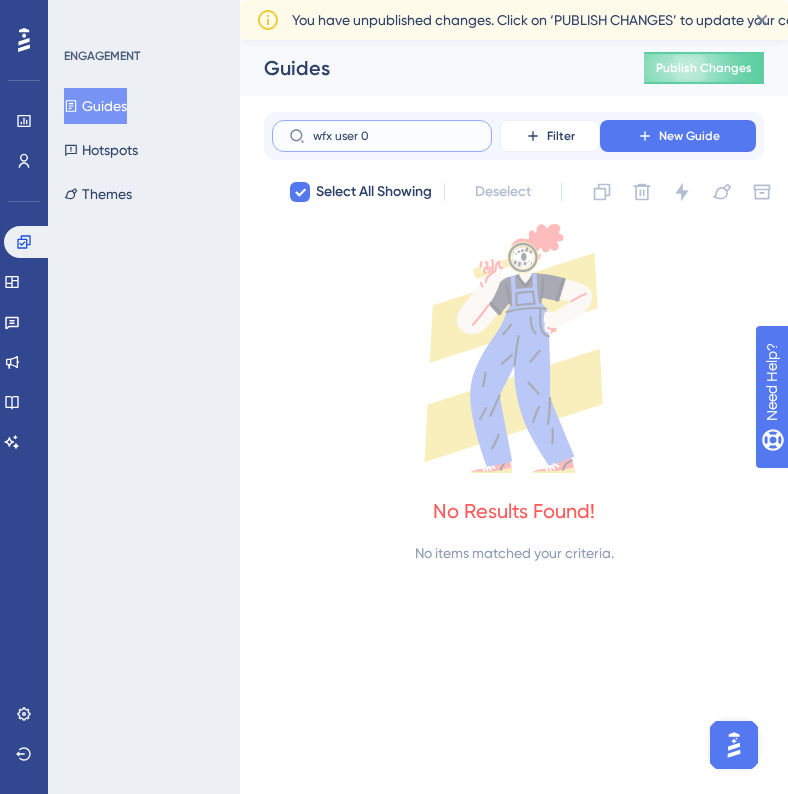 type on "wfx user" 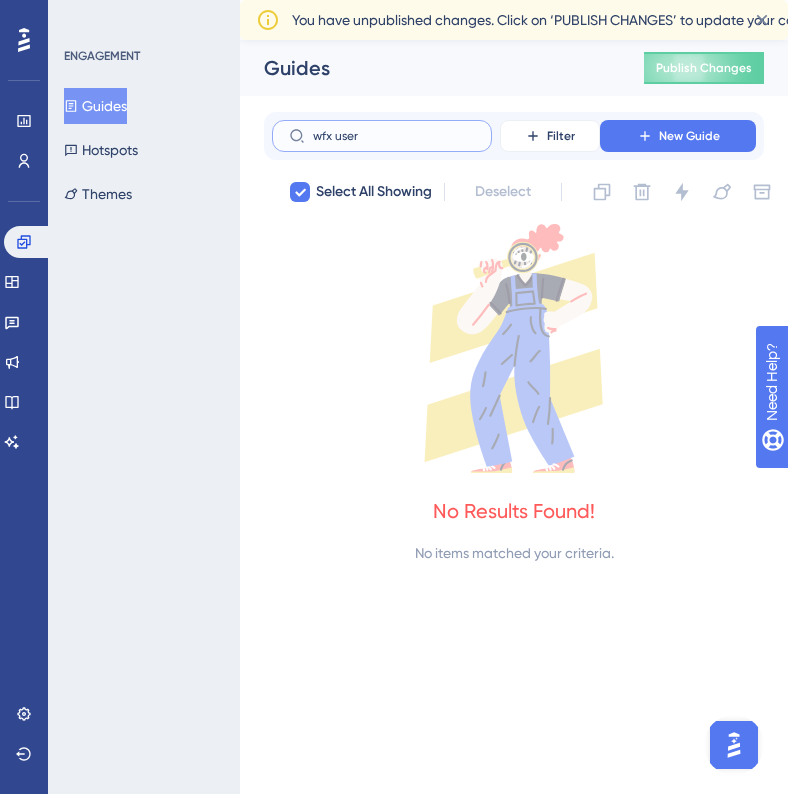checkbox on "false" 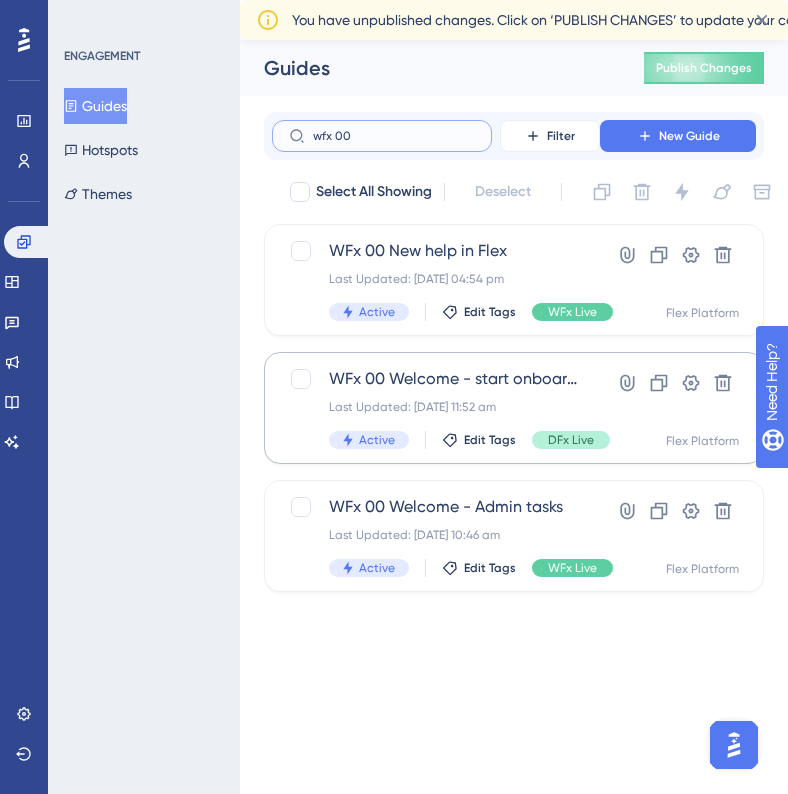 type on "wfx 00" 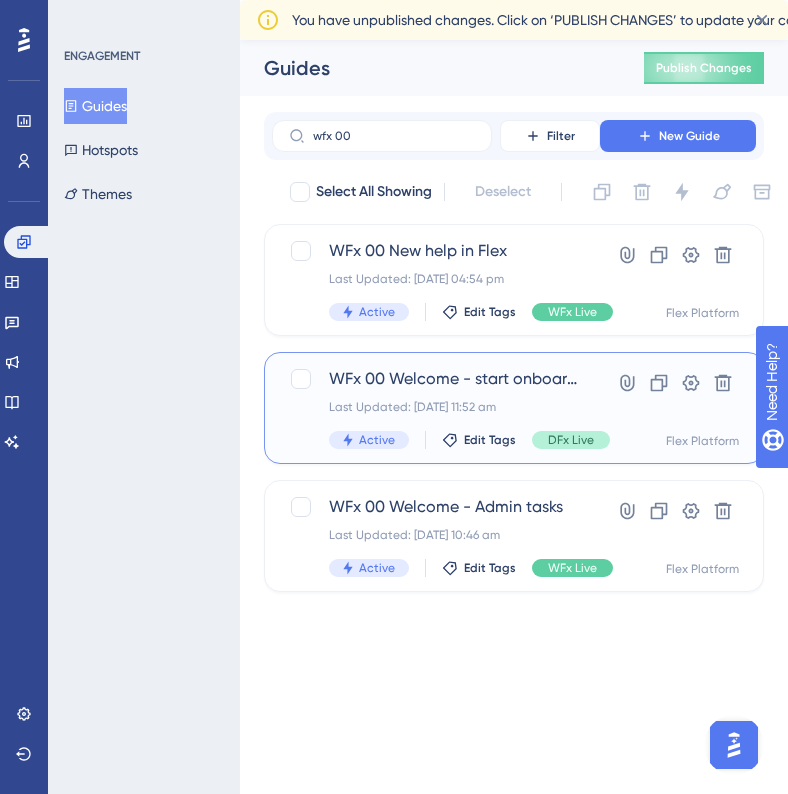click on "DFx Live" at bounding box center (571, 440) 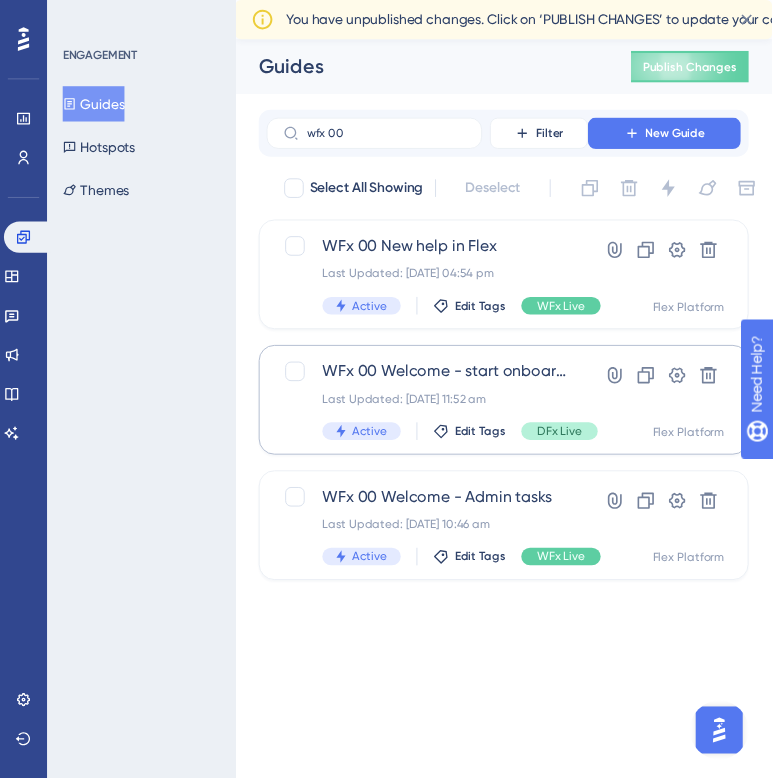 scroll, scrollTop: 184, scrollLeft: 0, axis: vertical 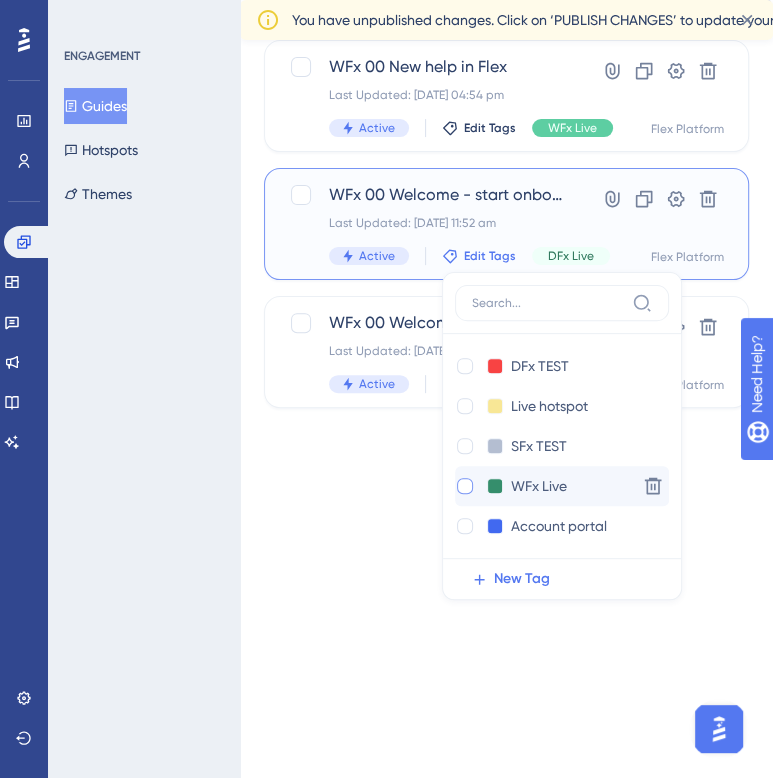 click at bounding box center (465, 486) 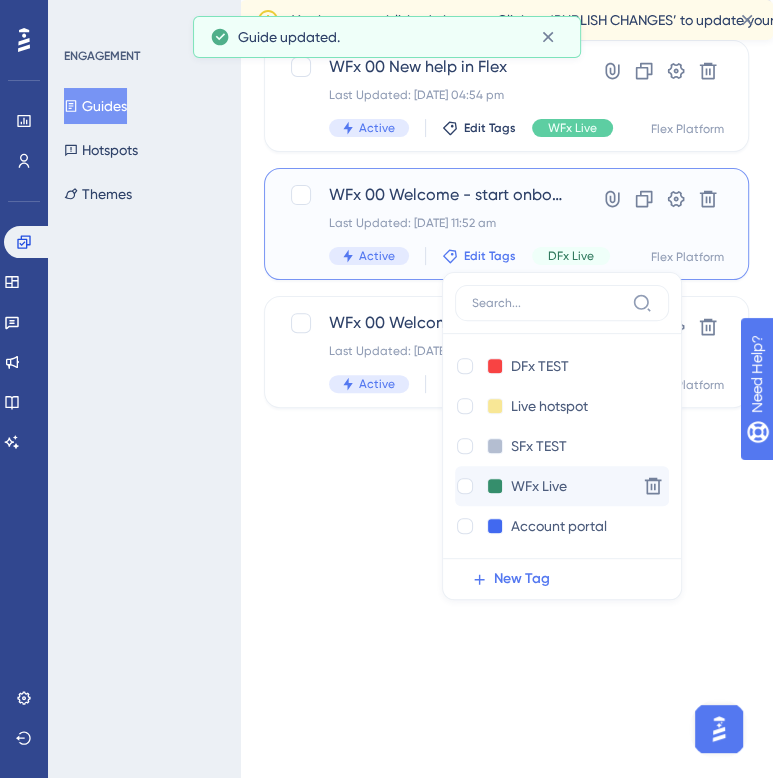 checkbox on "true" 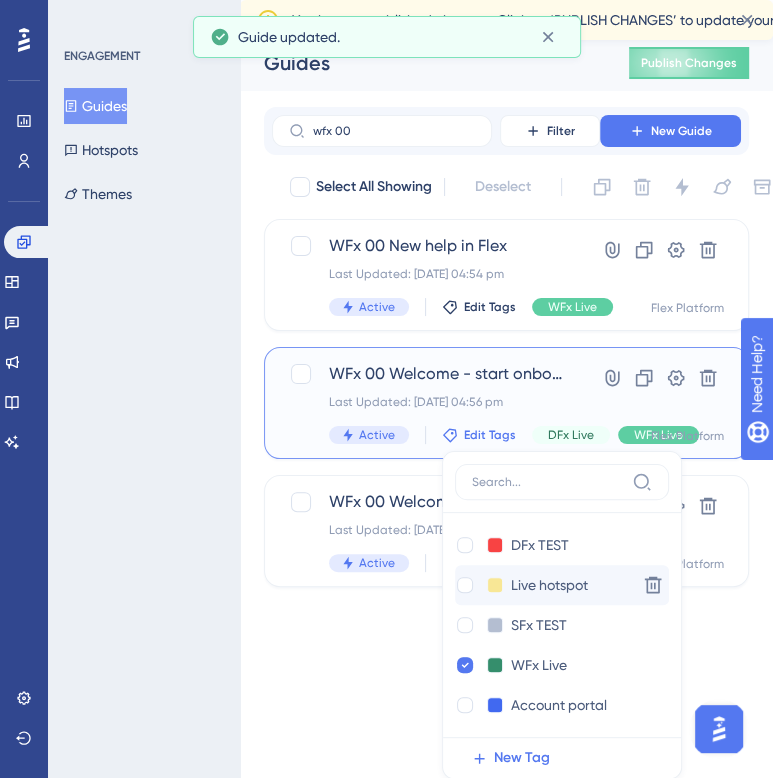 scroll, scrollTop: 0, scrollLeft: 0, axis: both 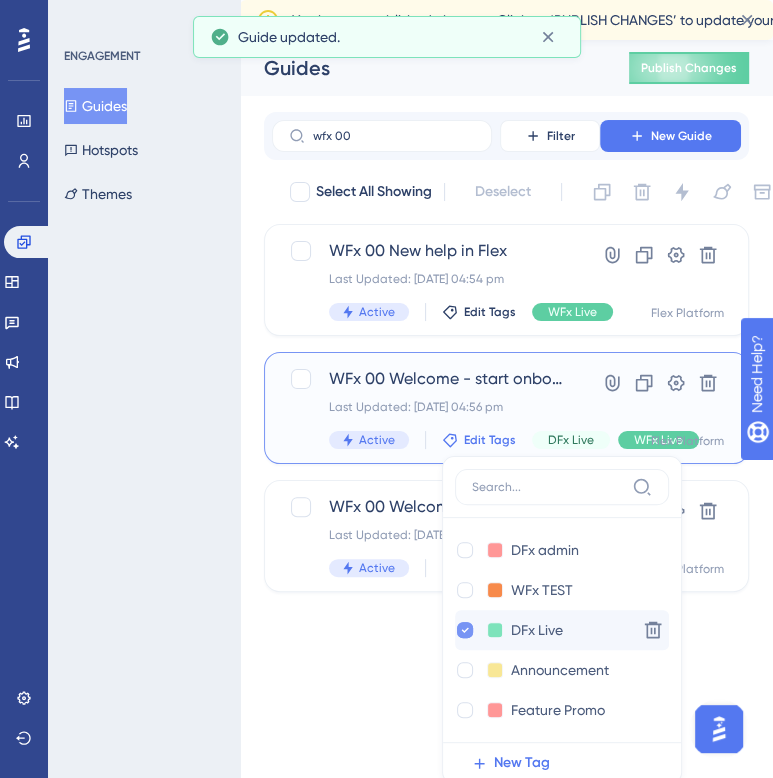 click 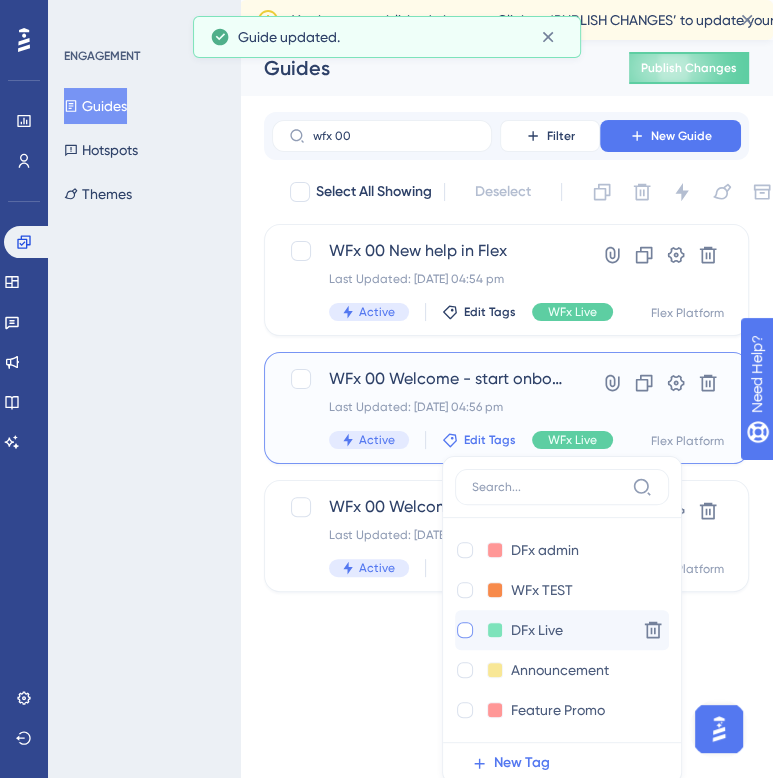 checkbox on "false" 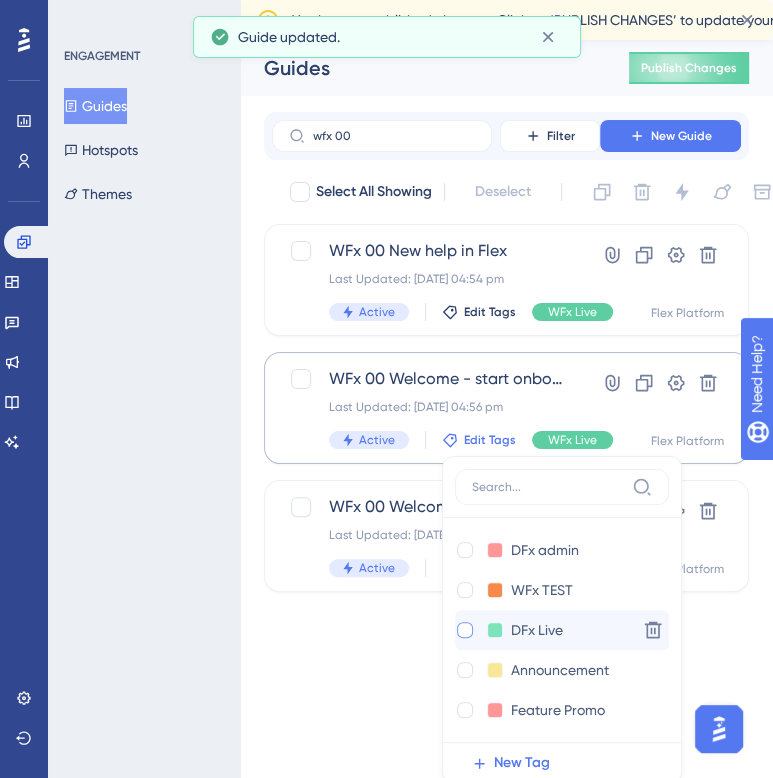 click on "Performance Users Engagement Widgets Feedback Product Updates Knowledge Base AI Assistant Settings Logout ENGAGEMENT Guides Hotspots Themes Guides Publish Changes wfx 00 Filter New Guide Select All Showing Deselect WFx 00 New help in Flex Last Updated: [DATE] 04:54 pm Active Edit Tags WFx Live Hyperlink Clone Settings Delete Flex Platform WFx 00 Welcome - start onboarding Last Updated: [DATE] 04:56 pm Active Edit Tags DFx TEST DFx TEST Delete Live hotspot Live hotspot Delete SFx TEST SFx TEST Delete WFx Live WFx Live Delete Account portal Account portal Delete DFx admin DFx admin Delete WFx TEST WFx TEST Delete DFx Live DFx Live Delete Announcement Announcement Delete Feature Promo Feature Promo Delete User Onboarding User Onboarding Delete New Tag WFx Live Hyperlink Clone Settings Delete Flex Platform WFx 00 Welcome - Admin tasks Last Updated: [DATE] 10:46 am Active Edit Tags WFx Live Hyperlink Clone Settings Delete Flex Platform" at bounding box center [386, 0] 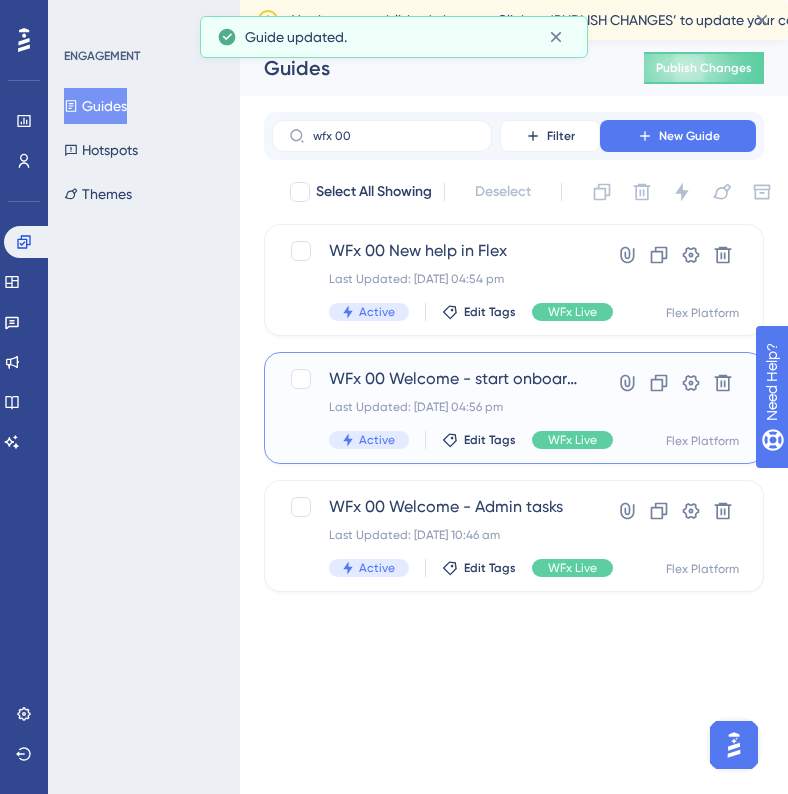 click on "WFx 00 Welcome - start onboarding Last Updated: [DATE] 04:56 pm Active Edit Tags WFx Live" at bounding box center (454, 408) 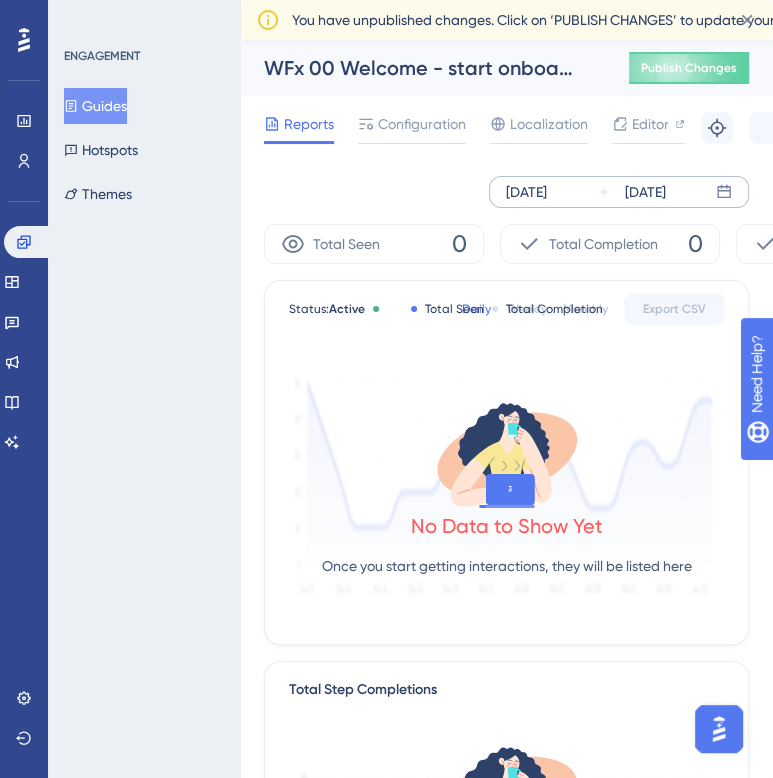 click on "[DATE]" at bounding box center [645, 192] 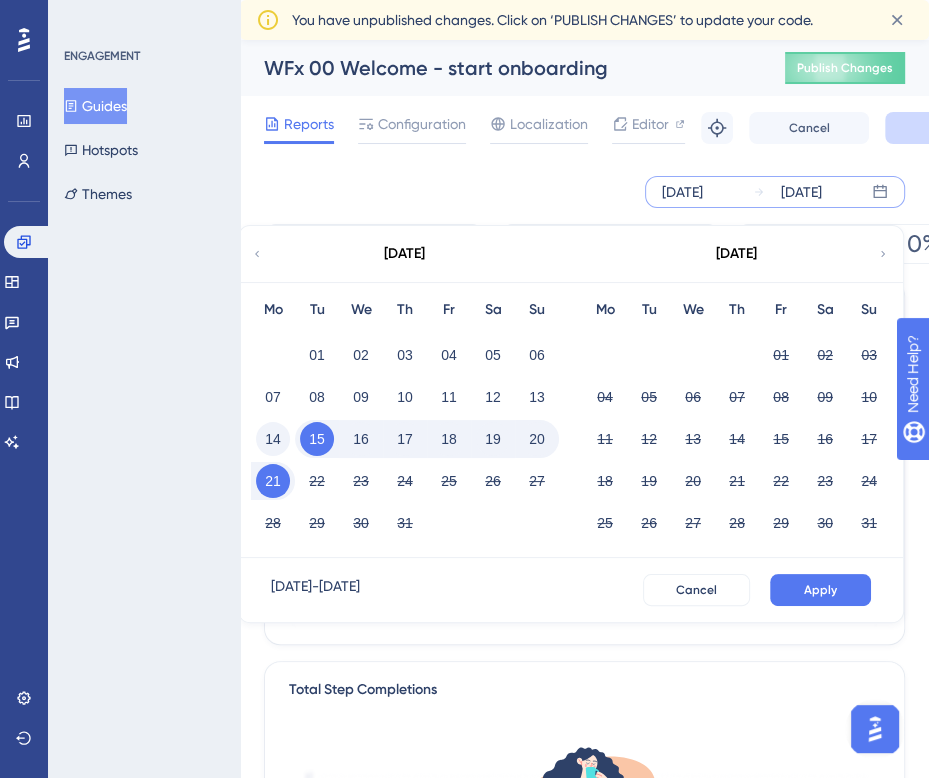 drag, startPoint x: 260, startPoint y: 433, endPoint x: 275, endPoint y: 433, distance: 15 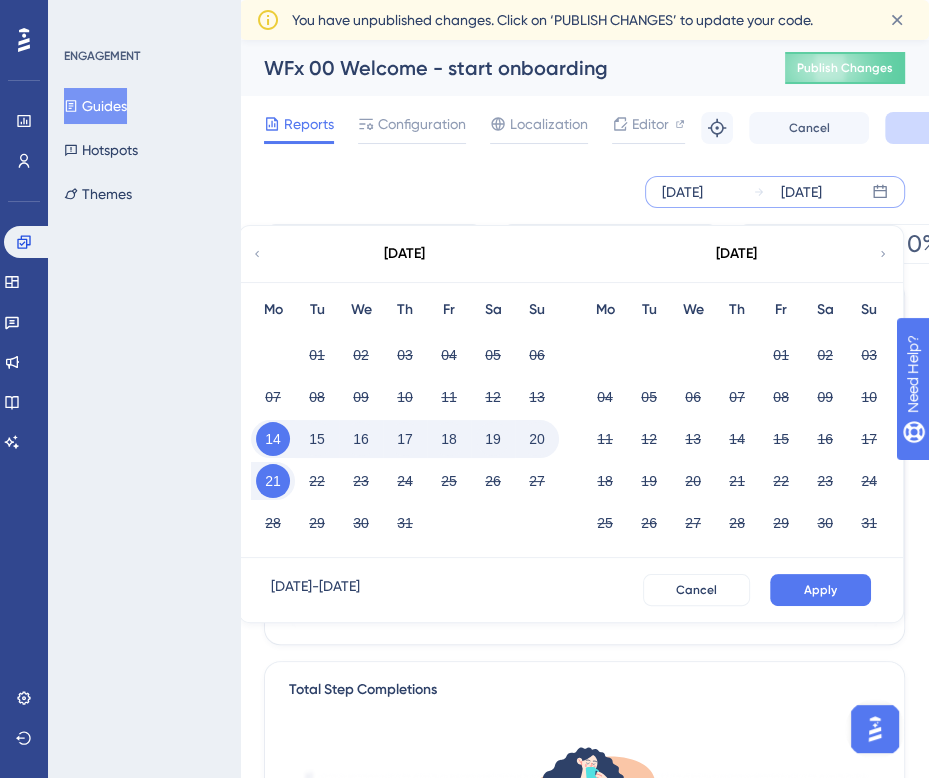 click on "20" at bounding box center (537, 439) 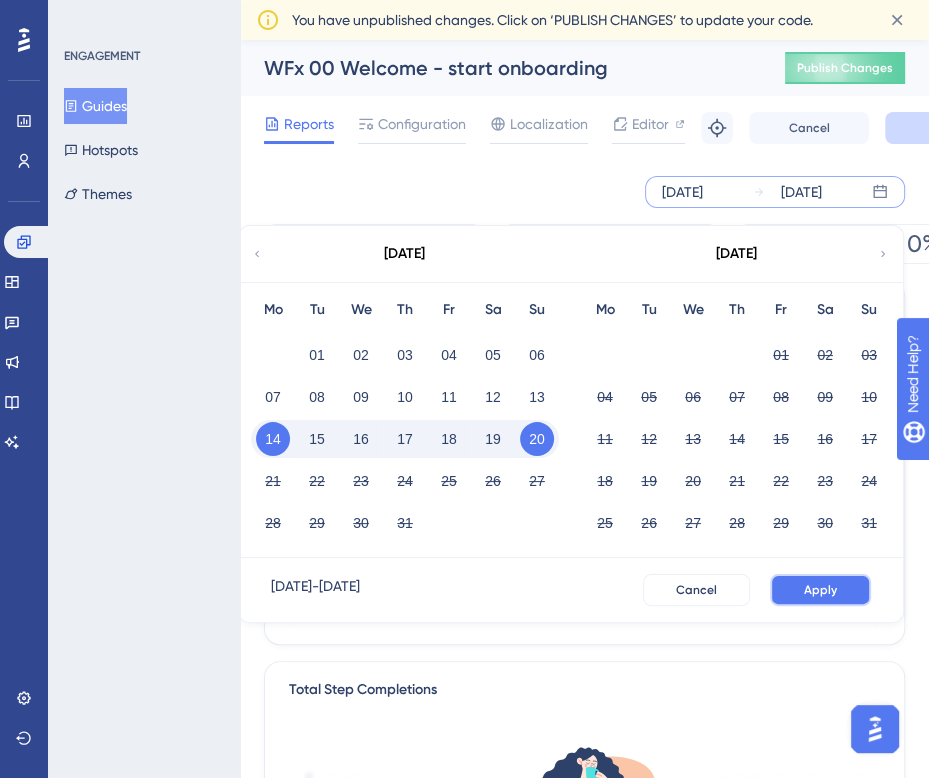 click on "Apply" at bounding box center [820, 590] 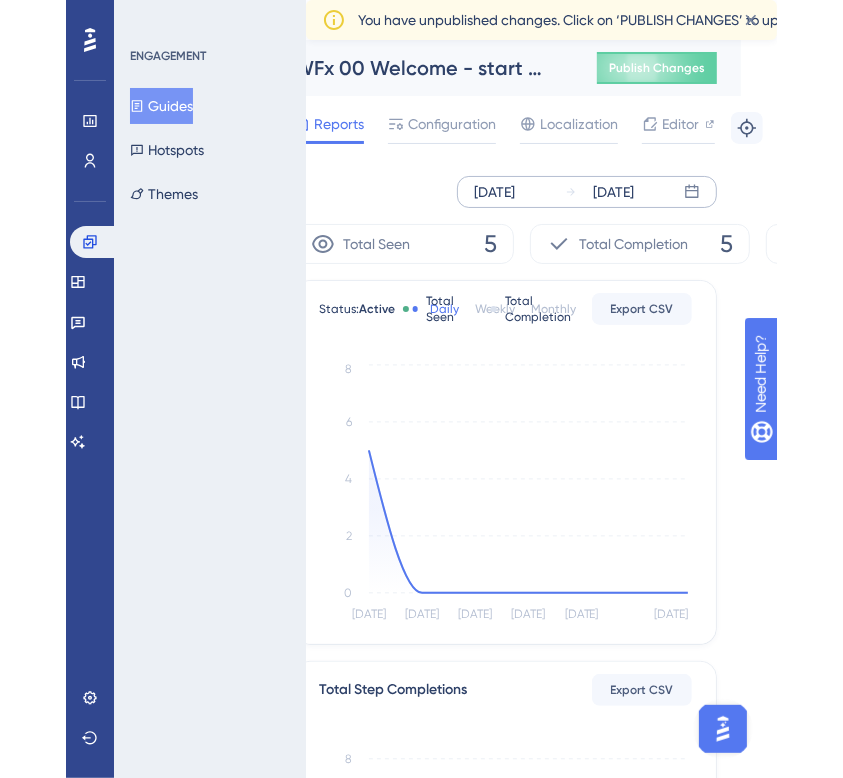 scroll, scrollTop: 0, scrollLeft: 40, axis: horizontal 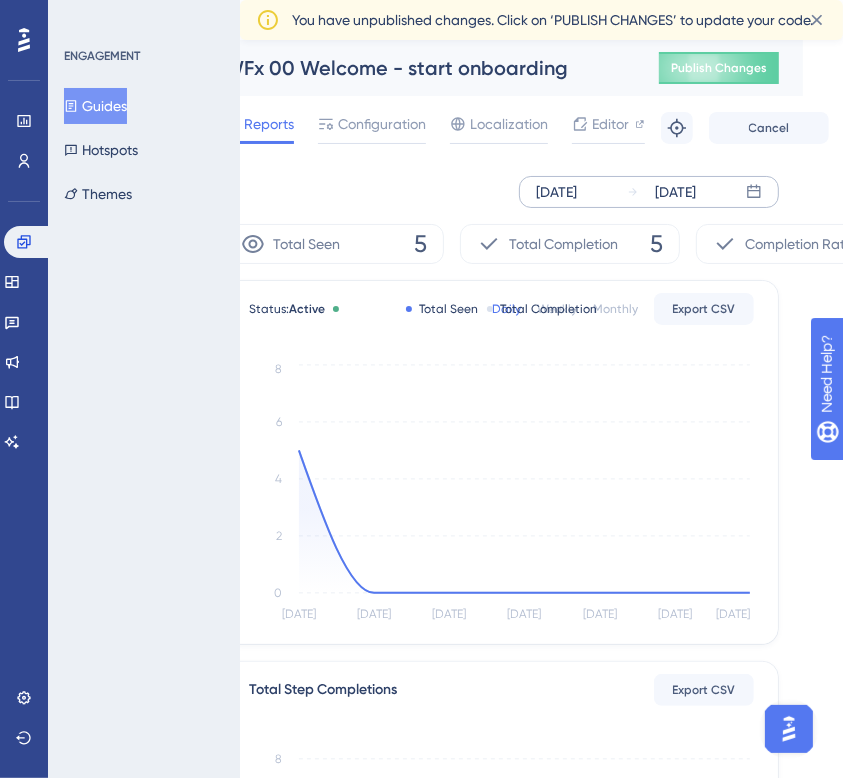 click on "Guides" at bounding box center (95, 106) 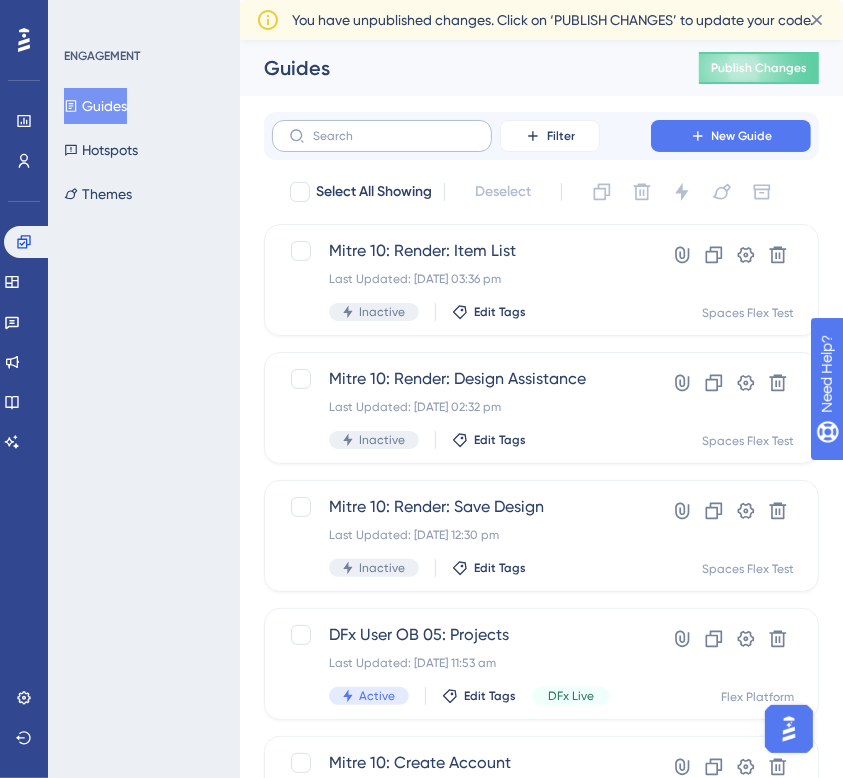 scroll, scrollTop: 0, scrollLeft: 0, axis: both 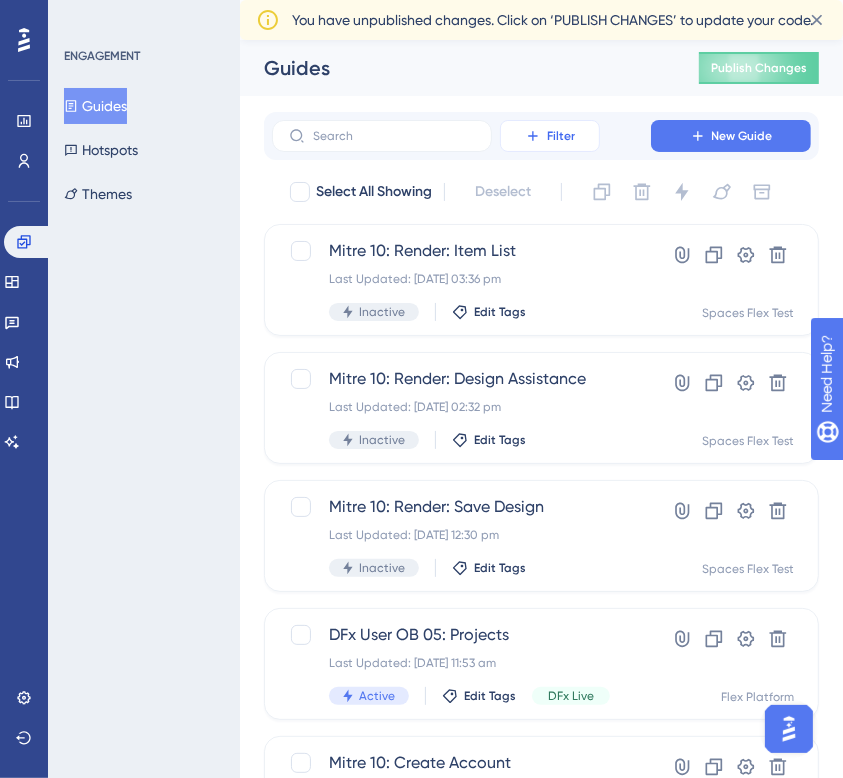 click on "Filter" at bounding box center [561, 136] 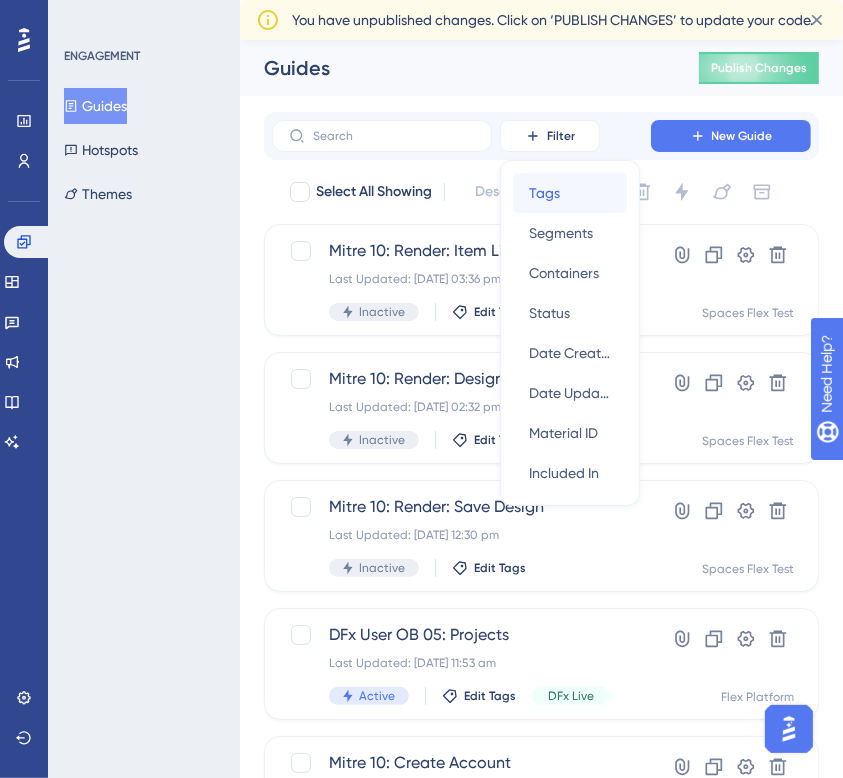 click on "Tags" at bounding box center (544, 193) 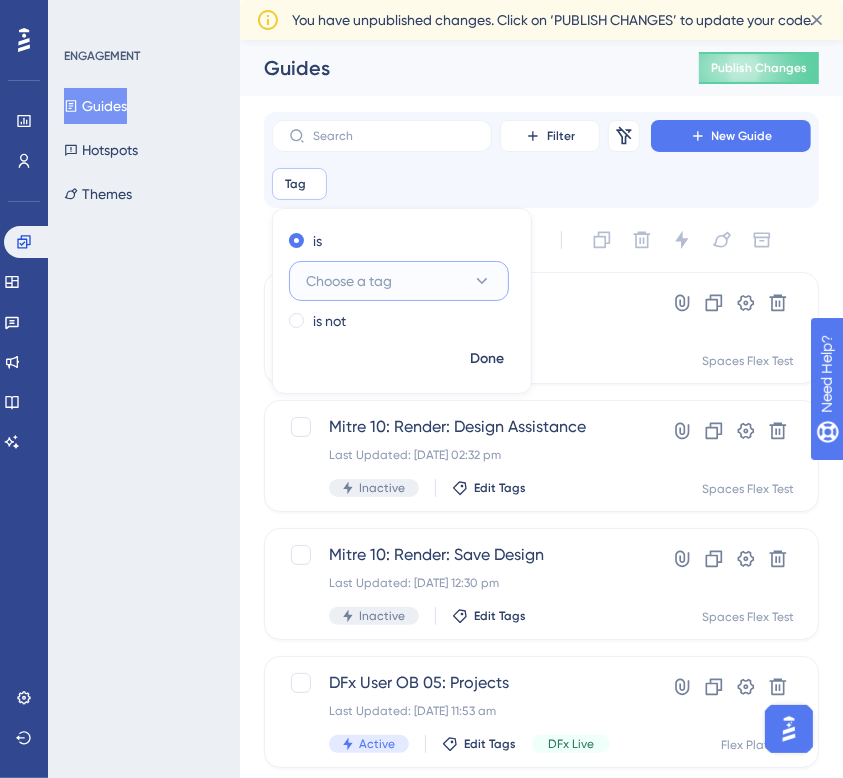 click on "Choose a tag" at bounding box center (399, 281) 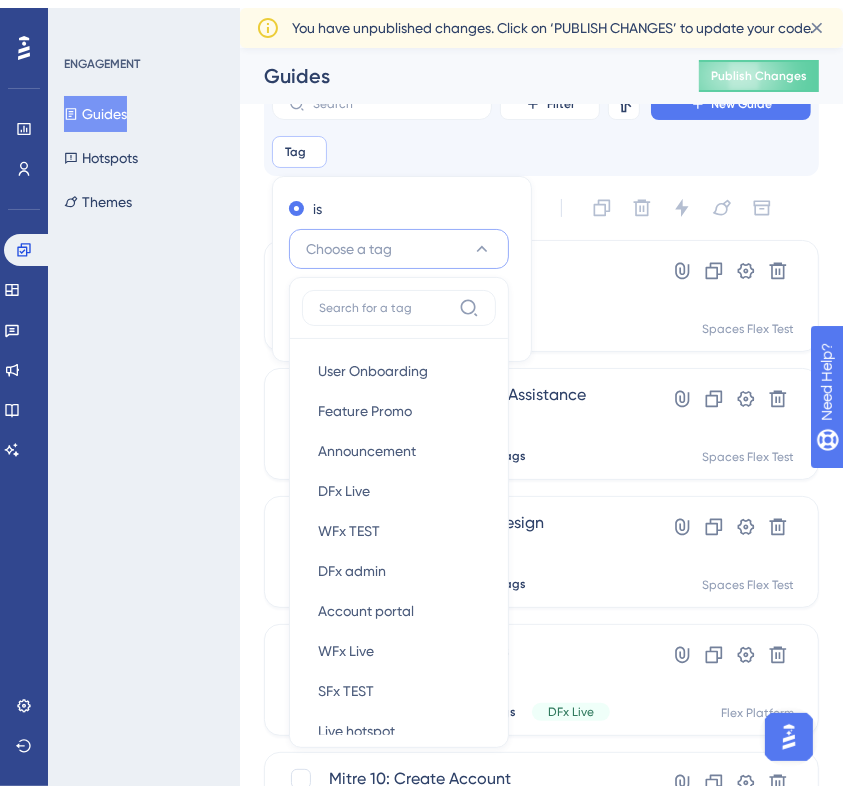 scroll, scrollTop: 151, scrollLeft: 0, axis: vertical 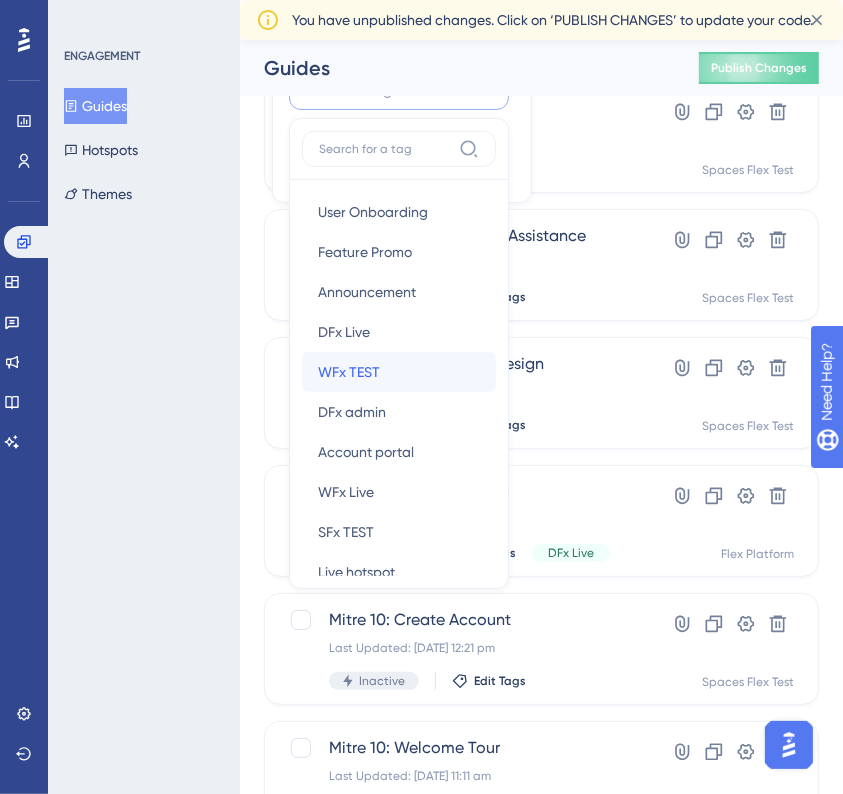 click on "WFx TEST WFx TEST" at bounding box center [399, 372] 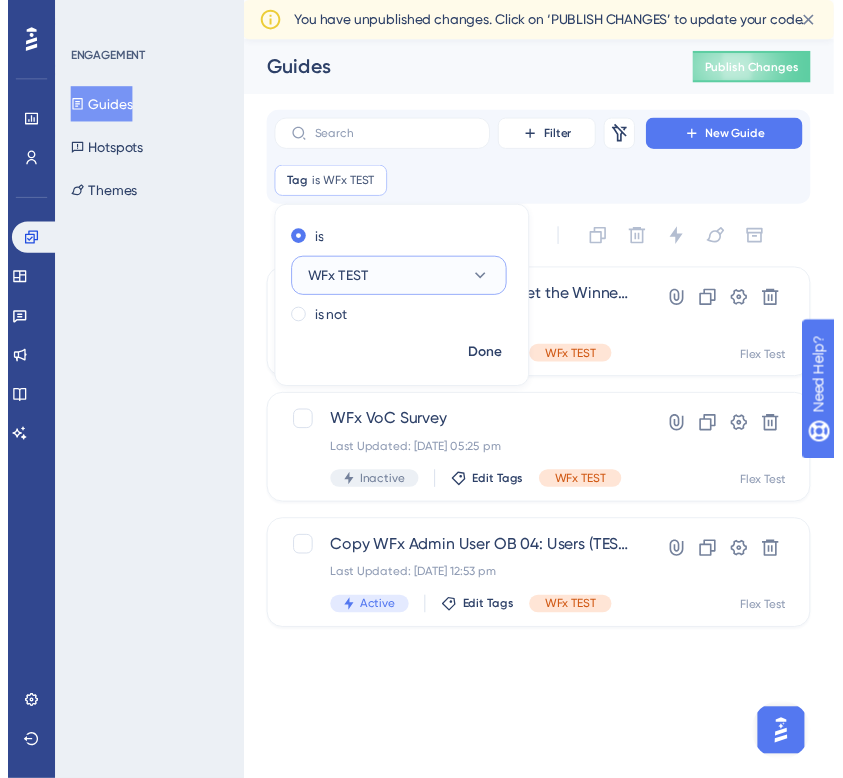 scroll, scrollTop: 0, scrollLeft: 0, axis: both 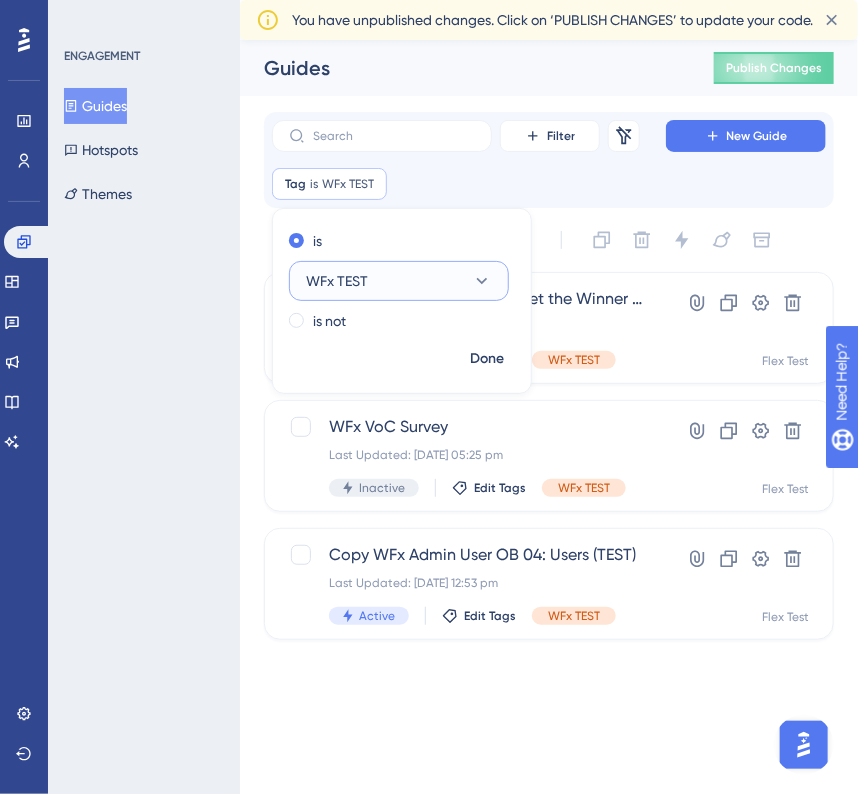 click on "WFx TEST" at bounding box center (399, 281) 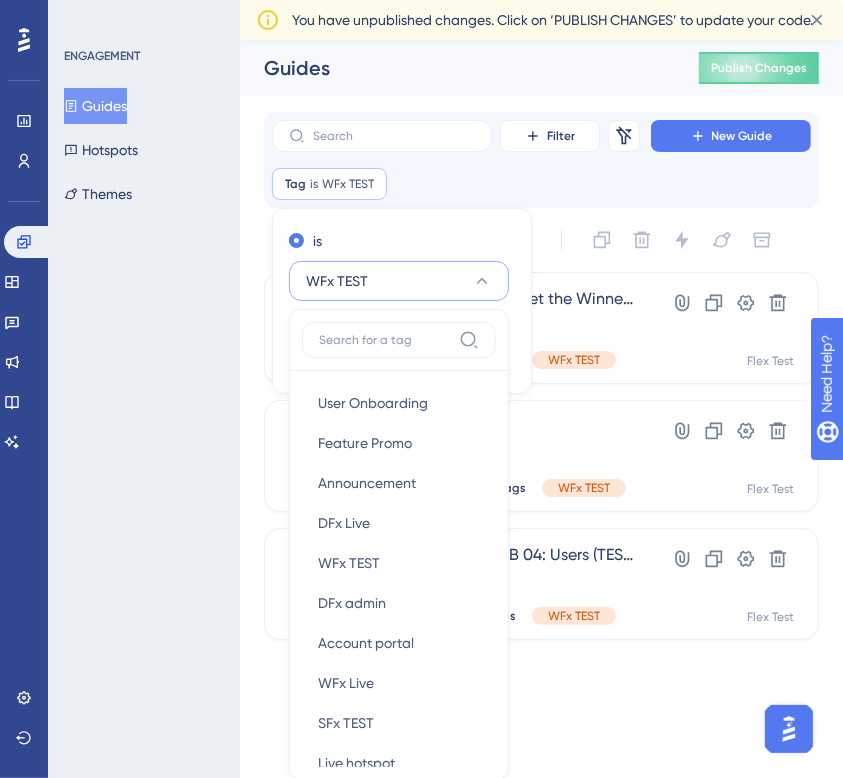 scroll, scrollTop: 24, scrollLeft: 0, axis: vertical 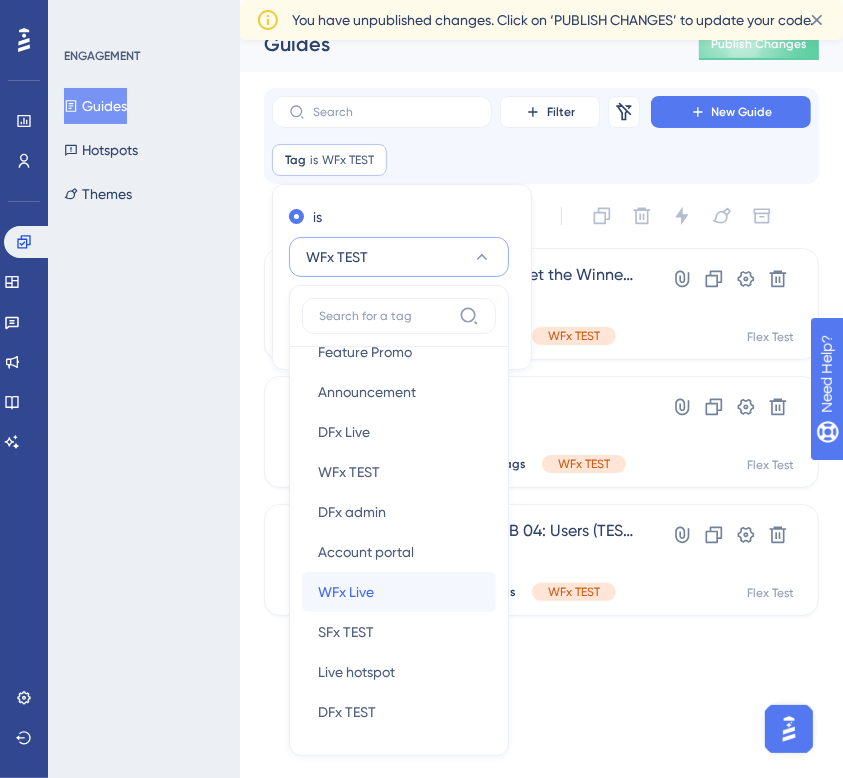 click on "WFx Live" at bounding box center [346, 592] 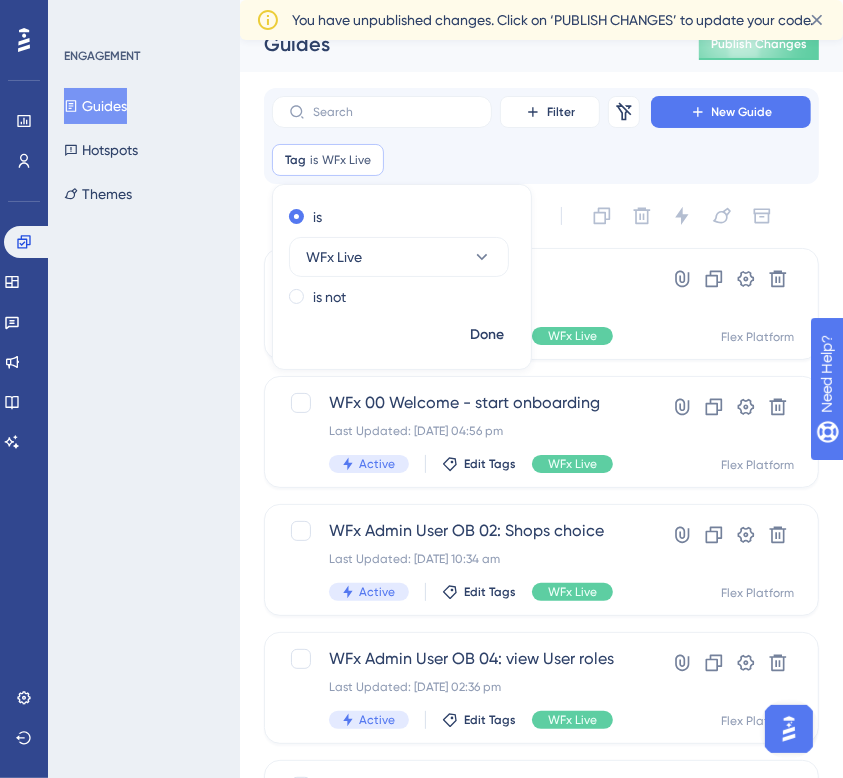 scroll, scrollTop: 0, scrollLeft: 0, axis: both 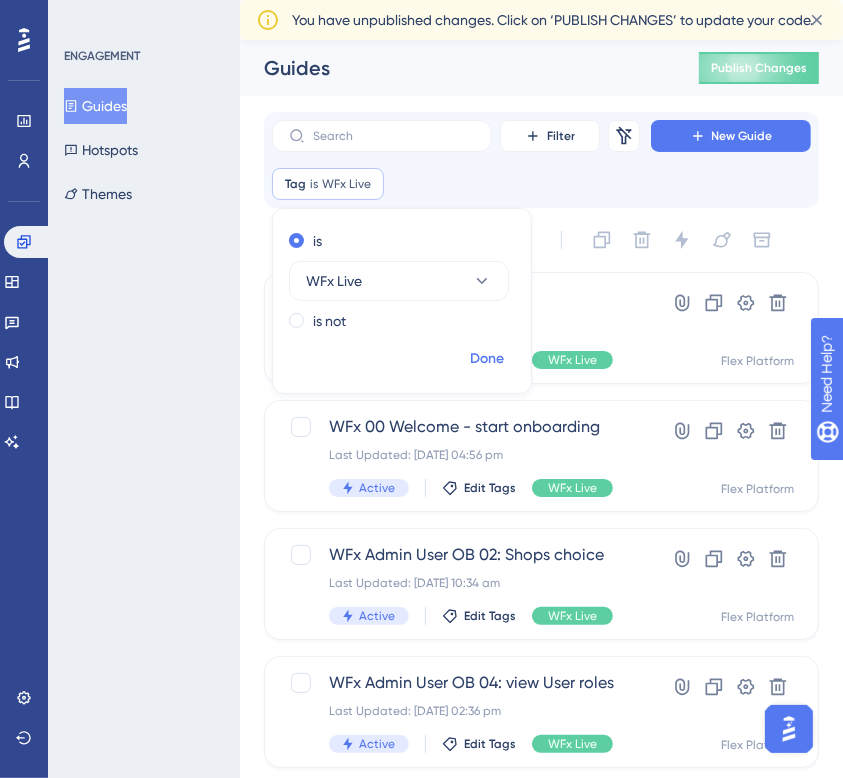 click on "Done" at bounding box center [487, 359] 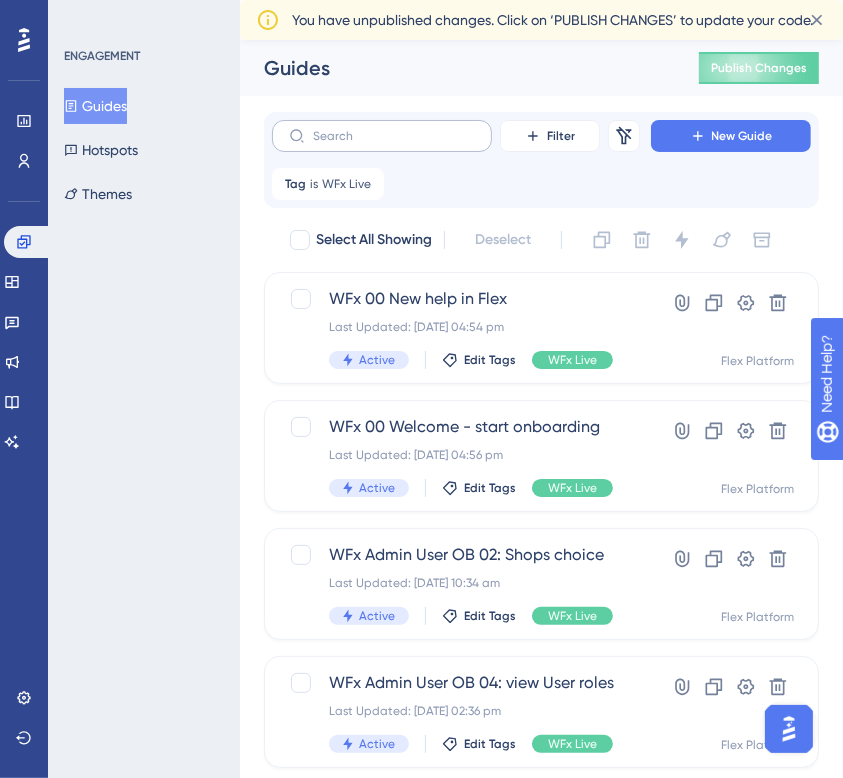 click at bounding box center [382, 136] 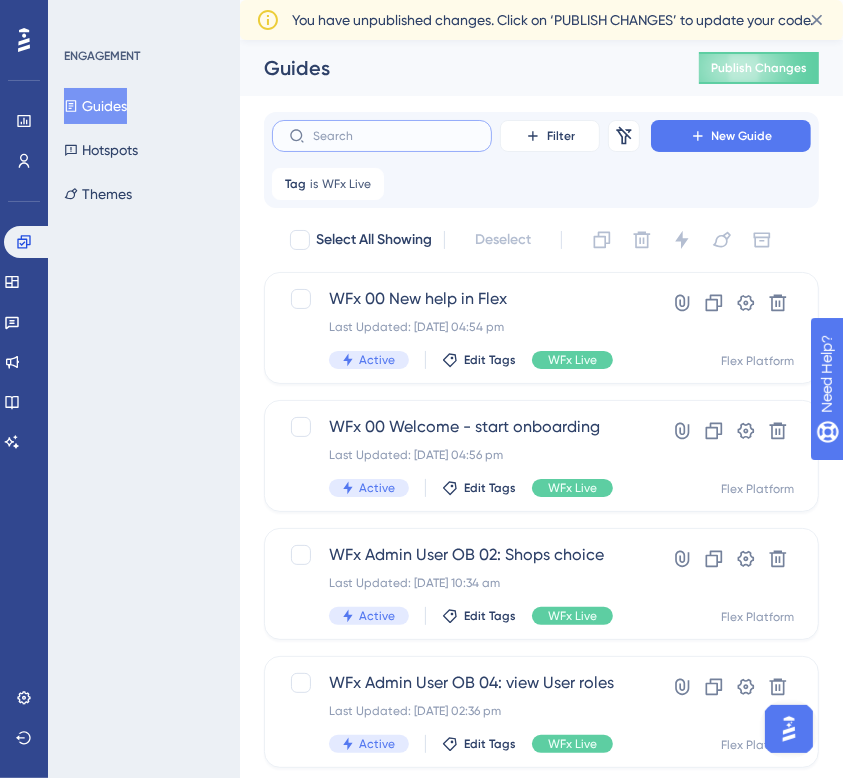 click at bounding box center [394, 136] 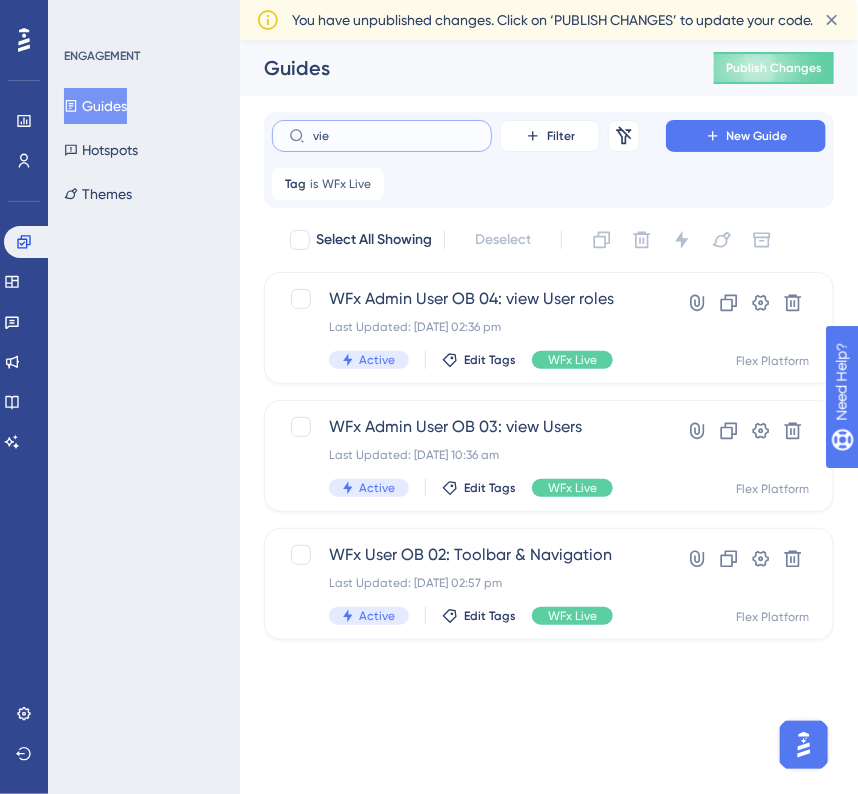 type on "view" 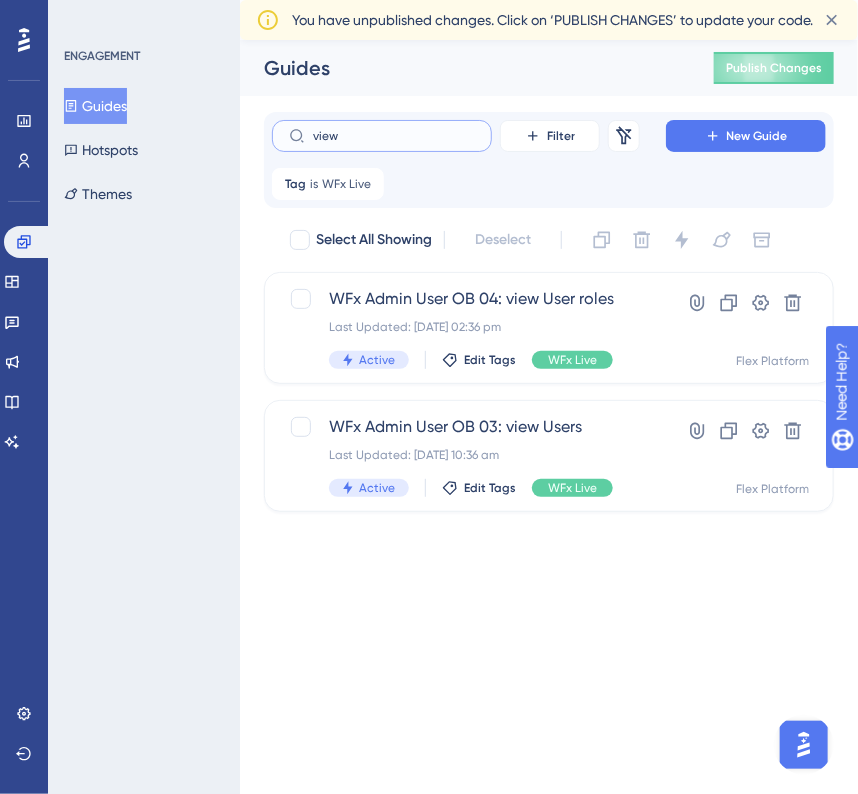 drag, startPoint x: 372, startPoint y: 133, endPoint x: 300, endPoint y: 139, distance: 72.249565 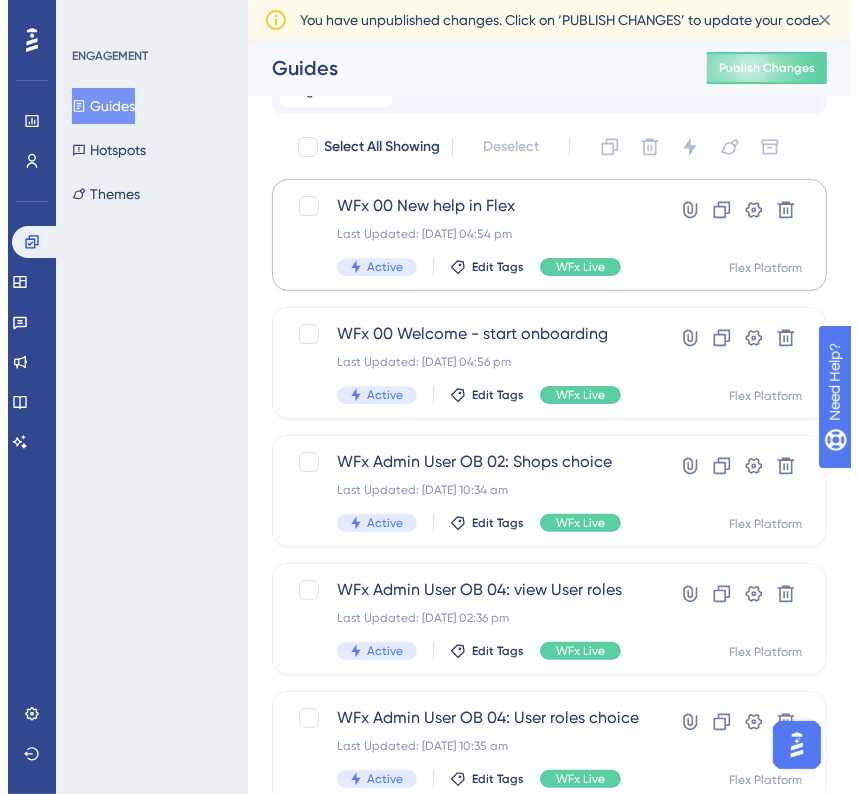 scroll, scrollTop: 0, scrollLeft: 0, axis: both 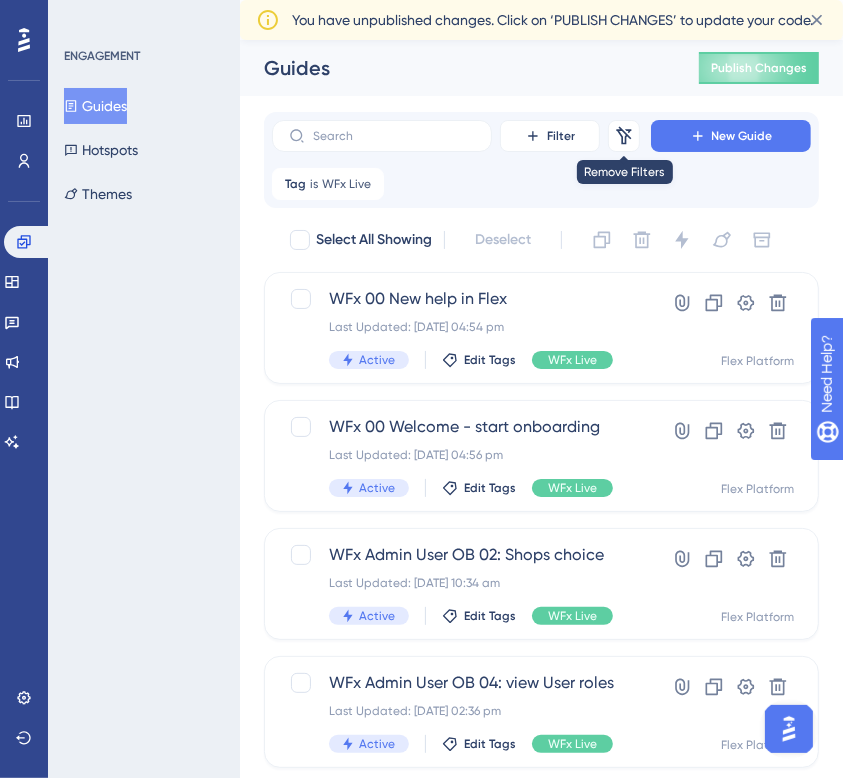 click 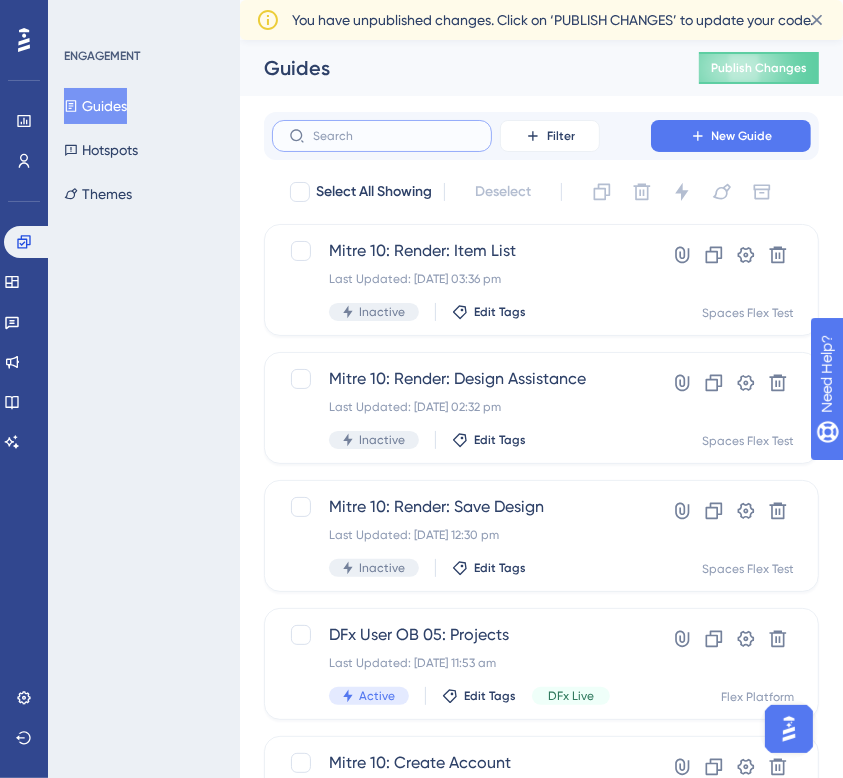 click at bounding box center (394, 136) 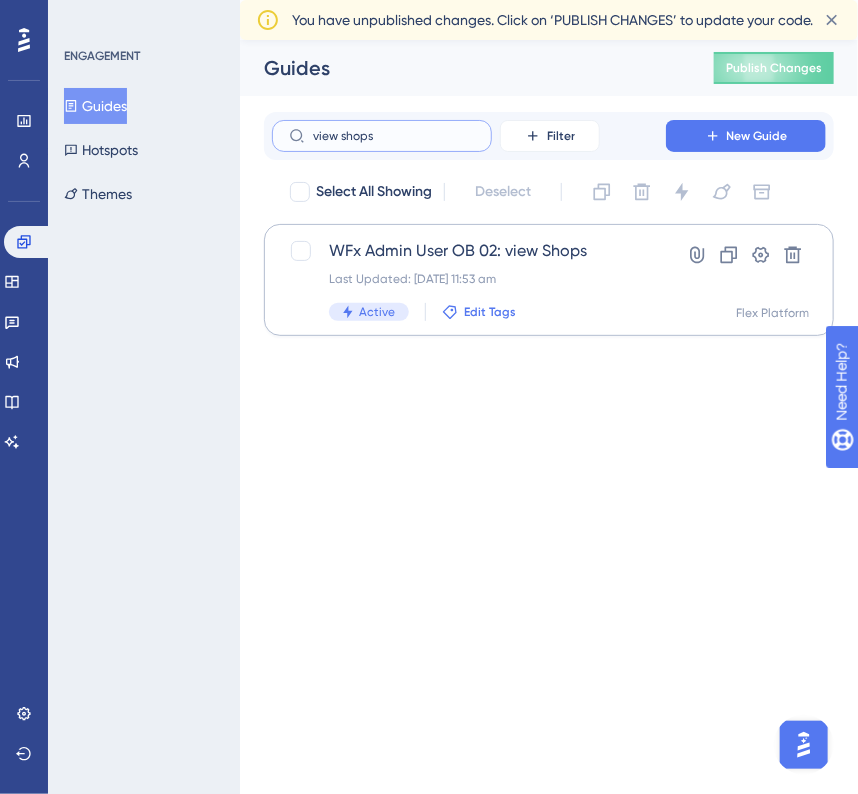 type on "view shops" 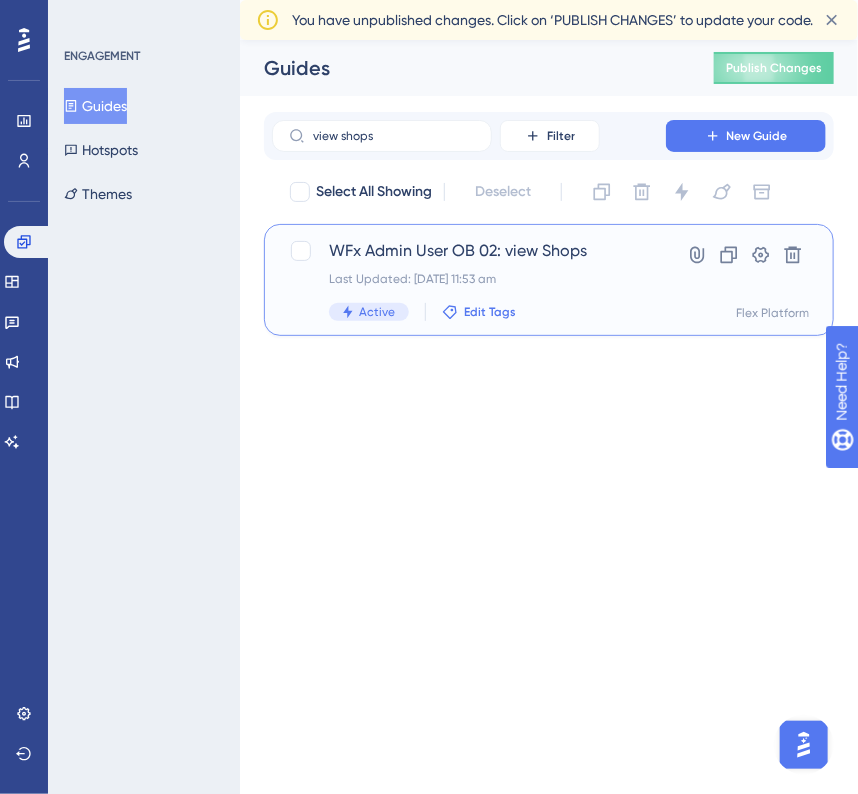 click on "Edit Tags" at bounding box center [490, 312] 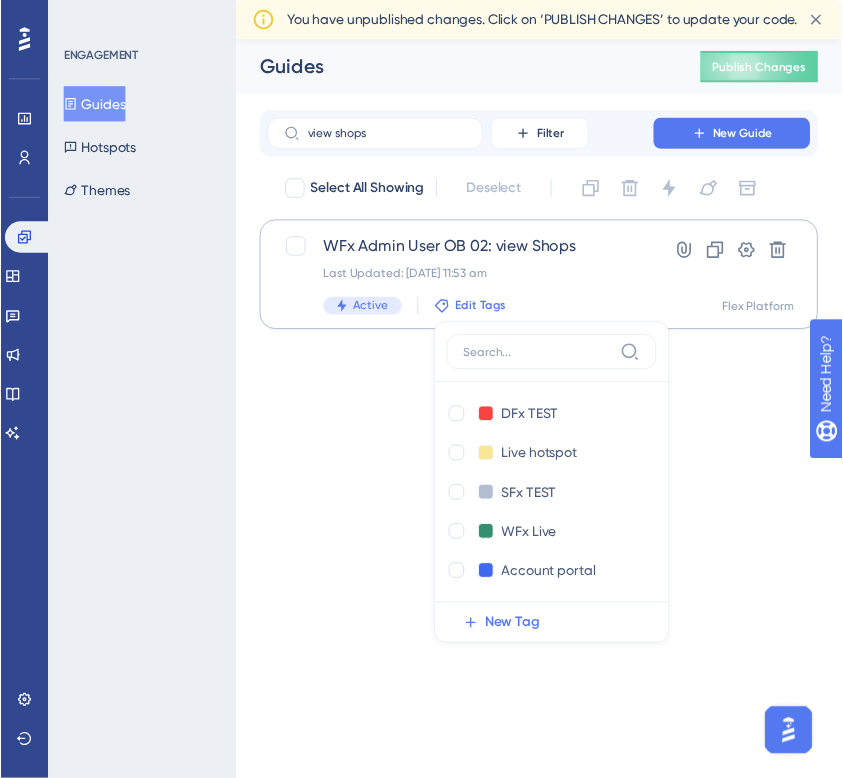 scroll, scrollTop: 56, scrollLeft: 0, axis: vertical 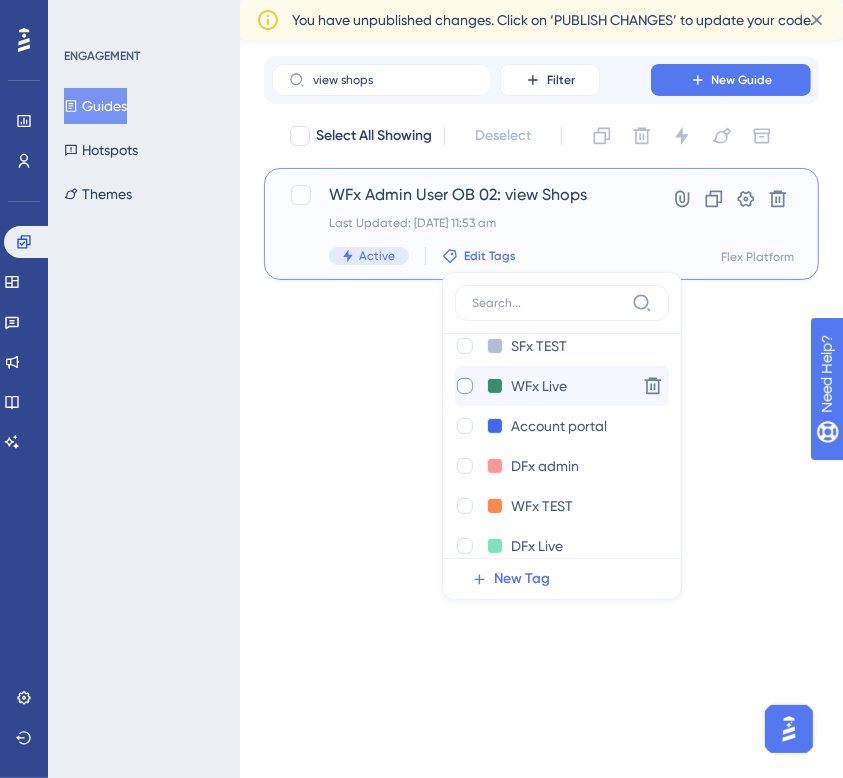 click at bounding box center (465, 386) 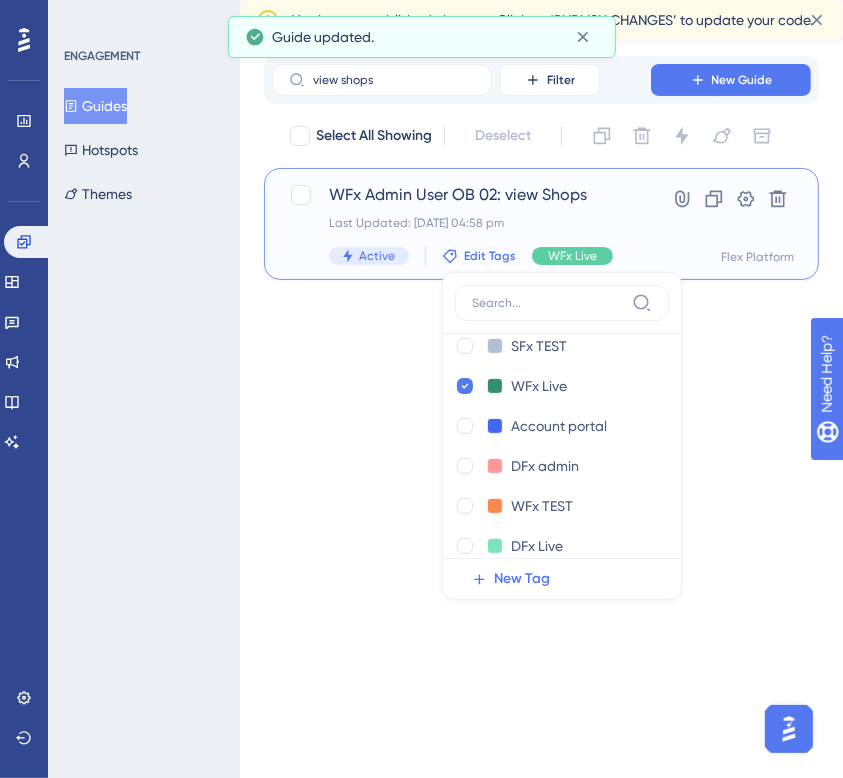 checkbox on "true" 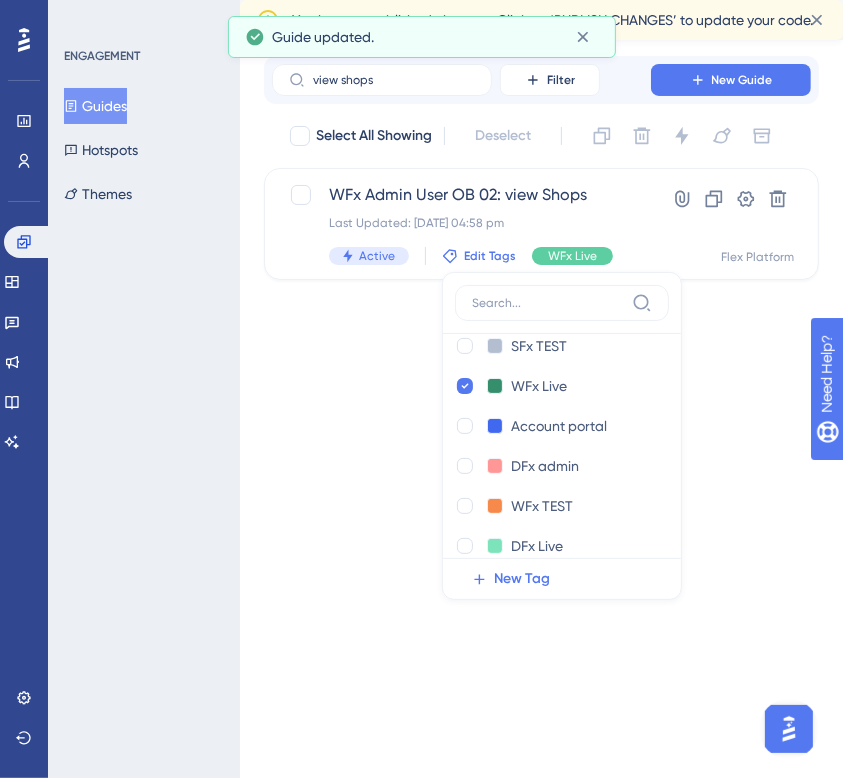 click on "Performance Users Engagement Widgets Feedback Product Updates Knowledge Base AI Assistant Settings Logout ENGAGEMENT Guides Hotspots Themes Guides Publish Changes view shops Filter New Guide Select All Showing Deselect WFx Admin User OB 02: view Shops Last Updated: [DATE] 04:58 pm Active Edit Tags DFx TEST DFx TEST Delete Live hotspot Live hotspot Delete SFx TEST SFx TEST Delete WFx Live WFx Live Delete Account portal Account portal Delete DFx admin DFx admin Delete WFx TEST WFx TEST Delete DFx Live DFx Live Delete Announcement Announcement Delete Feature Promo Feature Promo Delete User Onboarding User Onboarding Delete New Tag WFx Live Hyperlink Clone Settings Delete Flex Platform You have unpublished changes. Click on ‘PUBLISH CHANGES’ to update your code. Guide updated.
5" at bounding box center [421, -56] 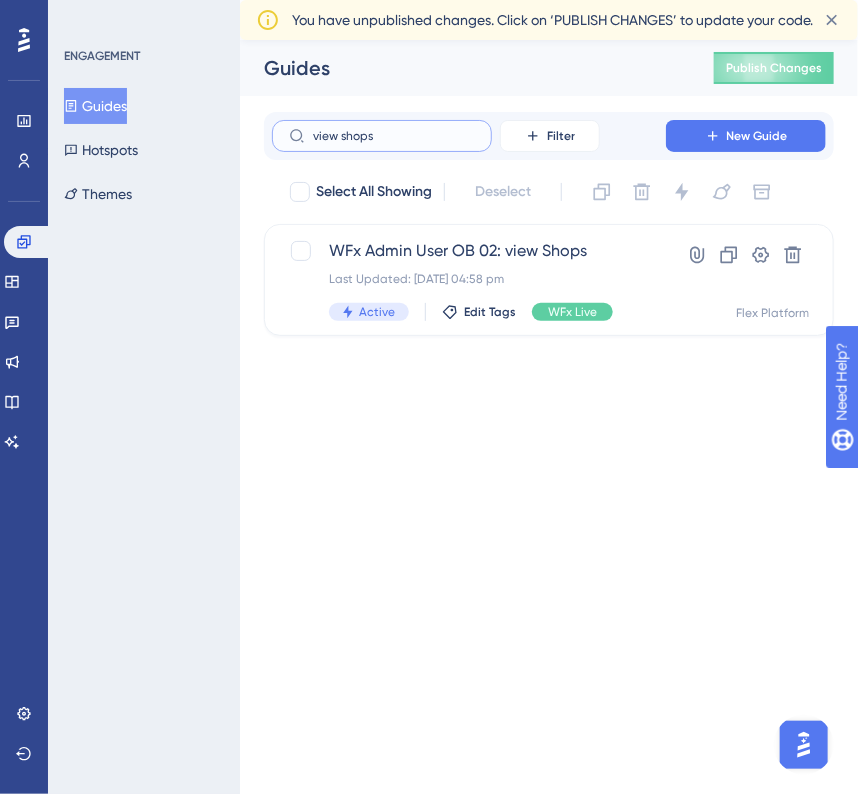 drag, startPoint x: 433, startPoint y: 129, endPoint x: 236, endPoint y: 142, distance: 197.42847 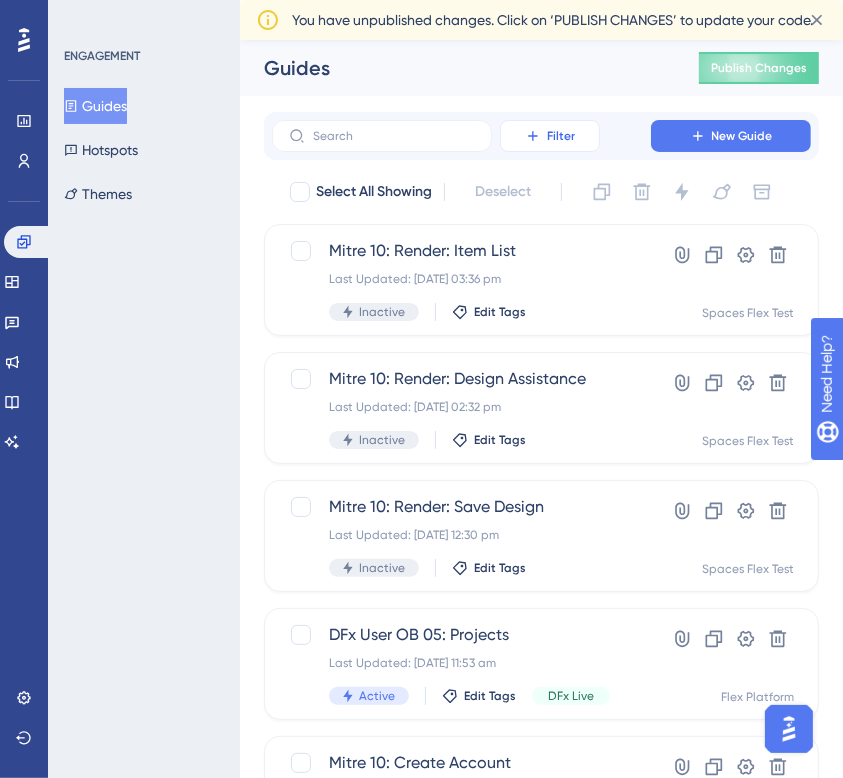 click on "Filter" at bounding box center [550, 136] 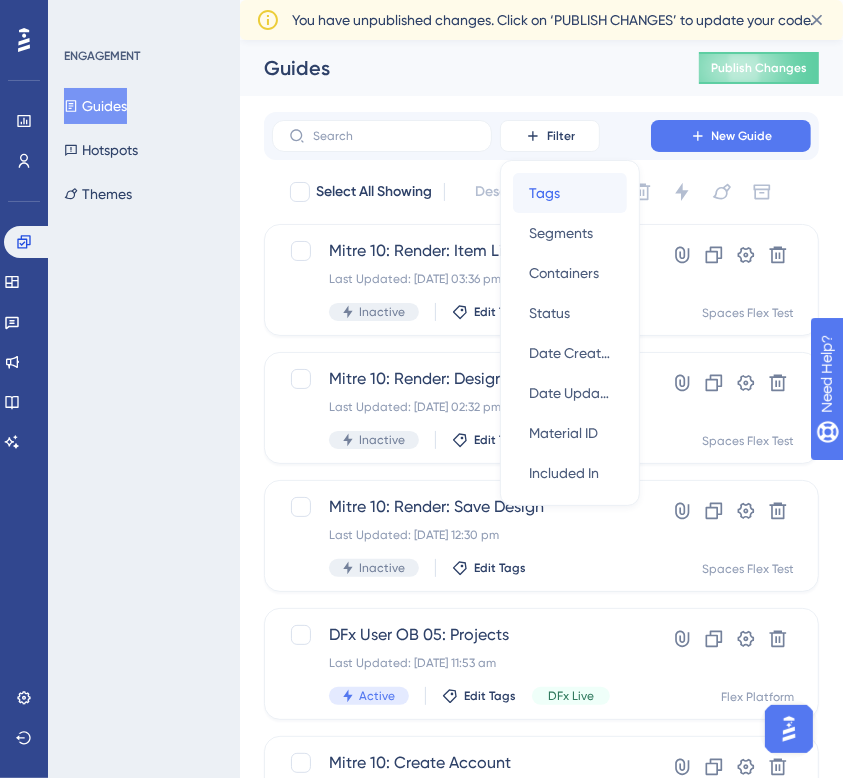 click on "Tags Tags" at bounding box center (570, 193) 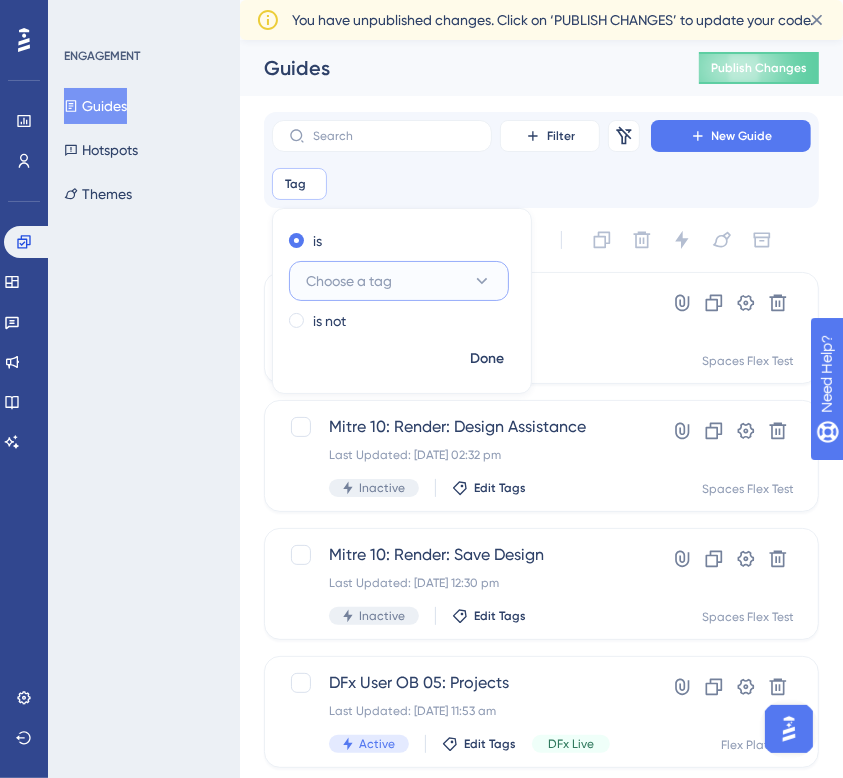 click on "Choose a tag" at bounding box center [399, 281] 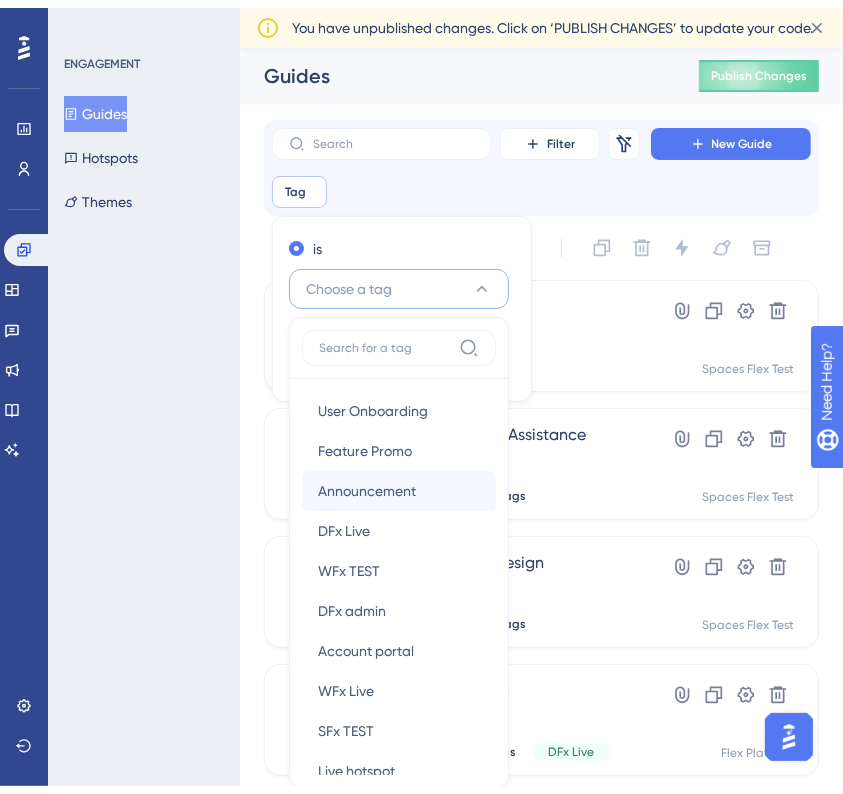 scroll, scrollTop: 151, scrollLeft: 0, axis: vertical 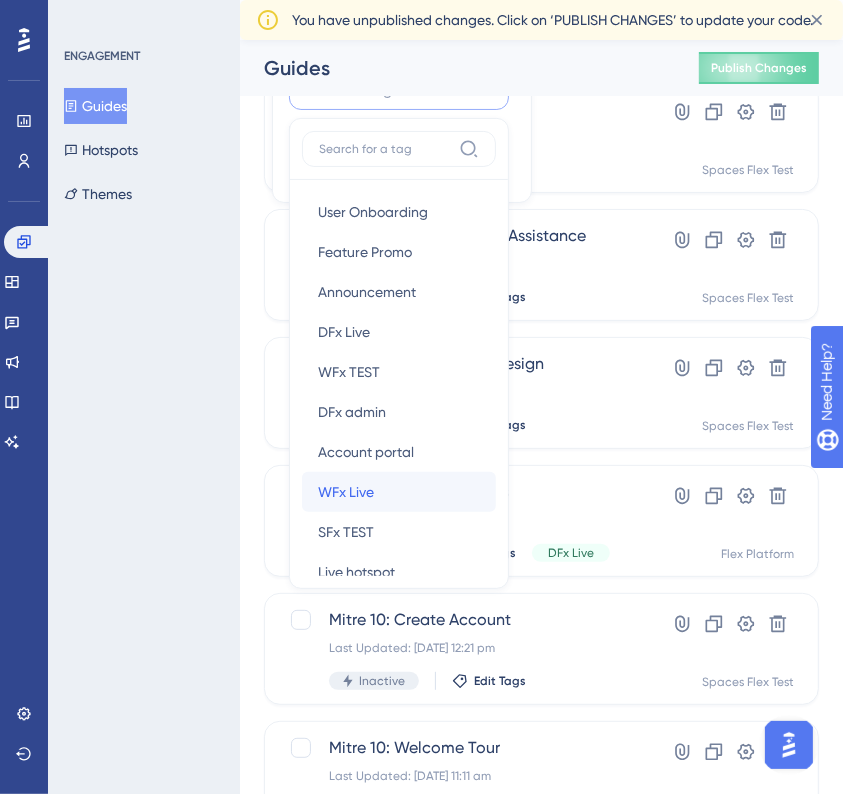click on "WFx Live WFx Live" at bounding box center [399, 492] 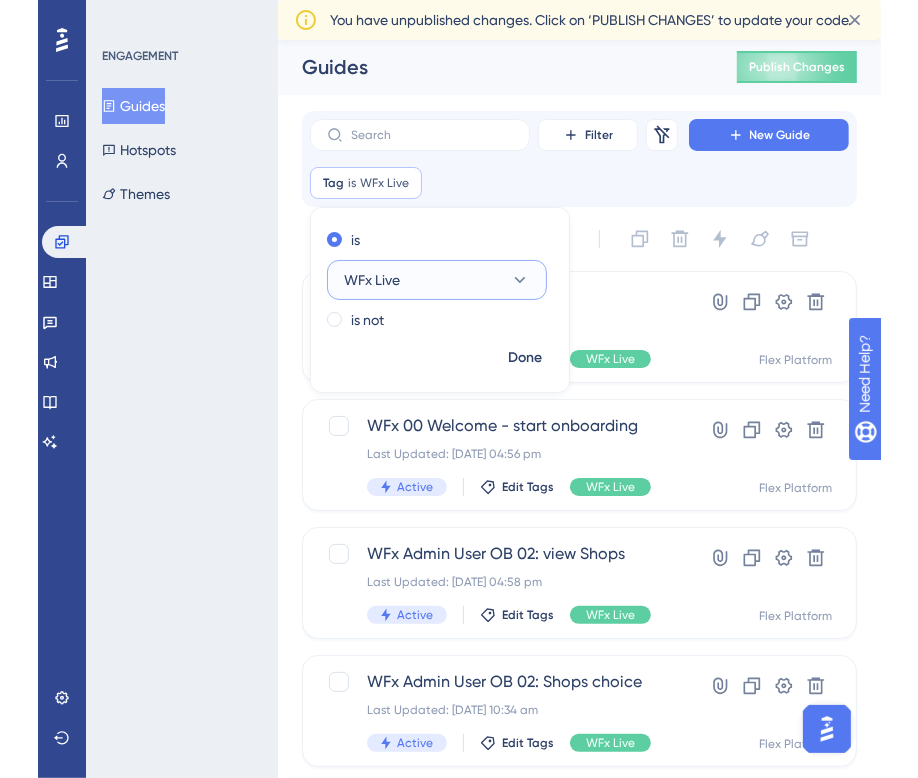 scroll, scrollTop: 0, scrollLeft: 0, axis: both 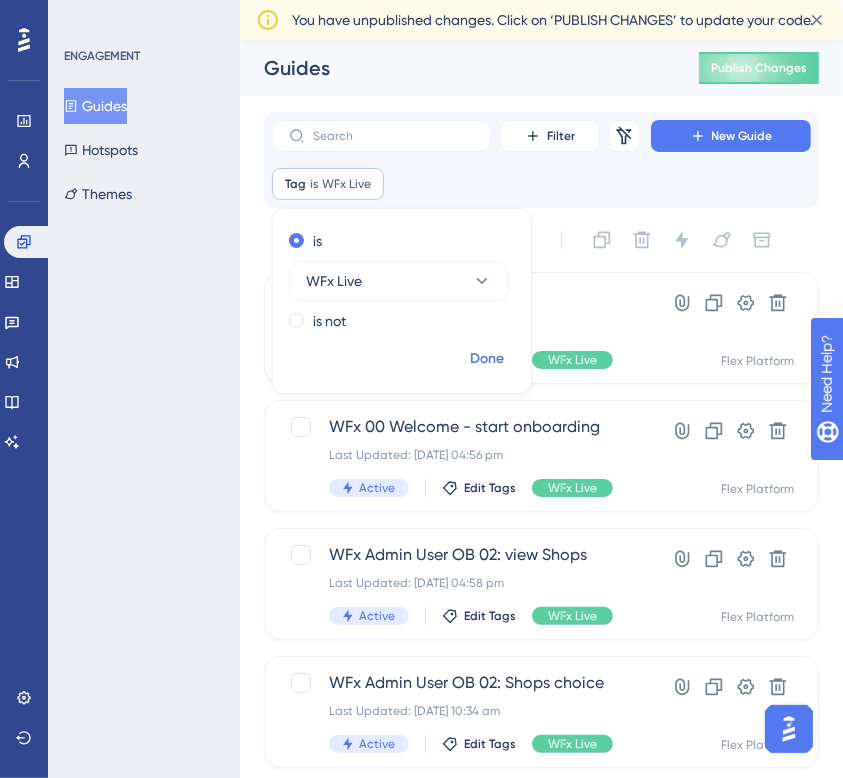 click on "Done" at bounding box center [487, 359] 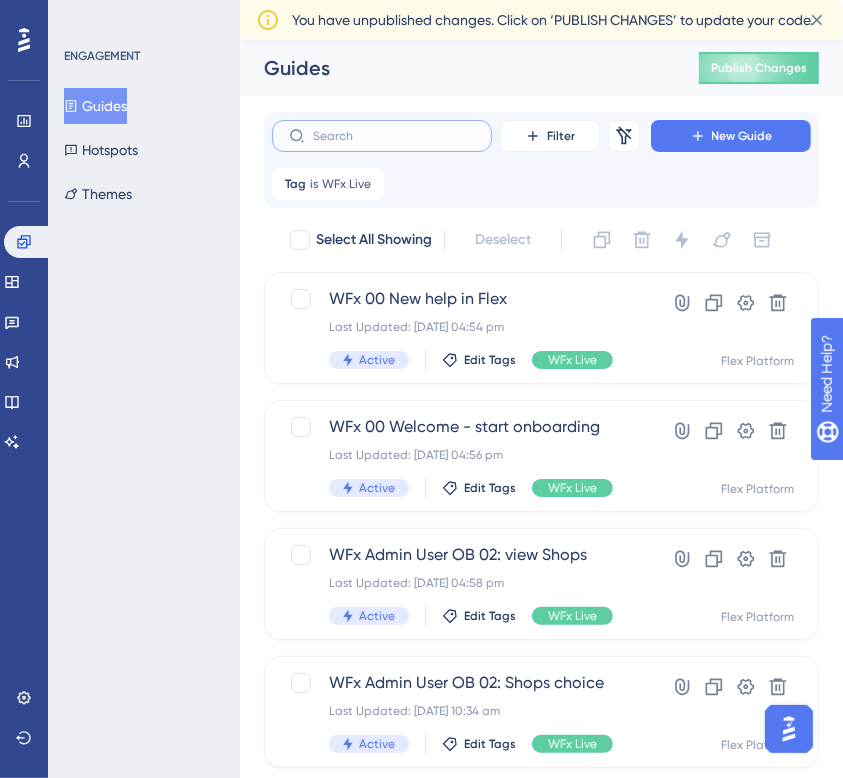 click at bounding box center [394, 136] 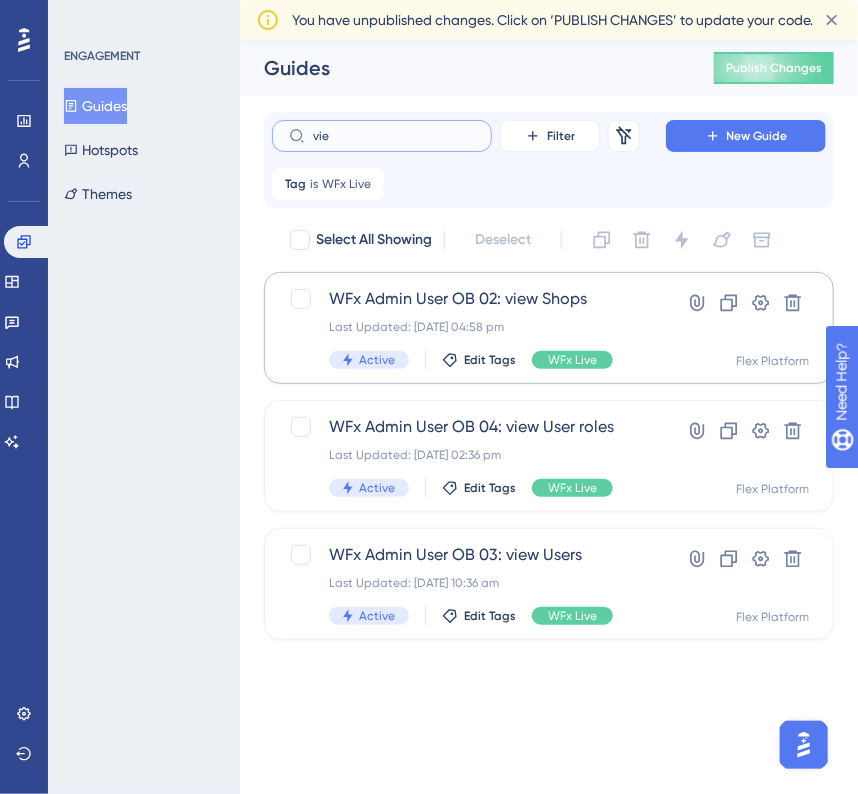 type on "vie" 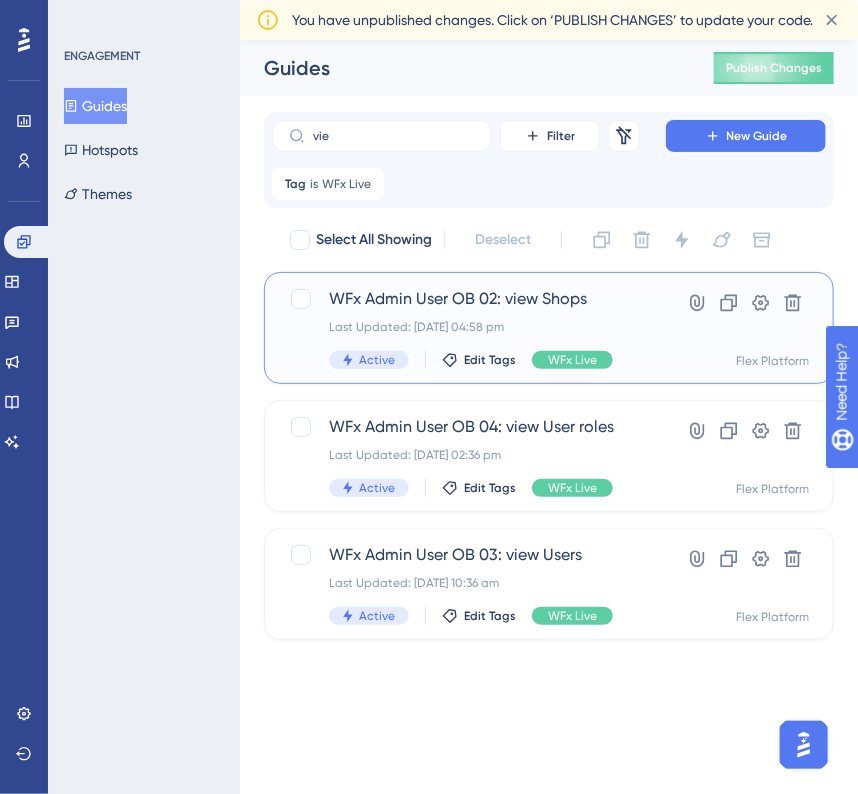 click on "WFx Admin User OB 02: view Shops Last Updated: [DATE] 04:58 pm Active Edit Tags WFx Live Hyperlink Clone Settings Delete Flex Platform" at bounding box center [549, 328] 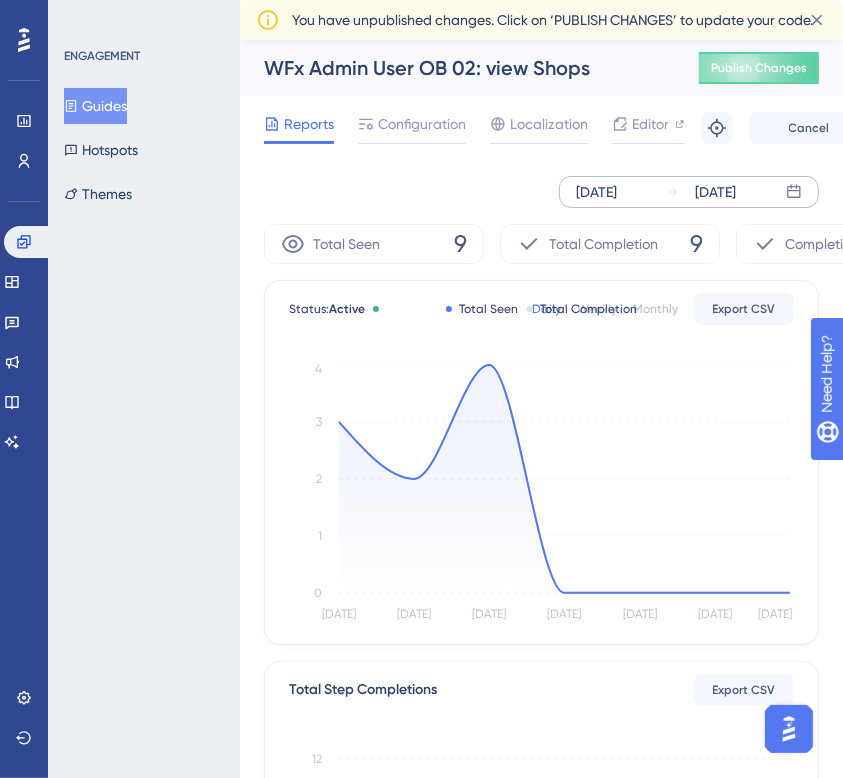 click on "[DATE]" at bounding box center (715, 192) 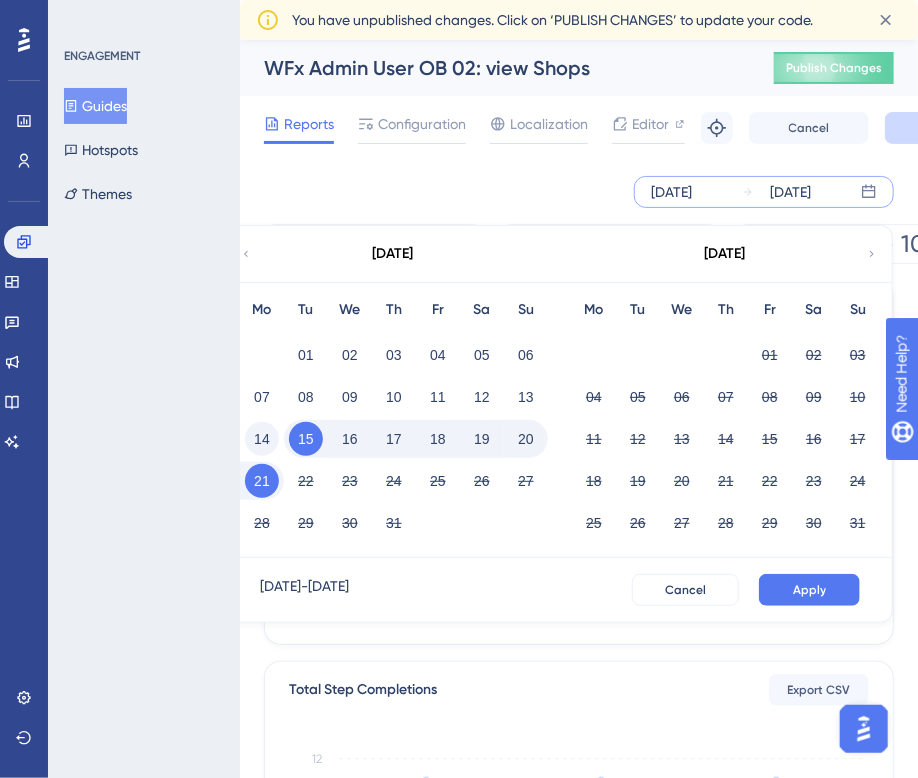click on "14" at bounding box center [262, 439] 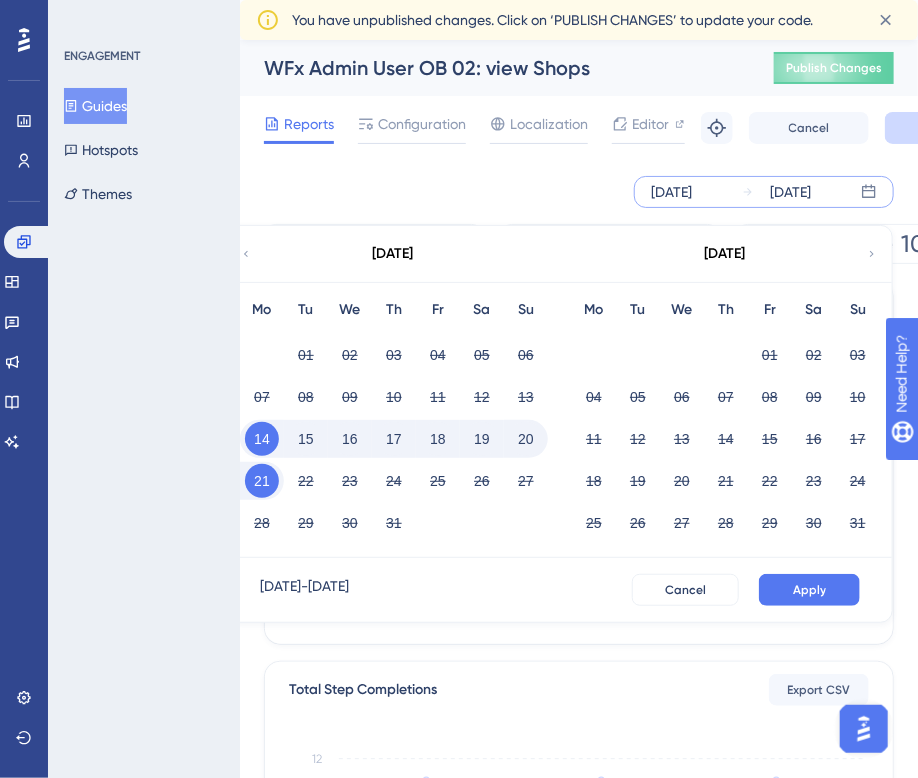 click on "20" at bounding box center (526, 439) 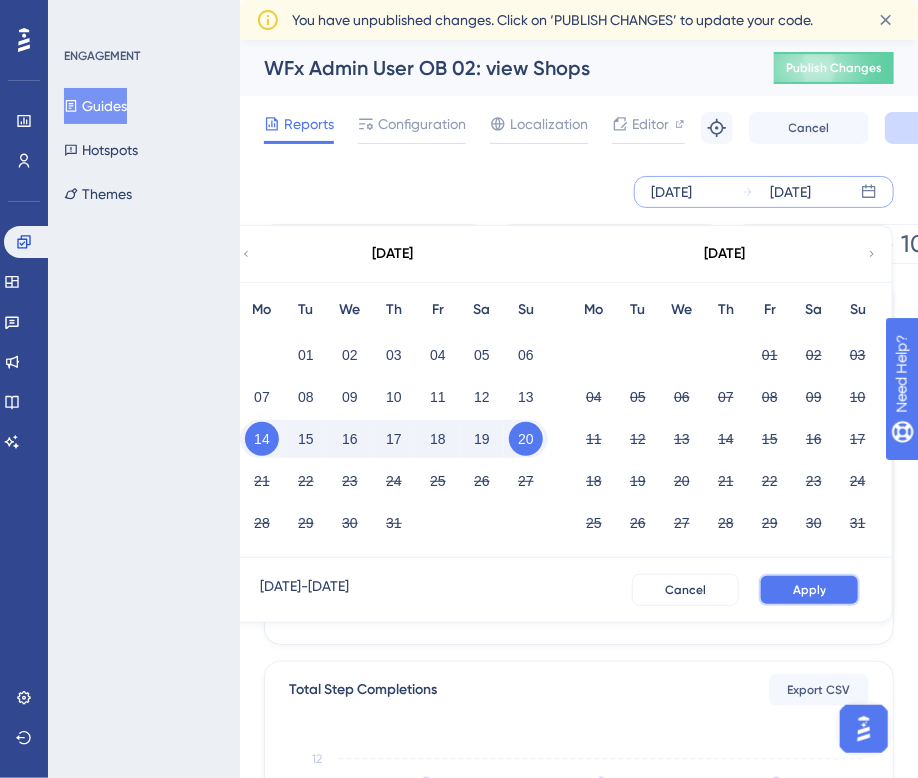 click on "Apply" at bounding box center [809, 590] 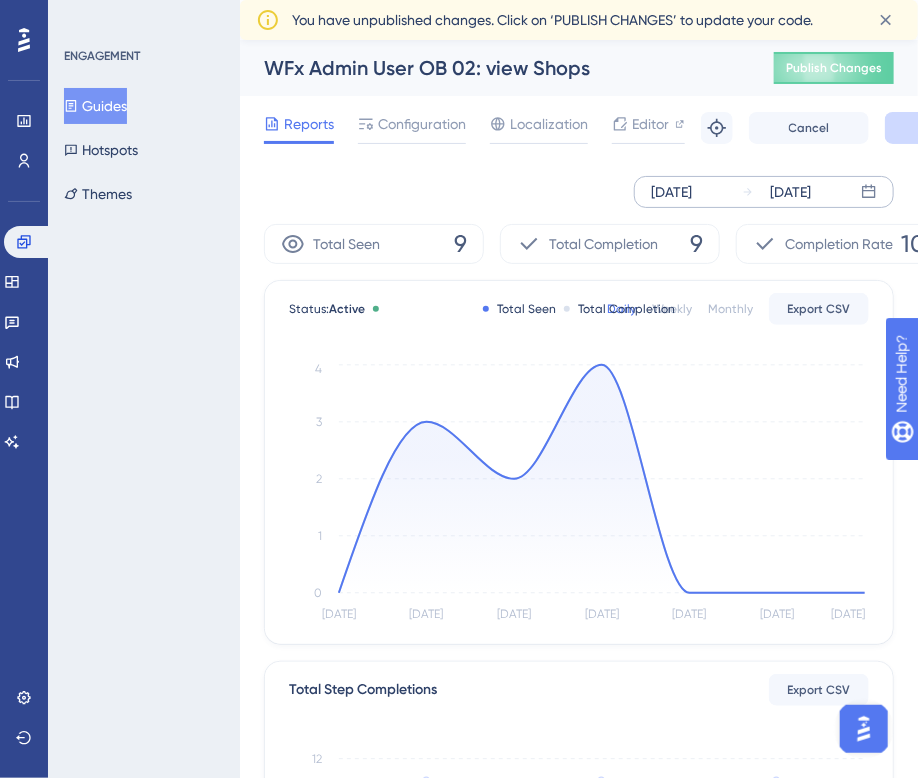 click on "Guides" at bounding box center [95, 106] 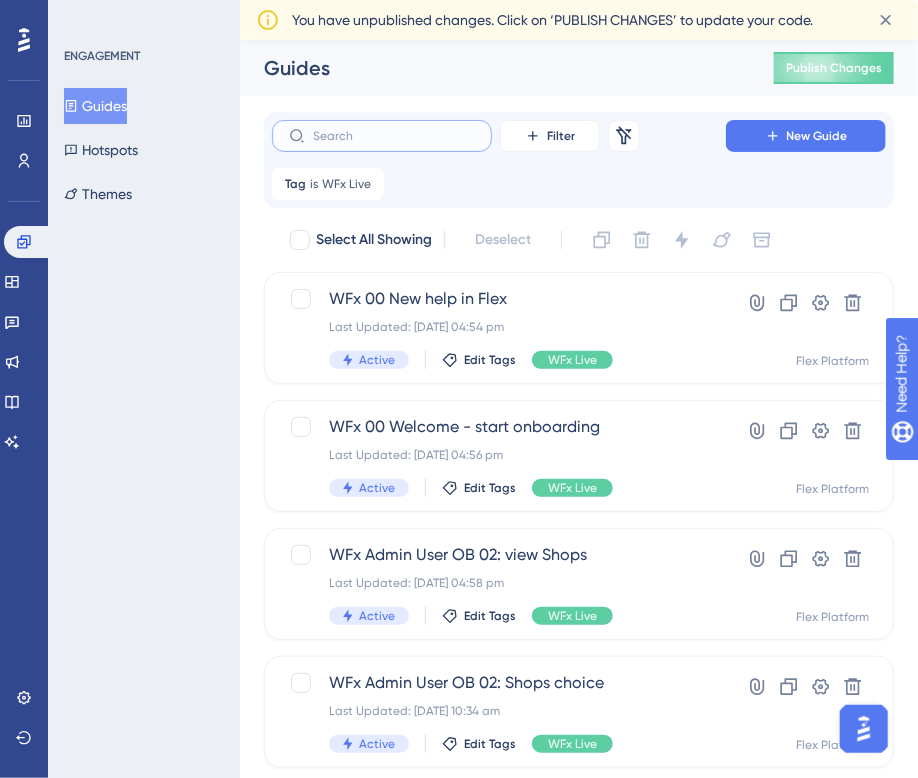click at bounding box center [394, 136] 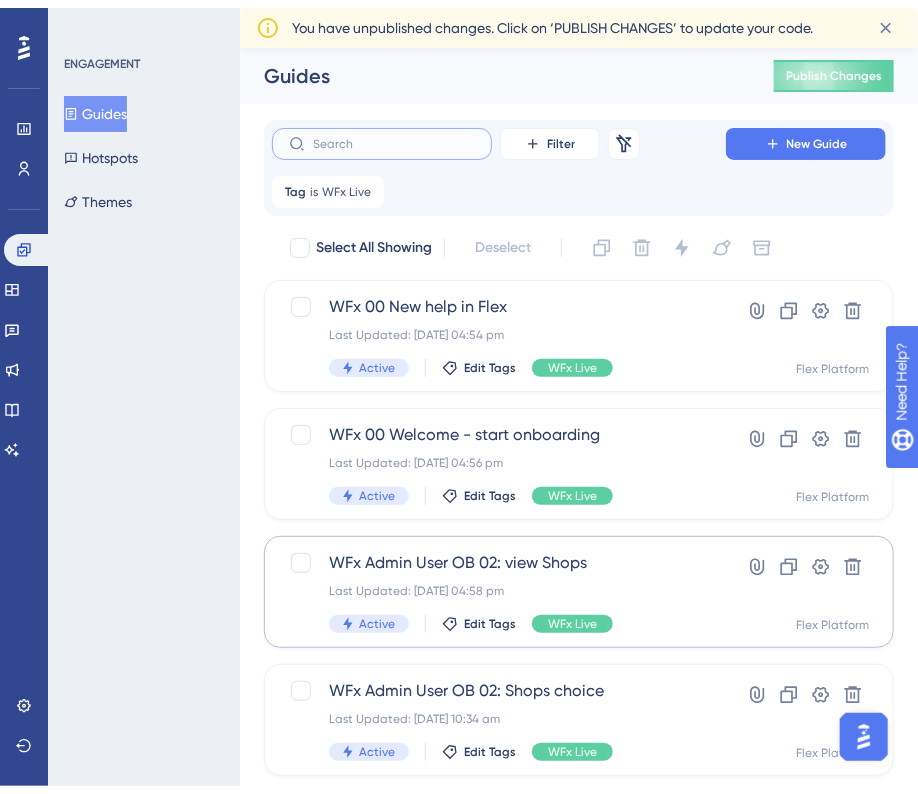 scroll, scrollTop: 100, scrollLeft: 0, axis: vertical 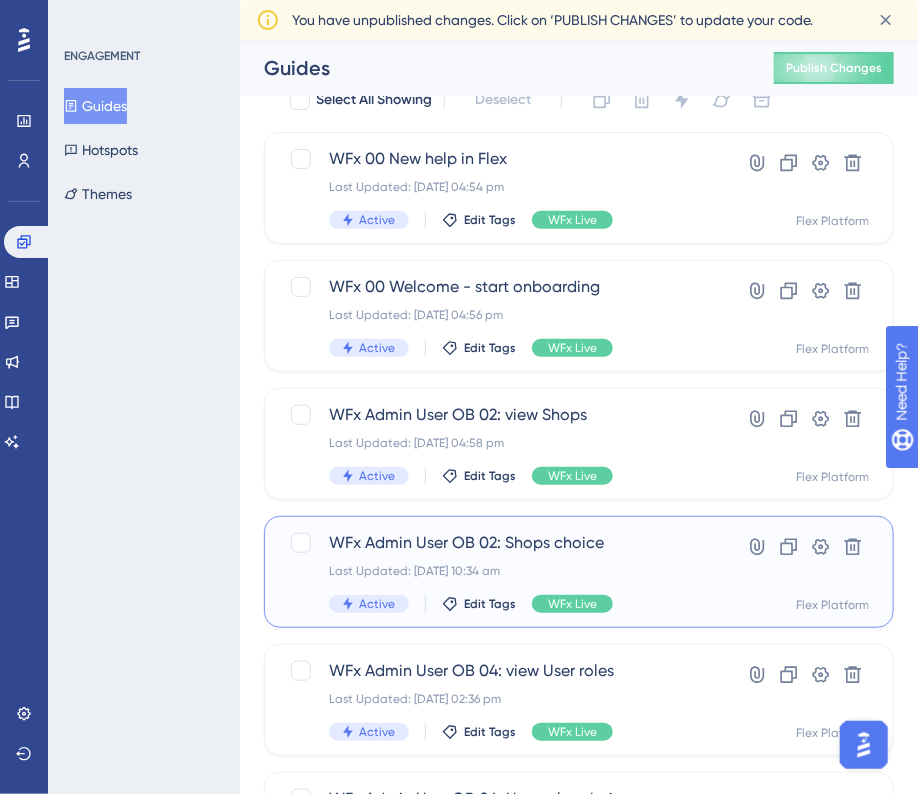 click on "WFx Admin User OB 02: Shops choice Last Updated: [DATE] 10:34 am Active Edit Tags WFx Live" at bounding box center (499, 572) 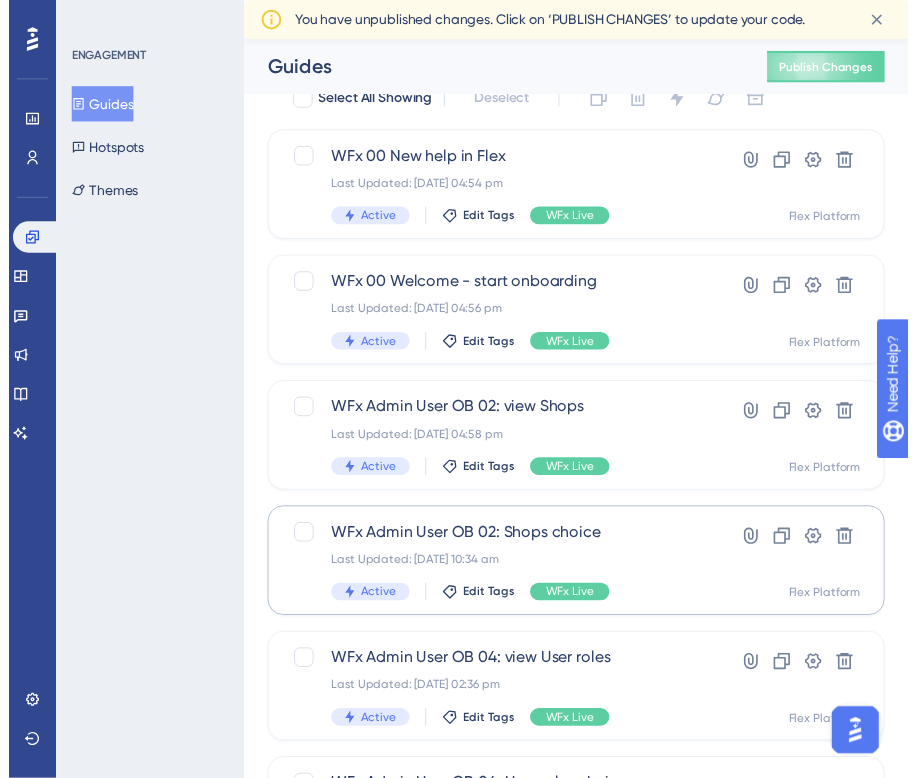 scroll, scrollTop: 0, scrollLeft: 0, axis: both 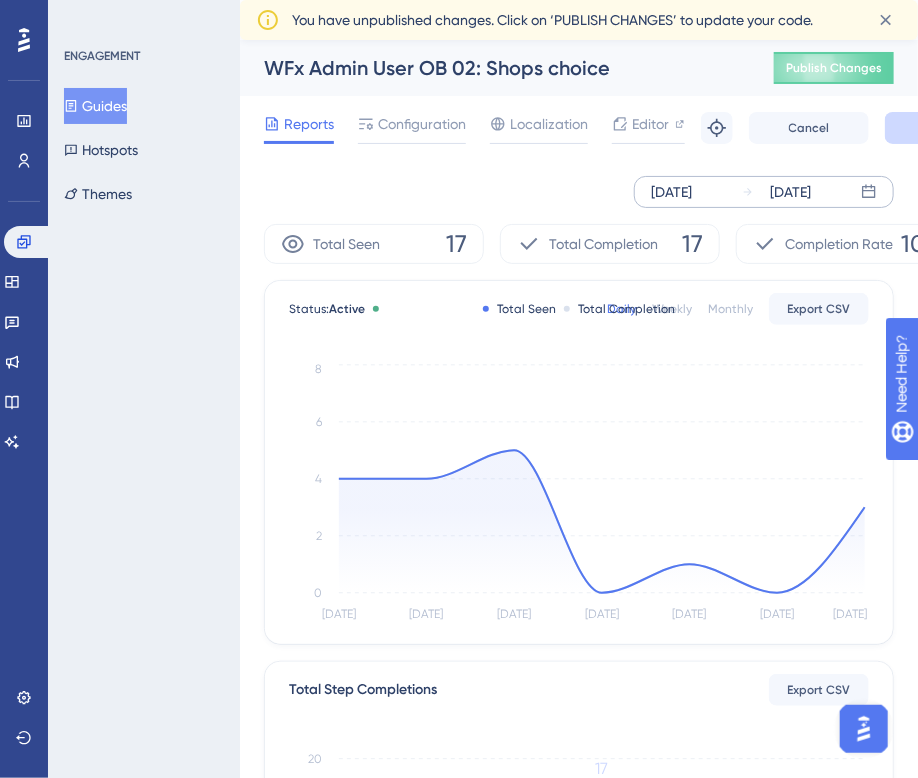 click on "[DATE]" at bounding box center (671, 192) 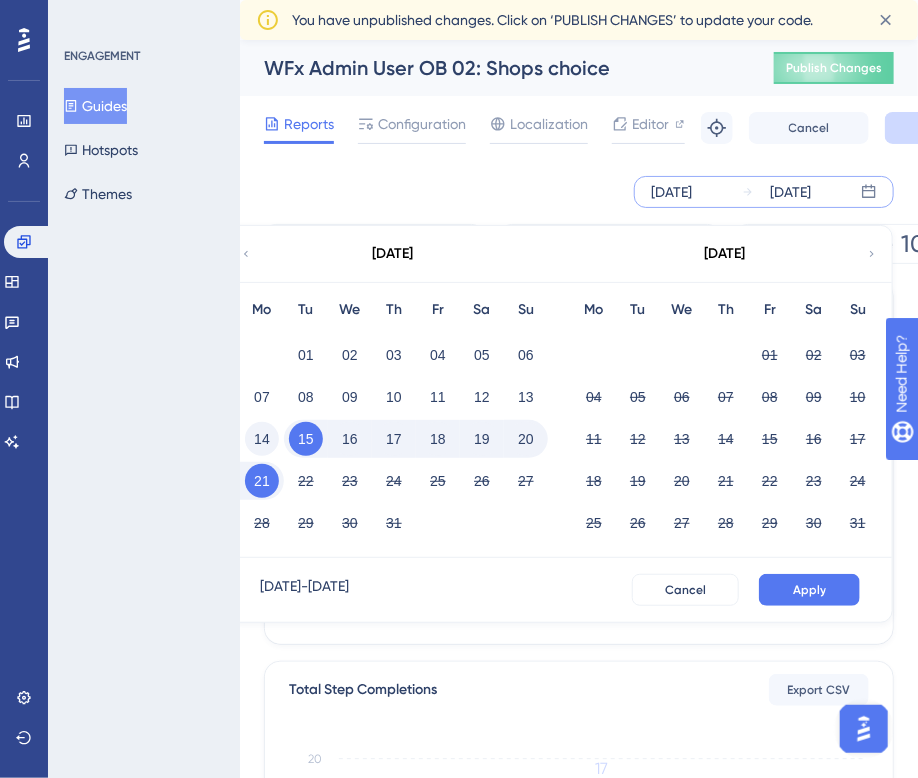 click on "14" at bounding box center (262, 439) 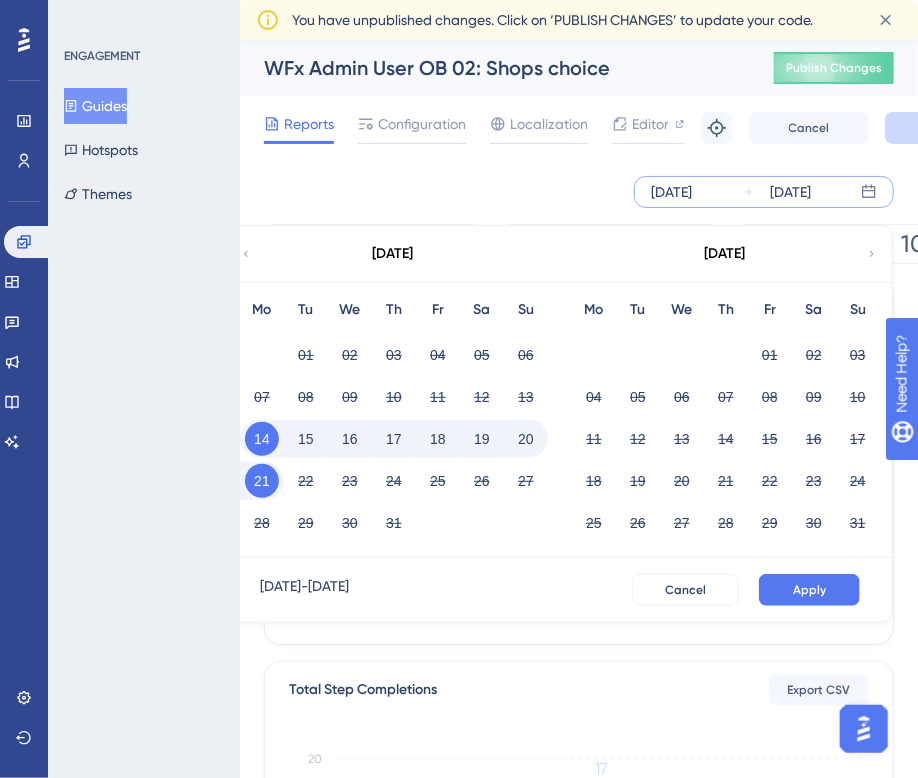click on "20" at bounding box center (526, 439) 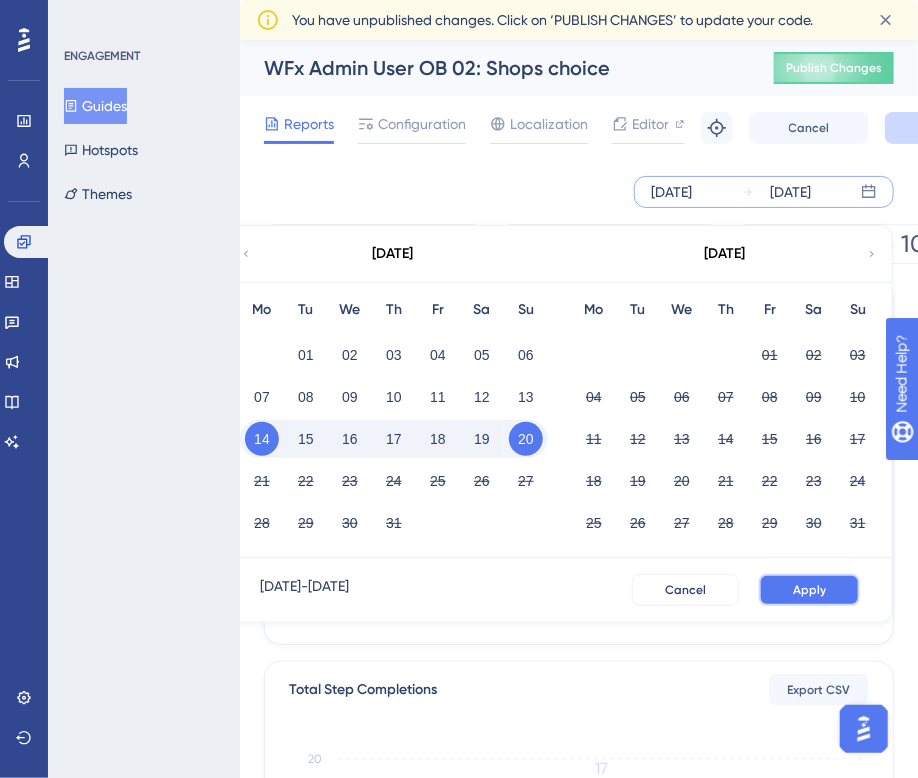 click on "Apply" at bounding box center (809, 590) 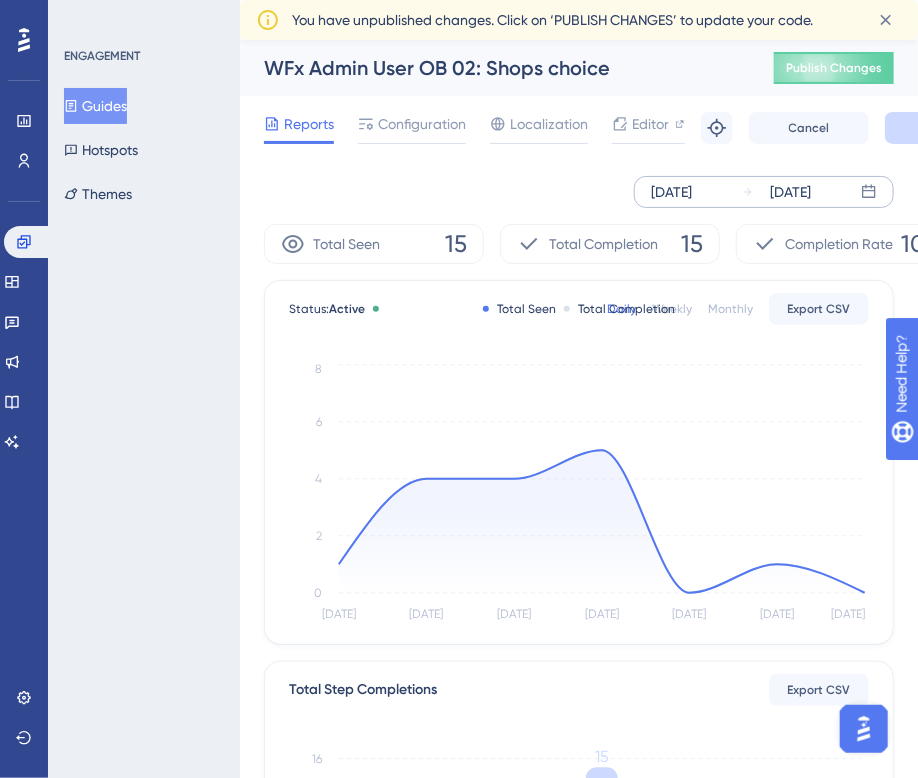 click on "Guides" at bounding box center [95, 106] 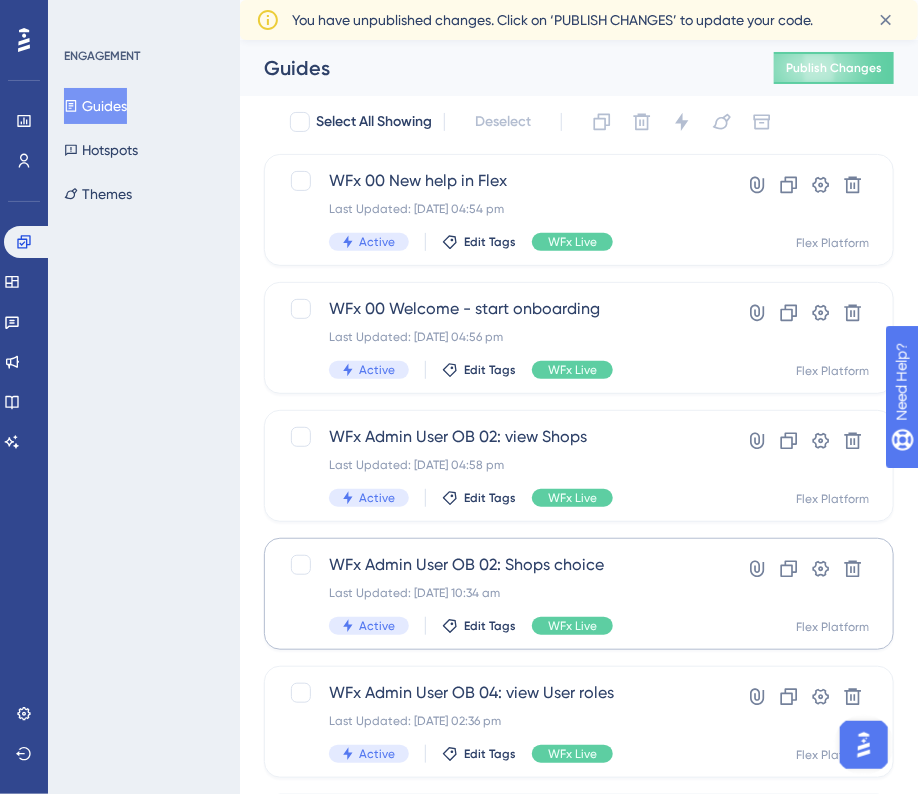 scroll, scrollTop: 100, scrollLeft: 0, axis: vertical 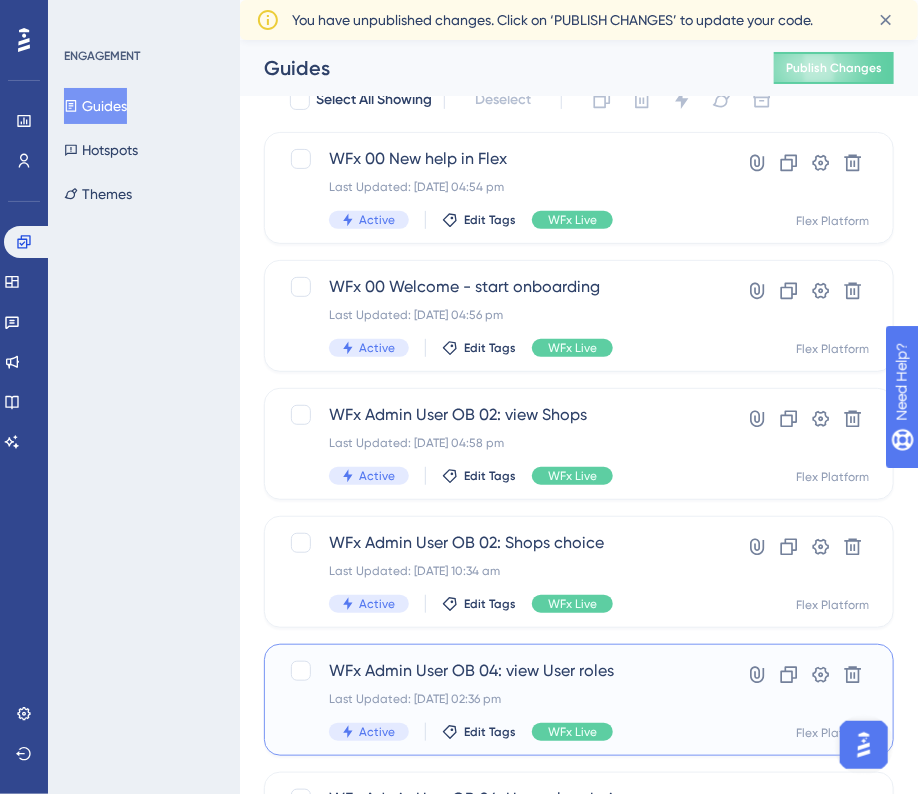 click on "WFx Admin User OB 04: view User roles" at bounding box center [499, 671] 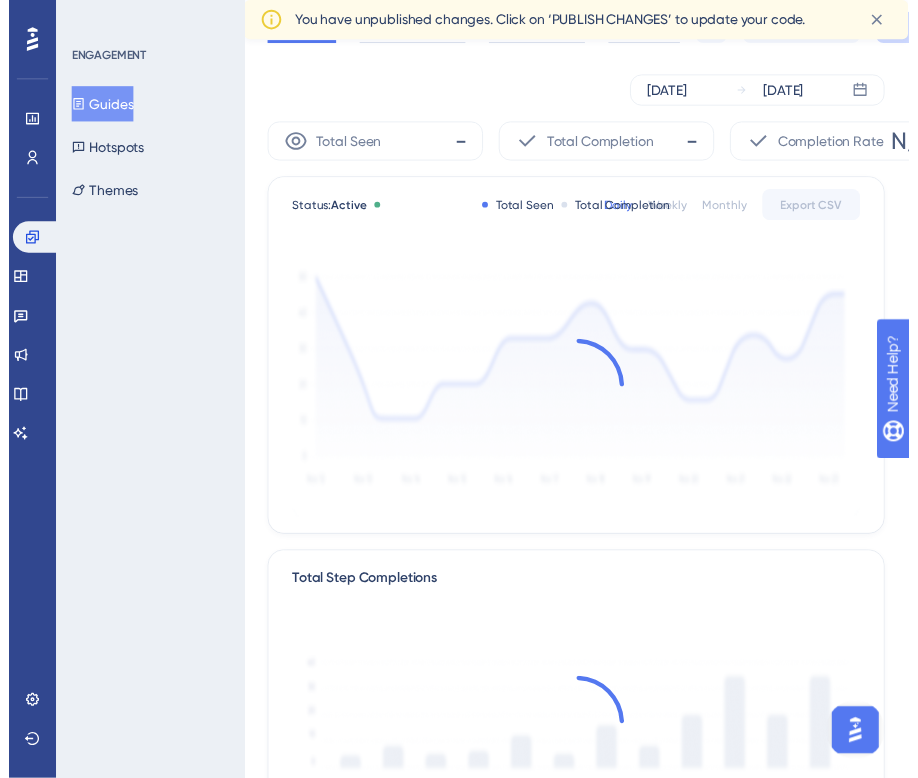 scroll, scrollTop: 0, scrollLeft: 0, axis: both 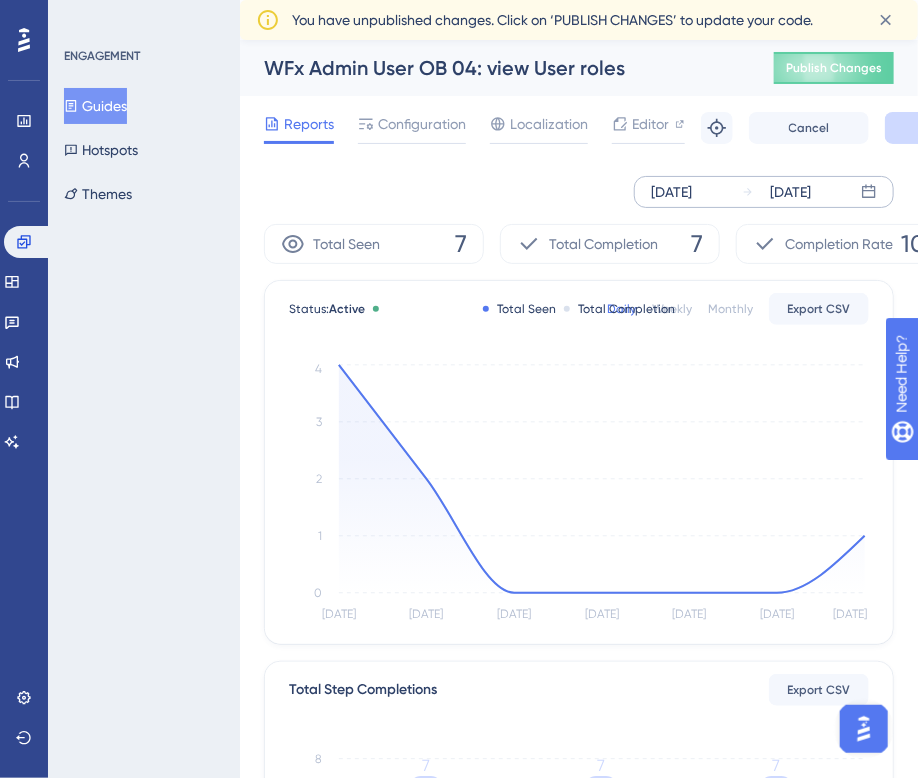 click on "[DATE] [DATE]" at bounding box center [764, 192] 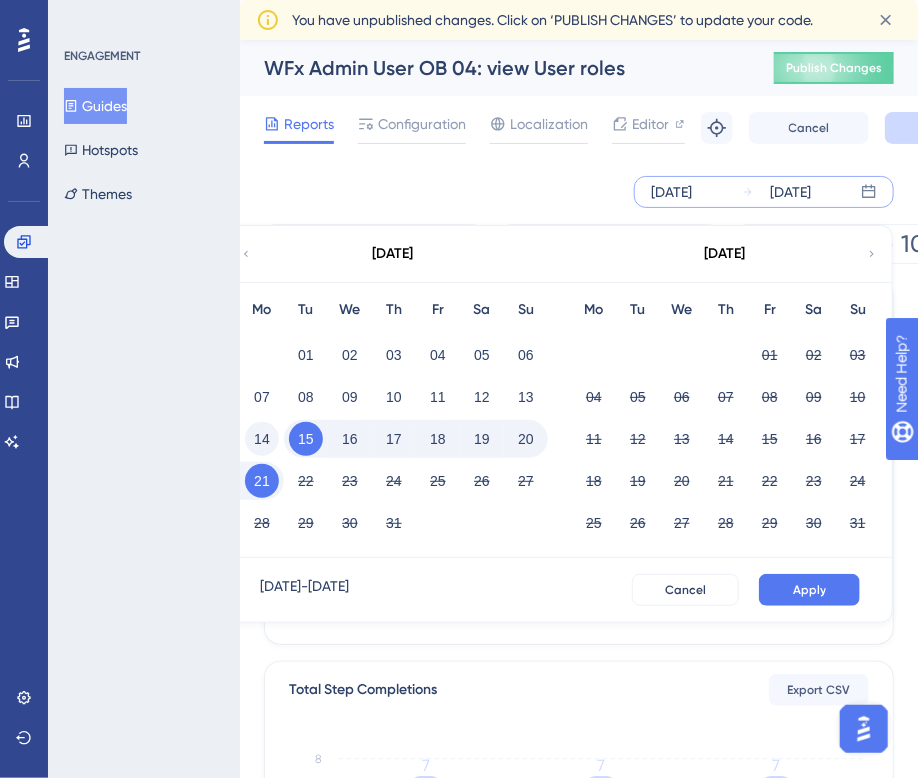 click on "14" at bounding box center (262, 439) 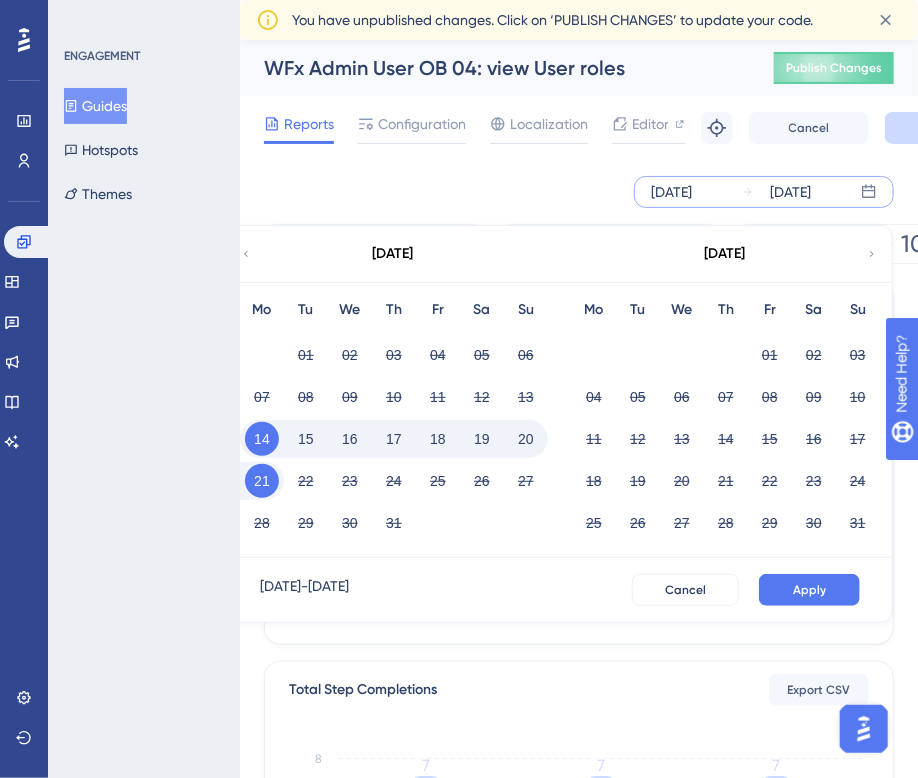 click on "20" at bounding box center (526, 439) 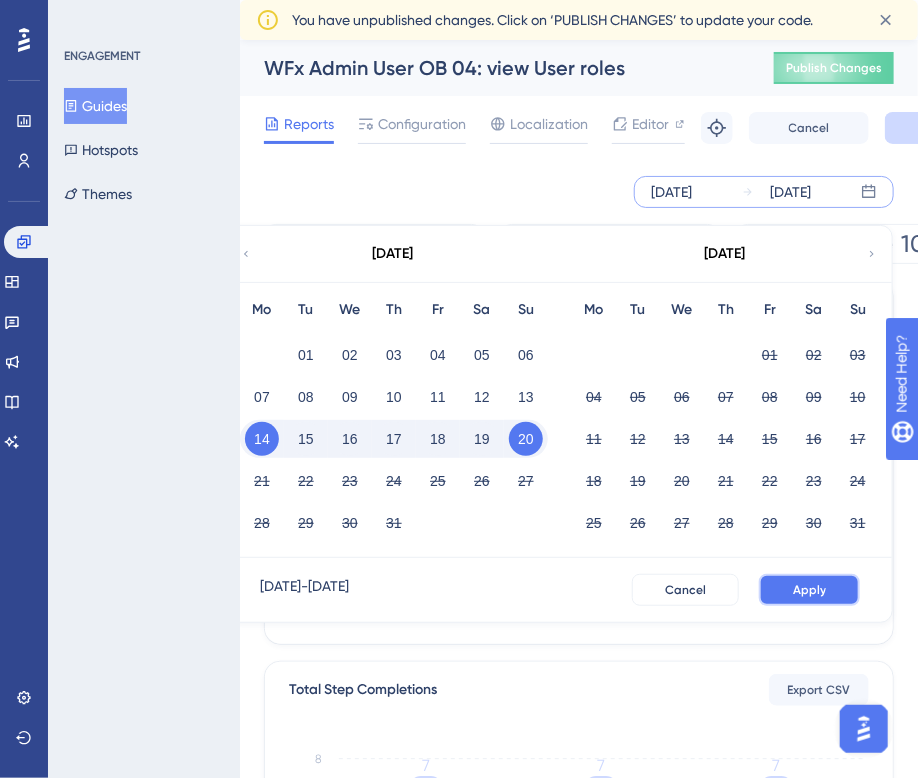 click on "Apply" at bounding box center (809, 590) 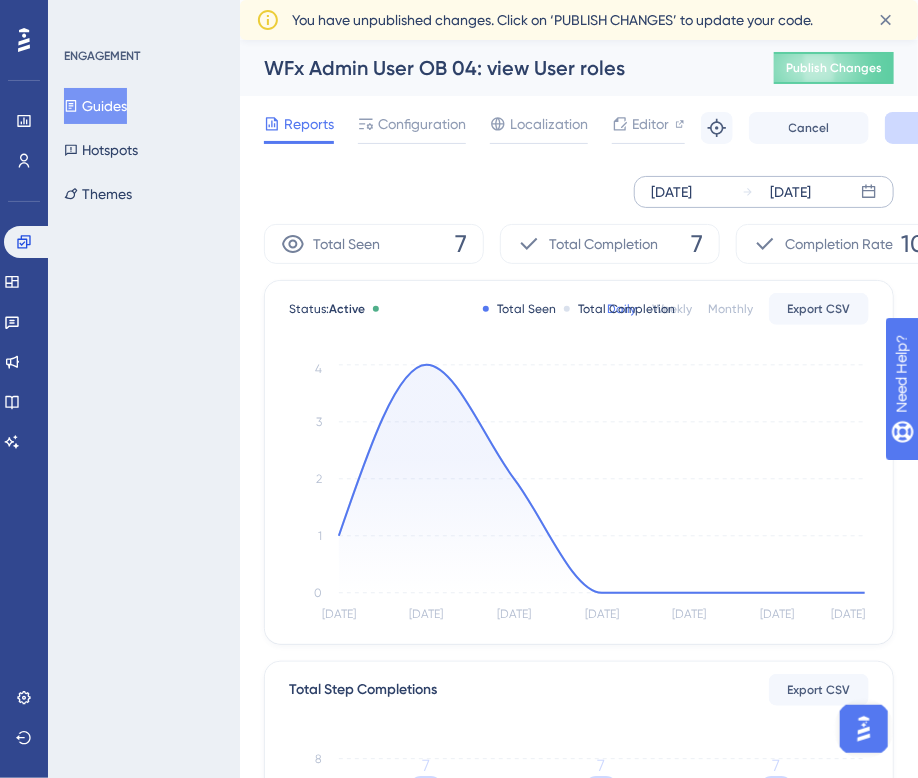 click on "Guides" at bounding box center [95, 106] 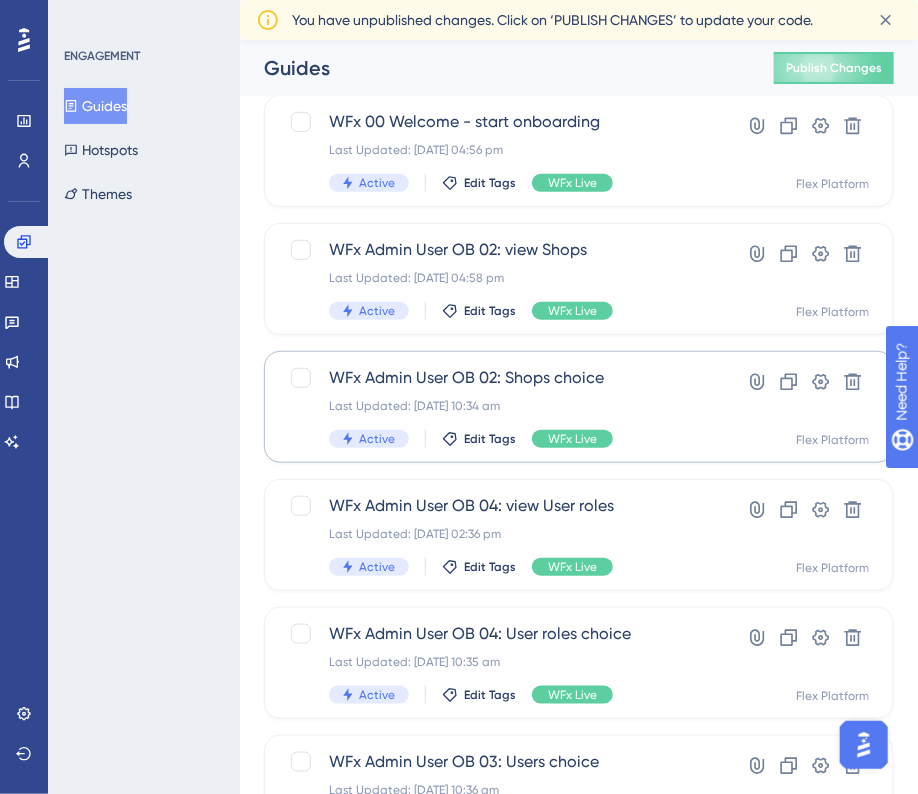scroll, scrollTop: 300, scrollLeft: 0, axis: vertical 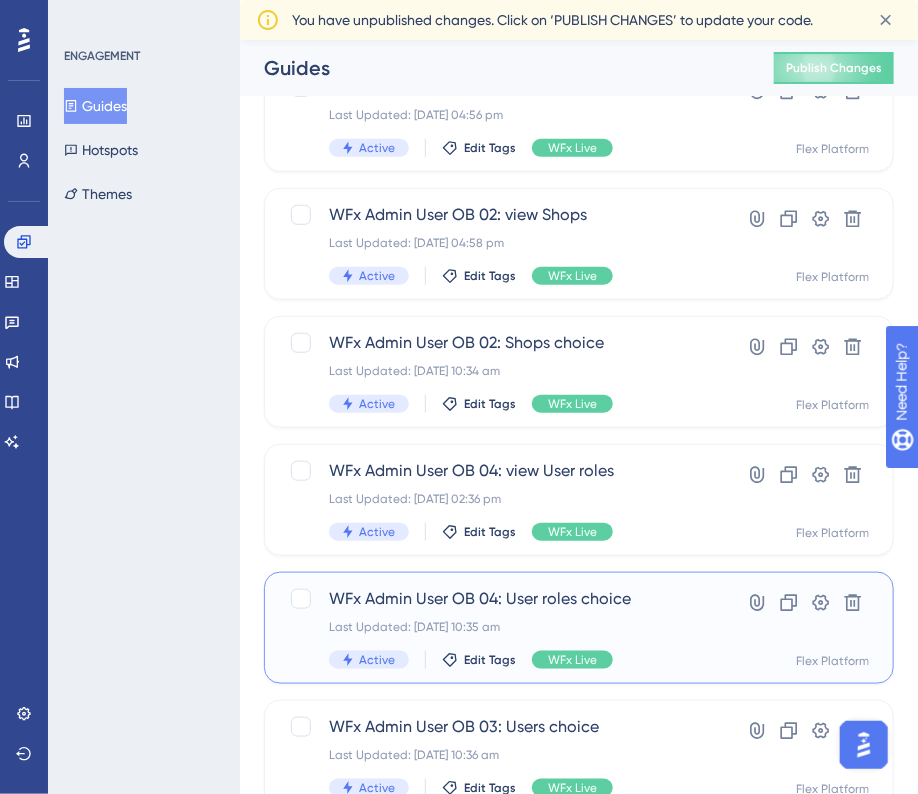 click on "WFx Admin User OB 04: User roles choice" at bounding box center [499, 599] 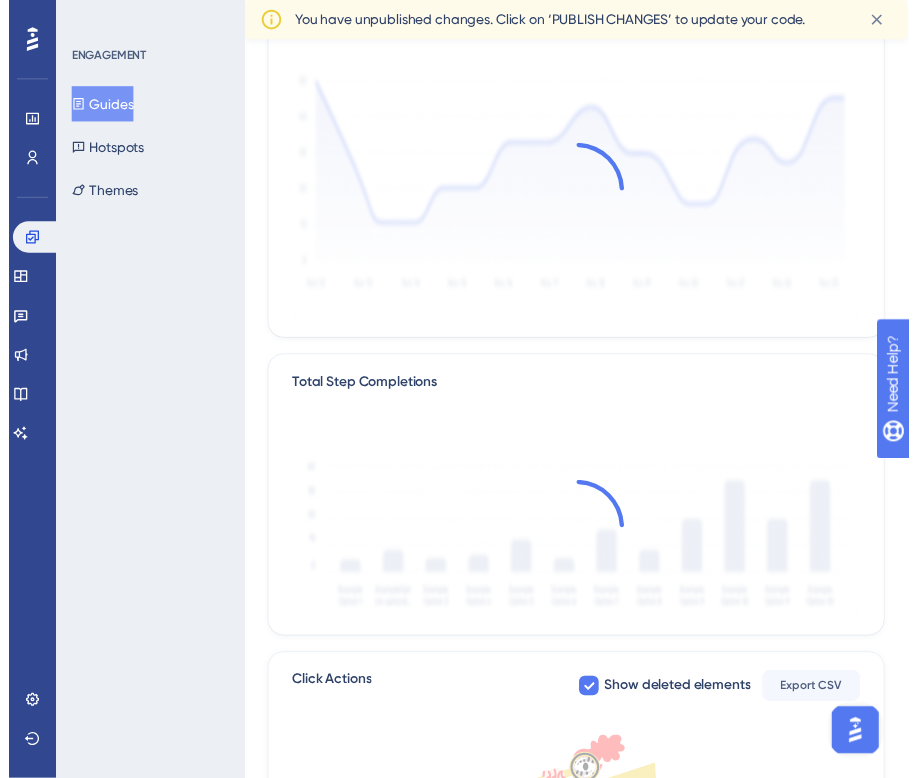 scroll, scrollTop: 0, scrollLeft: 0, axis: both 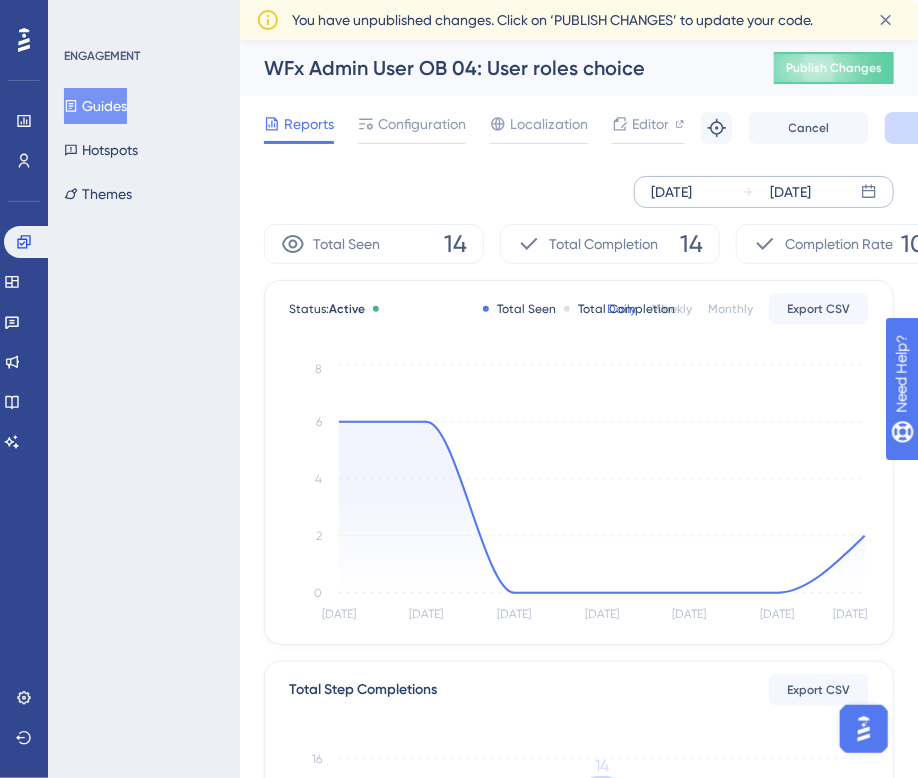 click on "[DATE]" at bounding box center (790, 192) 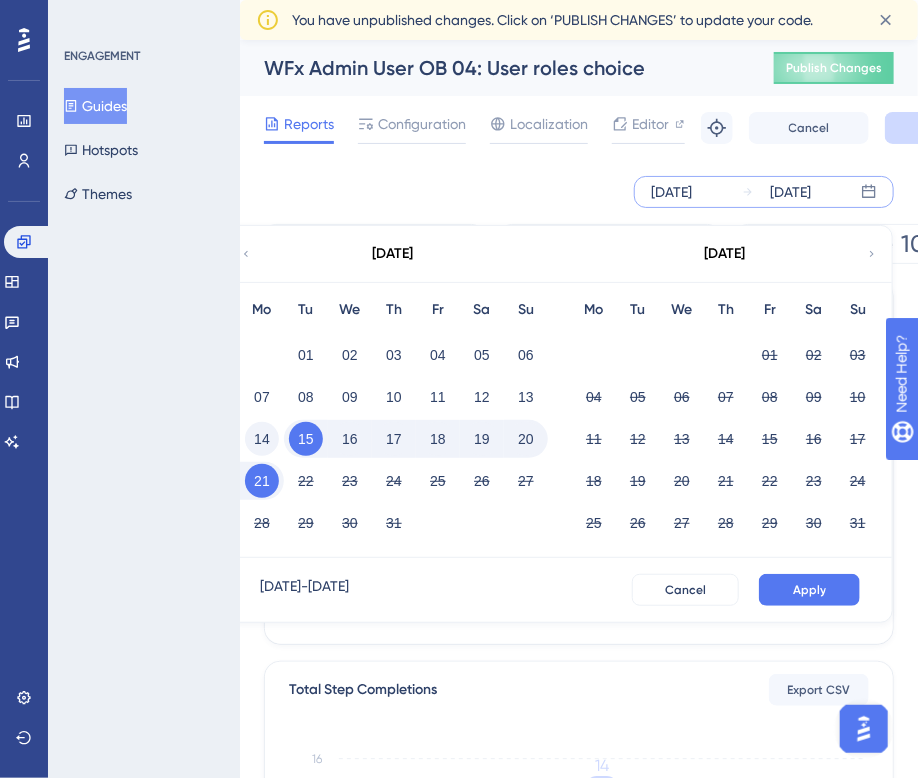 click on "14" at bounding box center (262, 439) 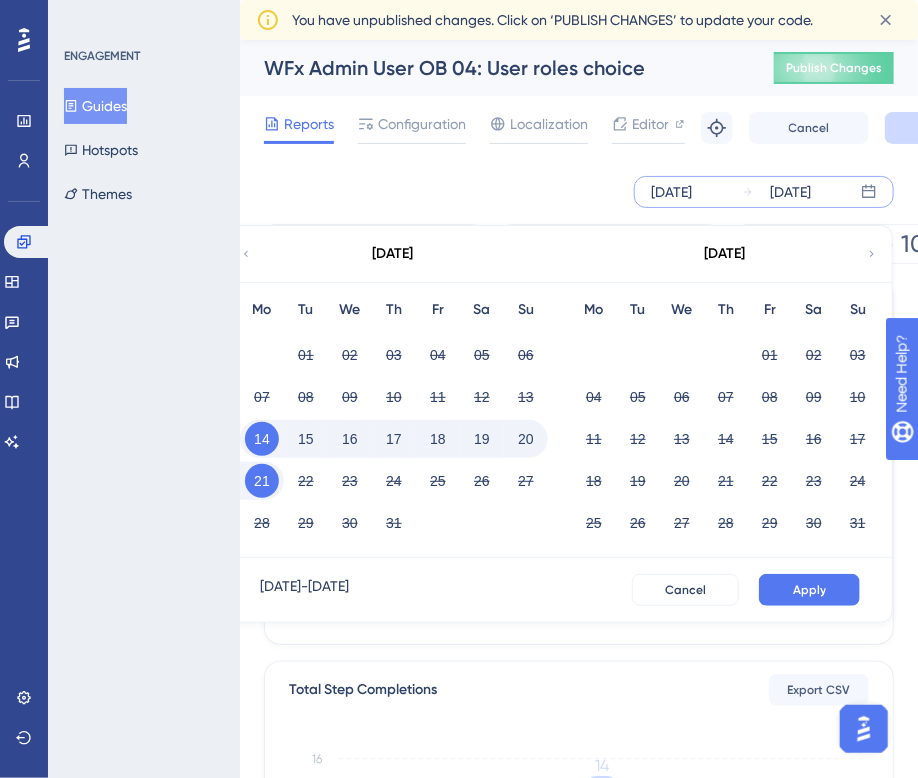 click on "20" at bounding box center (526, 439) 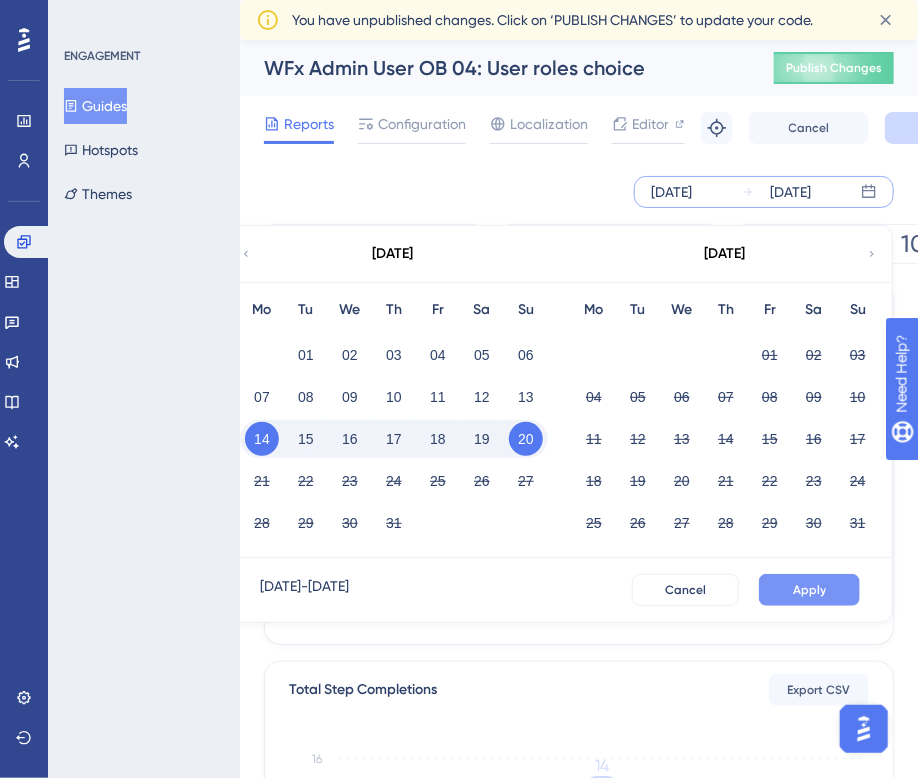 click on "Apply" at bounding box center [809, 590] 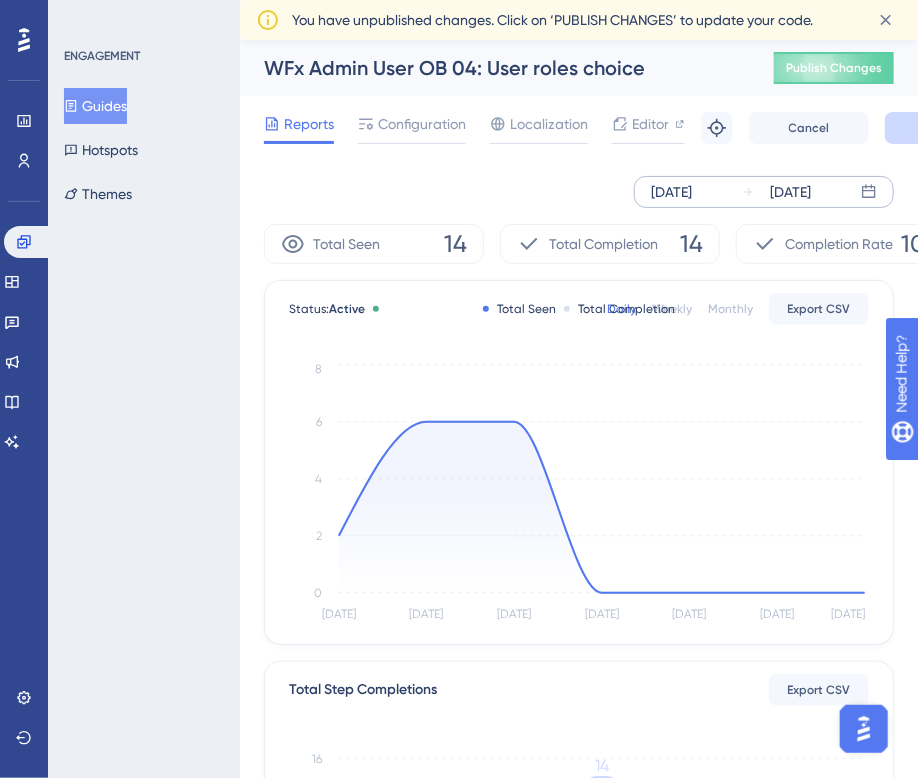 click on "Guides" at bounding box center [95, 106] 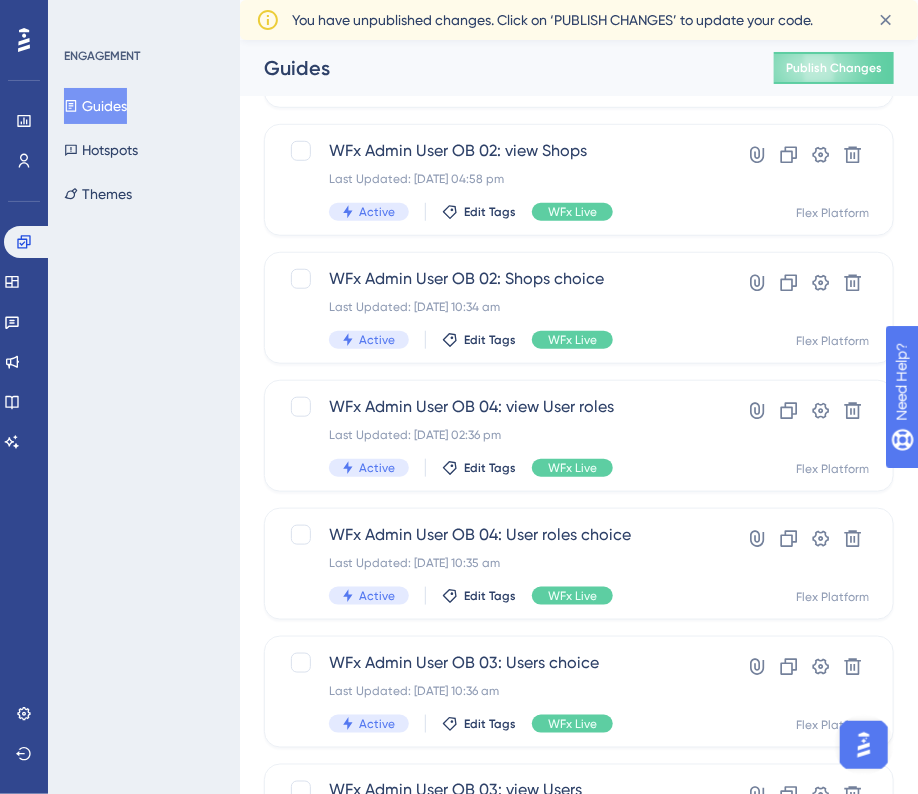 scroll, scrollTop: 400, scrollLeft: 0, axis: vertical 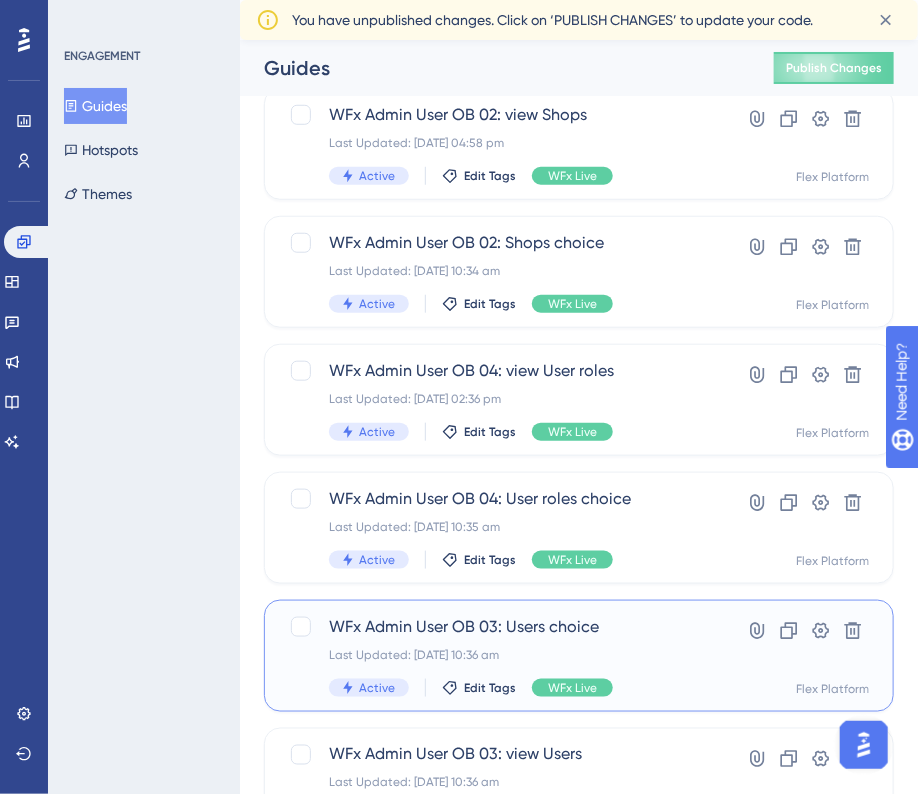 click on "Last Updated: [DATE] 10:36 am" at bounding box center (499, 655) 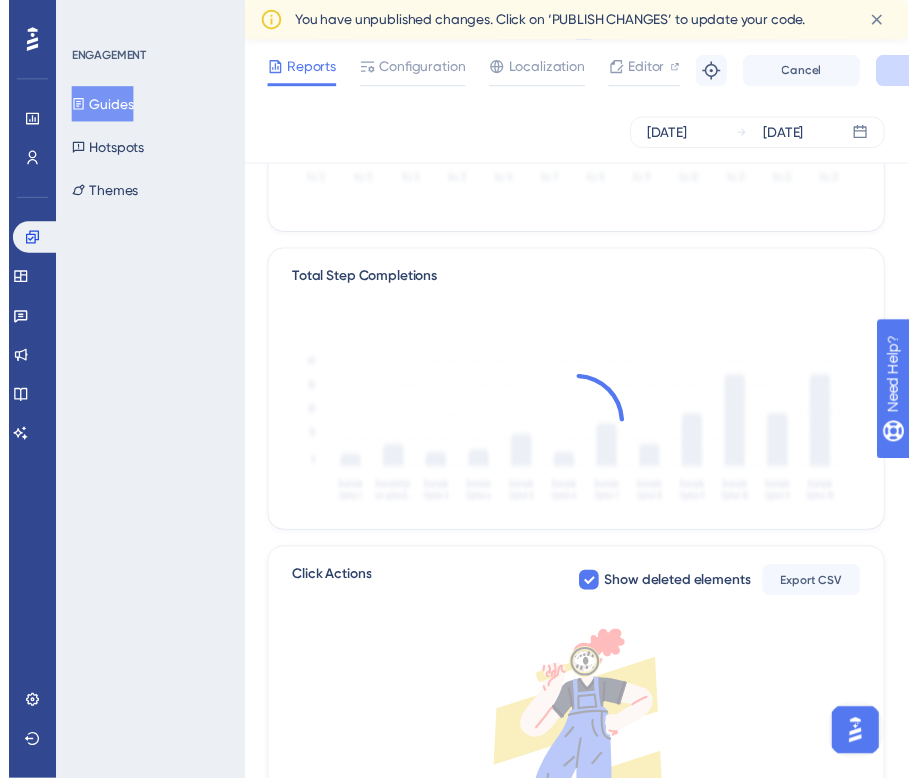 scroll, scrollTop: 0, scrollLeft: 0, axis: both 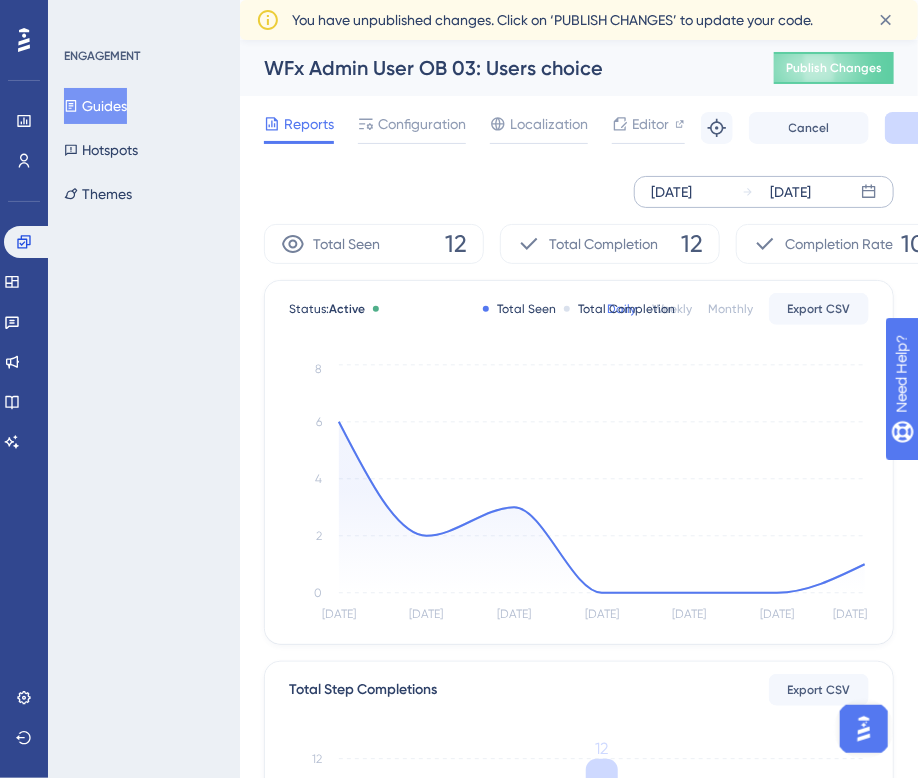 click on "[DATE]" at bounding box center [671, 192] 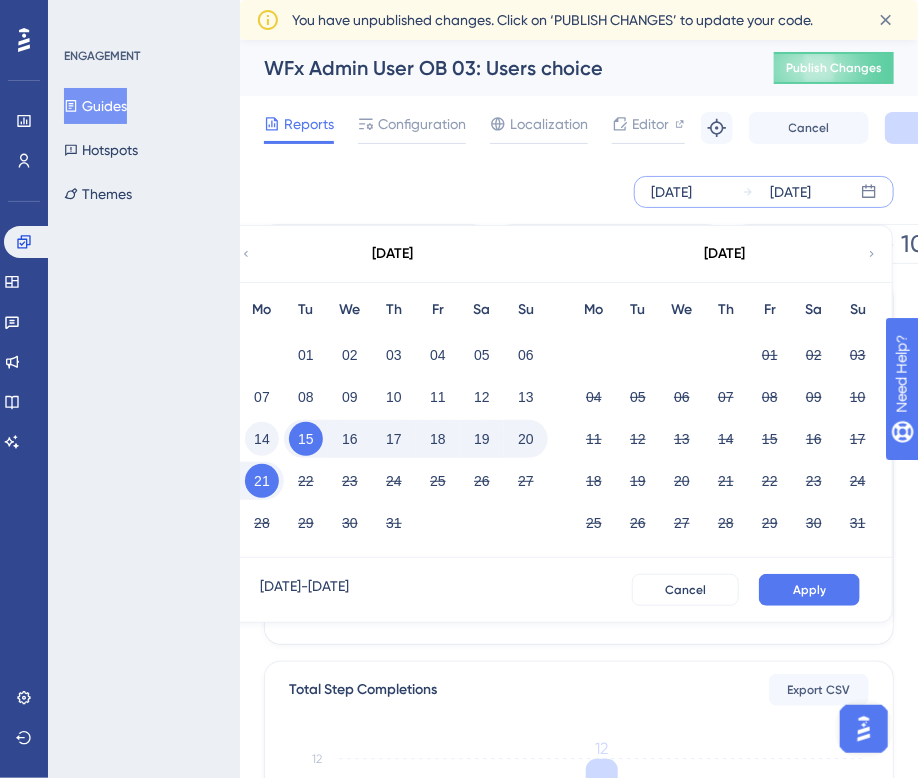 click on "14" at bounding box center (262, 439) 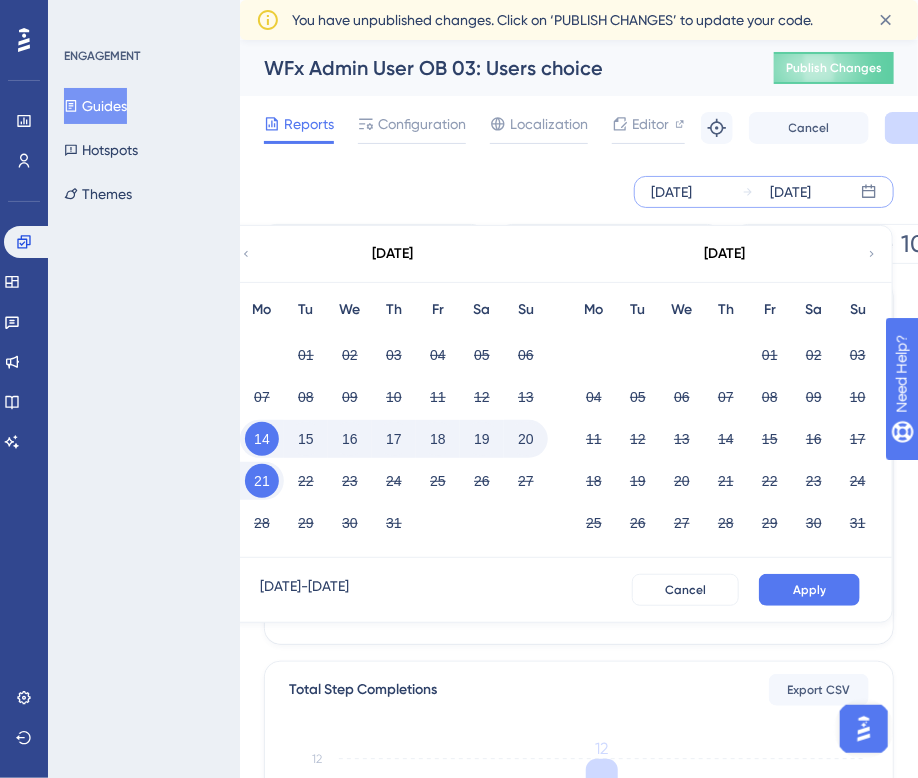 click on "20" at bounding box center [526, 439] 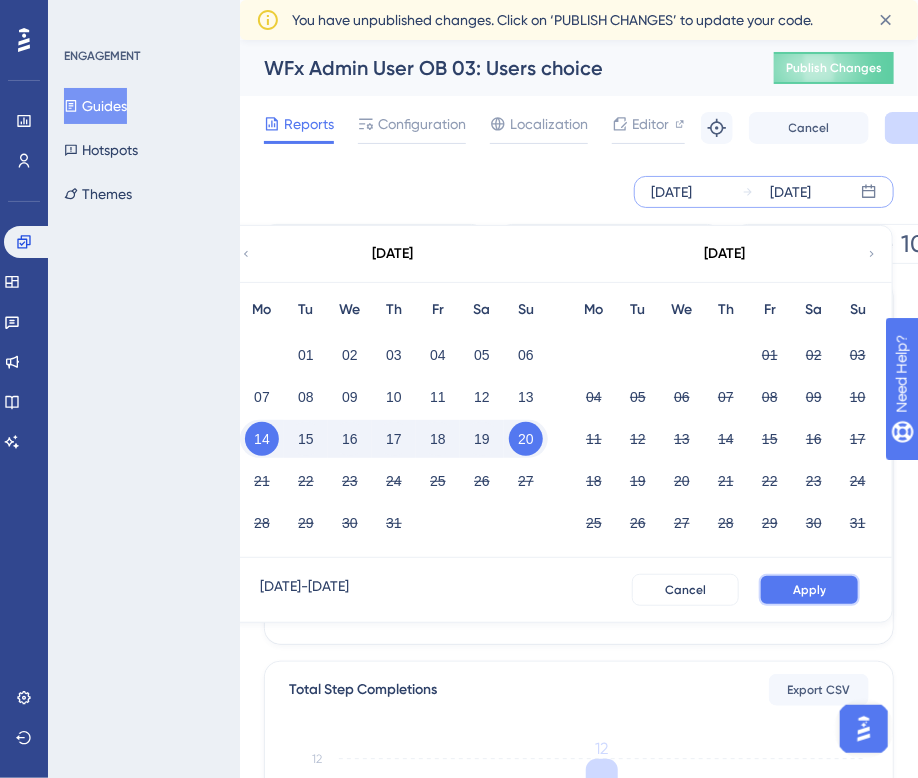 click on "Apply" at bounding box center (809, 590) 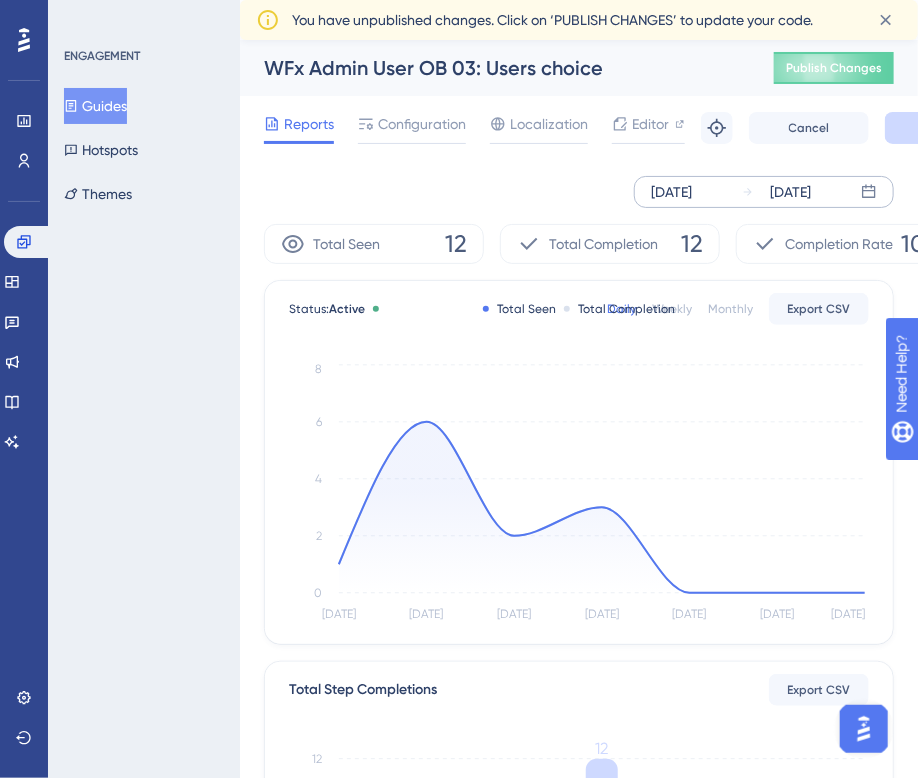 click on "Guides" at bounding box center [95, 106] 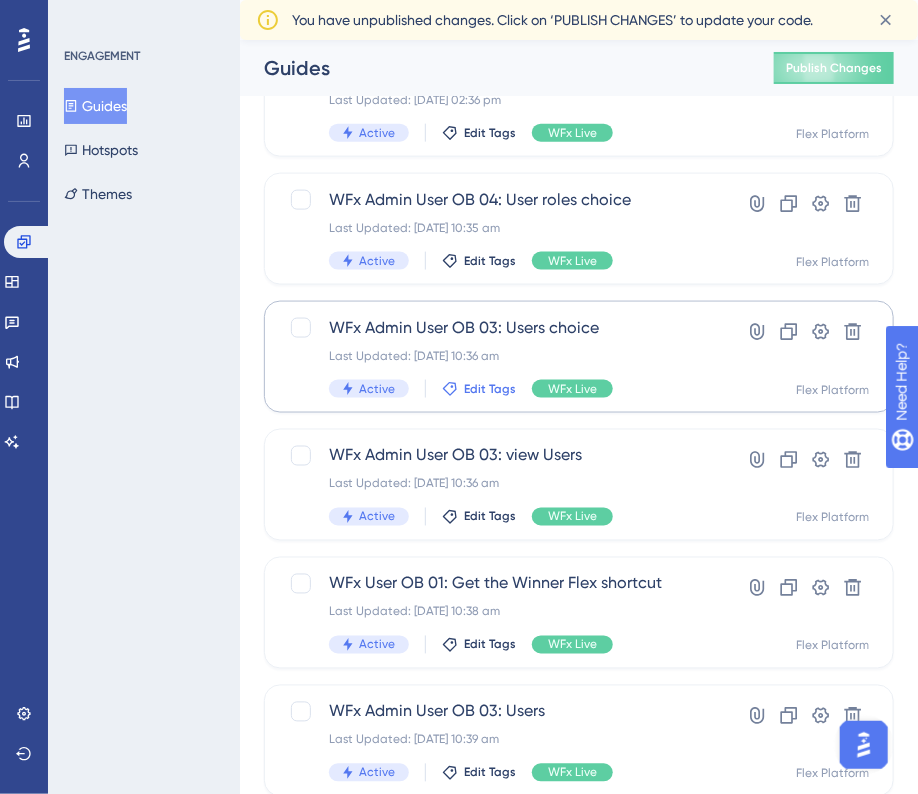scroll, scrollTop: 700, scrollLeft: 0, axis: vertical 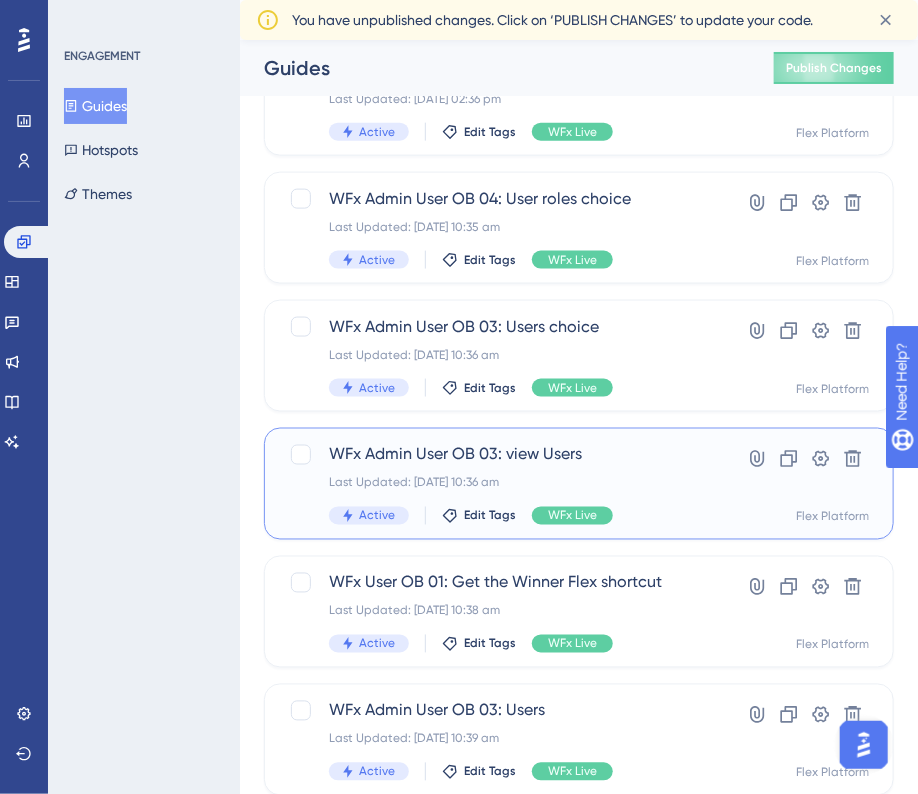 click on "Last Updated: [DATE] 10:36 am" at bounding box center [499, 483] 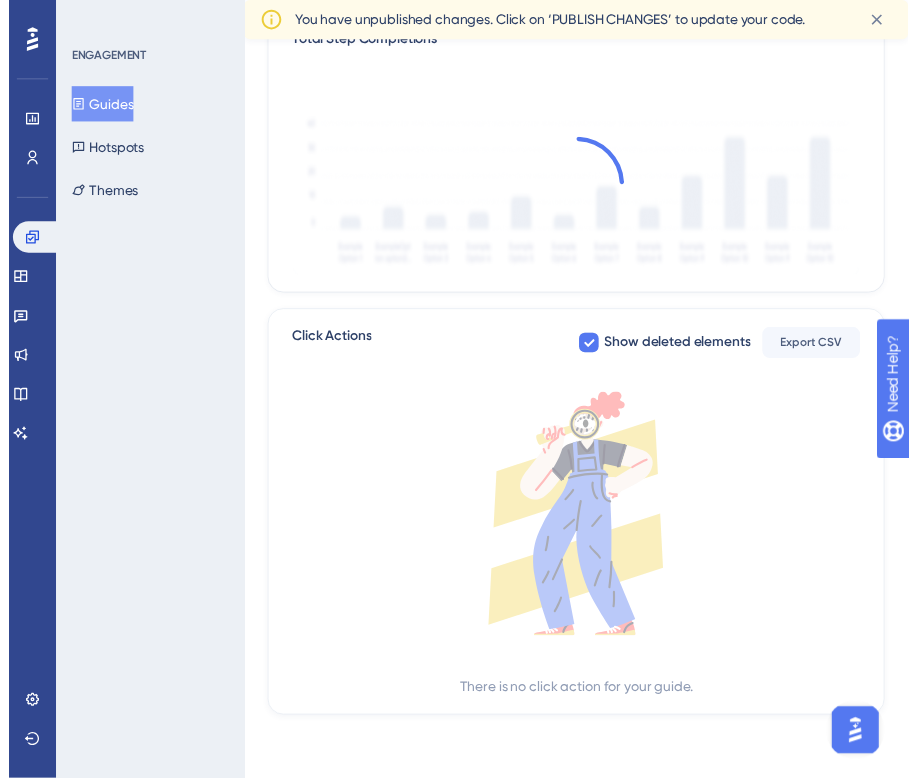 scroll, scrollTop: 0, scrollLeft: 0, axis: both 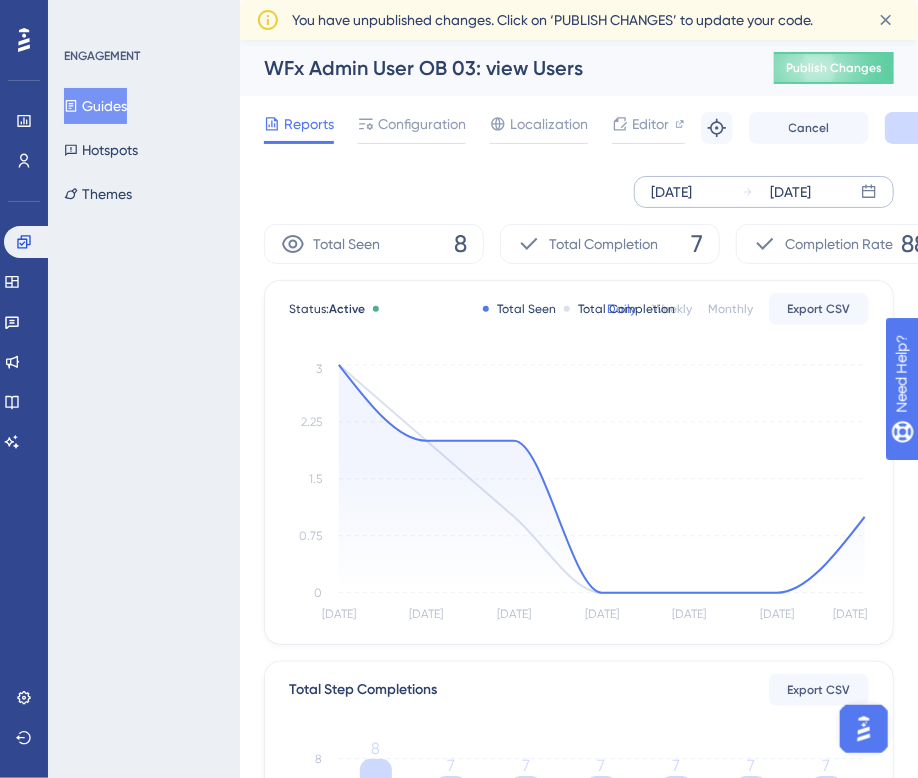 click on "[DATE] [DATE]" at bounding box center [764, 192] 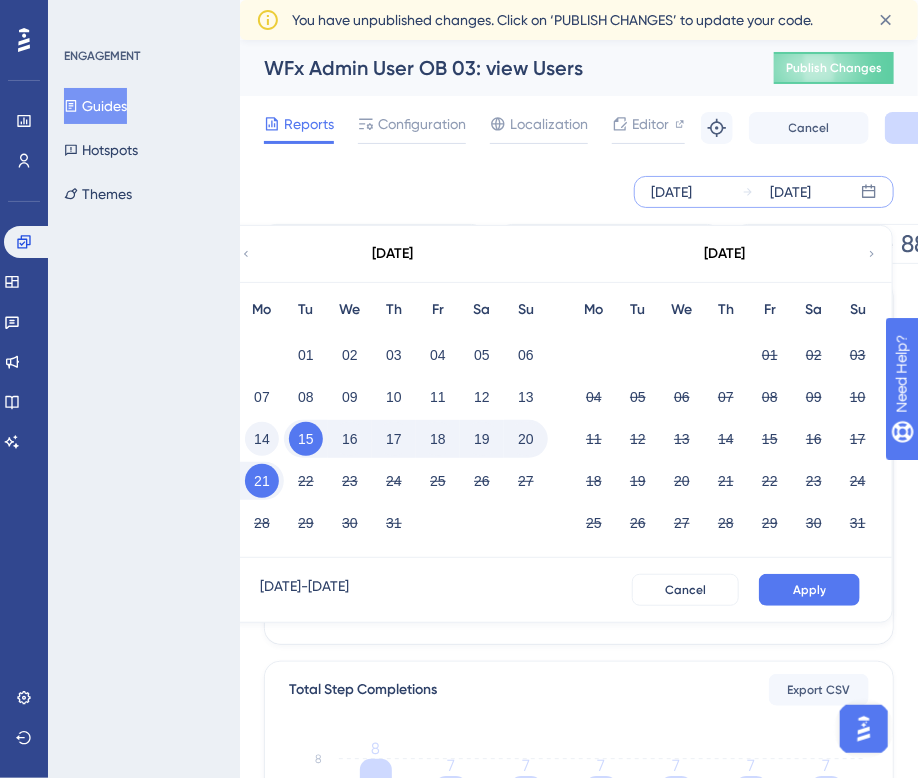 click on "14" at bounding box center [262, 439] 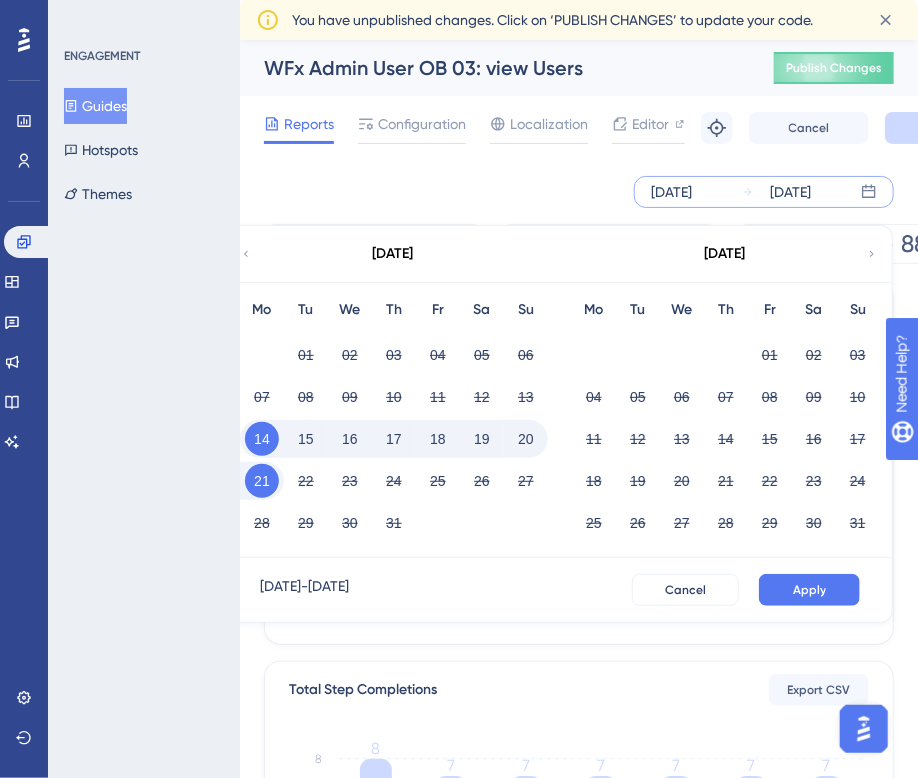 click on "20" at bounding box center (526, 439) 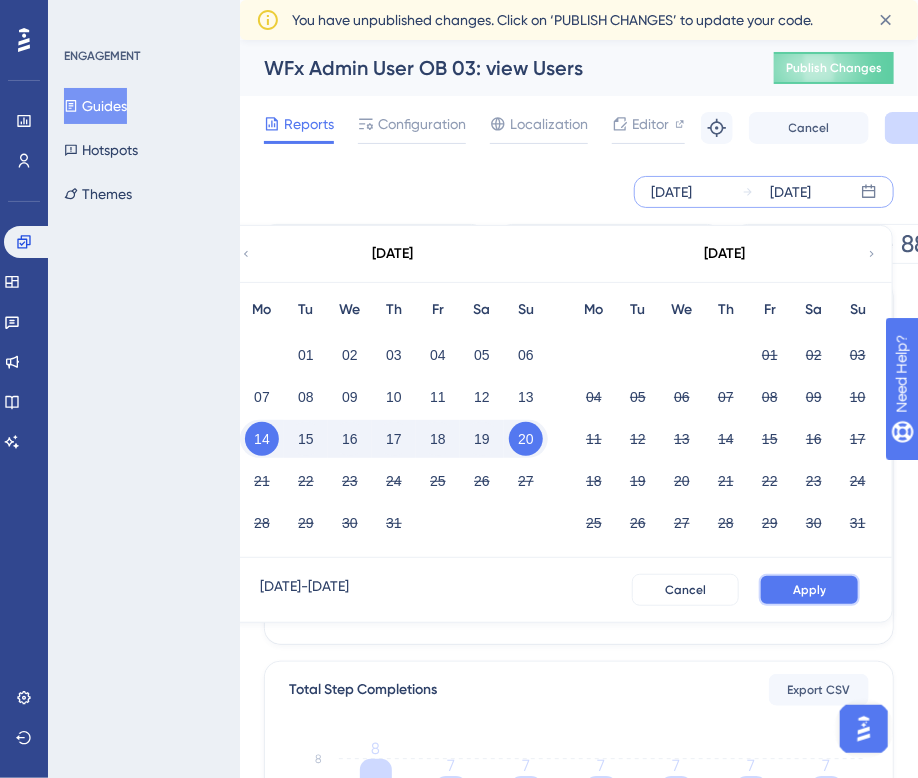 click on "Apply" at bounding box center [809, 590] 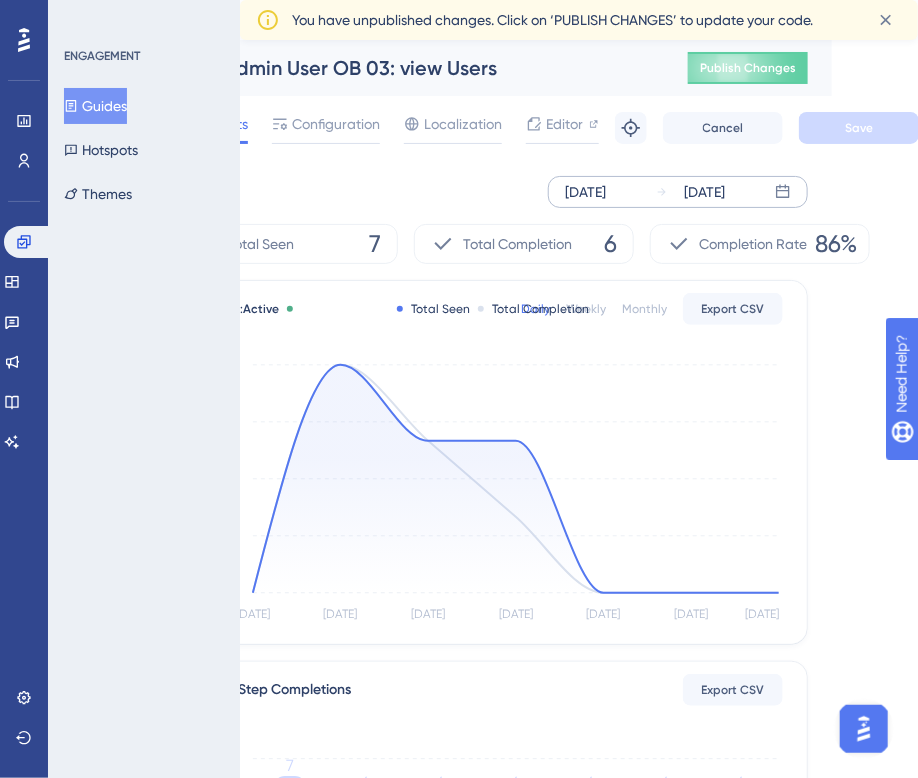 scroll, scrollTop: 0, scrollLeft: 0, axis: both 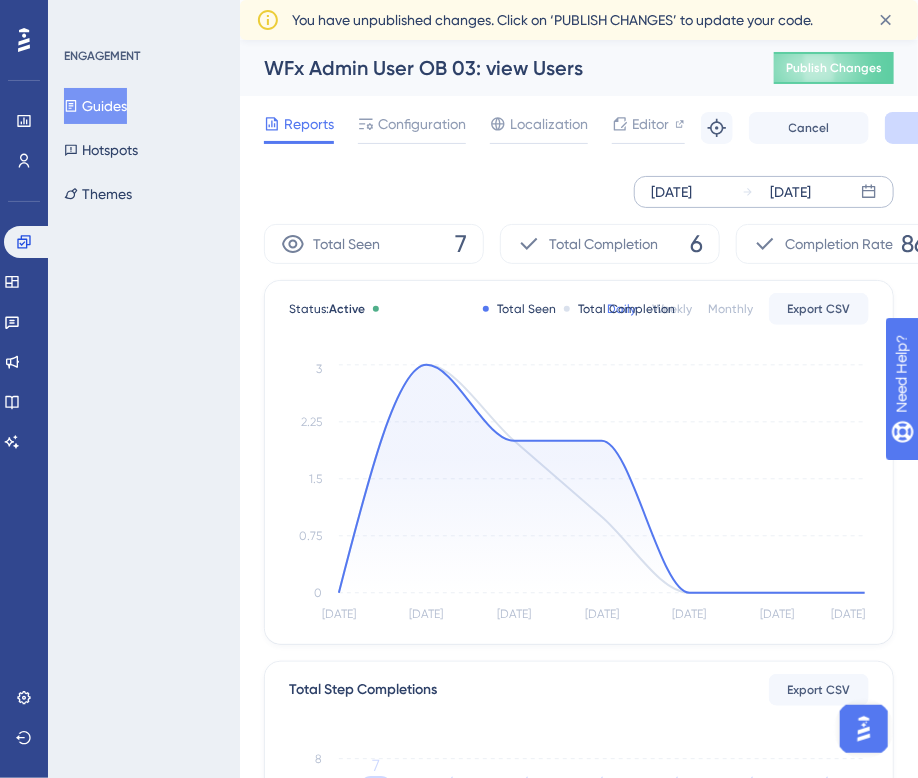 click on "Guides" at bounding box center (95, 106) 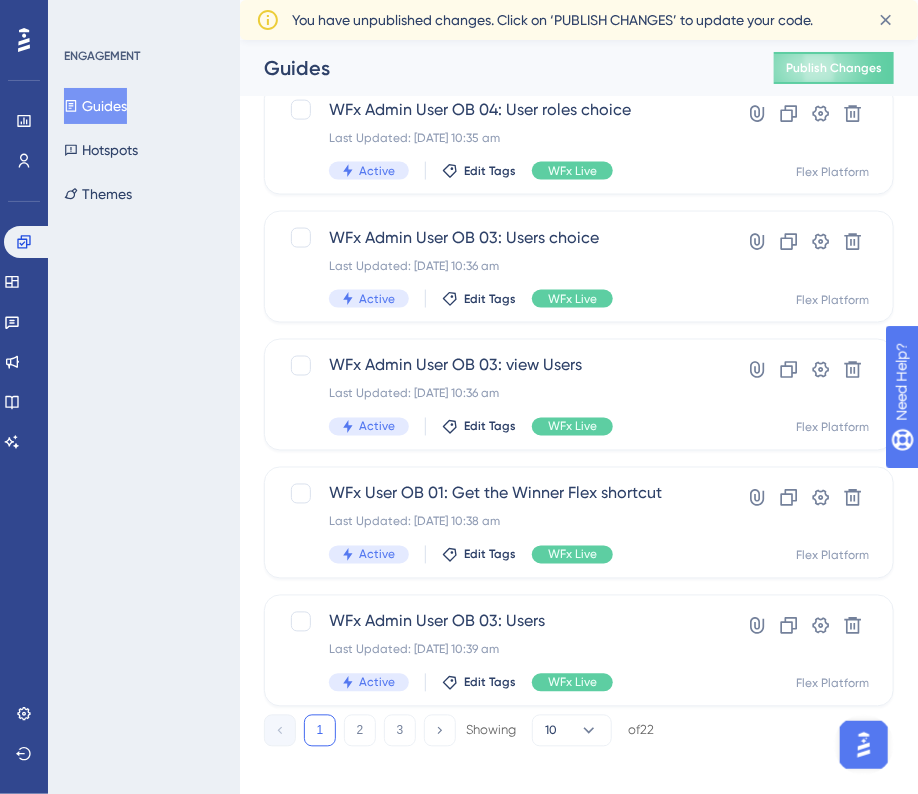scroll, scrollTop: 800, scrollLeft: 0, axis: vertical 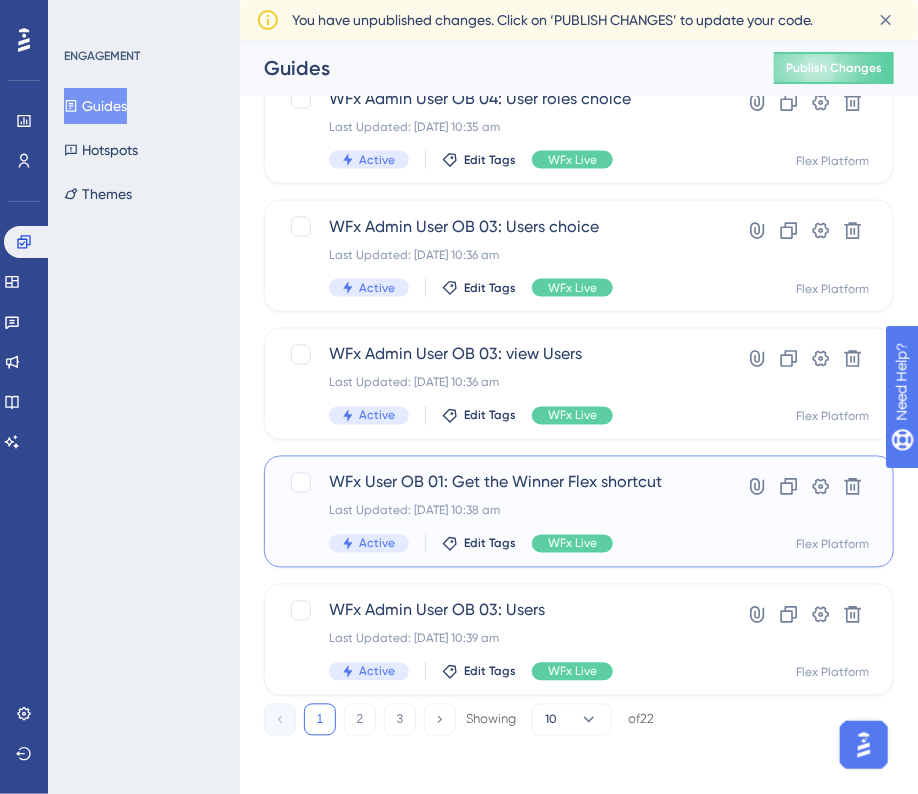 click on "WFx User OB 01: Get the Winner Flex shortcut Last Updated: [DATE] 10:38 am Active Edit Tags WFx Live" at bounding box center [499, 512] 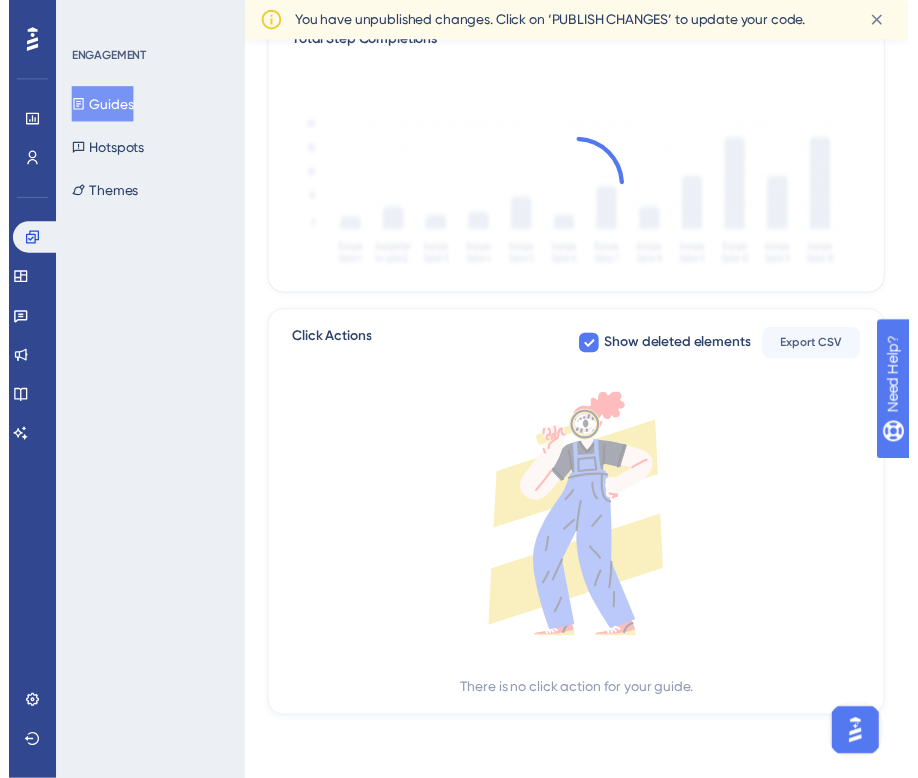 scroll, scrollTop: 0, scrollLeft: 0, axis: both 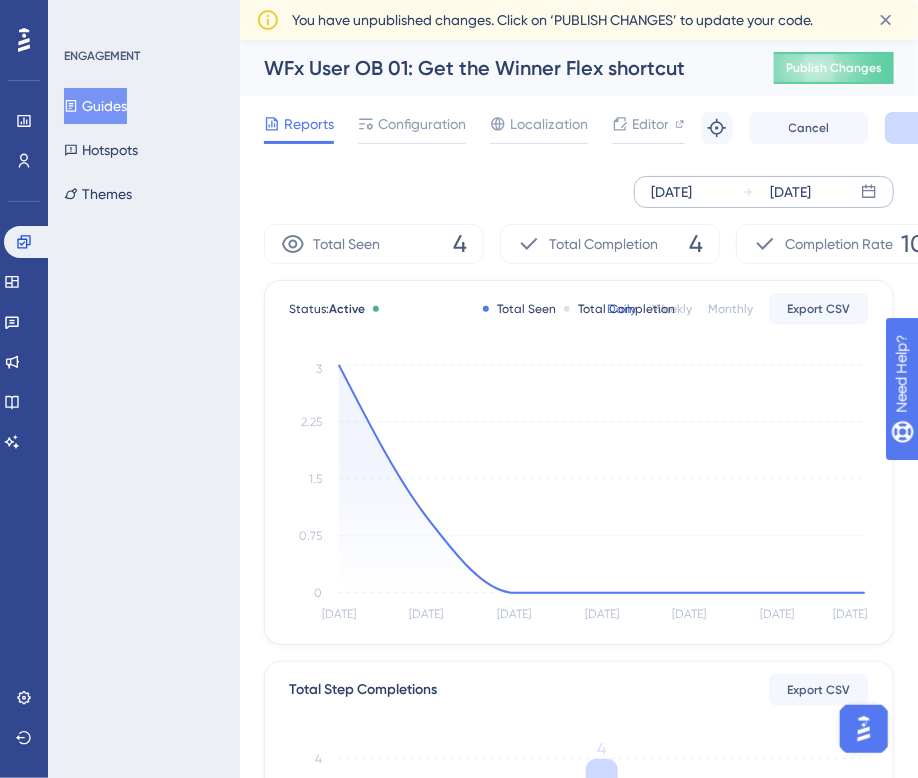 click on "[DATE]" at bounding box center [790, 192] 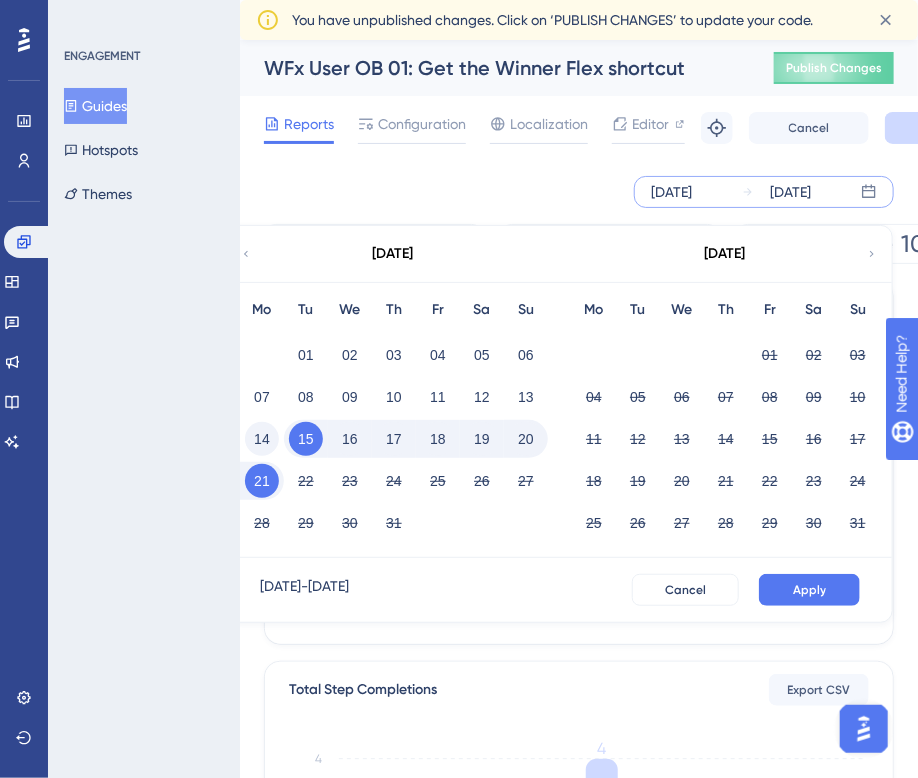 click on "14" at bounding box center [262, 439] 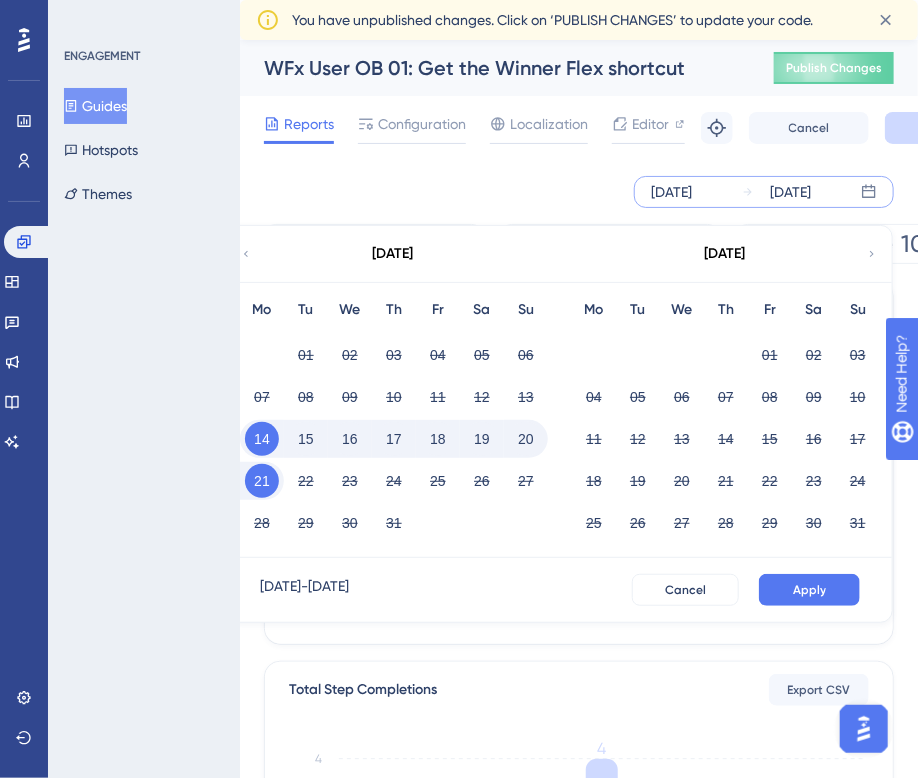 click on "20" at bounding box center (526, 439) 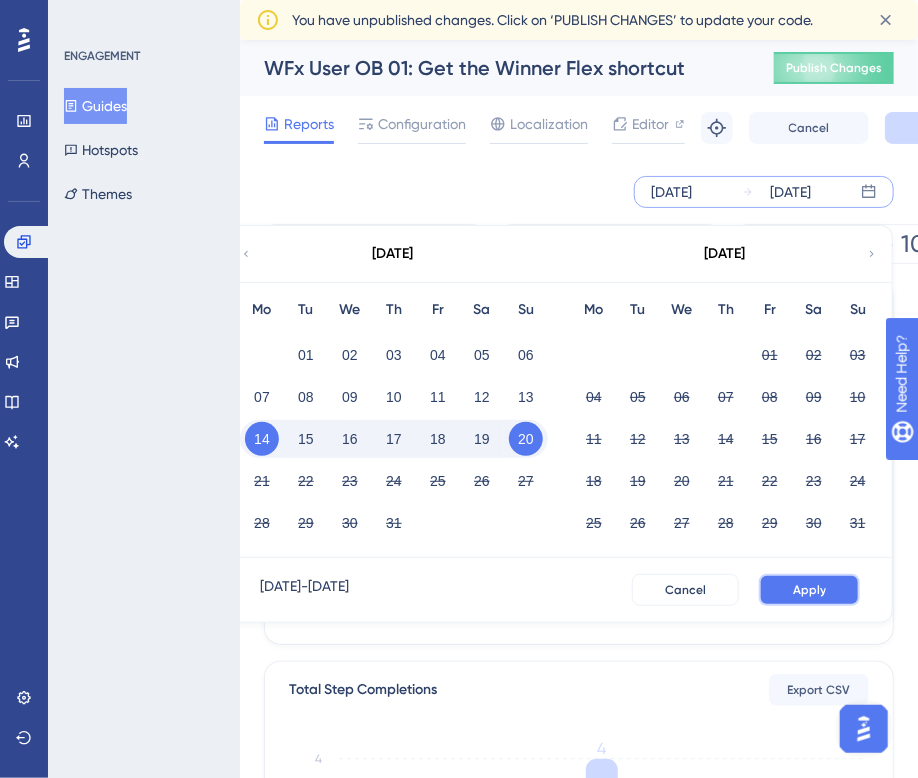 click on "Apply" at bounding box center (809, 590) 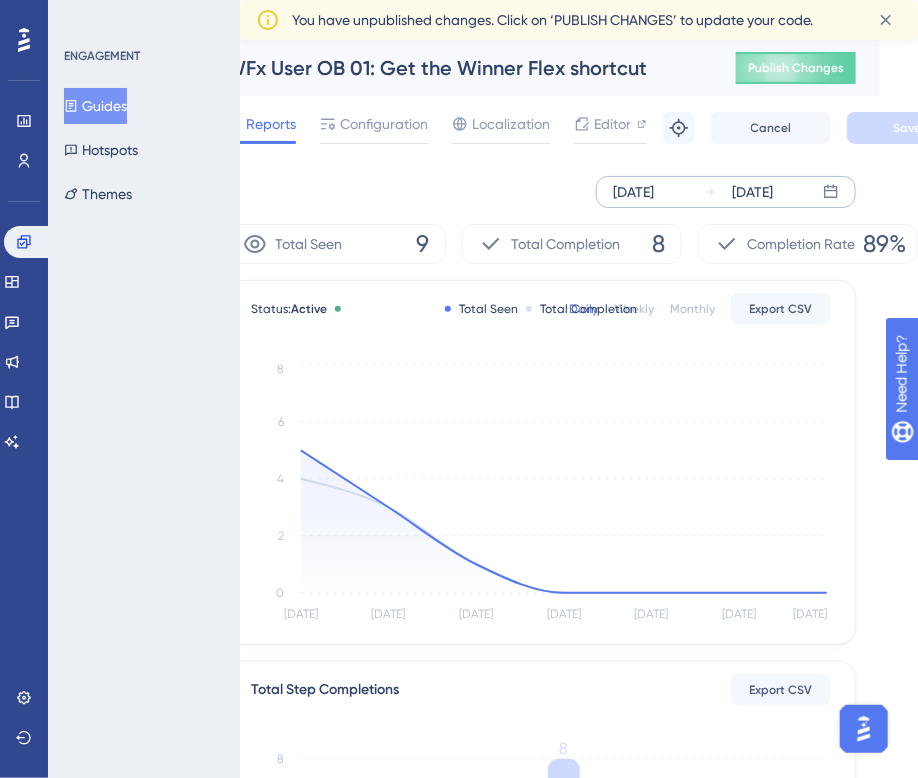 scroll, scrollTop: 0, scrollLeft: 66, axis: horizontal 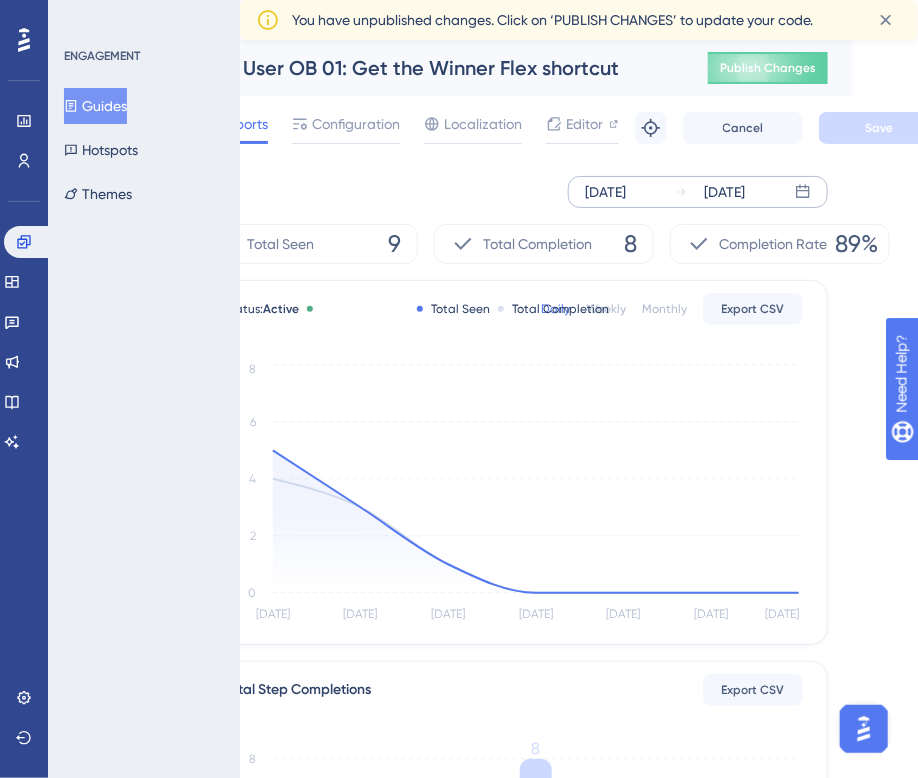 drag, startPoint x: 116, startPoint y: 111, endPoint x: 220, endPoint y: 130, distance: 105.72133 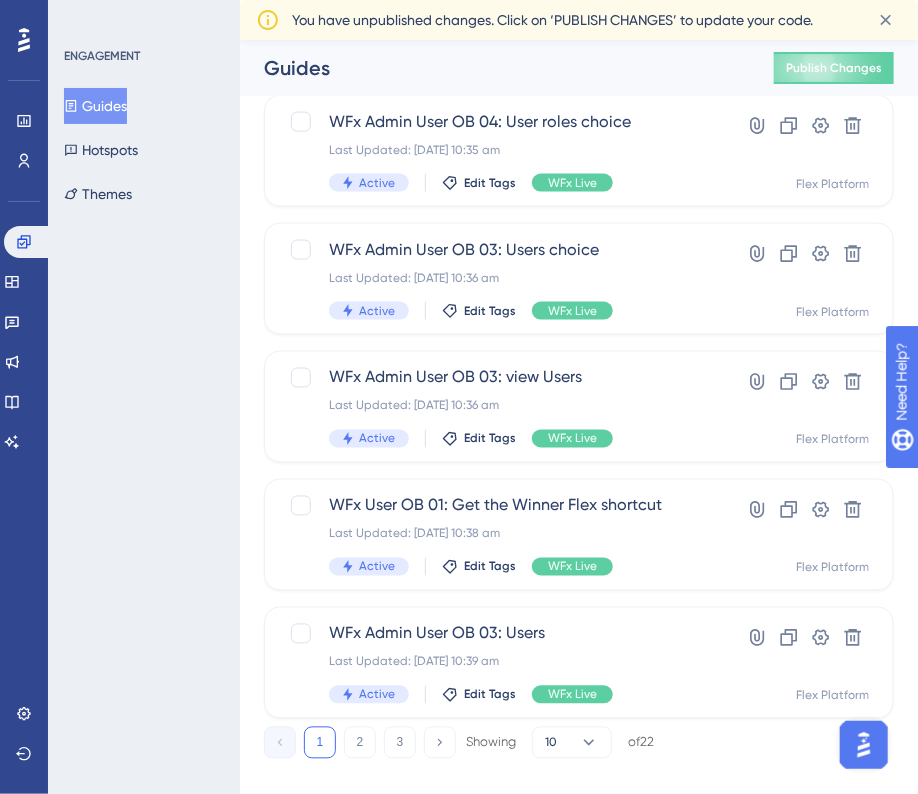 scroll, scrollTop: 806, scrollLeft: 0, axis: vertical 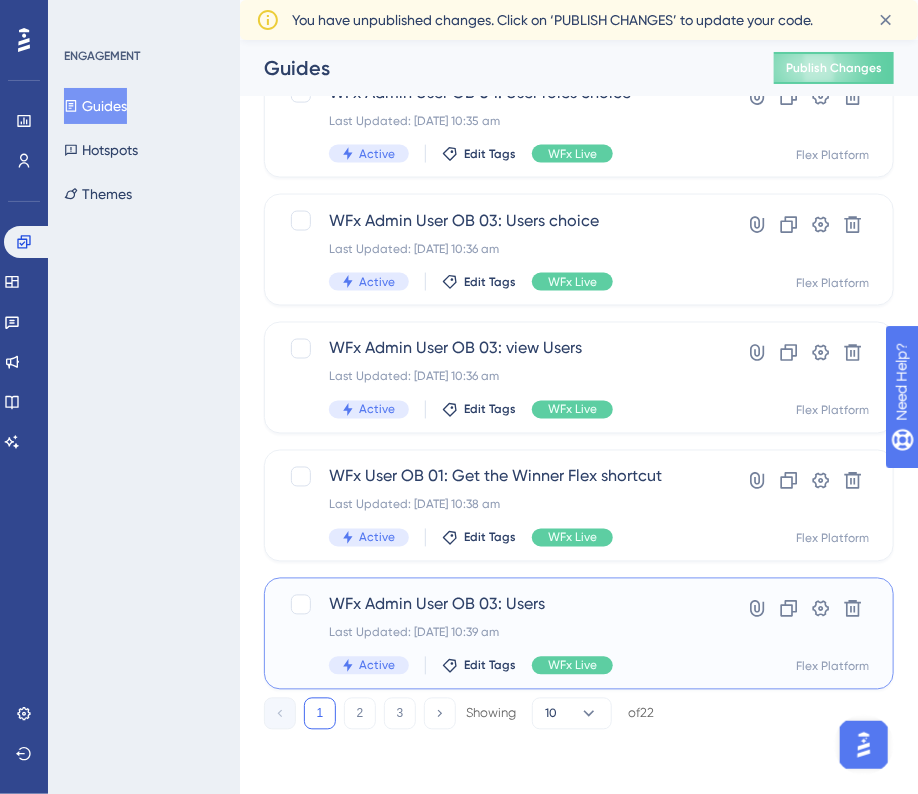 click on "WFx Admin User OB 03: Users" at bounding box center [499, 605] 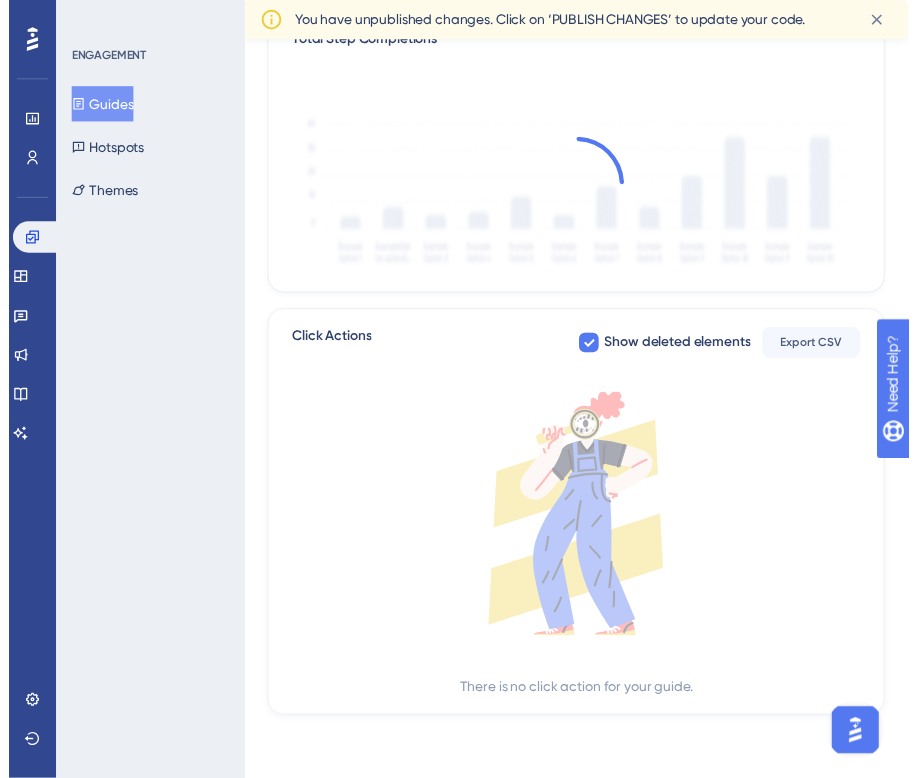 scroll, scrollTop: 0, scrollLeft: 0, axis: both 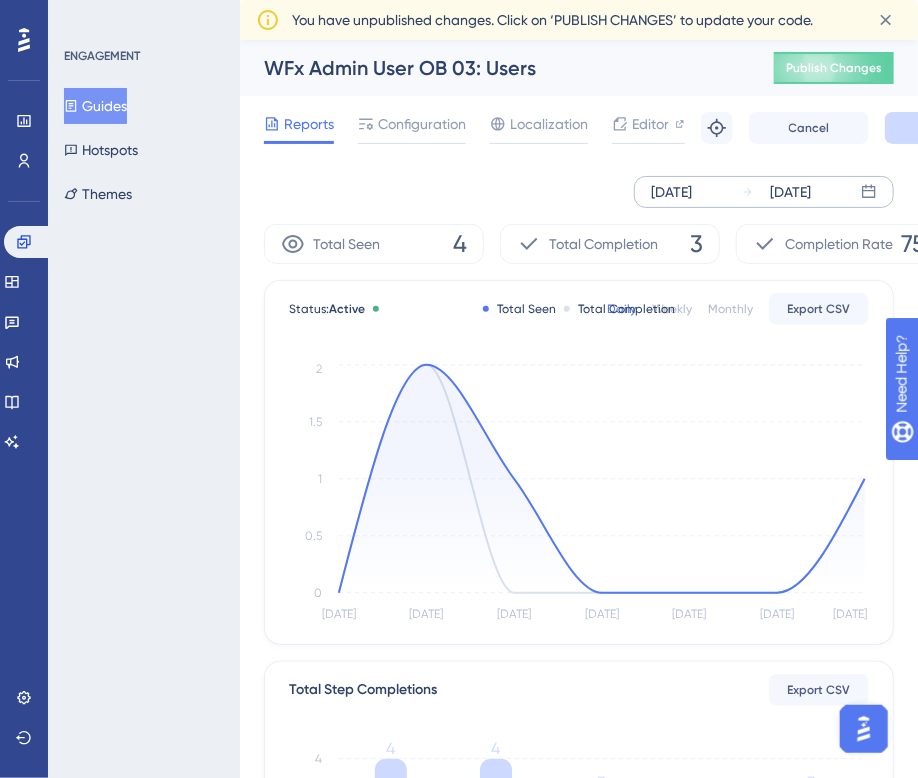 click on "[DATE]" at bounding box center (671, 192) 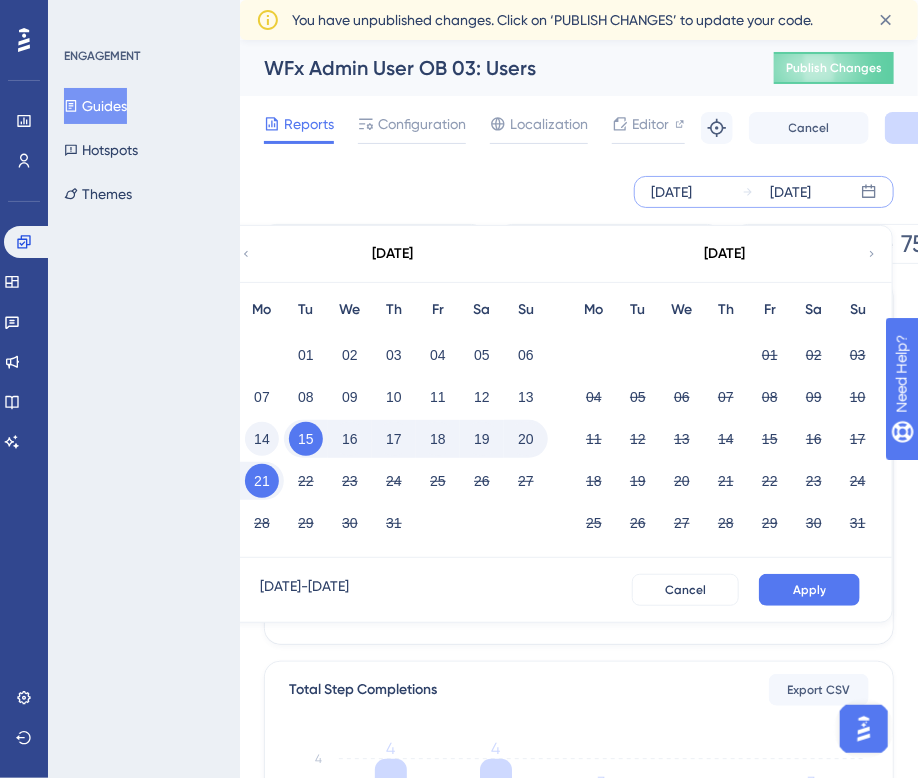 click on "14" at bounding box center (262, 439) 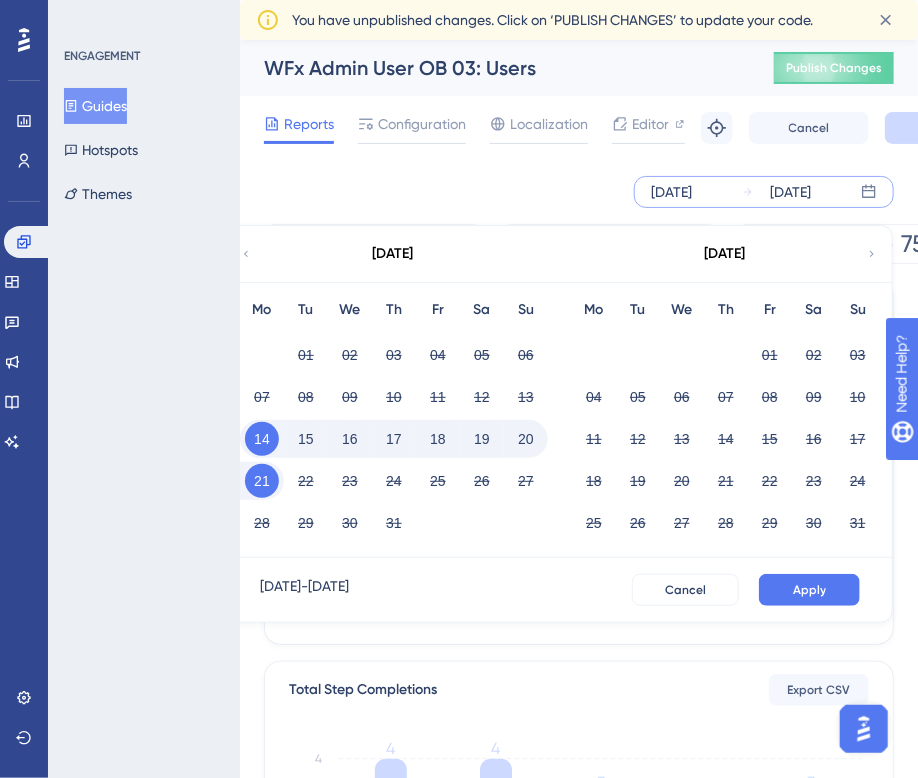 click on "20" at bounding box center (526, 439) 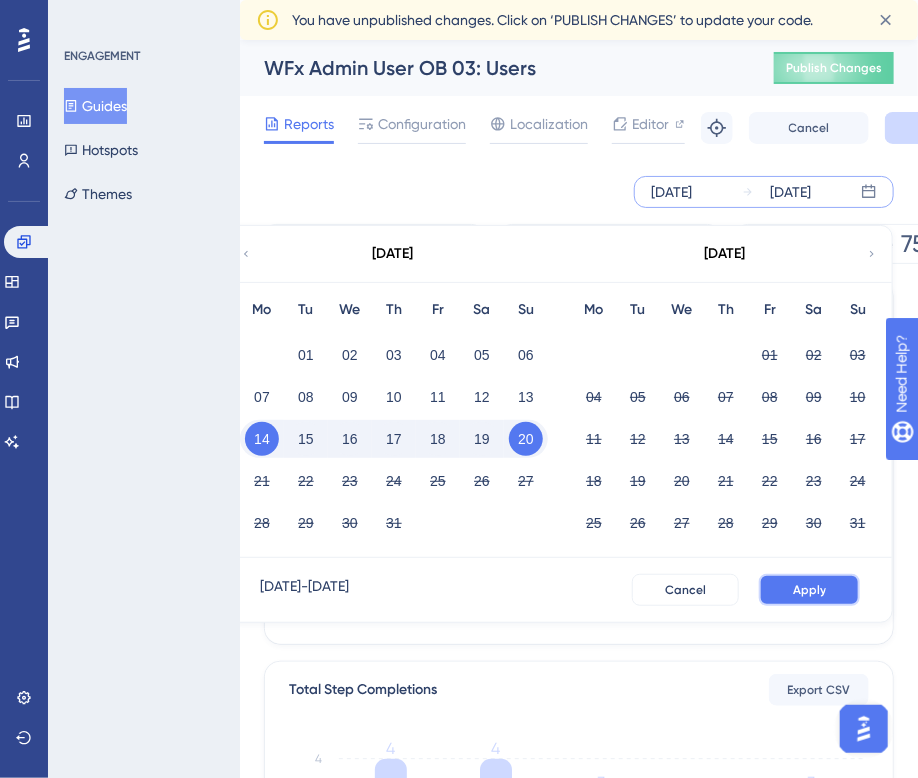 click on "Apply" at bounding box center (809, 590) 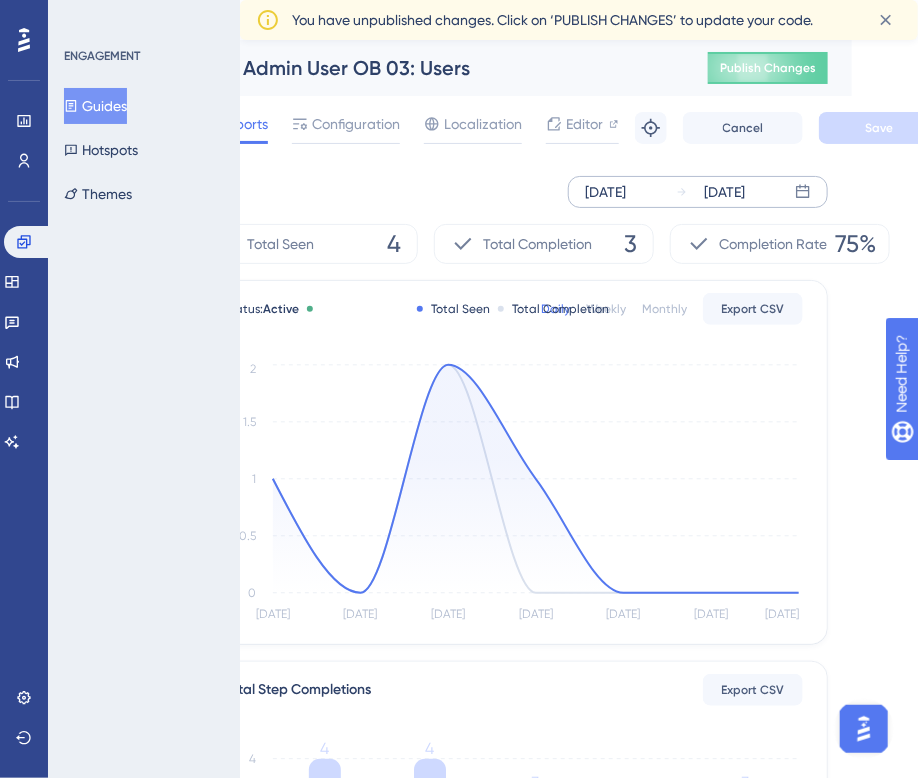 scroll, scrollTop: 0, scrollLeft: 70, axis: horizontal 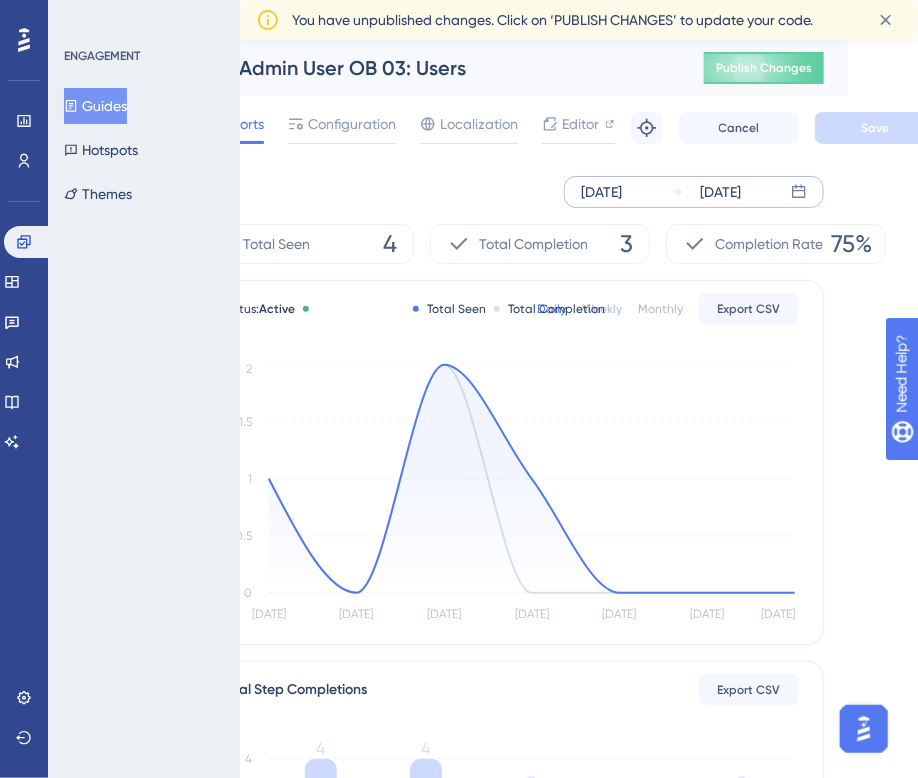 click on "Guides" at bounding box center [95, 106] 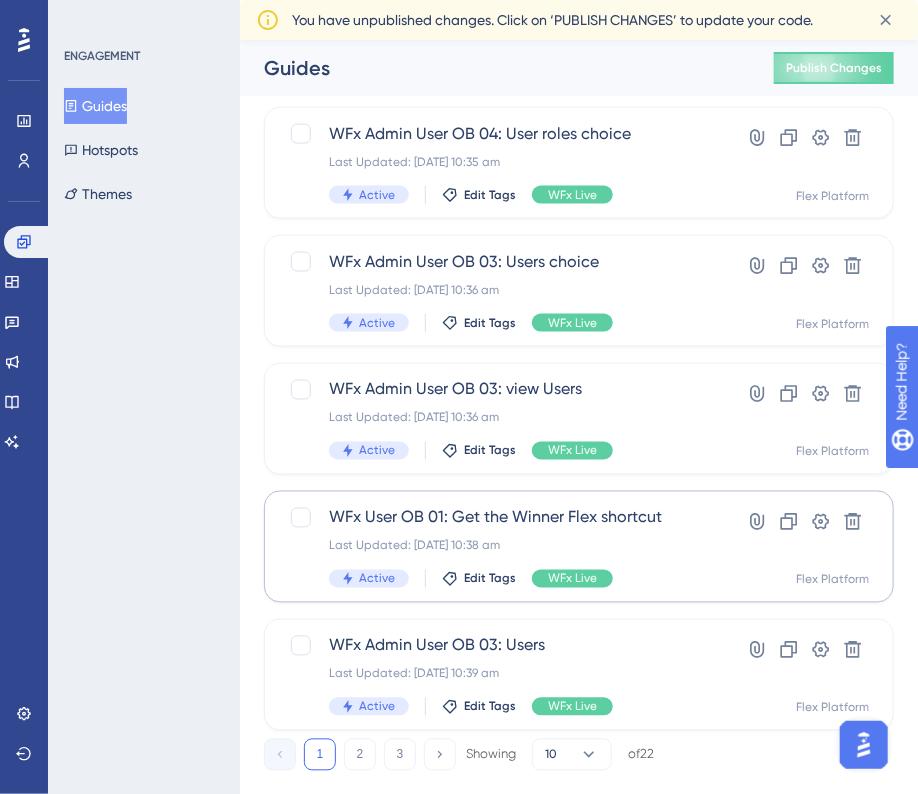 scroll, scrollTop: 806, scrollLeft: 0, axis: vertical 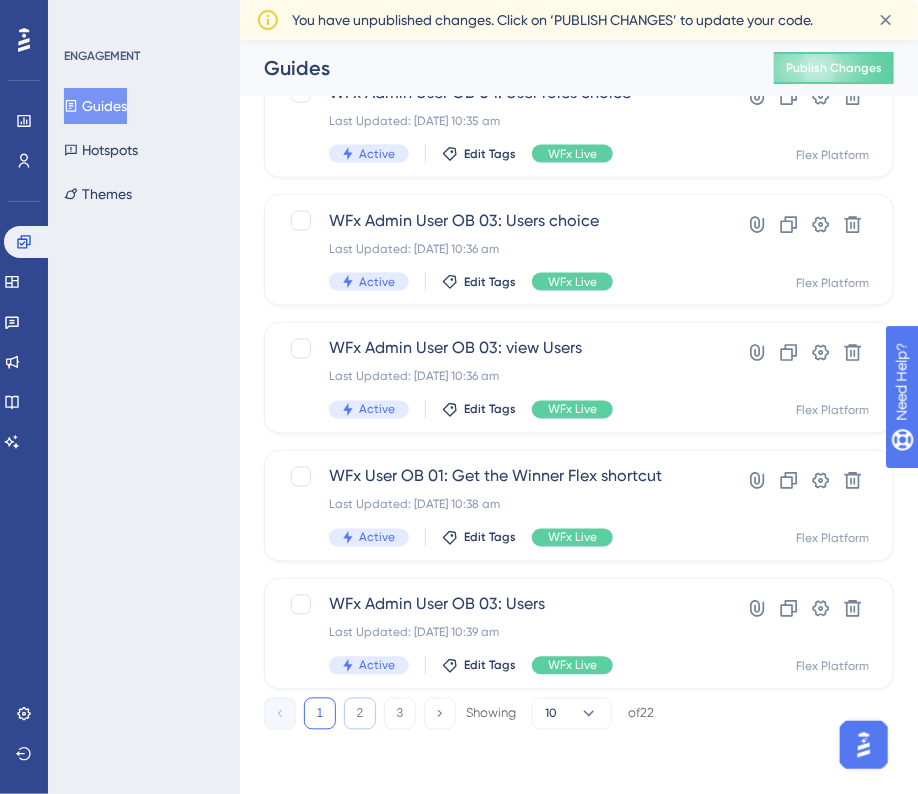 click on "2" at bounding box center (360, 714) 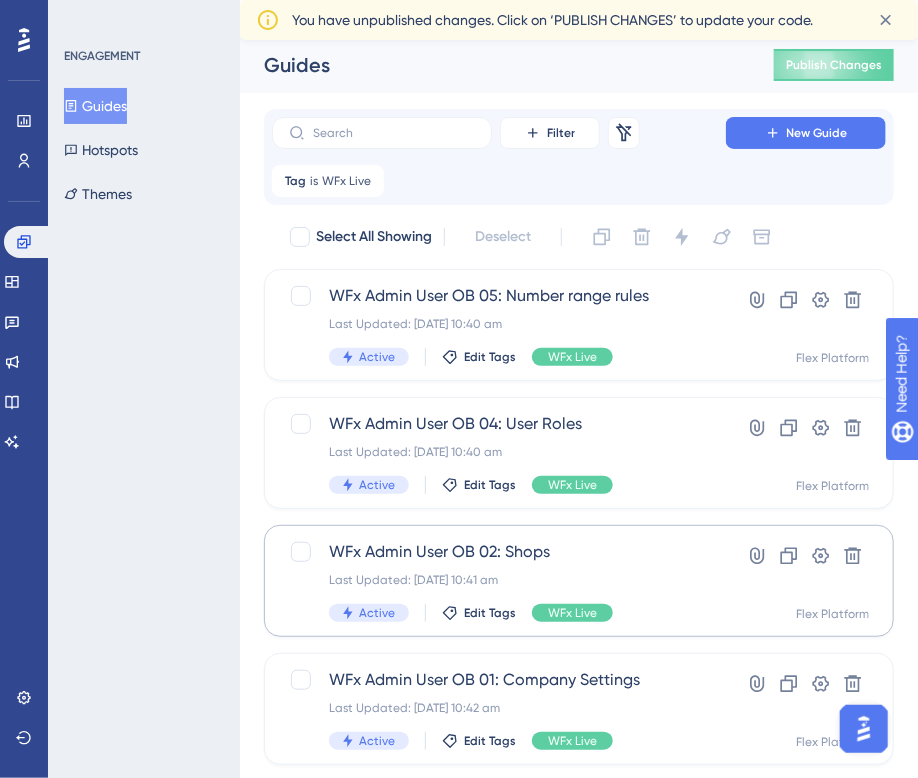 scroll, scrollTop: 0, scrollLeft: 0, axis: both 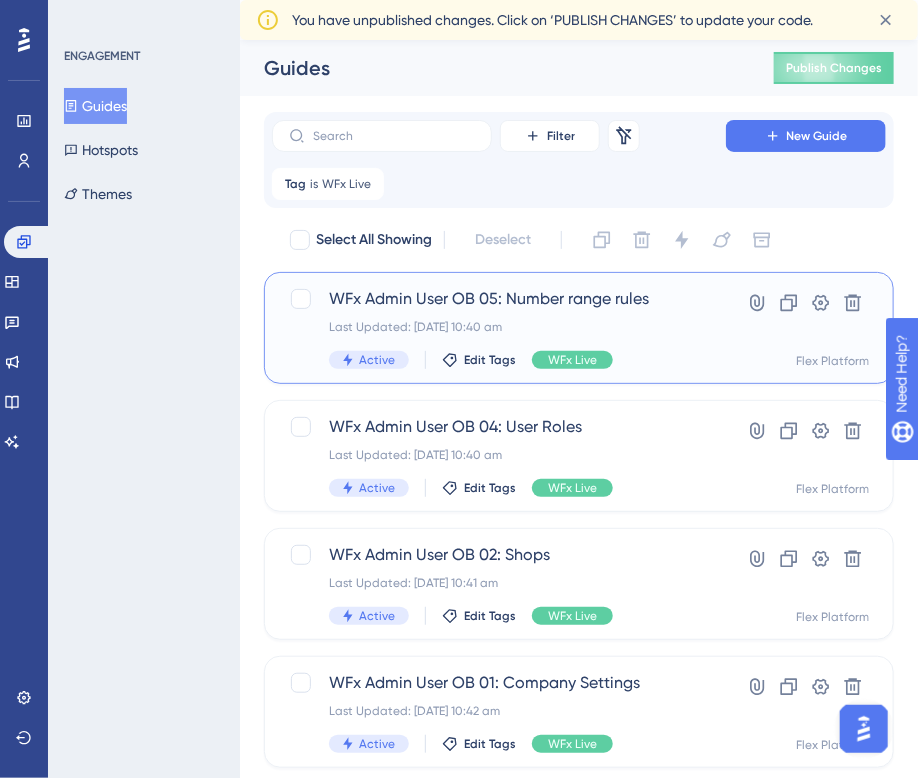 click on "WFx Admin User OB 05: Number range rules Last Updated: [DATE] 10:40 am Active Edit Tags WFx Live Hyperlink Clone Settings Delete Flex Platform" at bounding box center [579, 328] 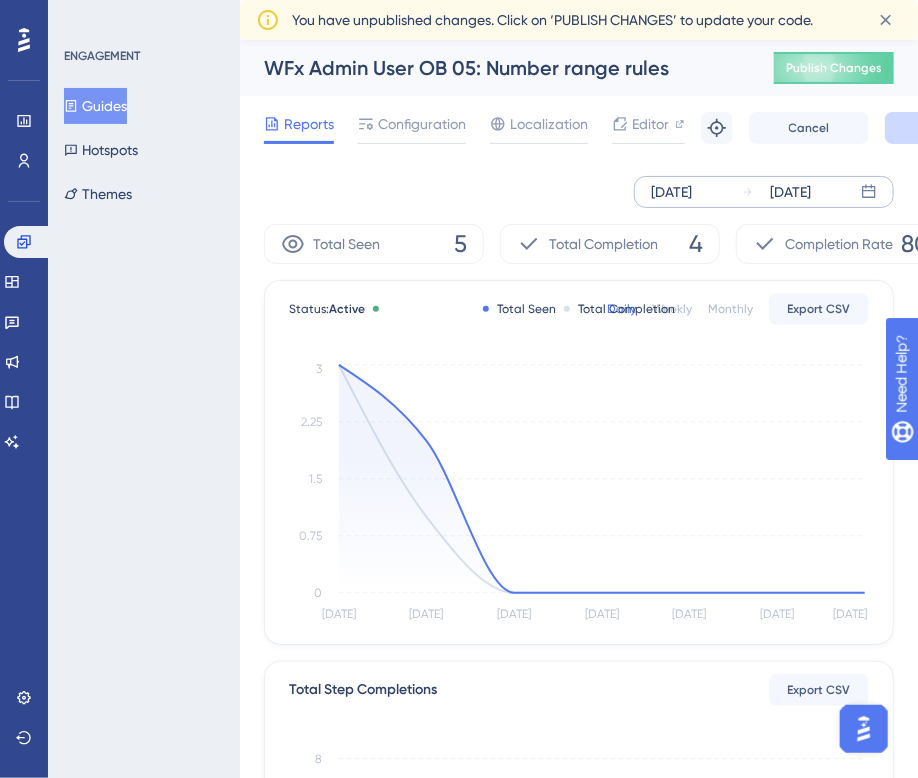 click on "[DATE]" at bounding box center (790, 192) 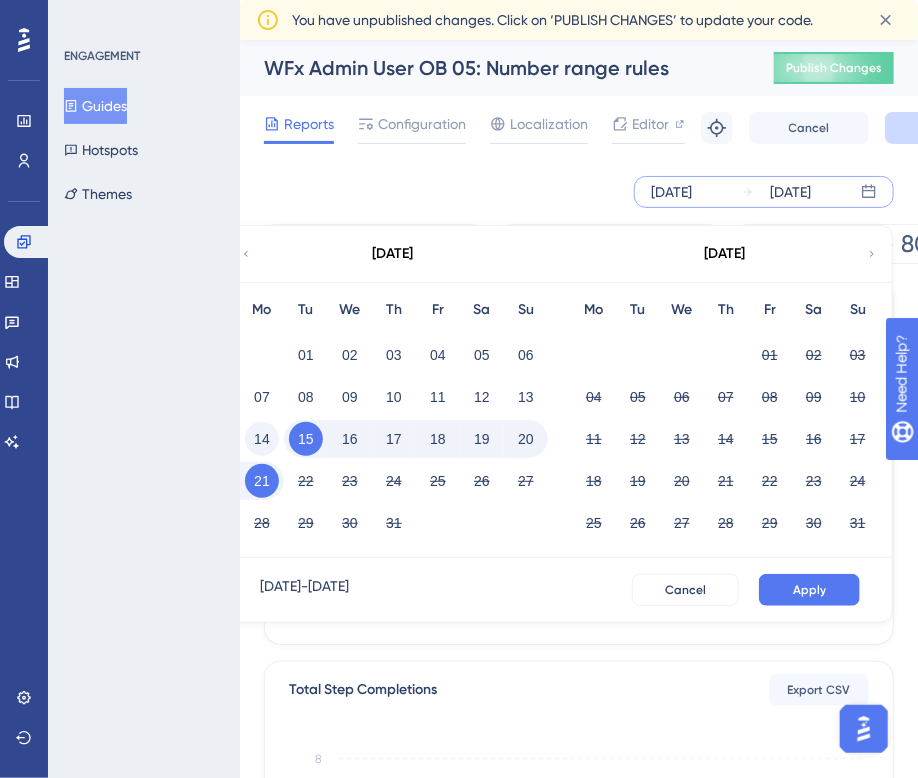 click on "14" at bounding box center (262, 439) 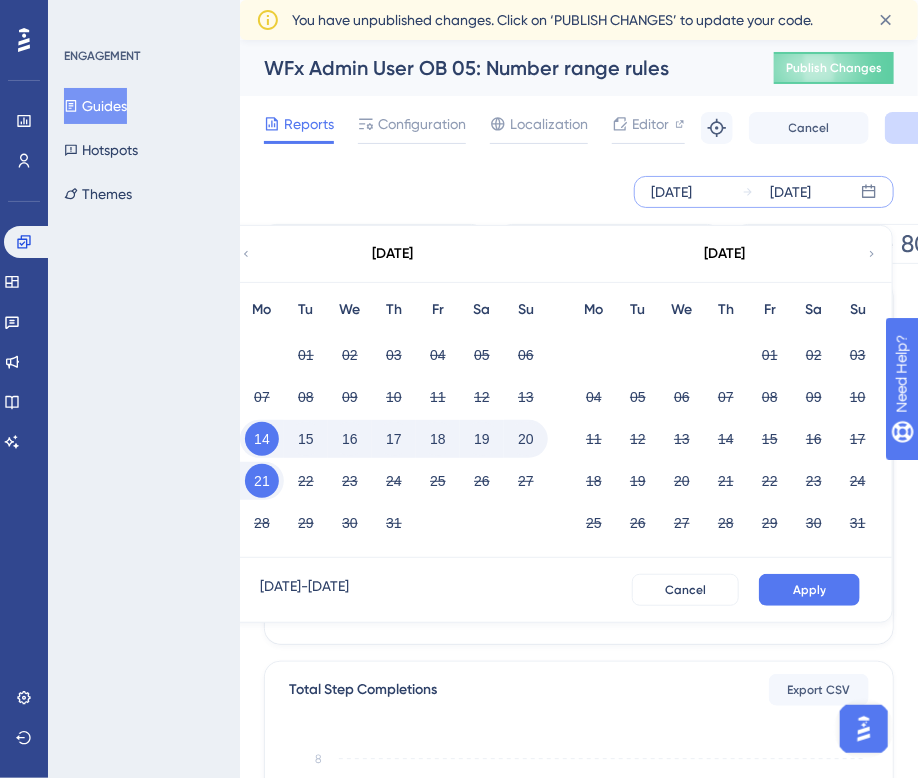 click on "20" at bounding box center (526, 439) 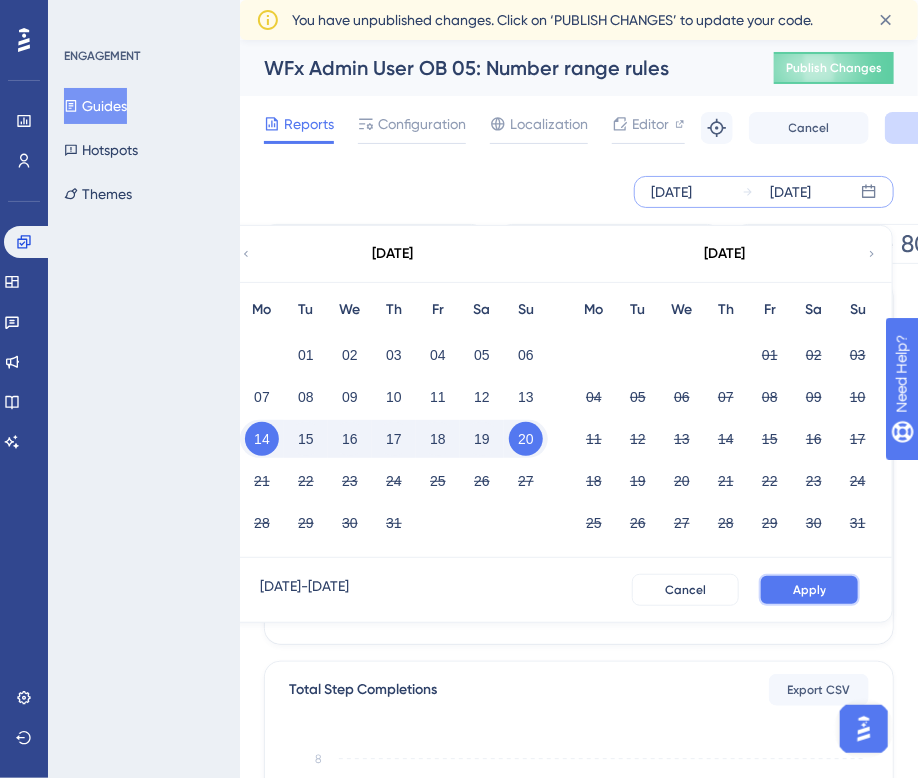 click on "Apply" at bounding box center (809, 590) 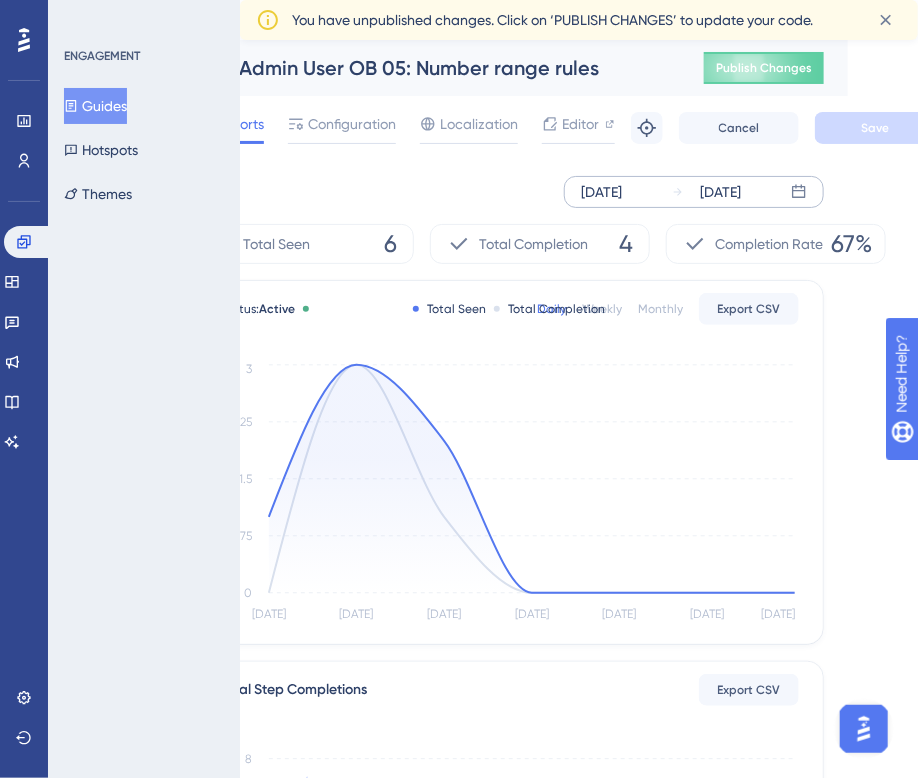 scroll, scrollTop: 0, scrollLeft: 80, axis: horizontal 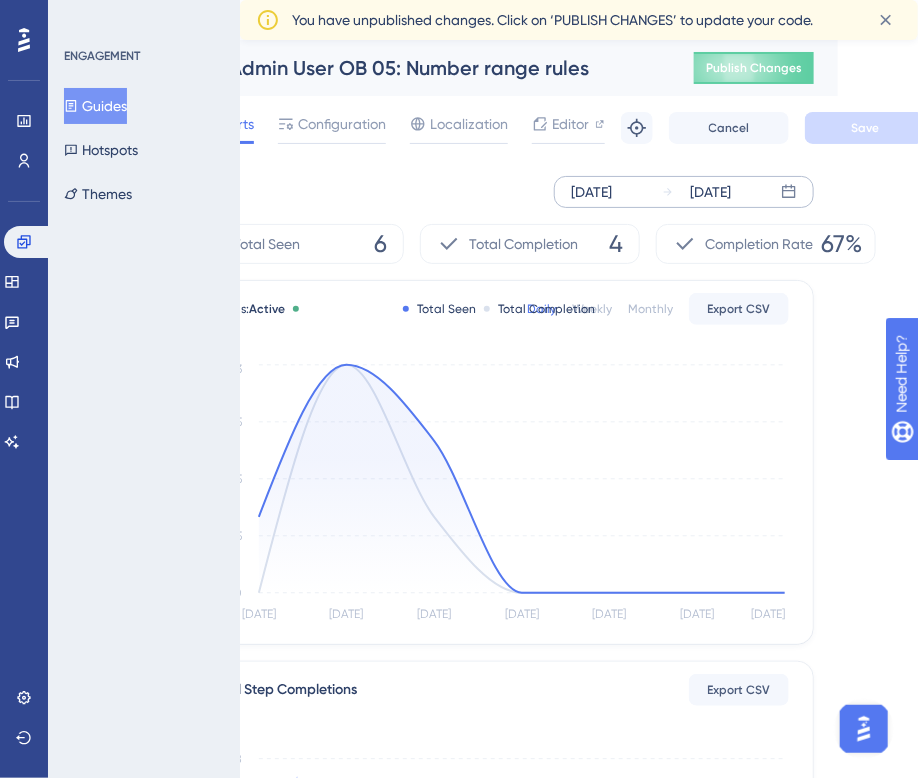 click on "Guides" at bounding box center (95, 106) 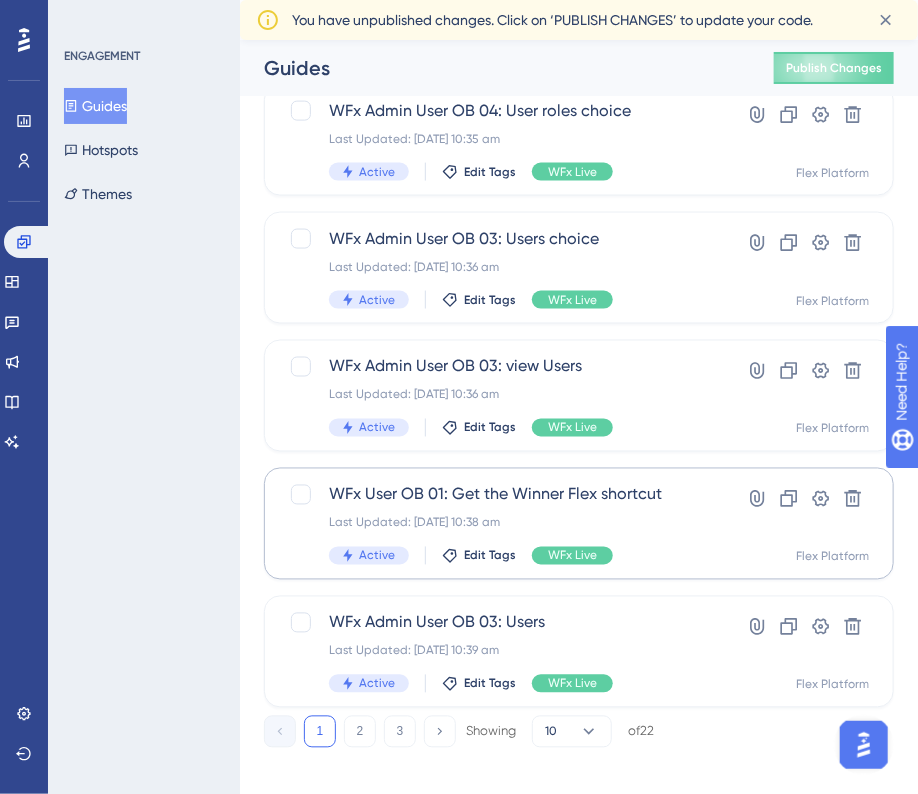 scroll, scrollTop: 806, scrollLeft: 0, axis: vertical 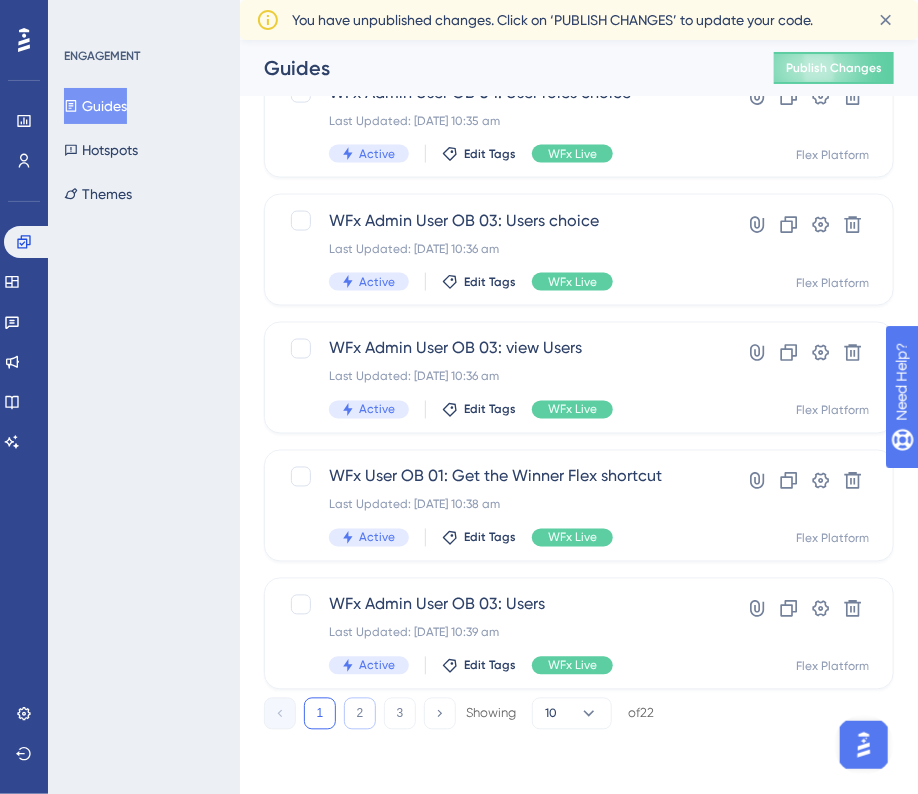 click on "2" at bounding box center [360, 714] 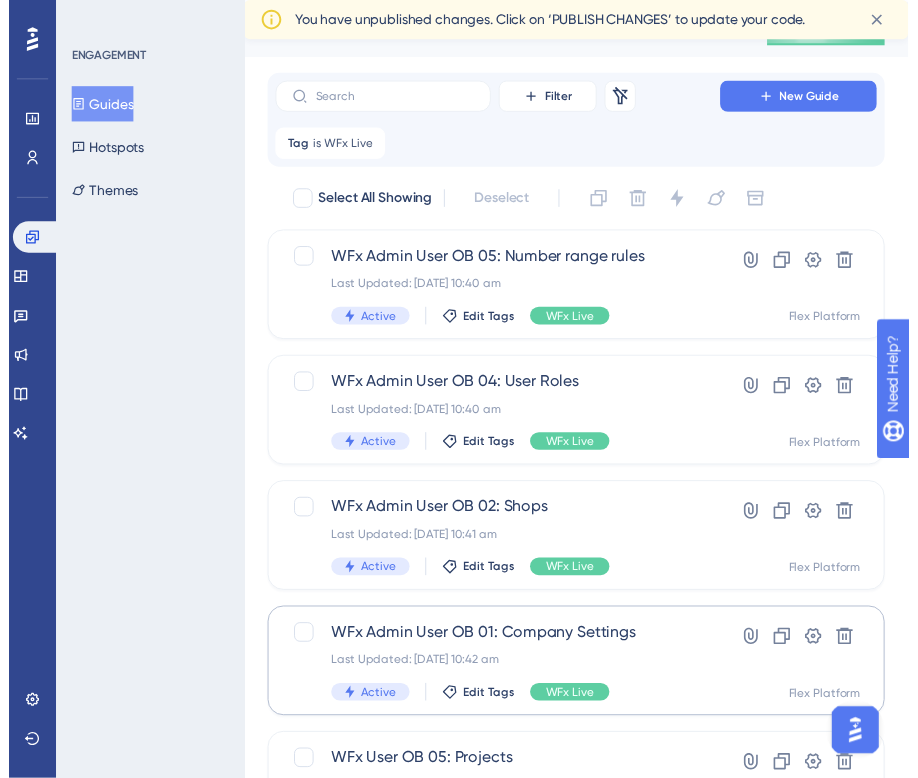 scroll, scrollTop: 0, scrollLeft: 0, axis: both 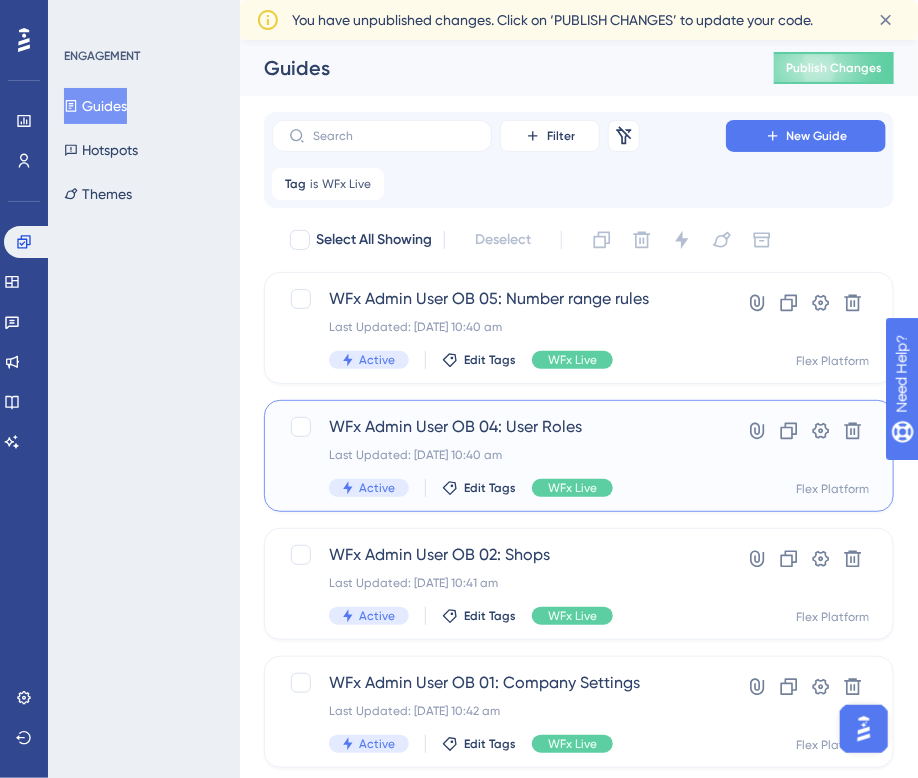 click on "WFx Admin User OB 04: User Roles" at bounding box center (499, 427) 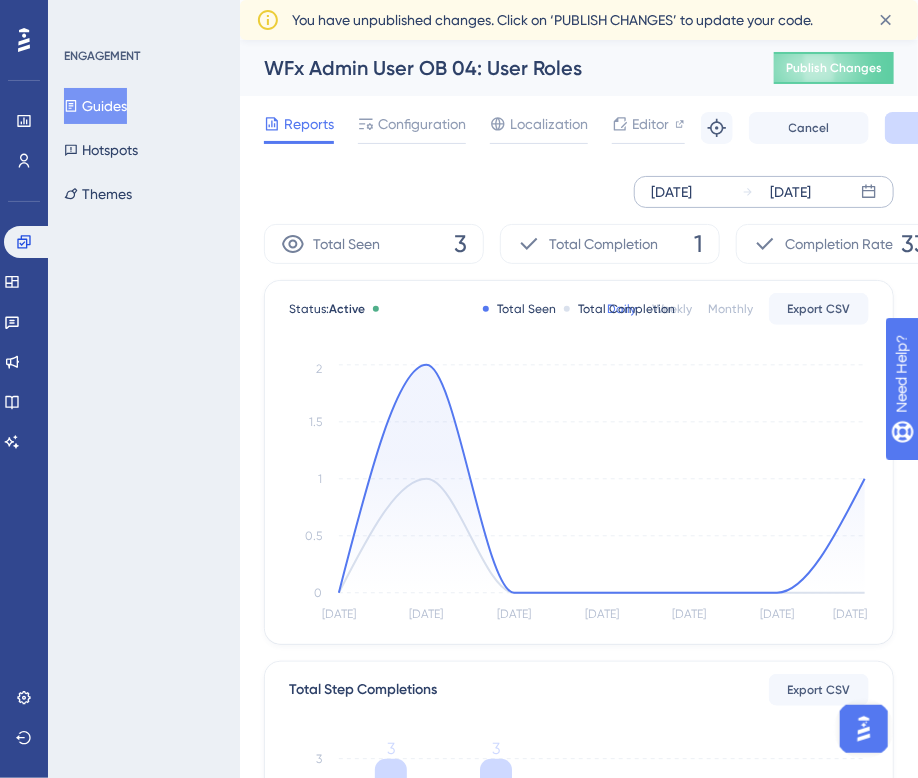 click on "[DATE]" at bounding box center (671, 192) 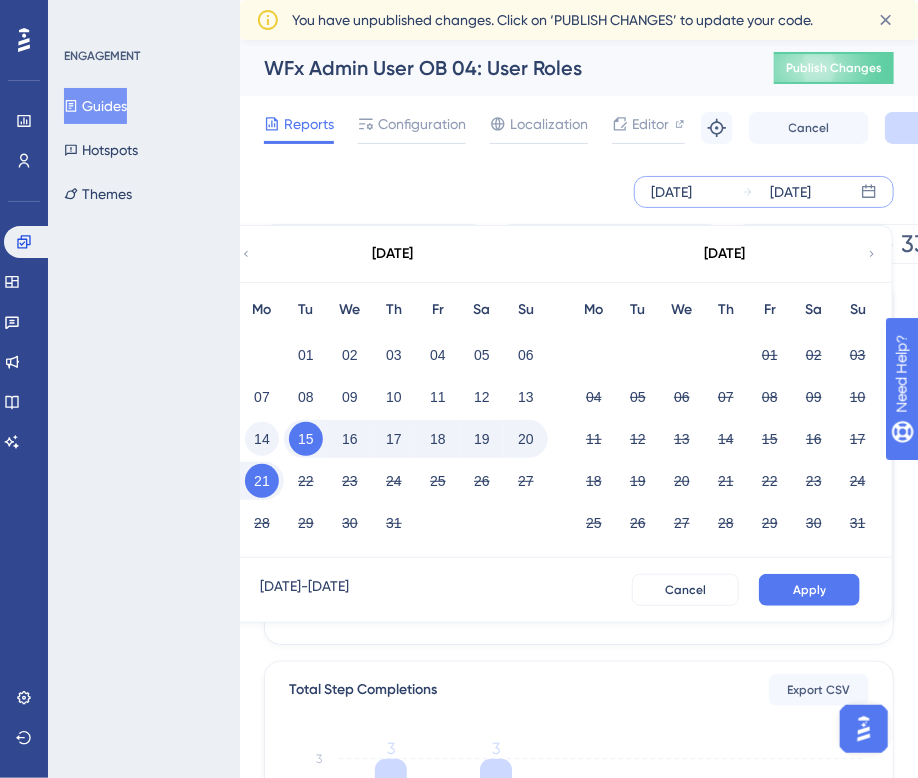 click on "14" at bounding box center (262, 439) 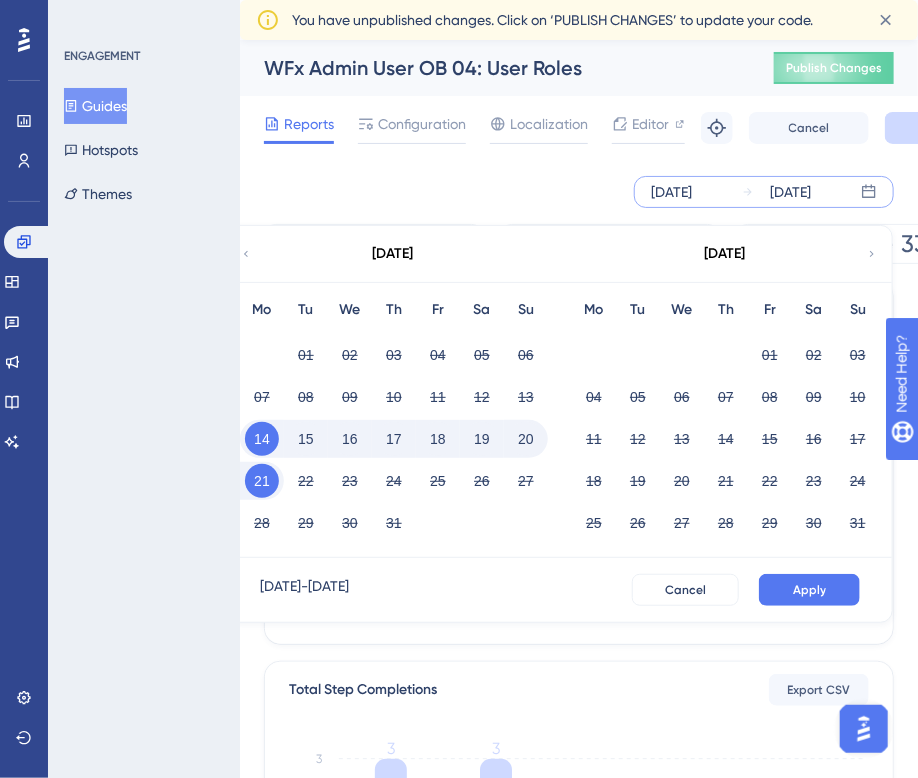 click on "20" at bounding box center [526, 439] 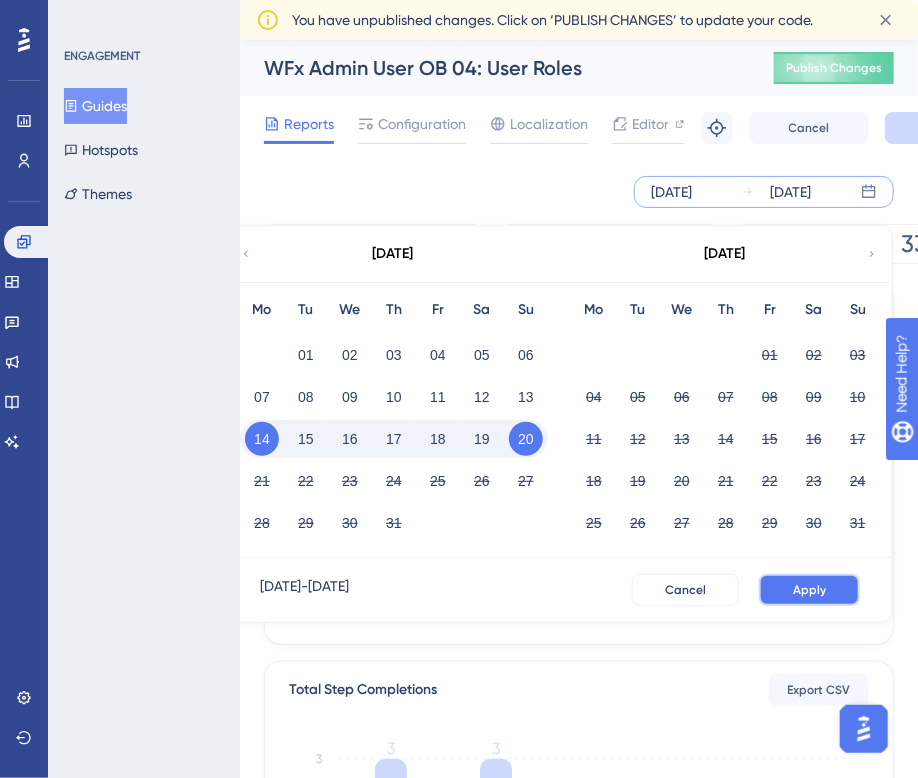 click on "Apply" at bounding box center (809, 590) 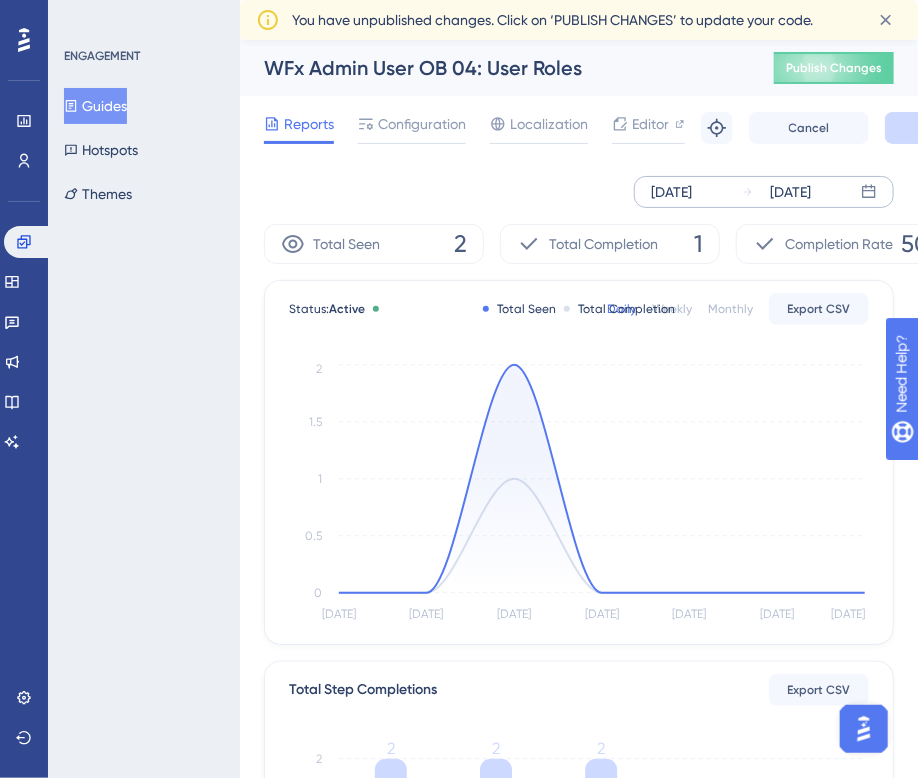 click on "Guides" at bounding box center (95, 106) 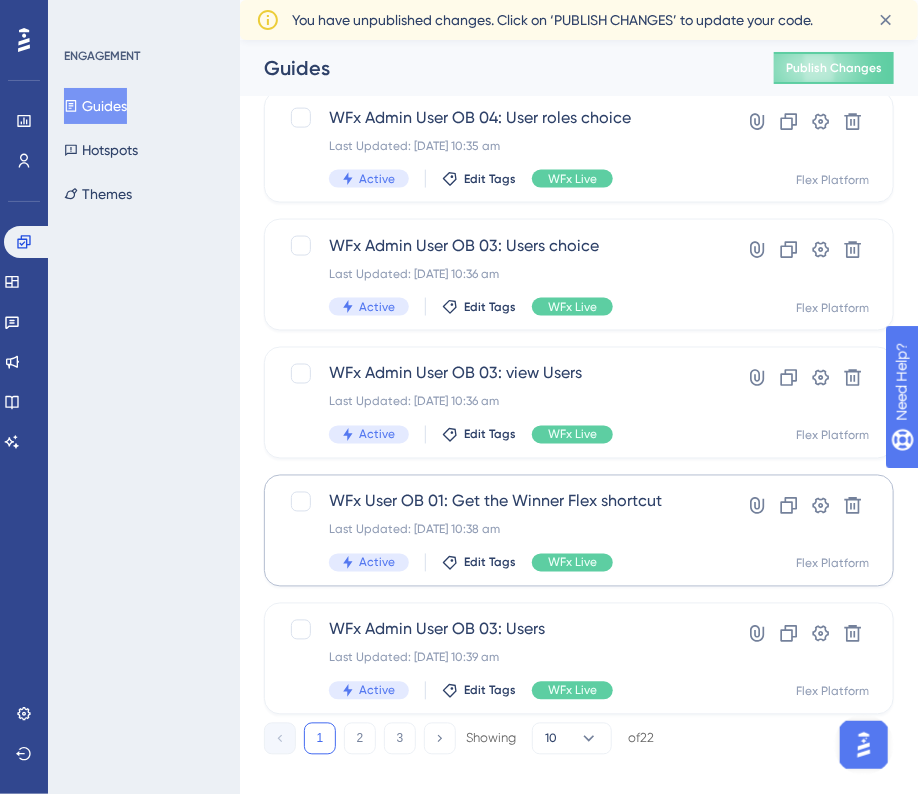 scroll, scrollTop: 806, scrollLeft: 0, axis: vertical 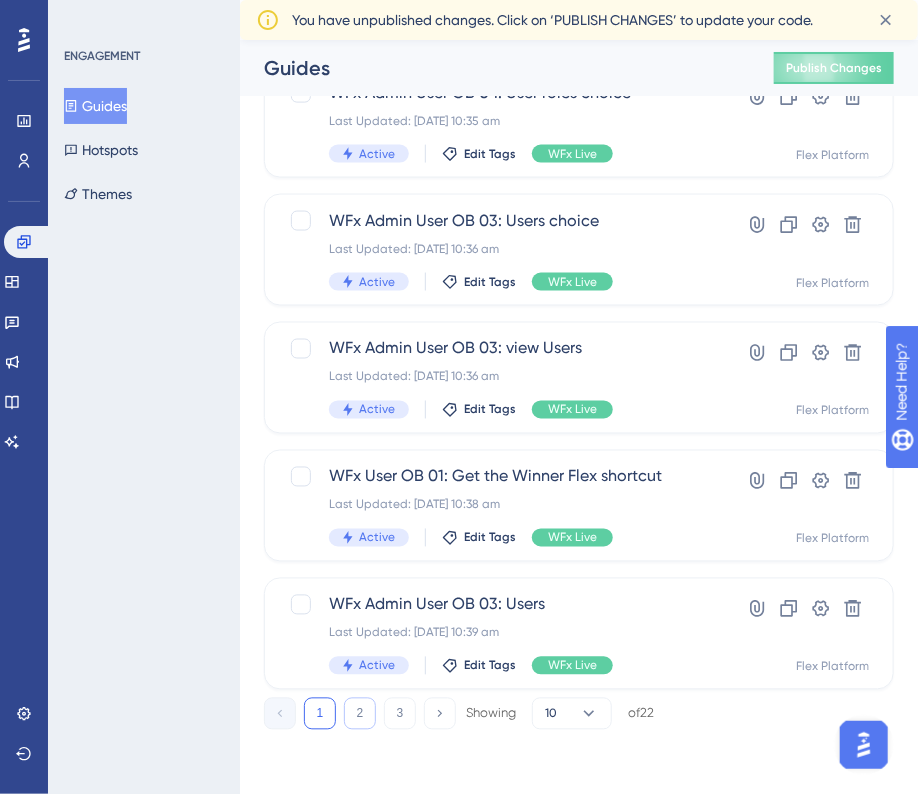 click on "2" at bounding box center (360, 714) 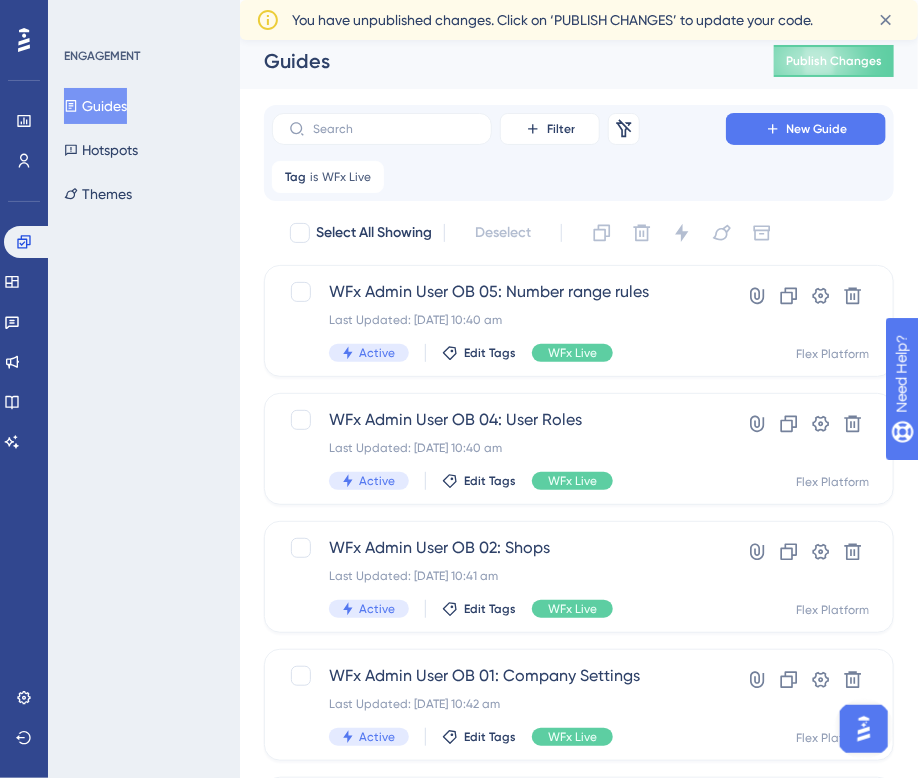 scroll, scrollTop: 6, scrollLeft: 0, axis: vertical 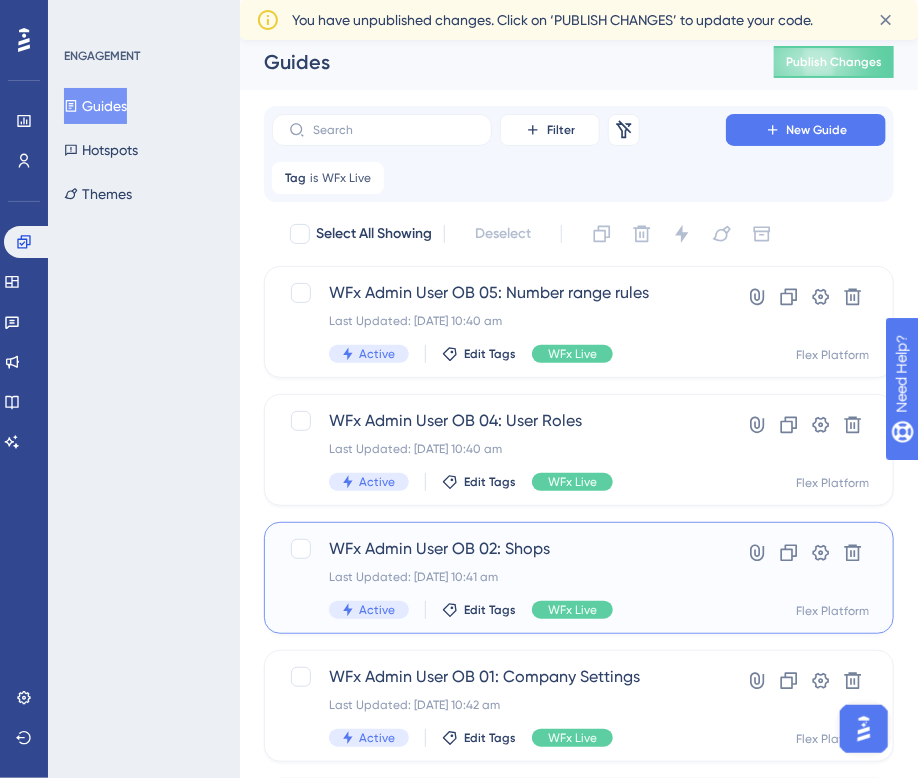 click on "WFx Admin User OB 02: Shops" at bounding box center [499, 549] 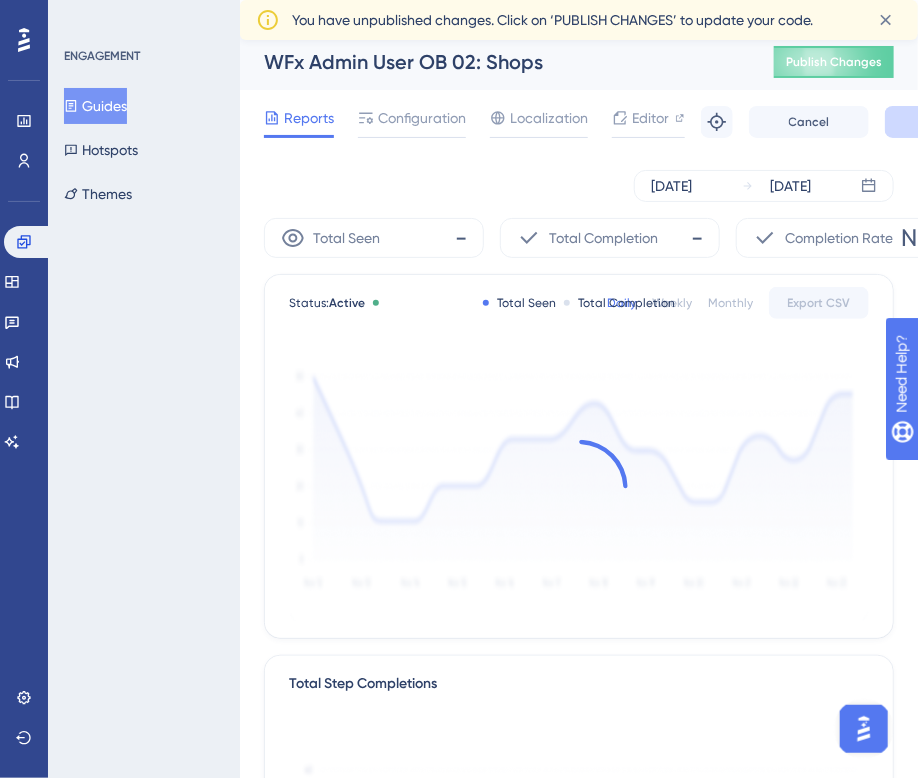scroll, scrollTop: 0, scrollLeft: 0, axis: both 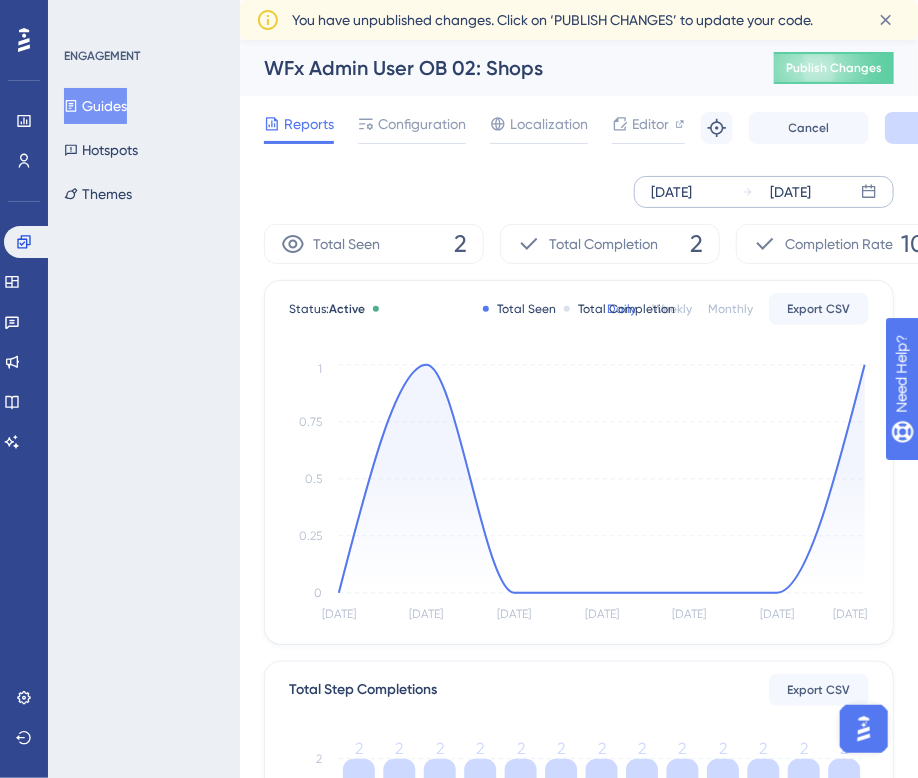 click on "[DATE]" at bounding box center (790, 192) 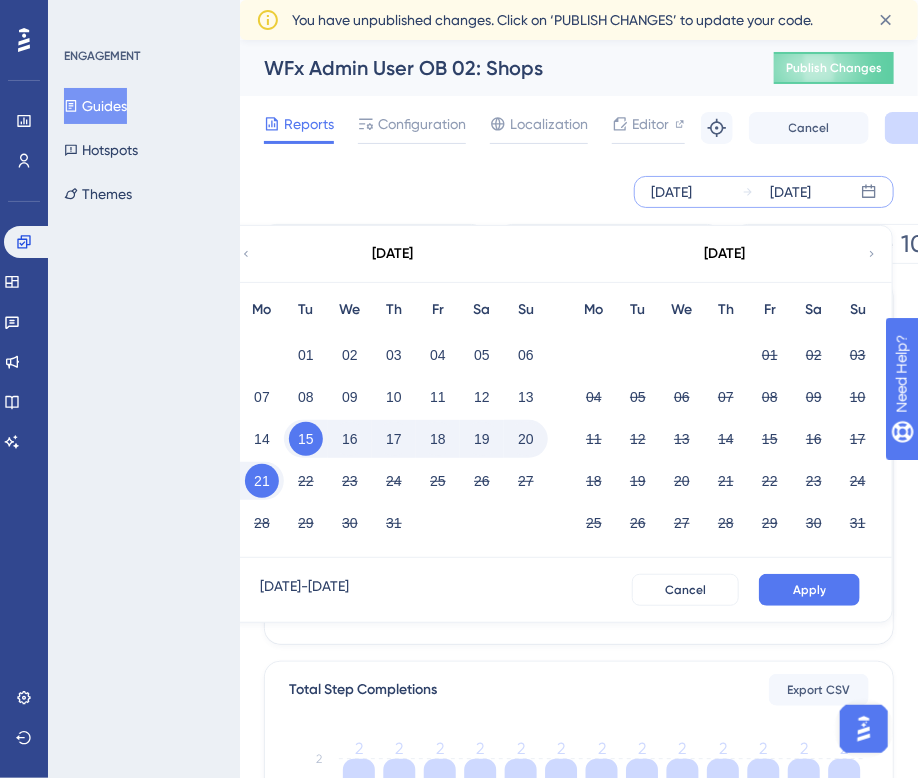 drag, startPoint x: 261, startPoint y: 437, endPoint x: 370, endPoint y: 433, distance: 109.07337 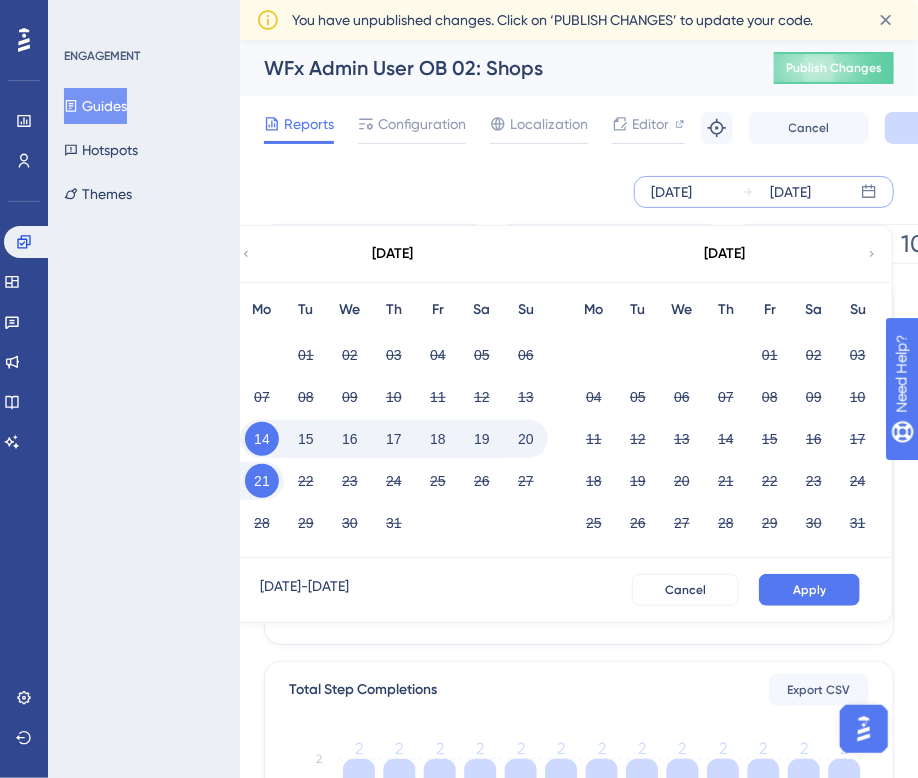 click on "20" at bounding box center [526, 439] 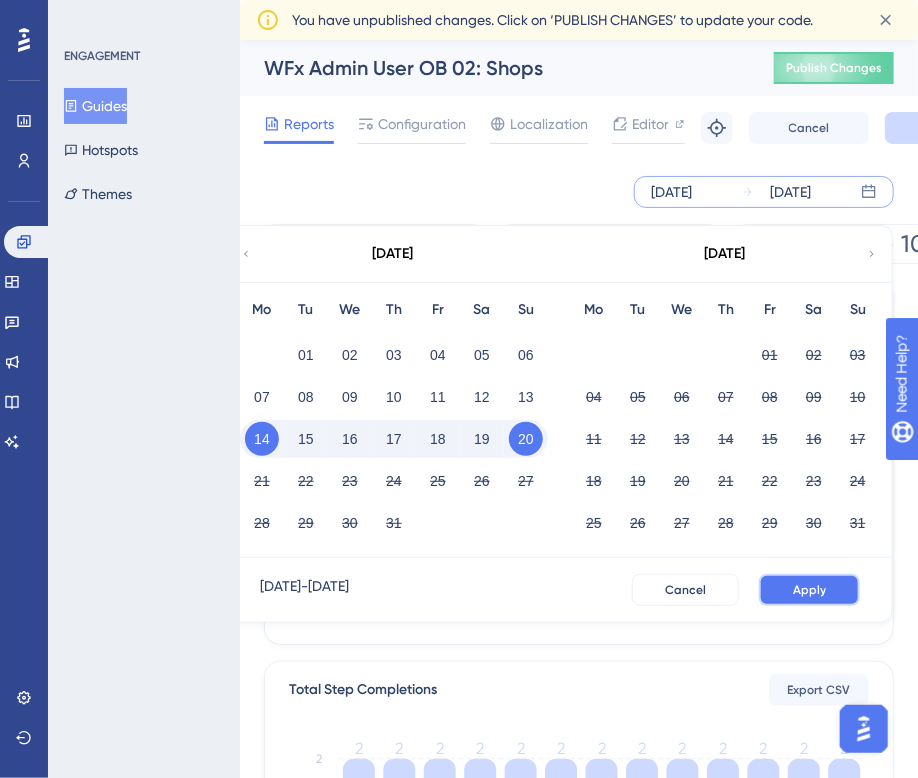 click on "Apply" at bounding box center [809, 590] 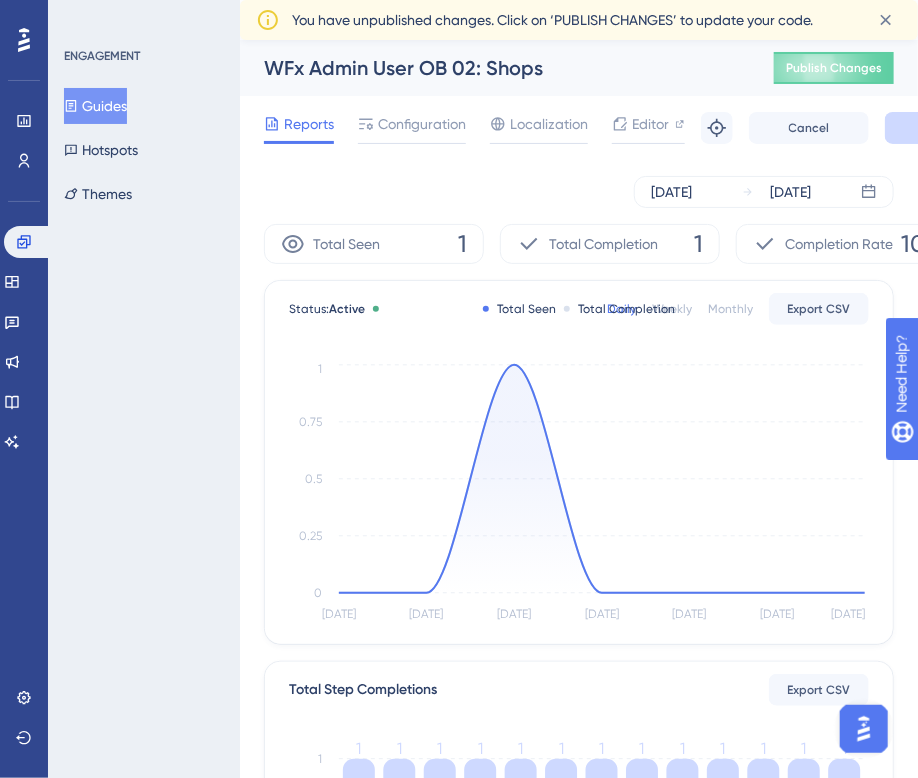 click on "Guides" at bounding box center (95, 106) 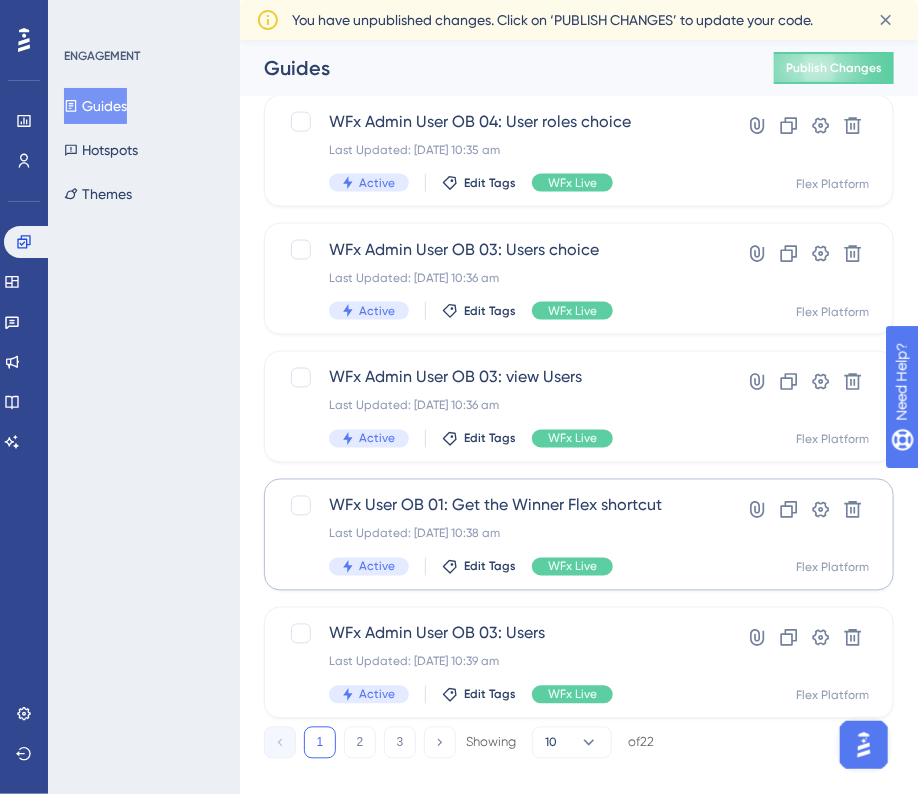 scroll, scrollTop: 806, scrollLeft: 0, axis: vertical 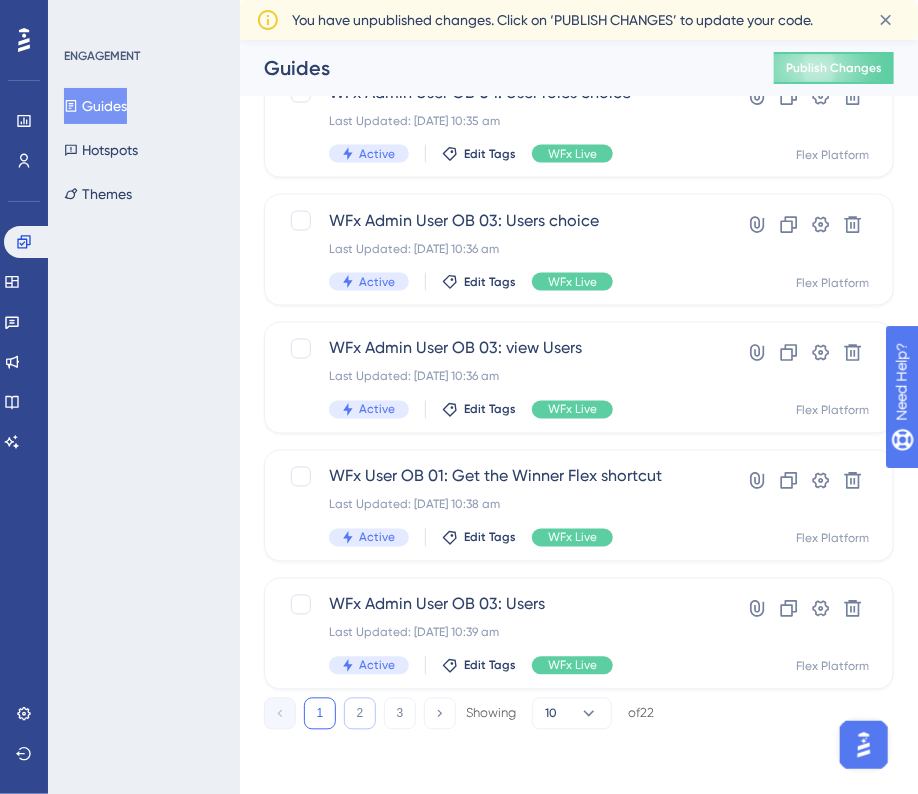 click on "2" at bounding box center [360, 714] 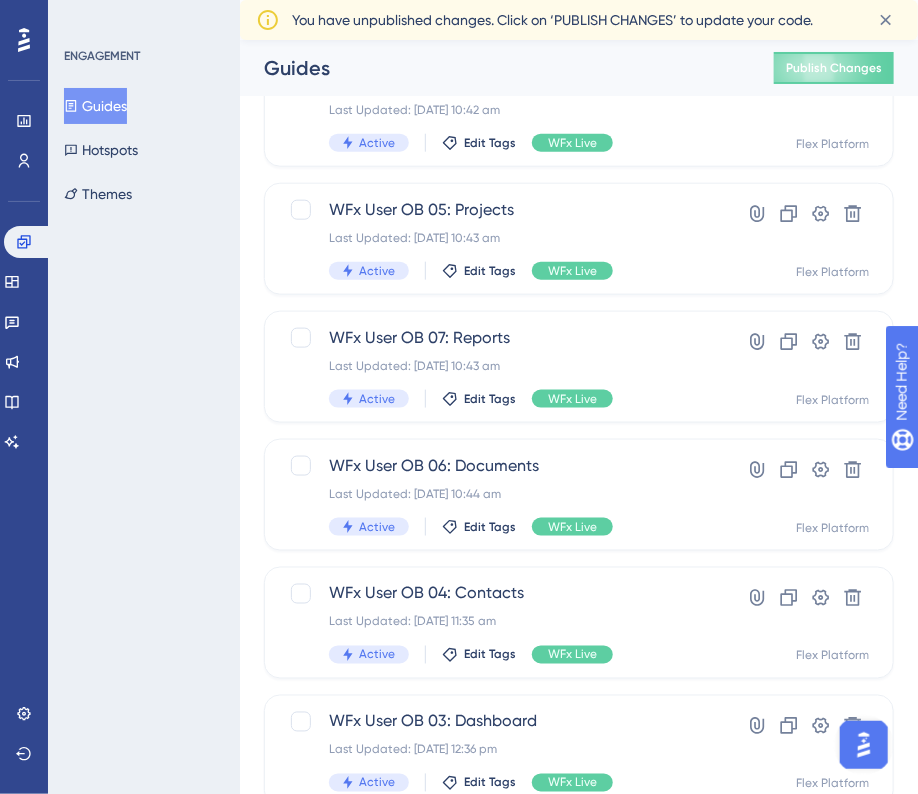 scroll, scrollTop: 506, scrollLeft: 0, axis: vertical 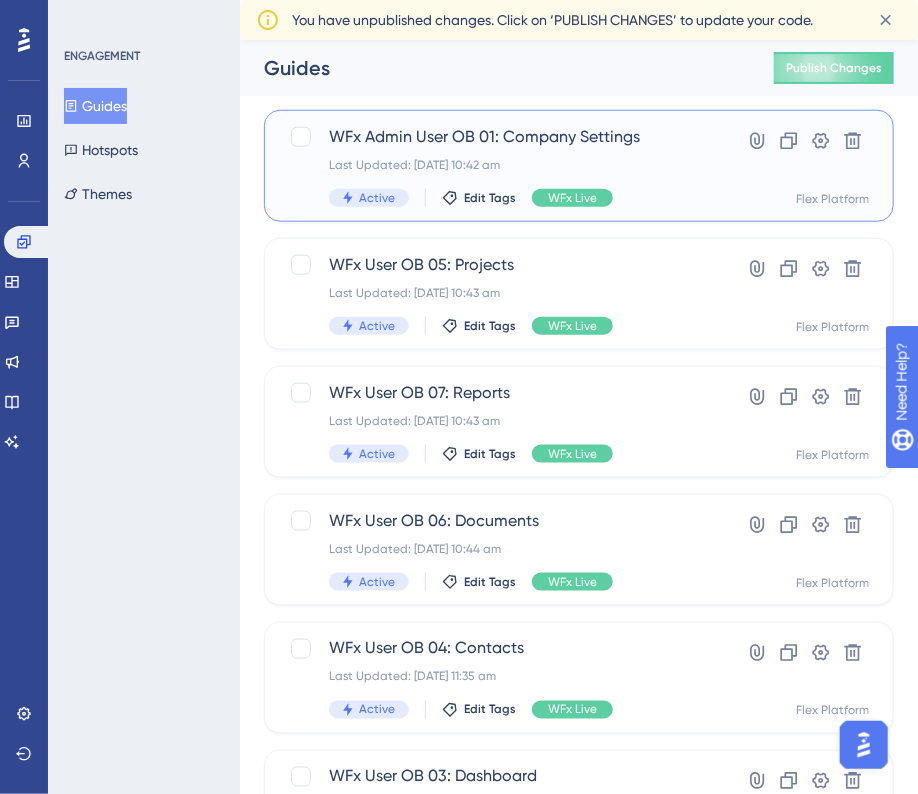 click on "Last Updated: [DATE] 10:42 am" at bounding box center (499, 165) 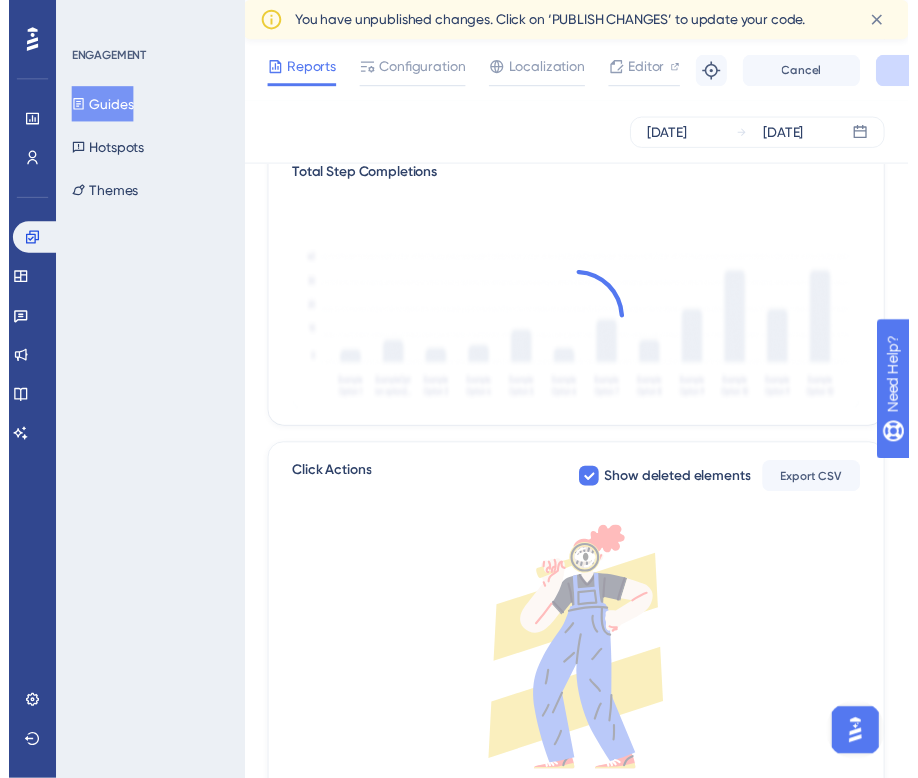 scroll, scrollTop: 0, scrollLeft: 0, axis: both 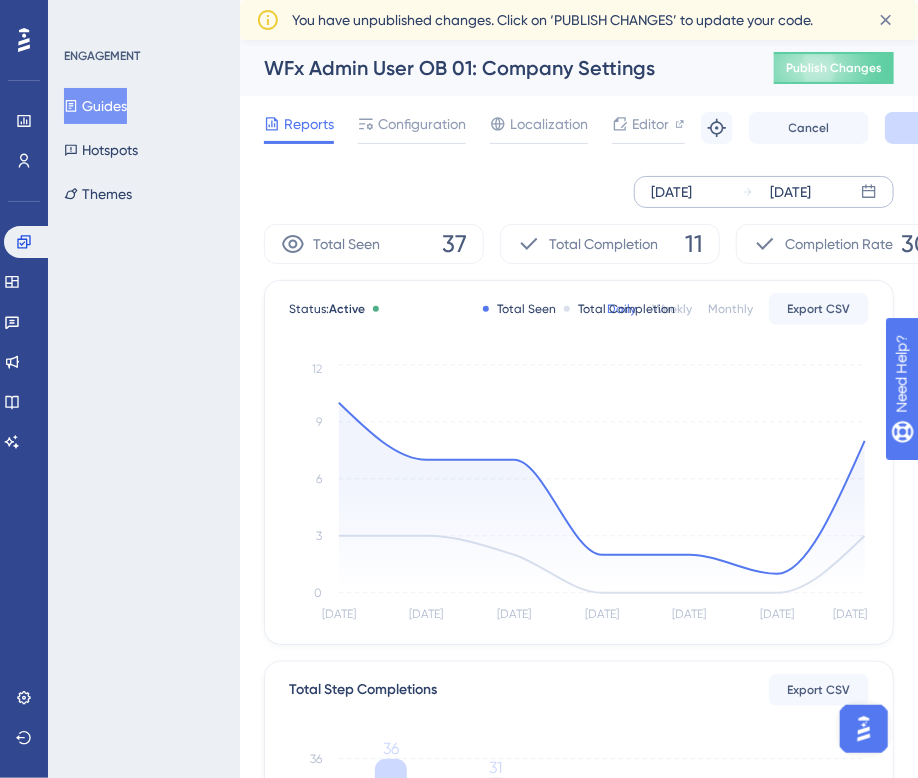 click on "[DATE]" at bounding box center (671, 192) 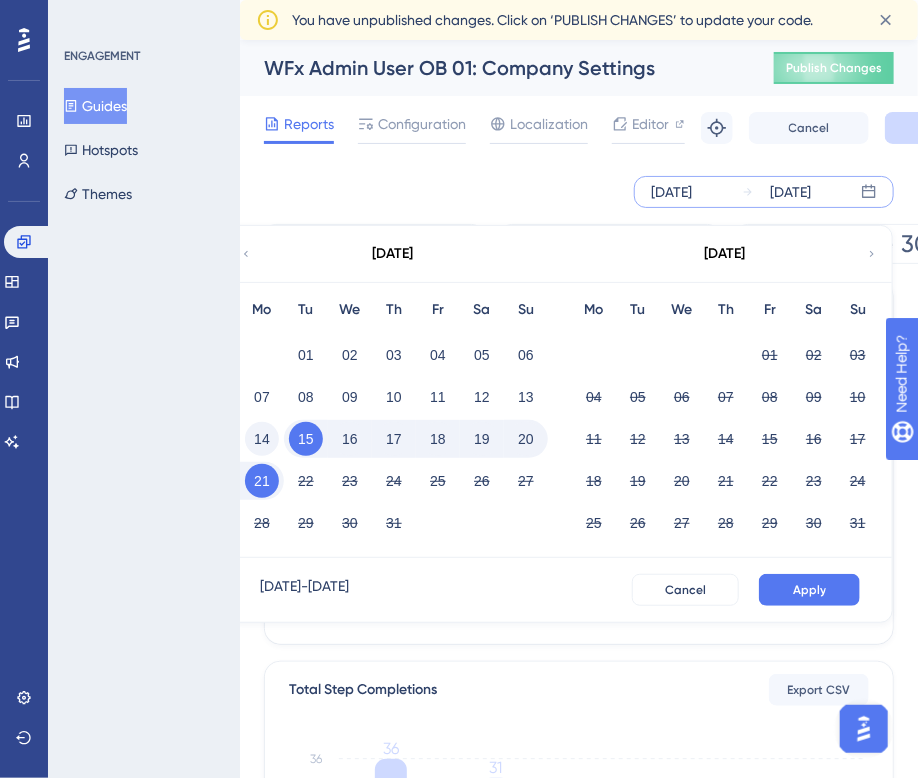 click on "14" at bounding box center [262, 439] 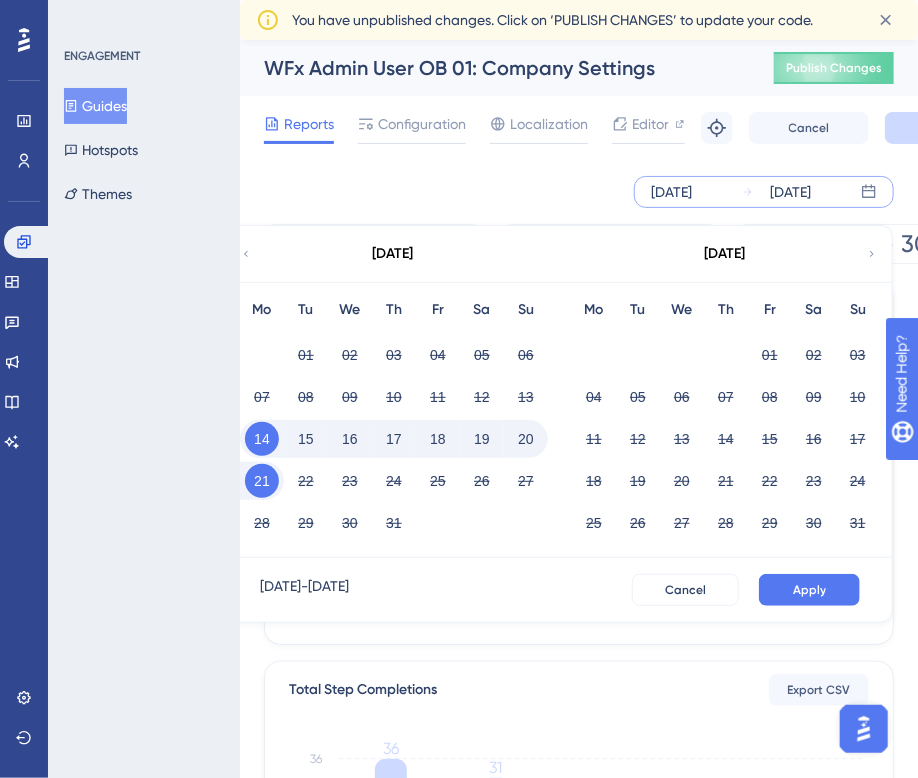 click on "20" at bounding box center (526, 439) 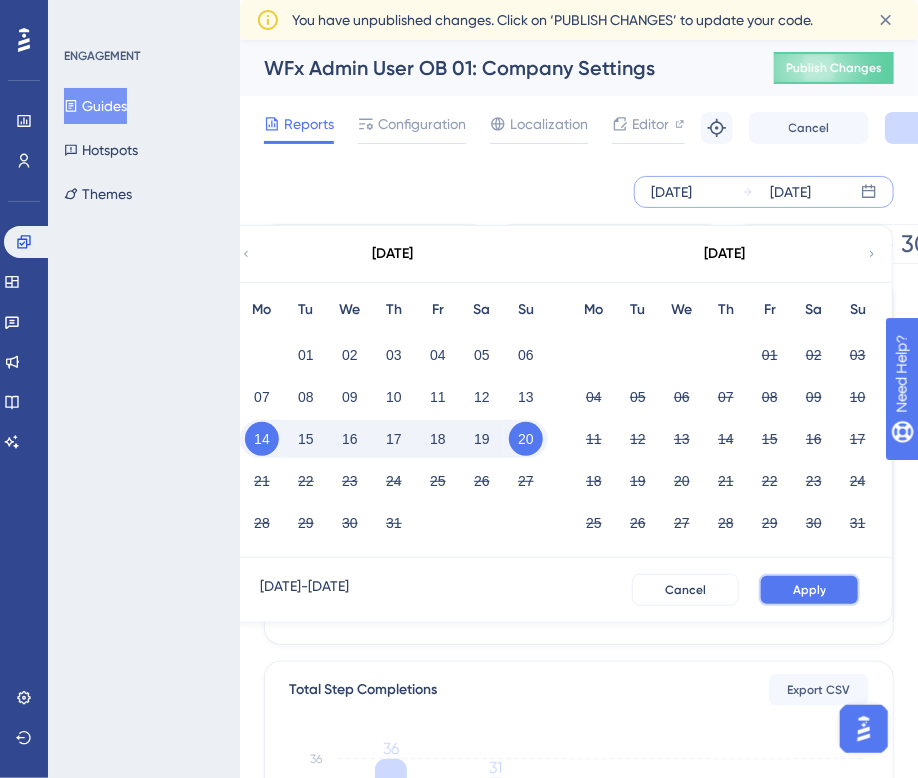 click on "Apply" at bounding box center [809, 590] 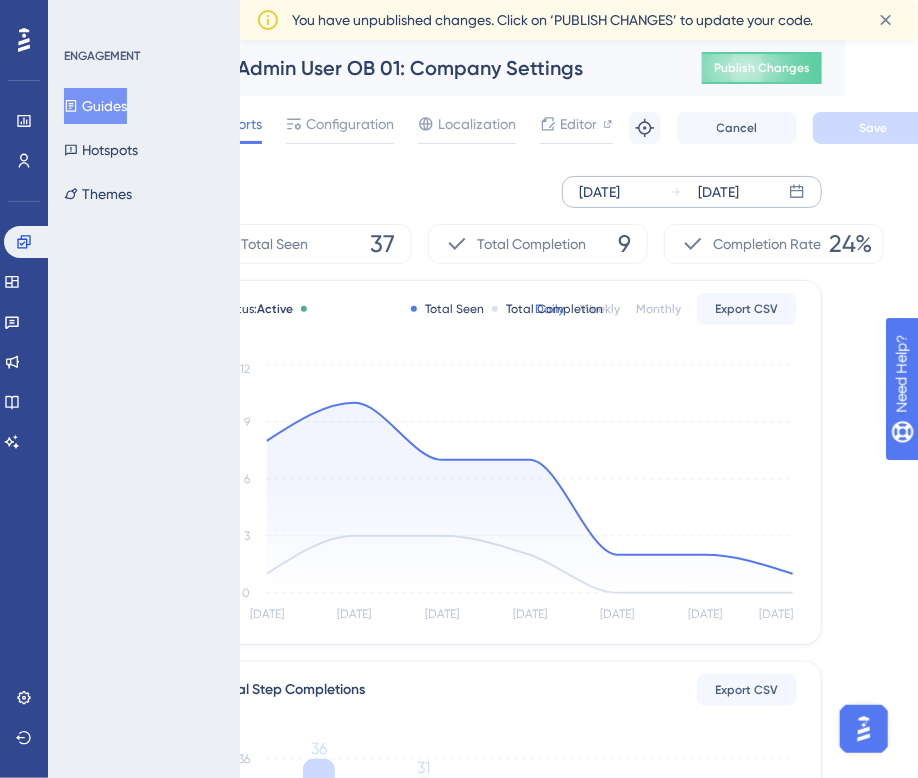 scroll, scrollTop: 0, scrollLeft: 72, axis: horizontal 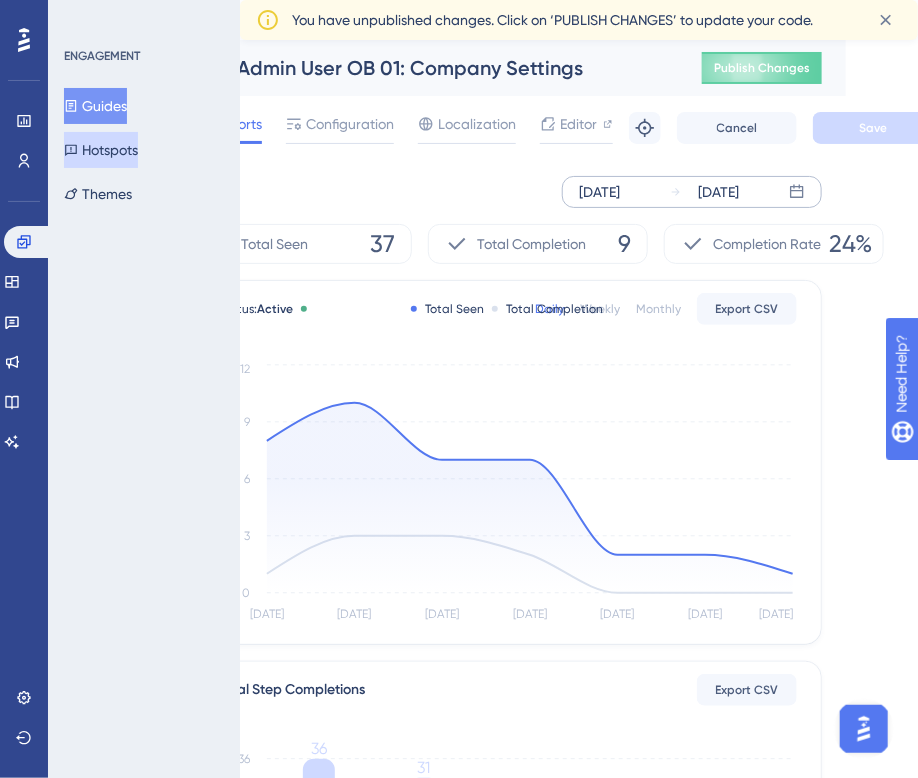 drag, startPoint x: 101, startPoint y: 116, endPoint x: 148, endPoint y: 137, distance: 51.47815 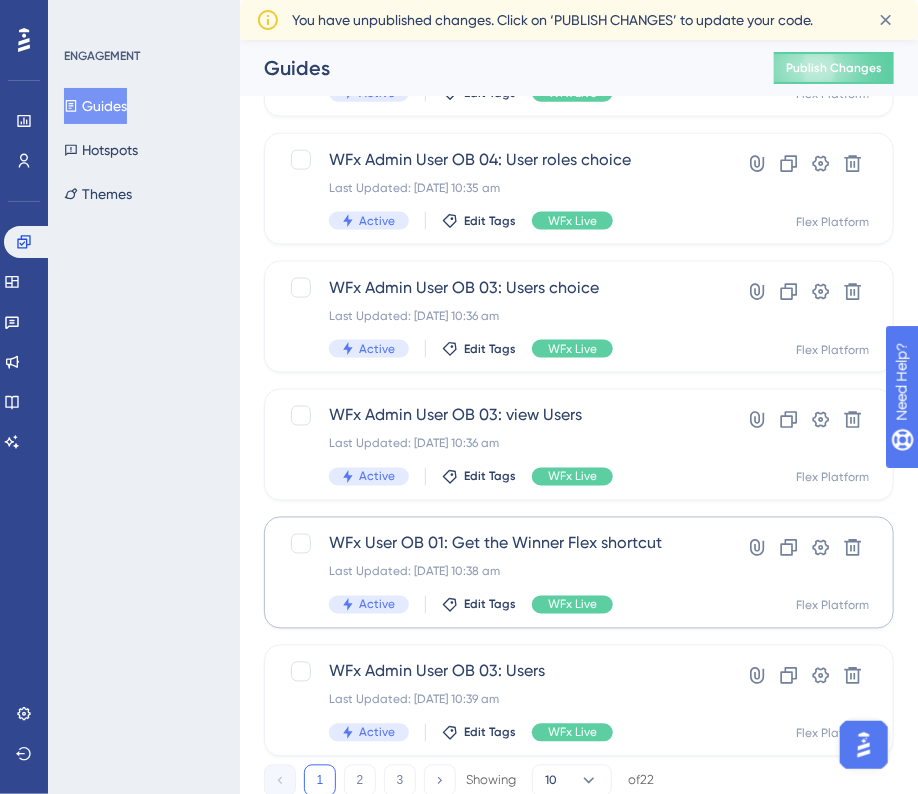 scroll, scrollTop: 806, scrollLeft: 0, axis: vertical 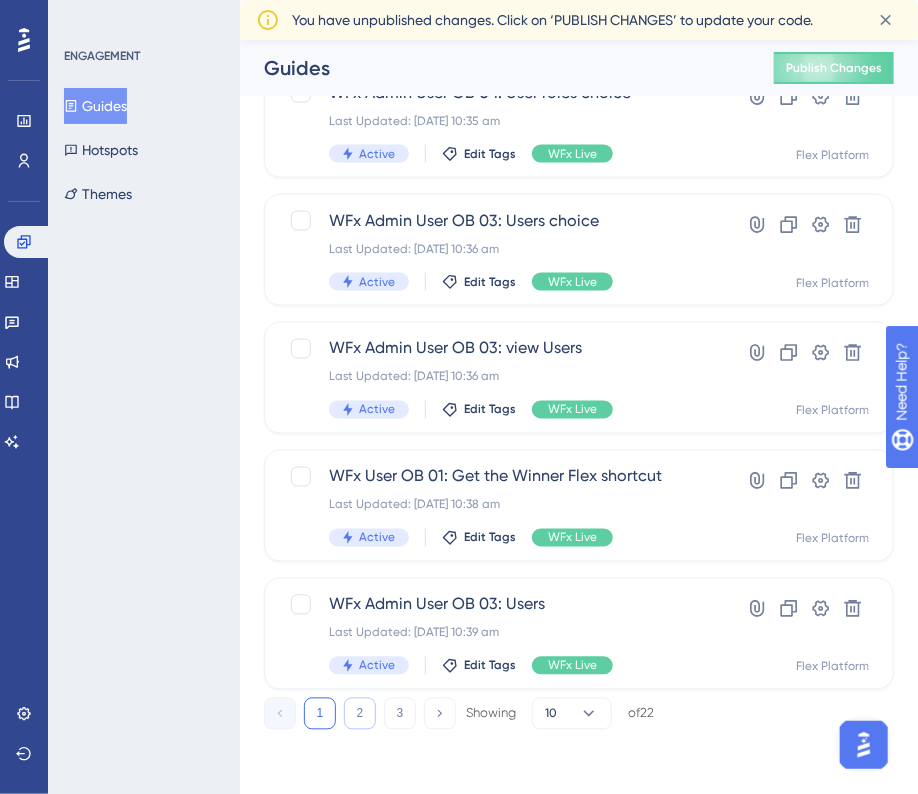 click on "2" at bounding box center [360, 714] 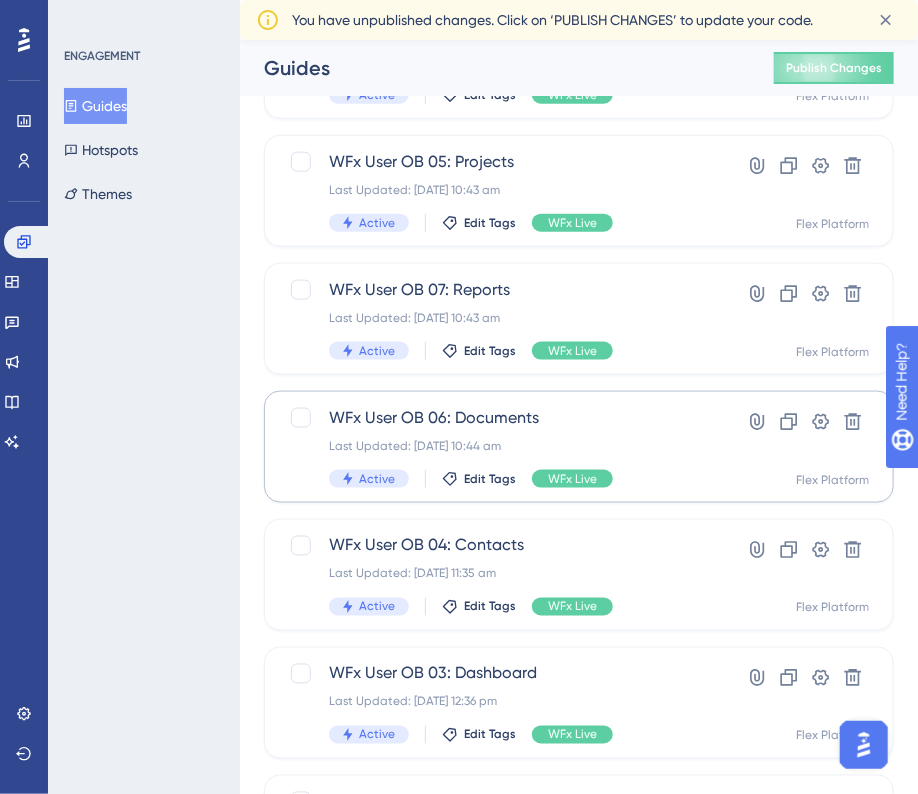 scroll, scrollTop: 606, scrollLeft: 0, axis: vertical 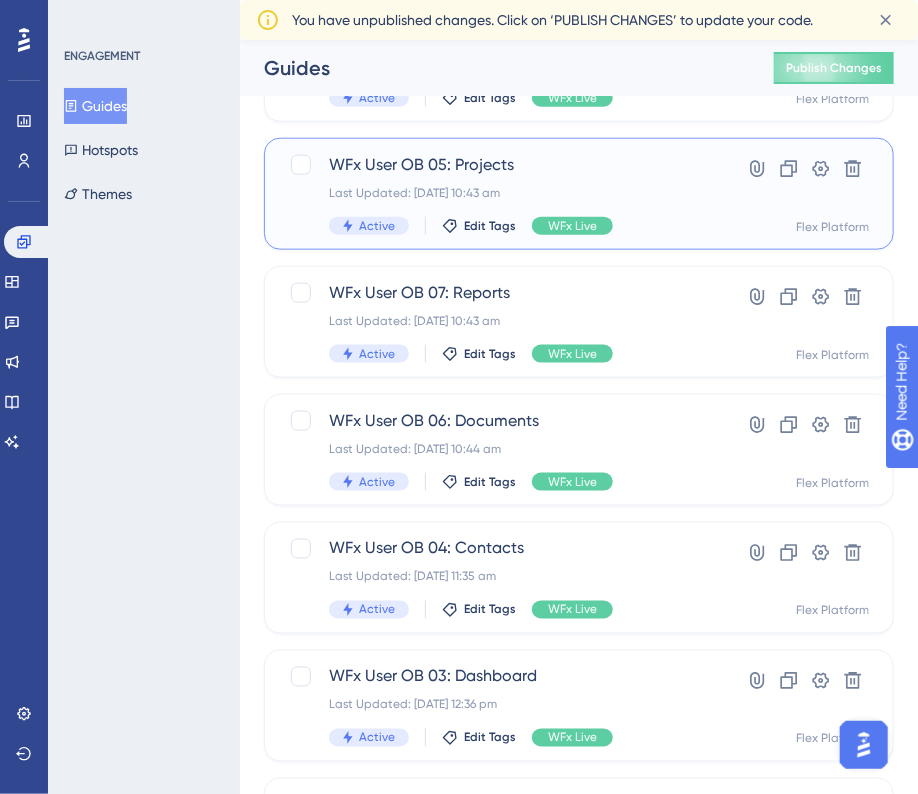 click on "Last Updated: [DATE] 10:43 am" at bounding box center (499, 193) 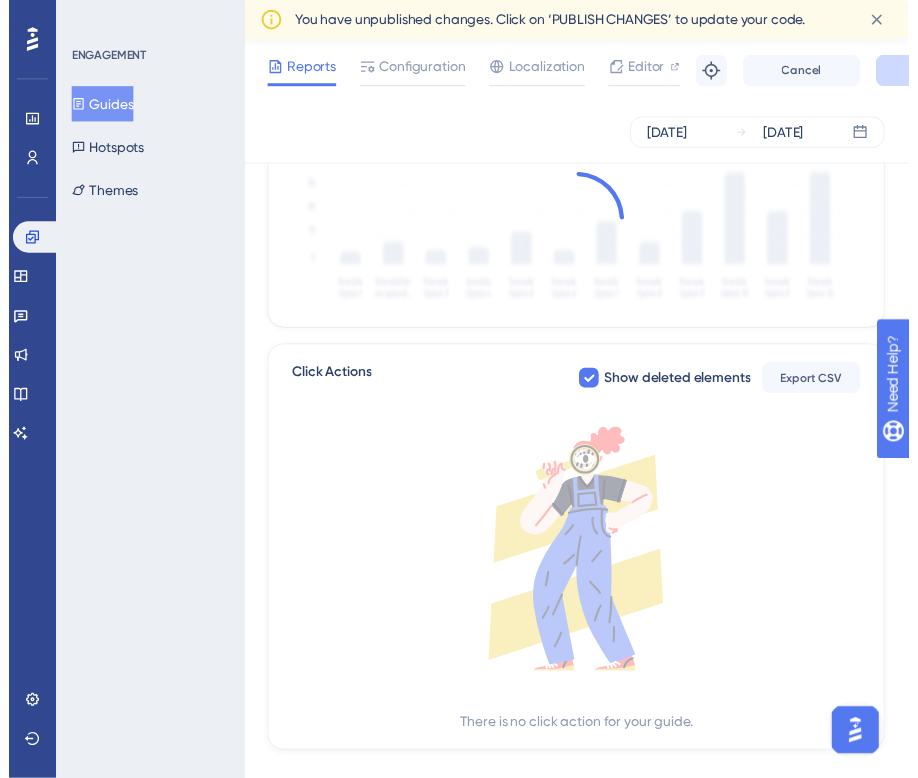 scroll, scrollTop: 0, scrollLeft: 0, axis: both 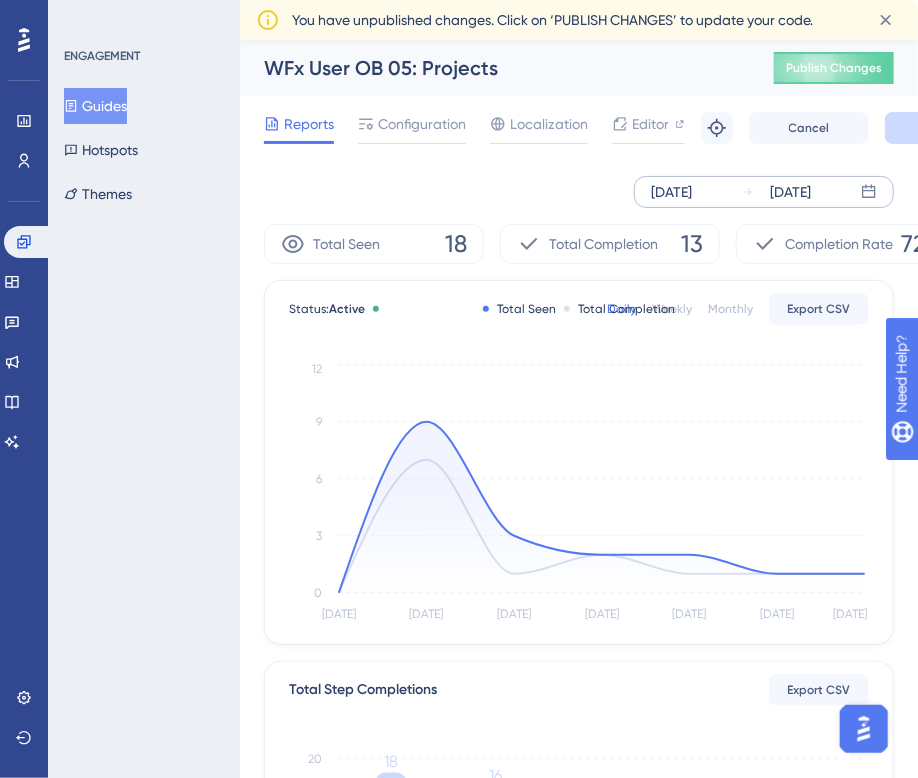 click on "[DATE]" at bounding box center [671, 192] 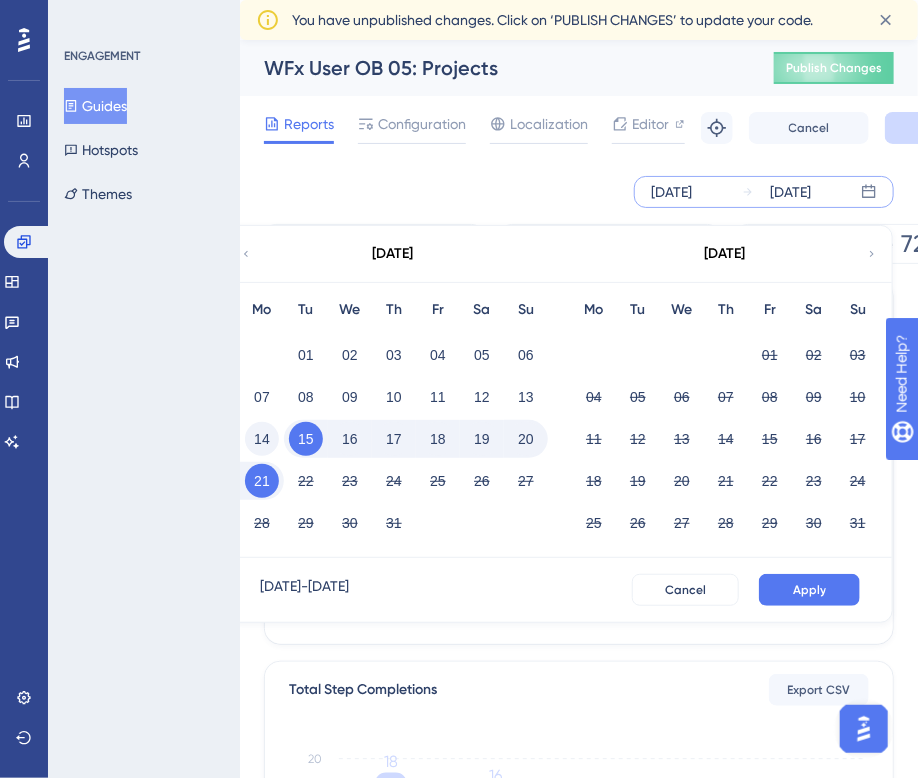 click on "14" at bounding box center [262, 439] 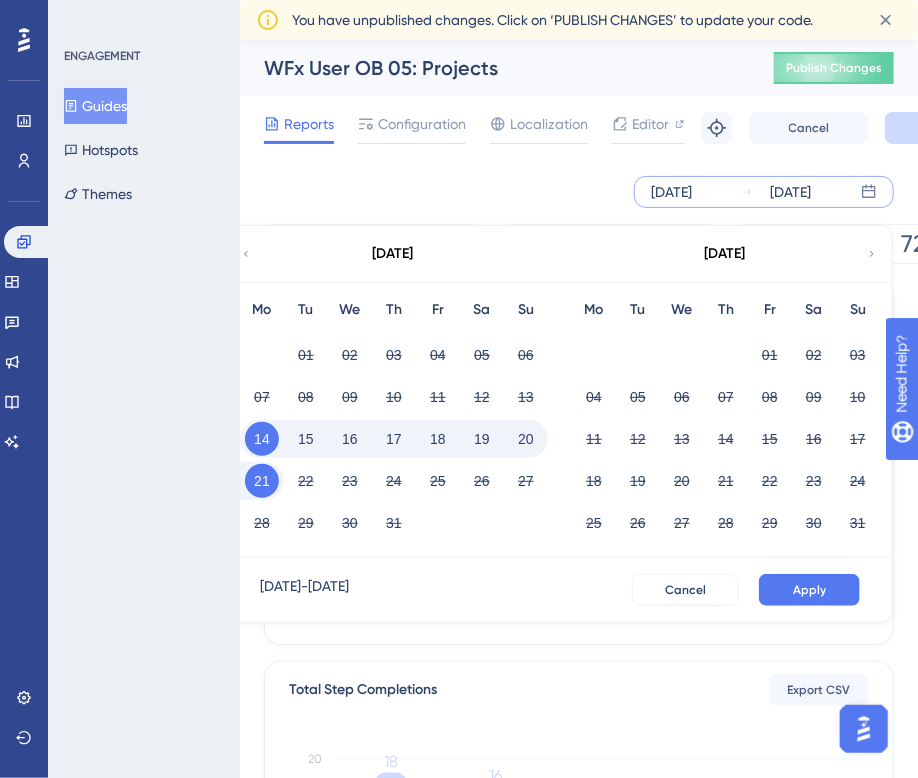 click on "20" at bounding box center [526, 439] 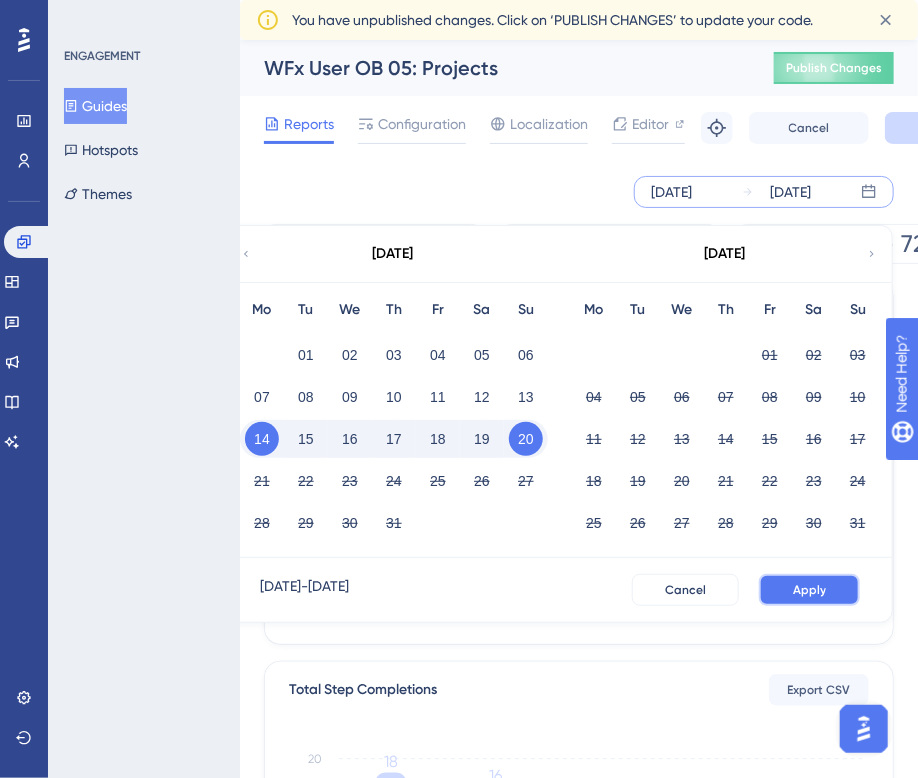 click on "Apply" at bounding box center (809, 590) 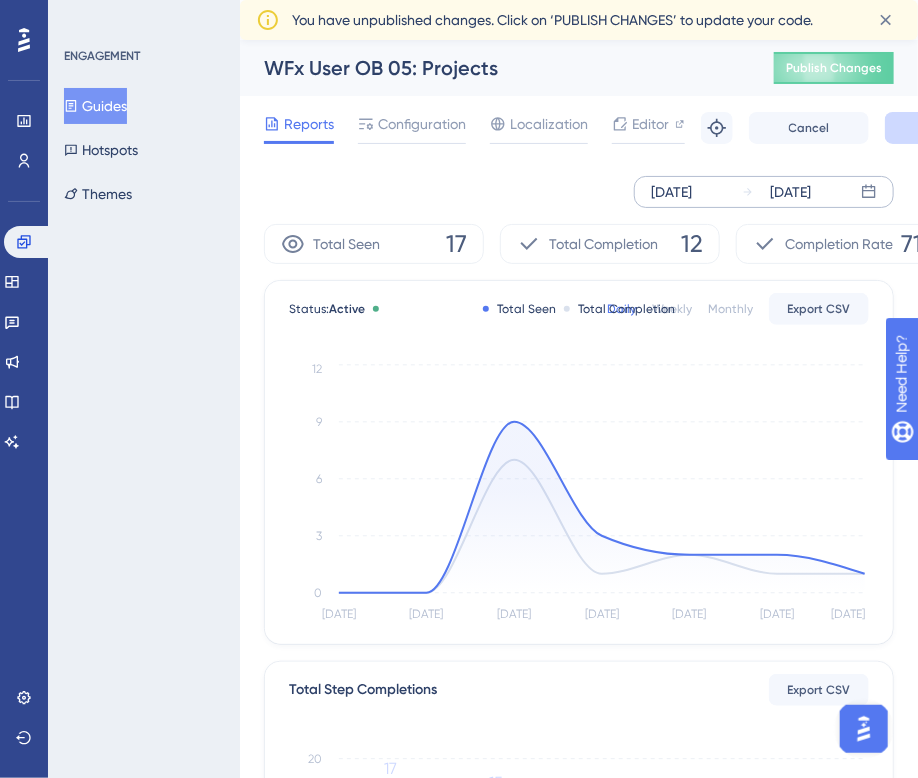 scroll, scrollTop: 0, scrollLeft: 86, axis: horizontal 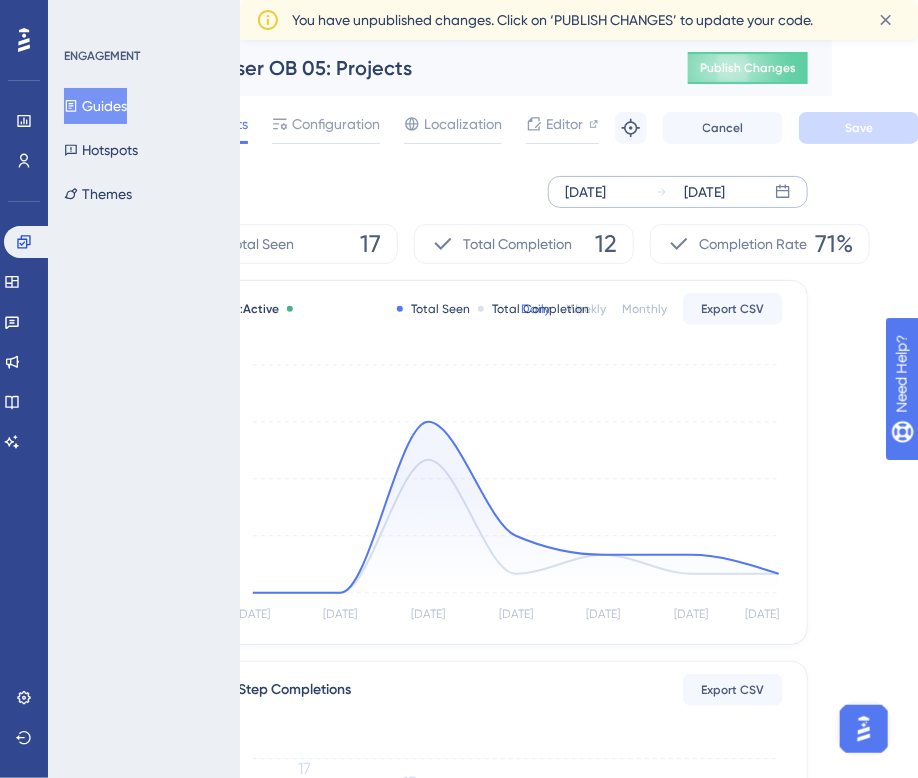 click on "Guides" at bounding box center [95, 106] 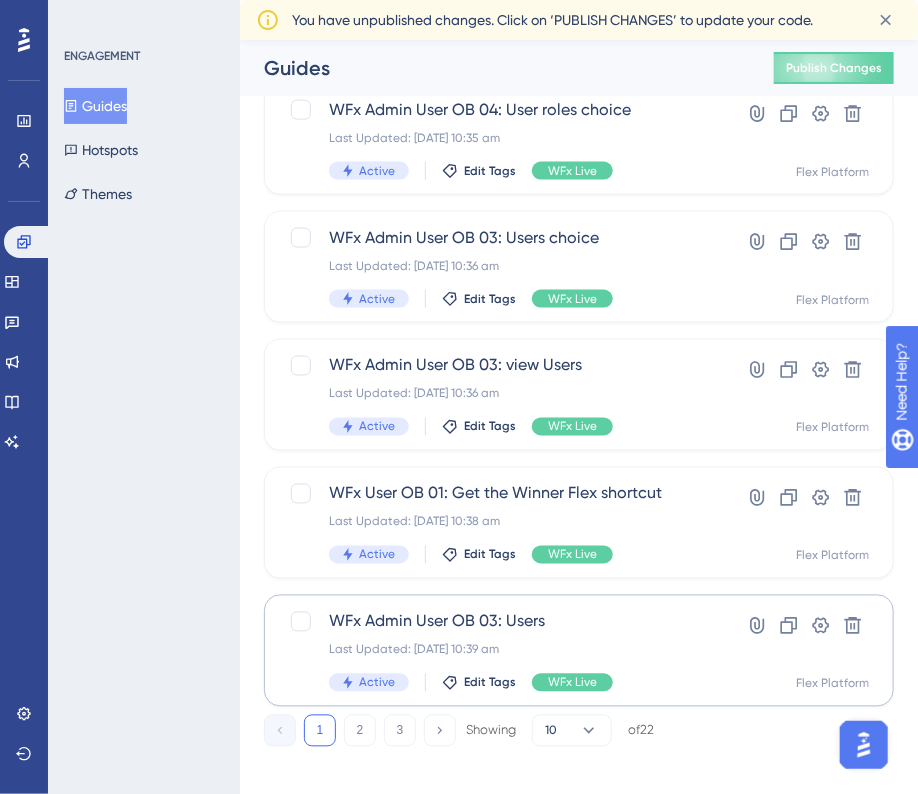 scroll, scrollTop: 806, scrollLeft: 0, axis: vertical 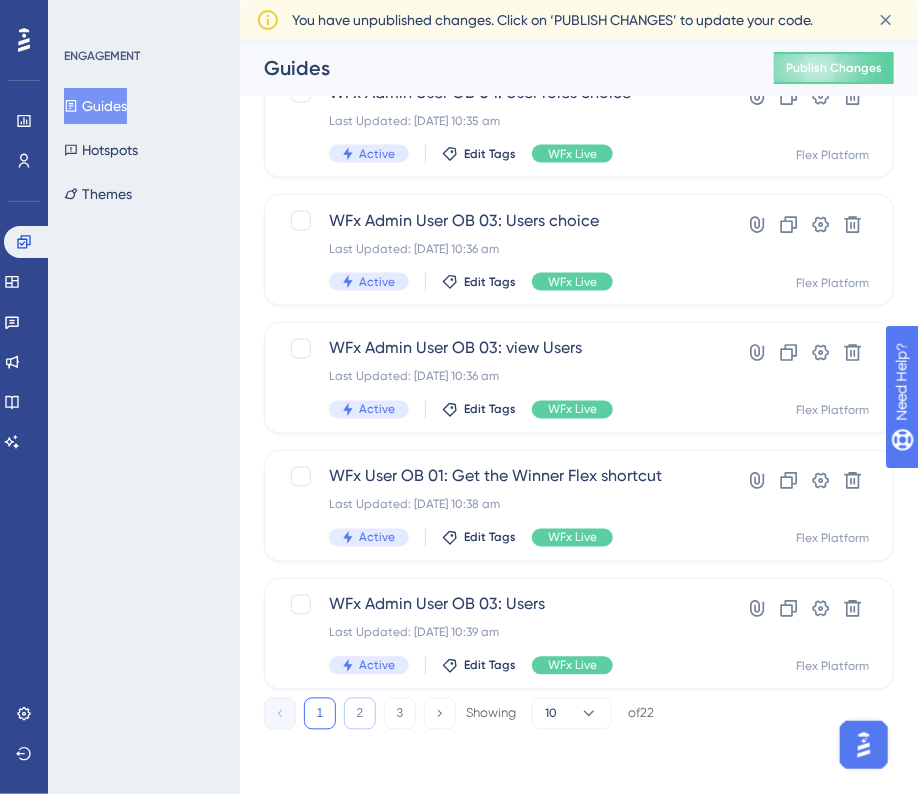 click on "2" at bounding box center [360, 714] 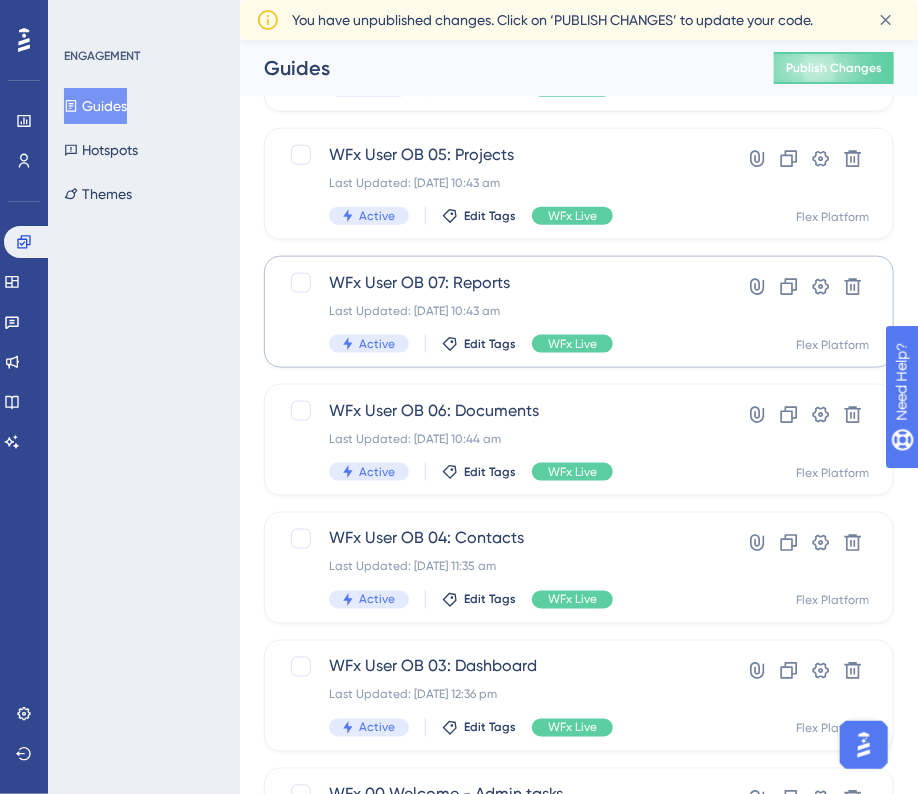 scroll, scrollTop: 606, scrollLeft: 0, axis: vertical 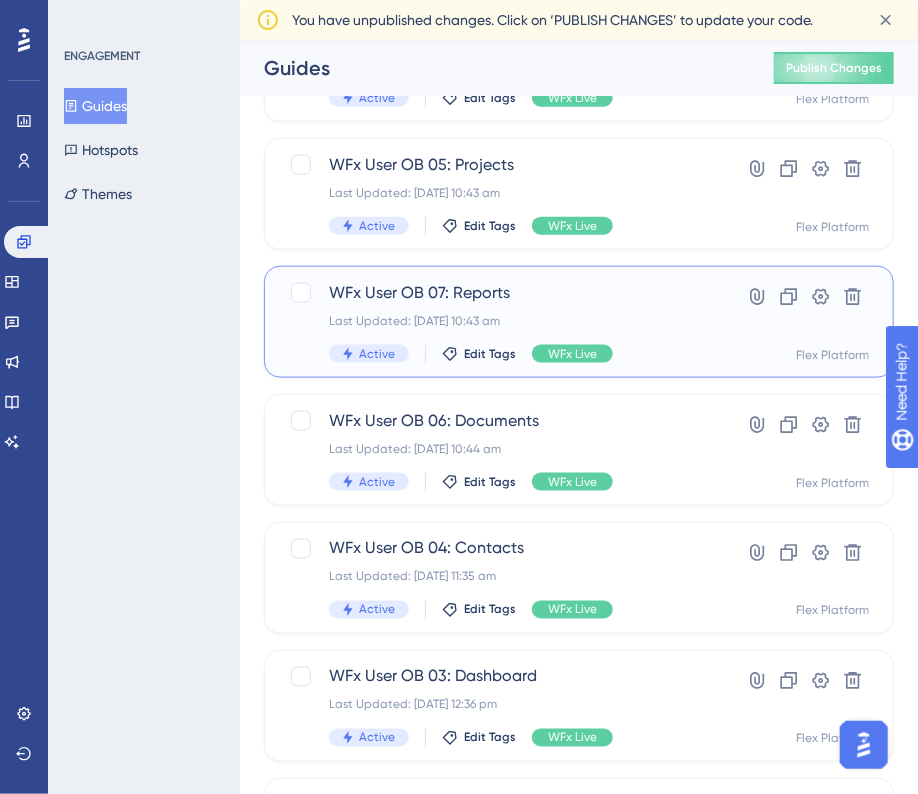 click on "WFx User OB 07: Reports" at bounding box center (499, 293) 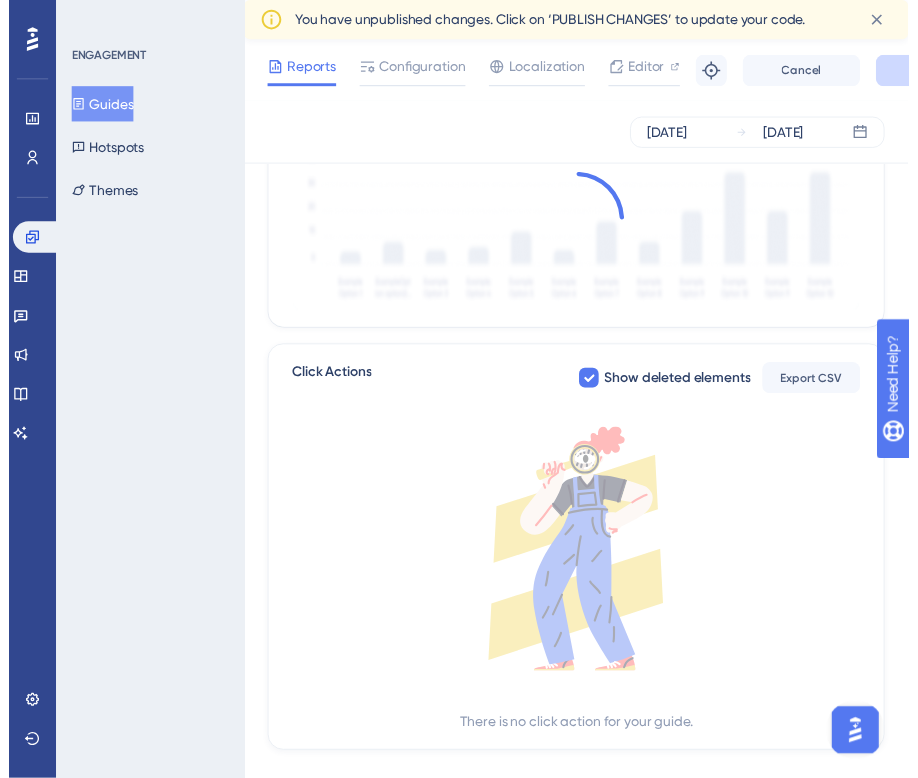 scroll, scrollTop: 0, scrollLeft: 0, axis: both 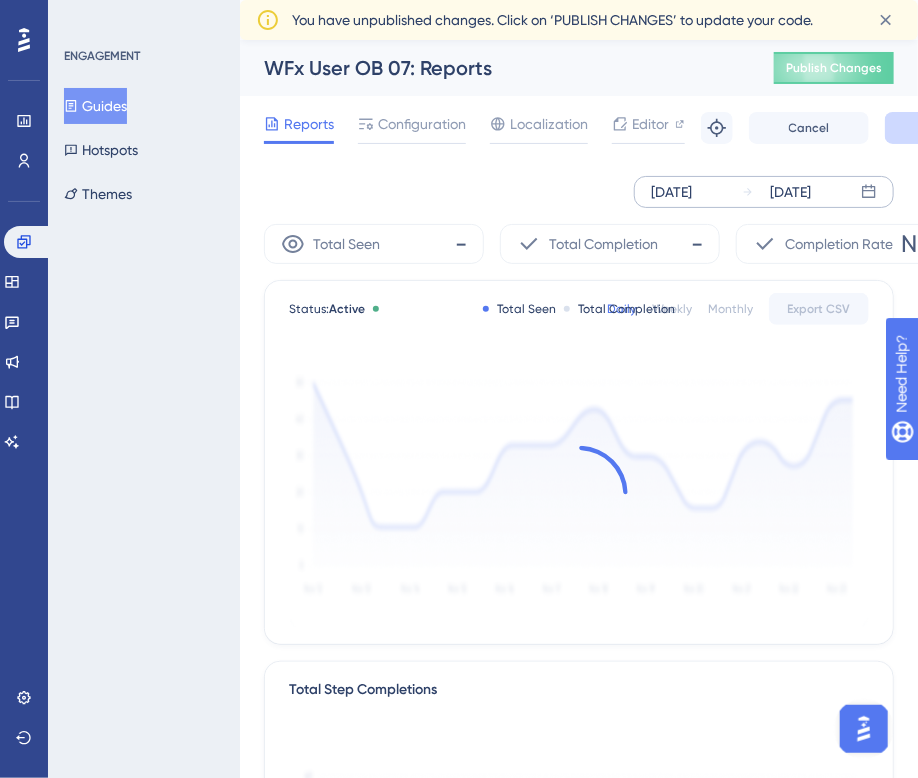 click on "[DATE] [DATE]" at bounding box center (764, 192) 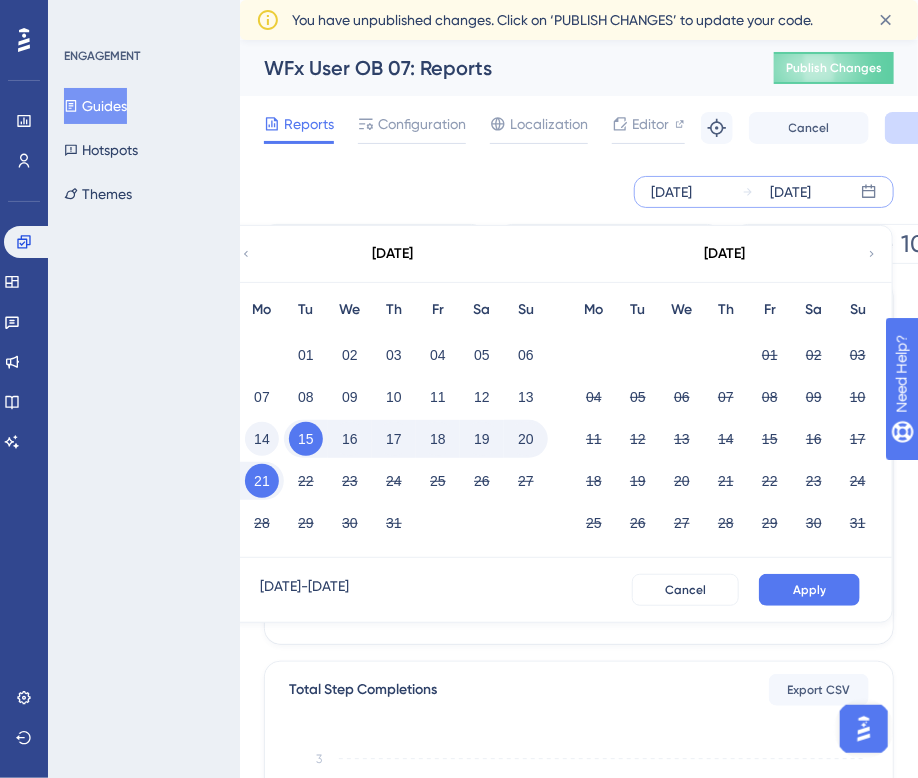 drag, startPoint x: 265, startPoint y: 440, endPoint x: 307, endPoint y: 440, distance: 42 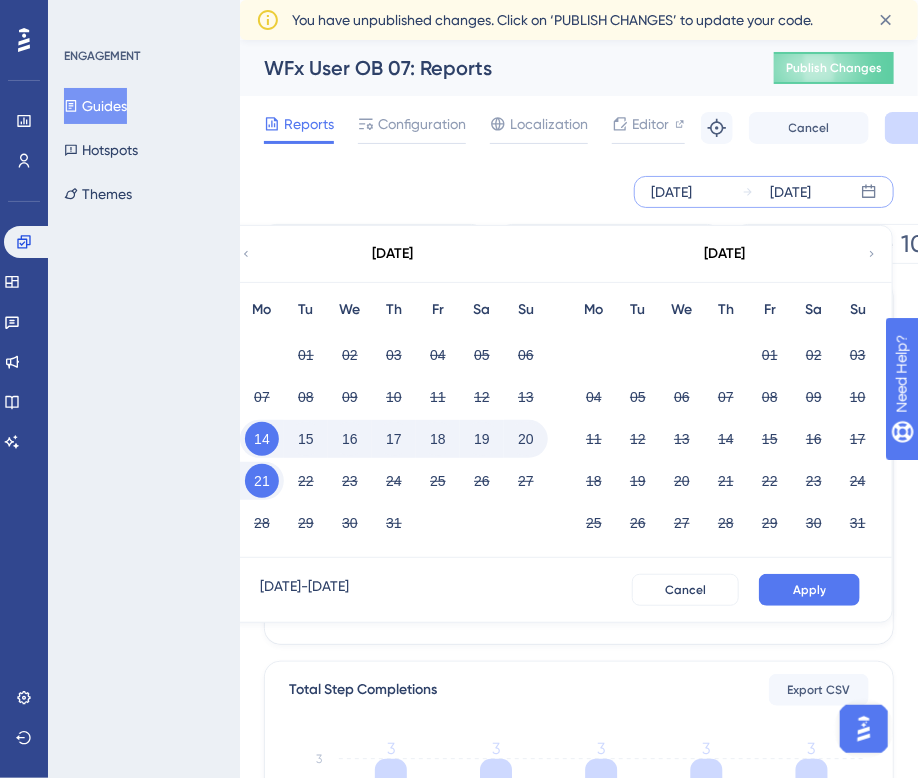 click on "20" at bounding box center (526, 439) 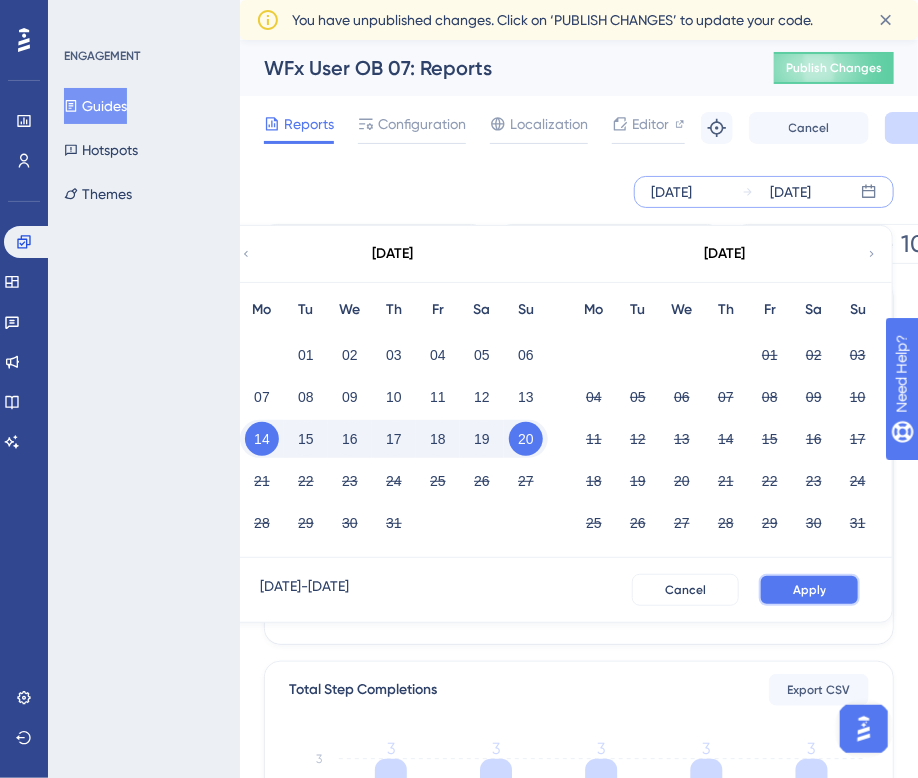click on "Apply" at bounding box center (809, 590) 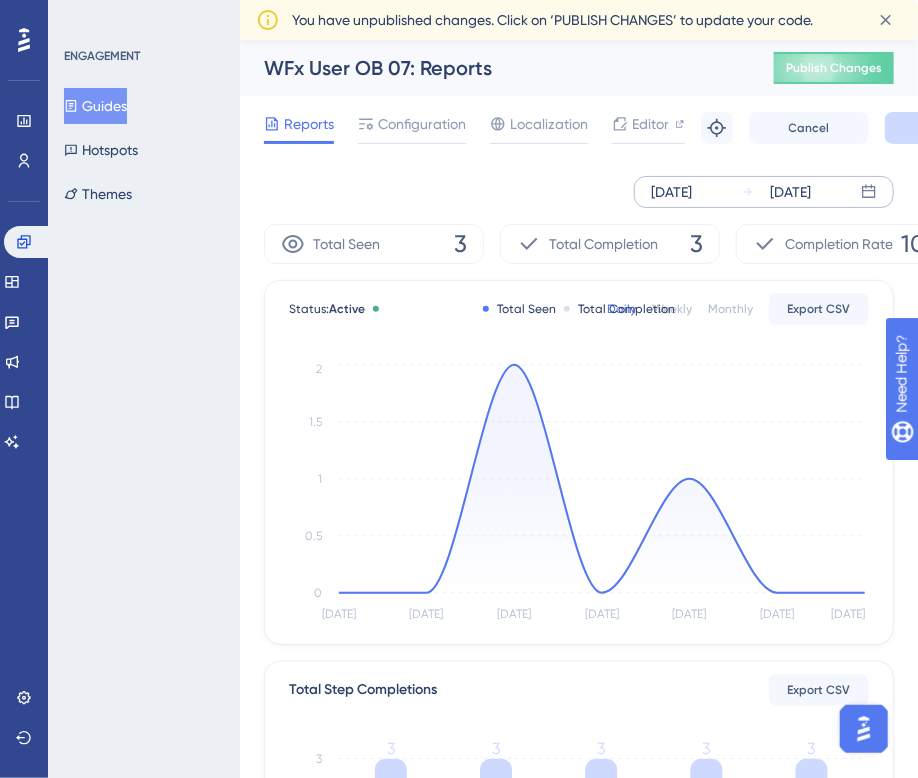 click on "Guides" at bounding box center [95, 106] 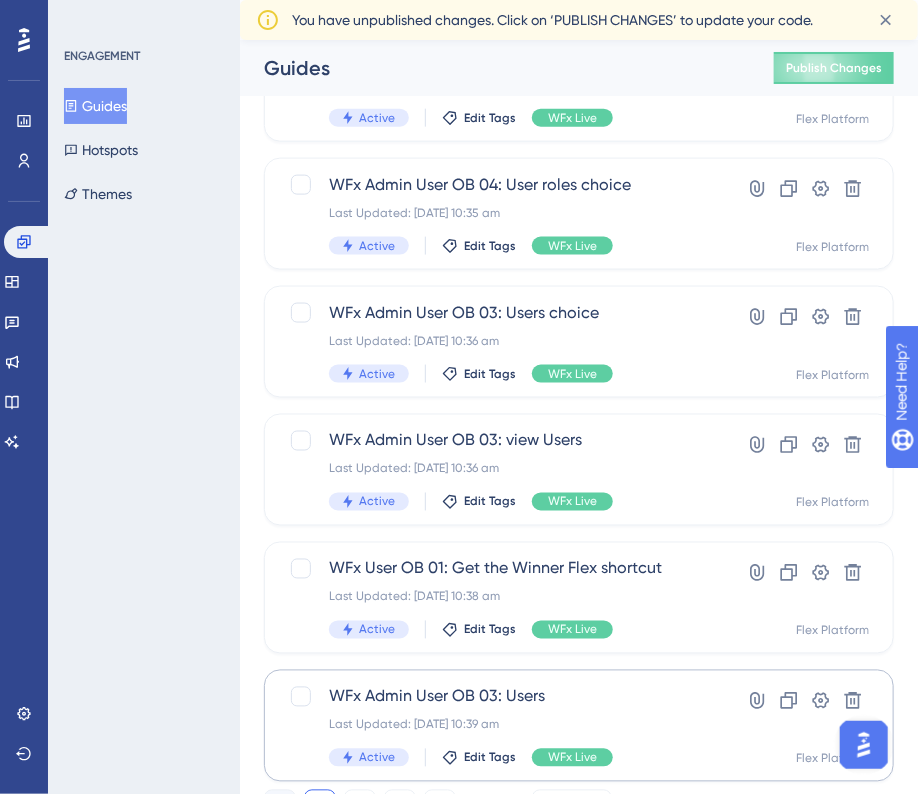 scroll, scrollTop: 806, scrollLeft: 0, axis: vertical 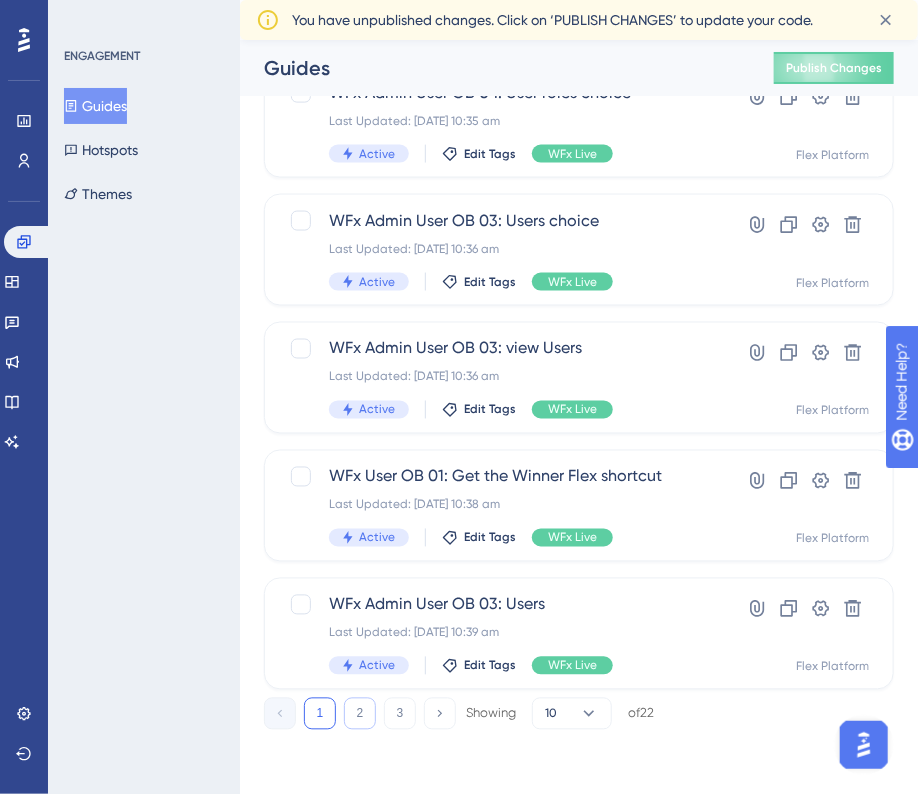 click on "2" at bounding box center (360, 714) 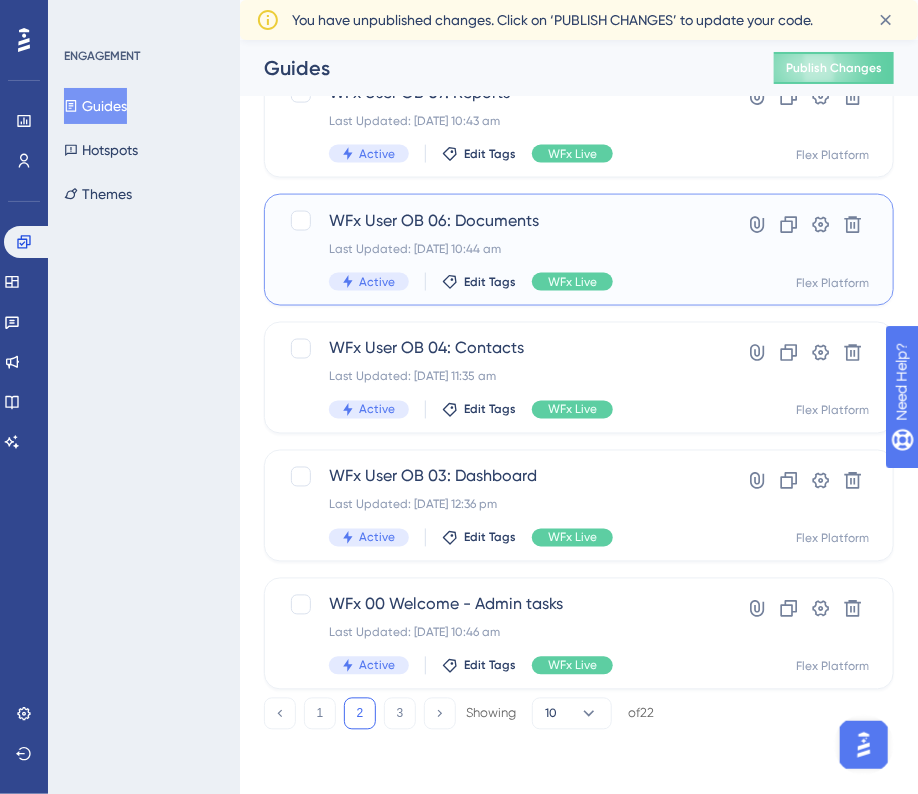 click on "WFx User OB 06: Documents Last Updated: [DATE] 10:44 am Active Edit Tags WFx Live" at bounding box center [499, 250] 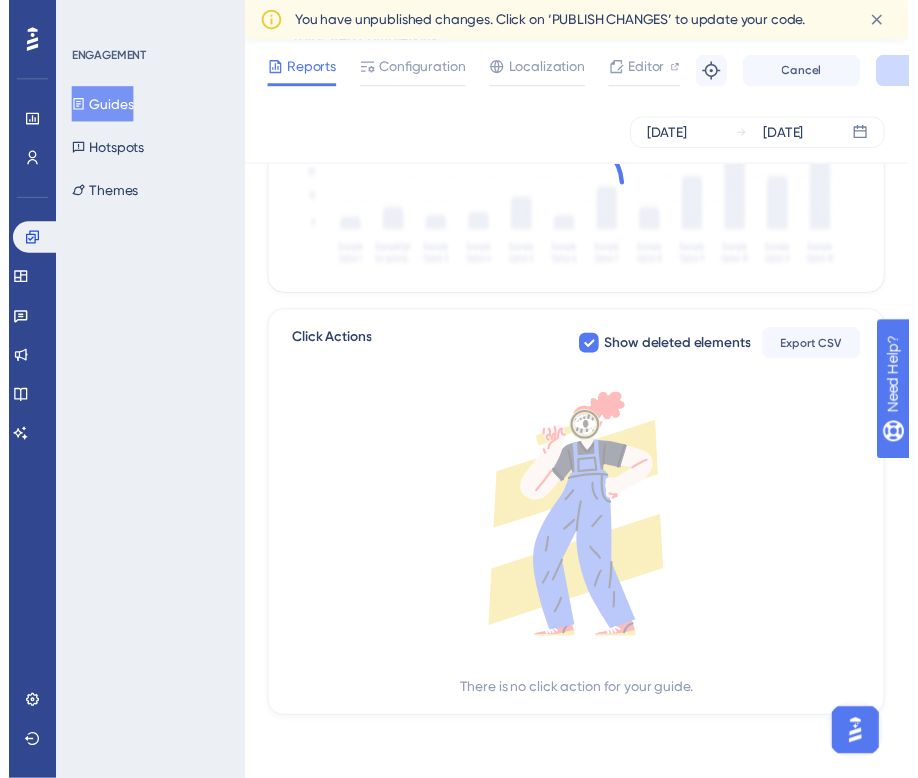 scroll, scrollTop: 0, scrollLeft: 0, axis: both 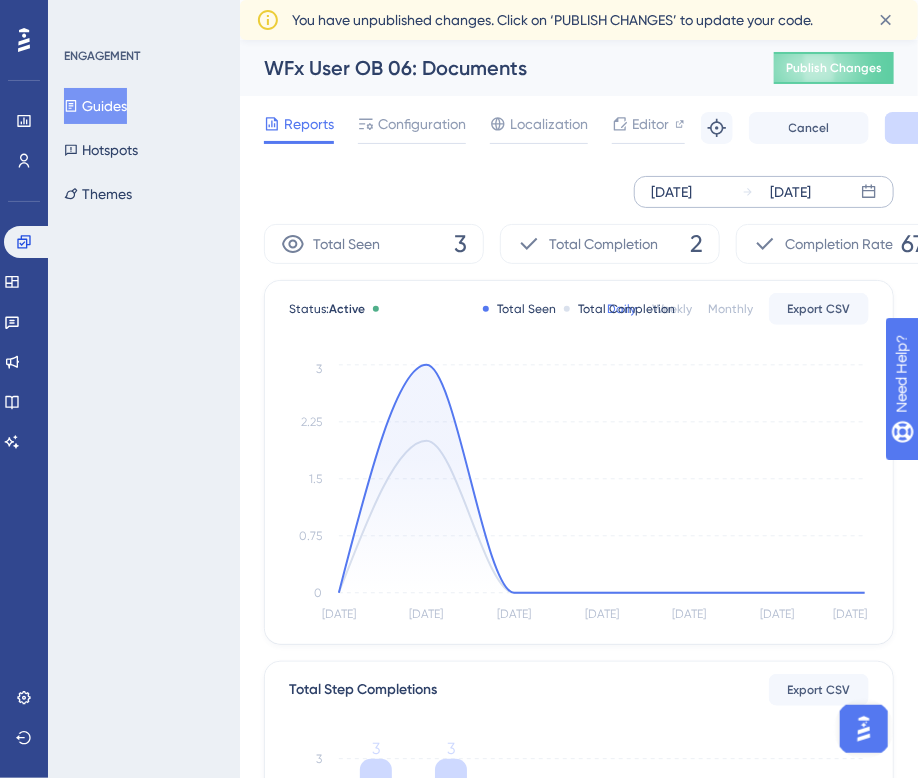 click on "[DATE]" at bounding box center (671, 192) 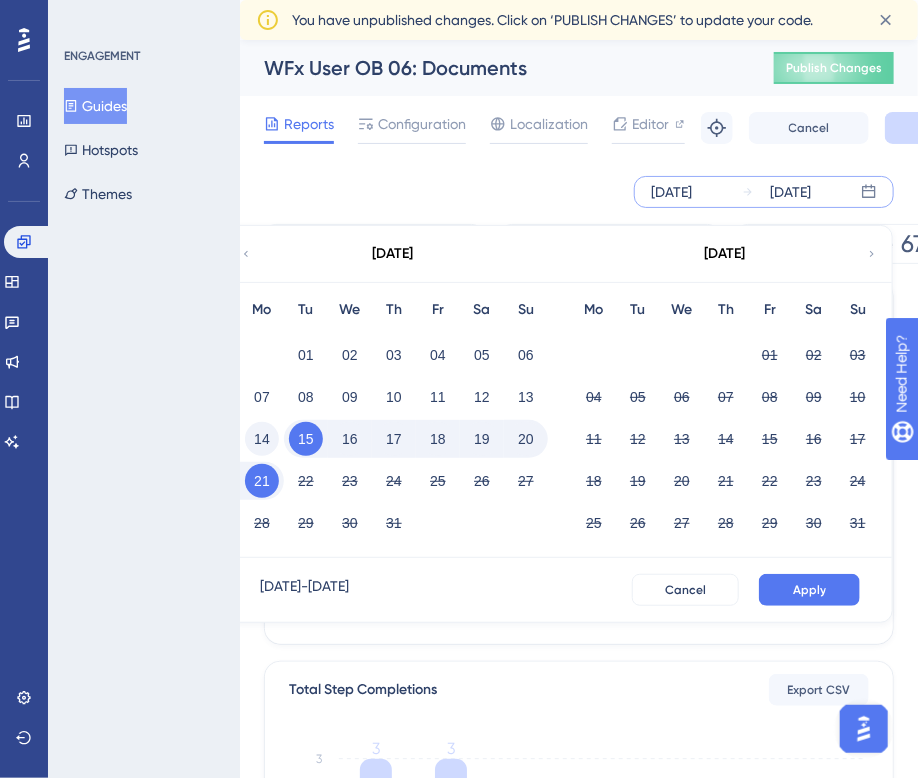 click on "14" at bounding box center (262, 439) 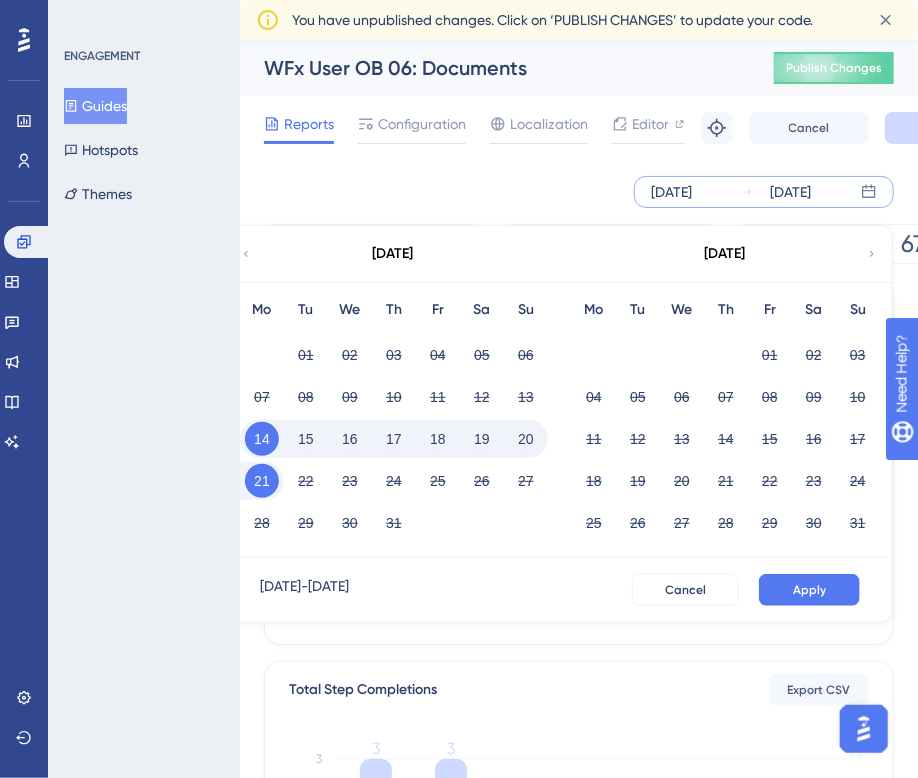 click on "20" at bounding box center (526, 439) 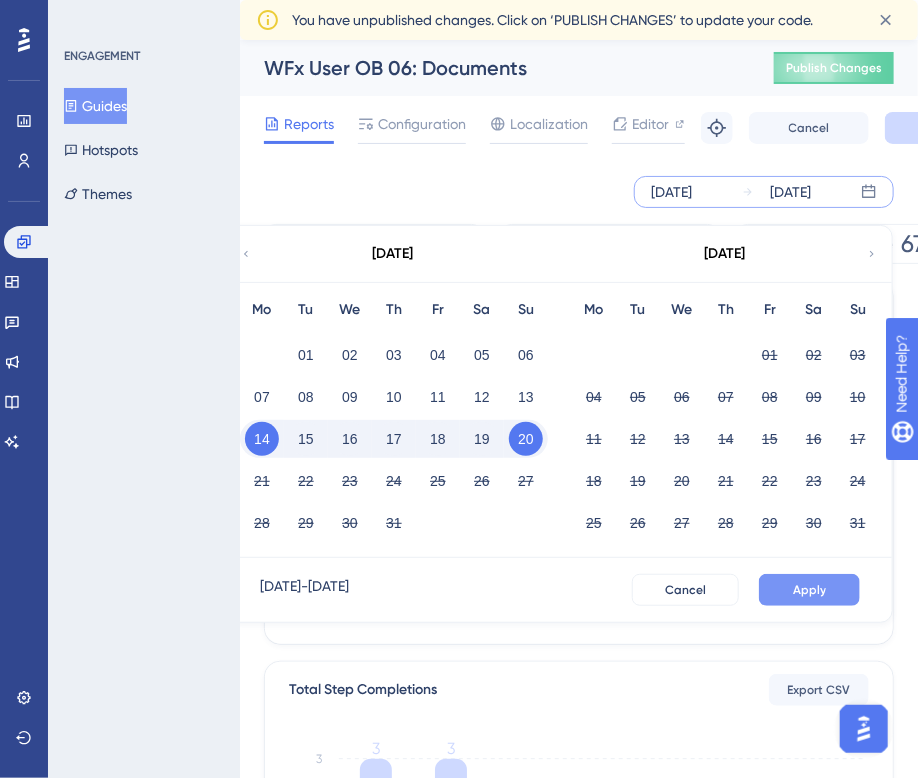 click on "Apply" at bounding box center [809, 590] 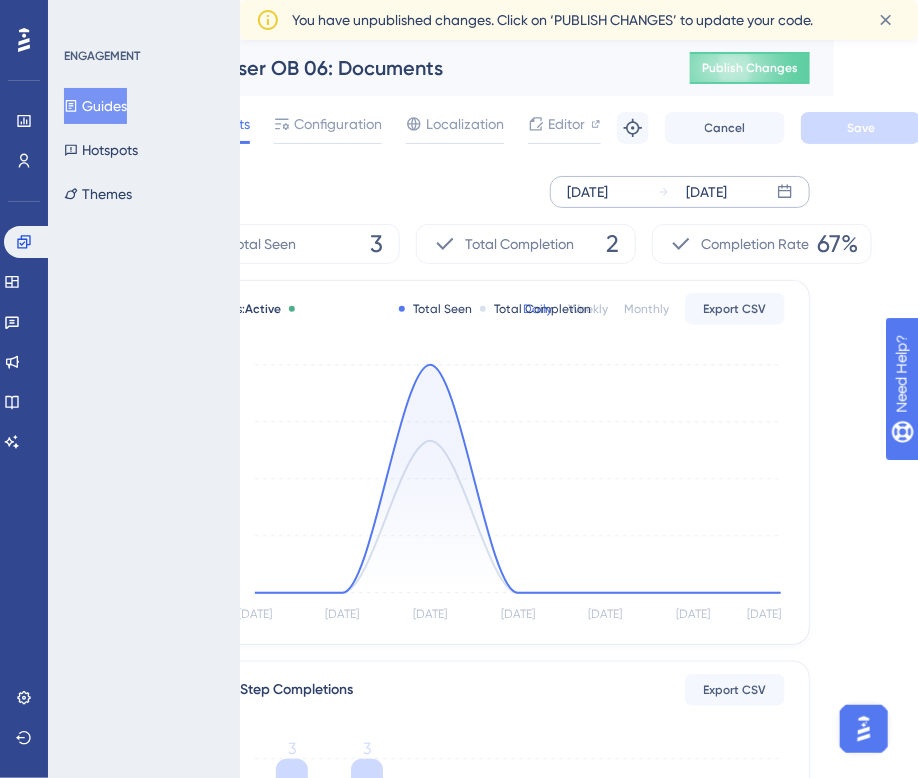 scroll, scrollTop: 0, scrollLeft: 86, axis: horizontal 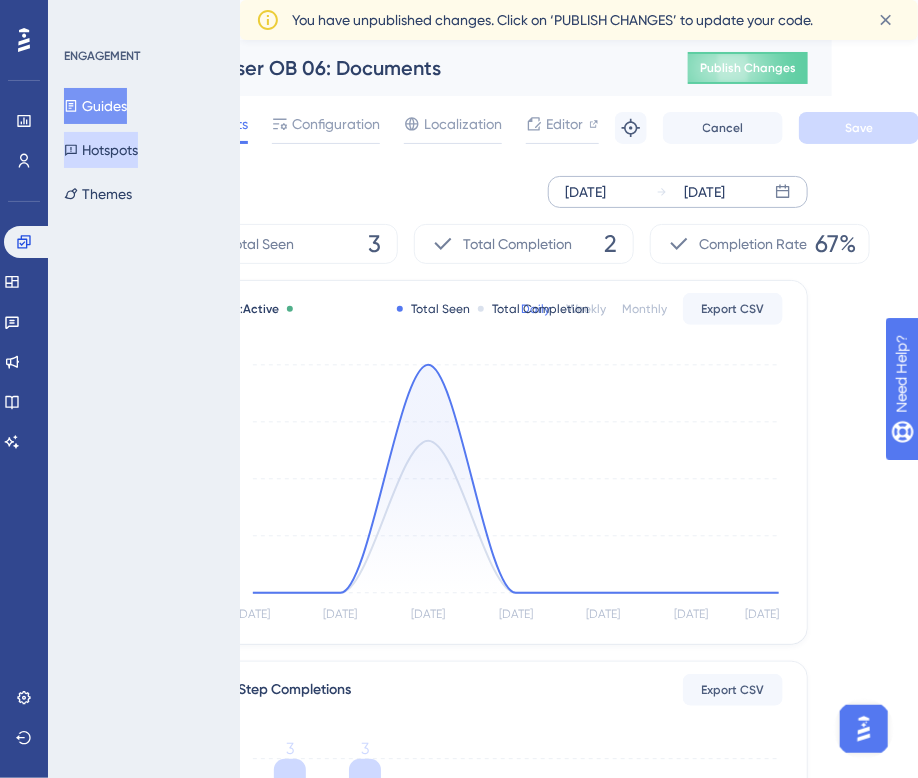 drag, startPoint x: 97, startPoint y: 108, endPoint x: 144, endPoint y: 132, distance: 52.773098 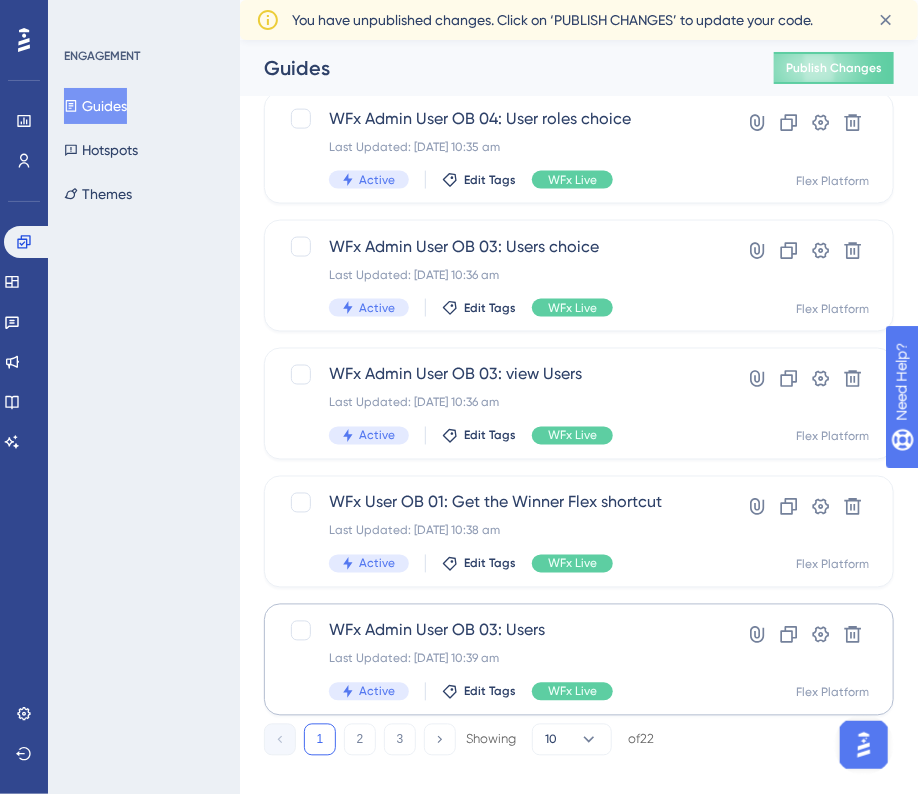 scroll, scrollTop: 806, scrollLeft: 0, axis: vertical 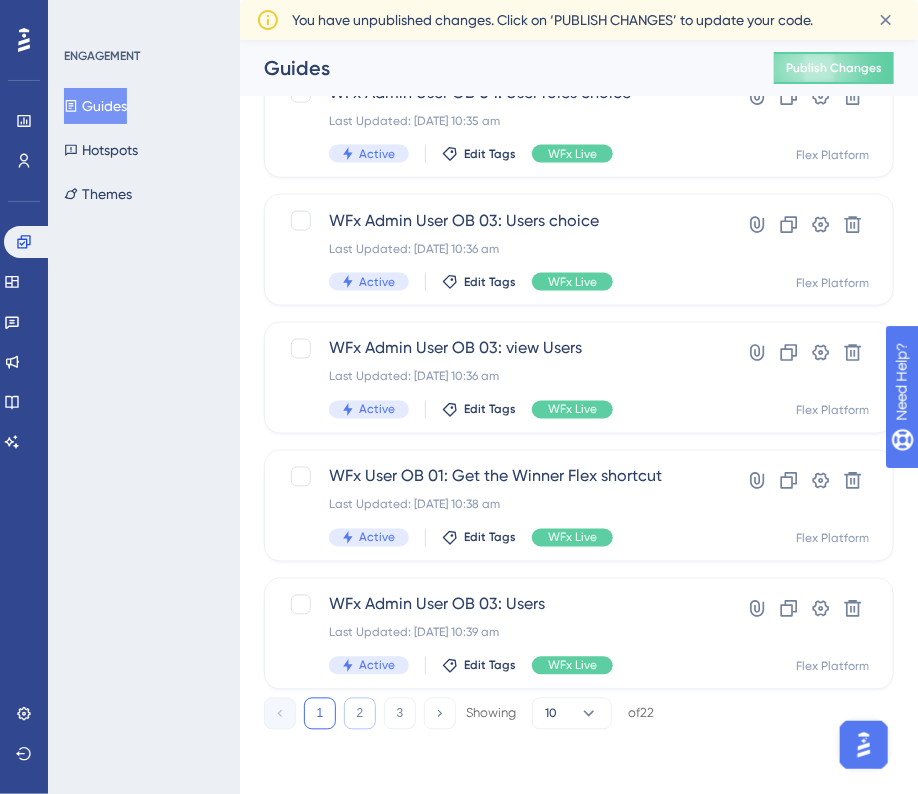 click on "2" at bounding box center (360, 714) 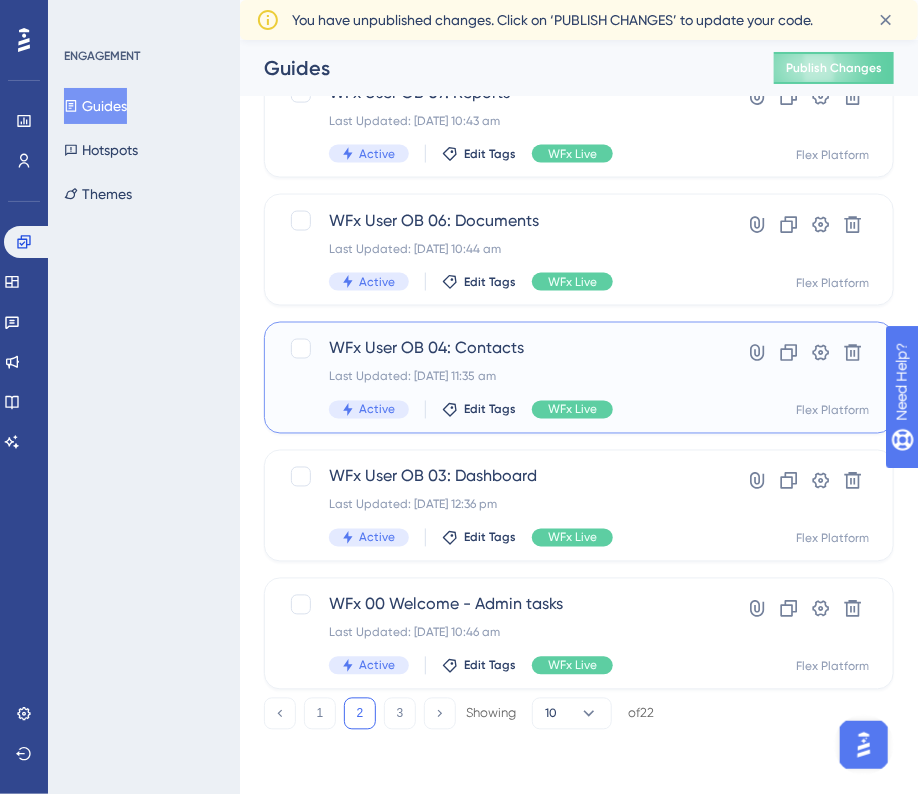 click on "WFx User OB 04: Contacts" at bounding box center (499, 349) 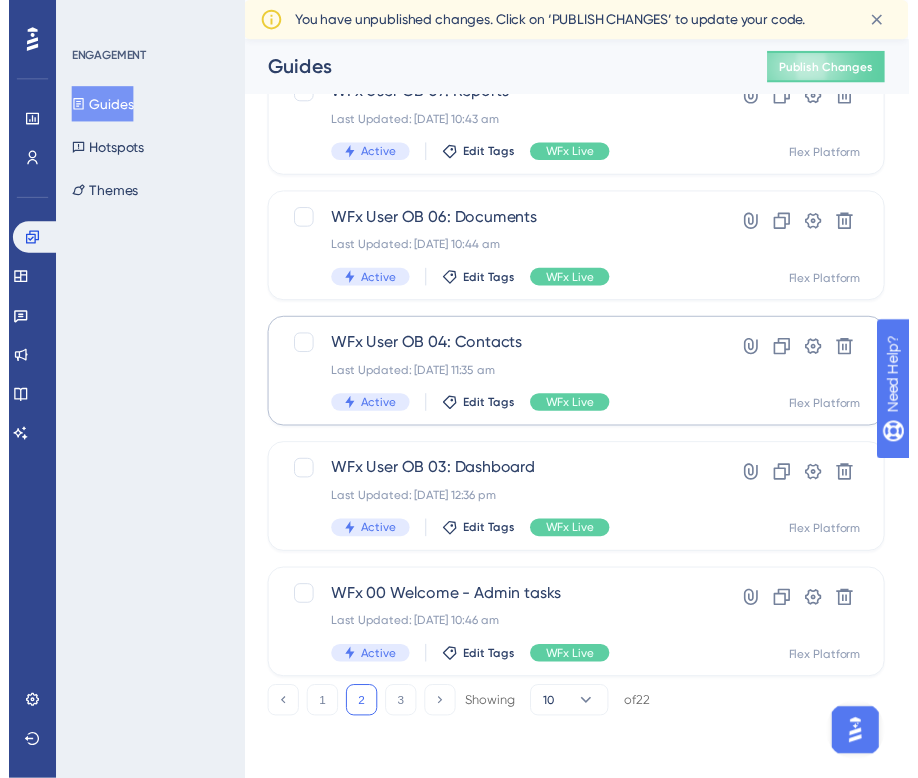 scroll, scrollTop: 0, scrollLeft: 0, axis: both 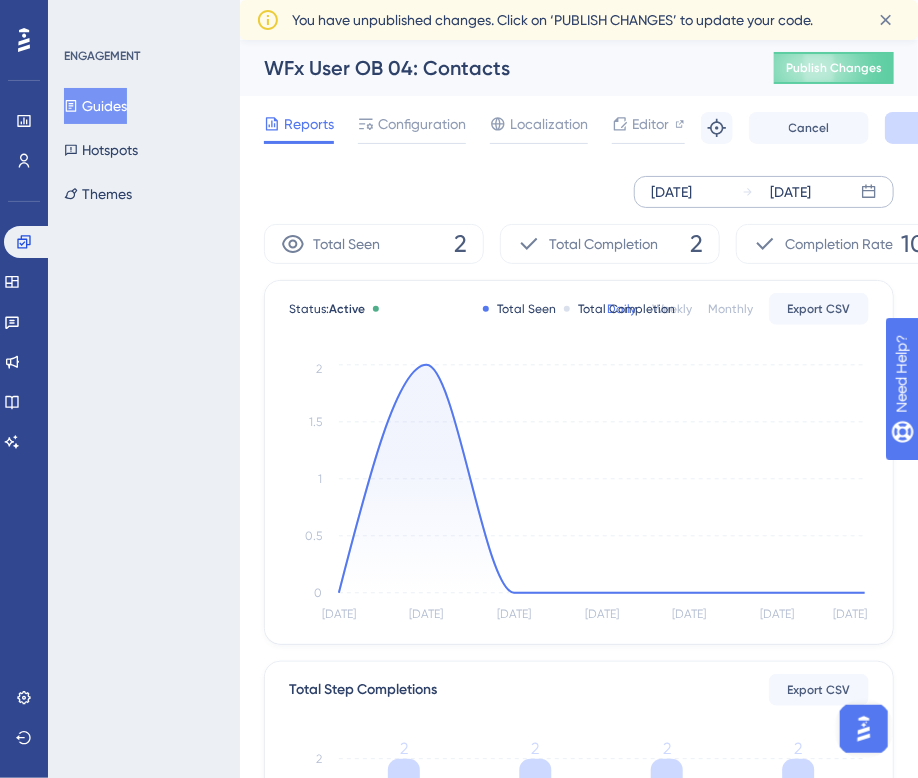 click on "[DATE]" at bounding box center (776, 192) 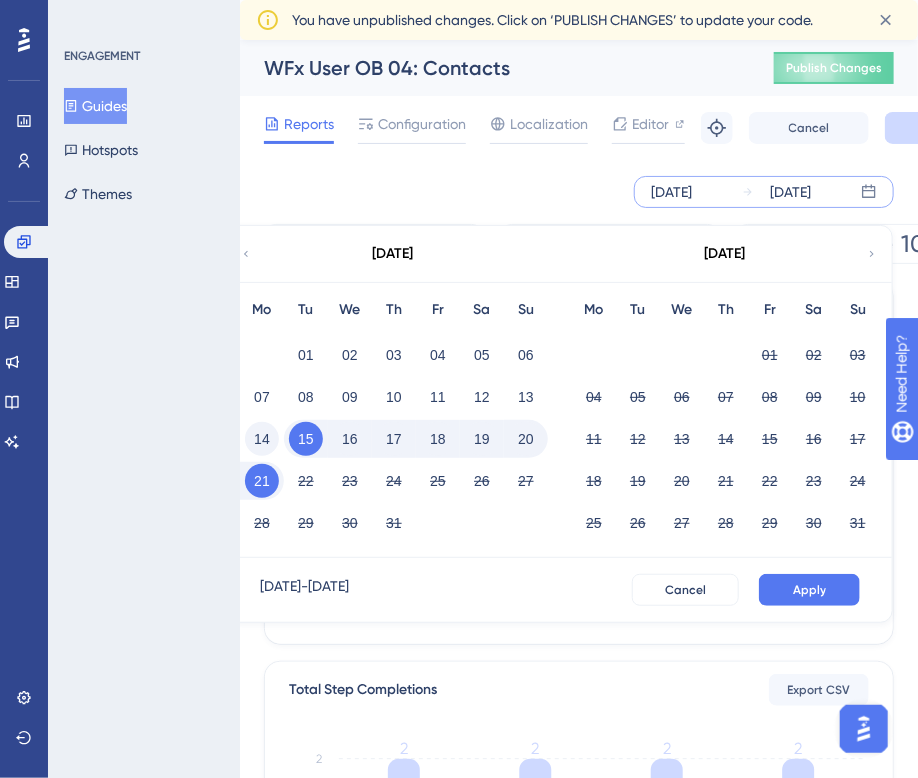 click on "14" at bounding box center (262, 439) 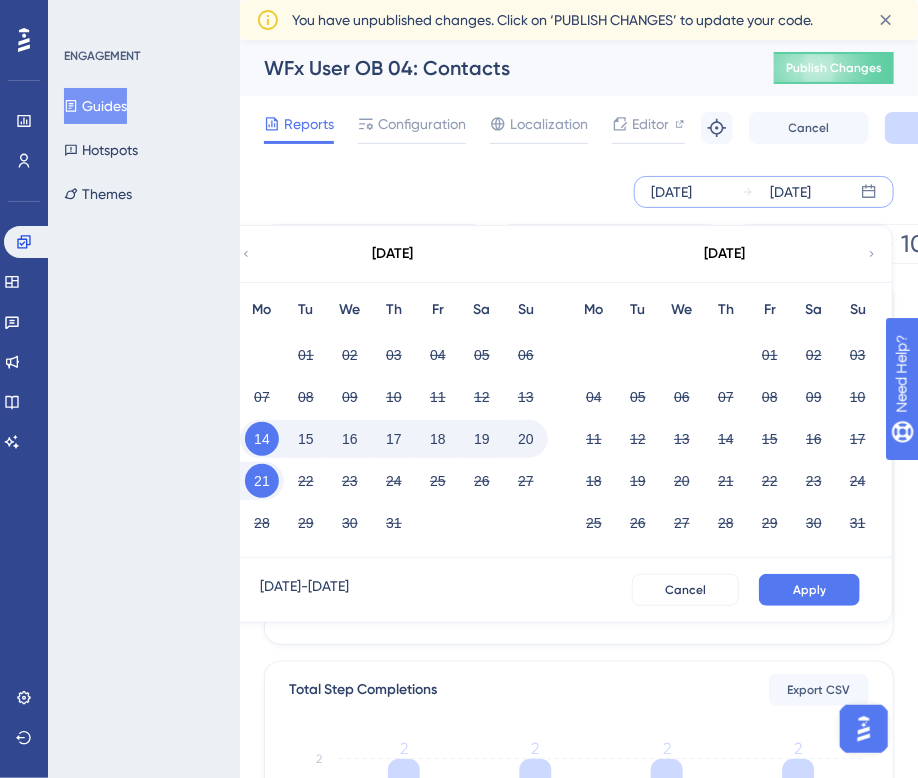click on "20" at bounding box center [526, 439] 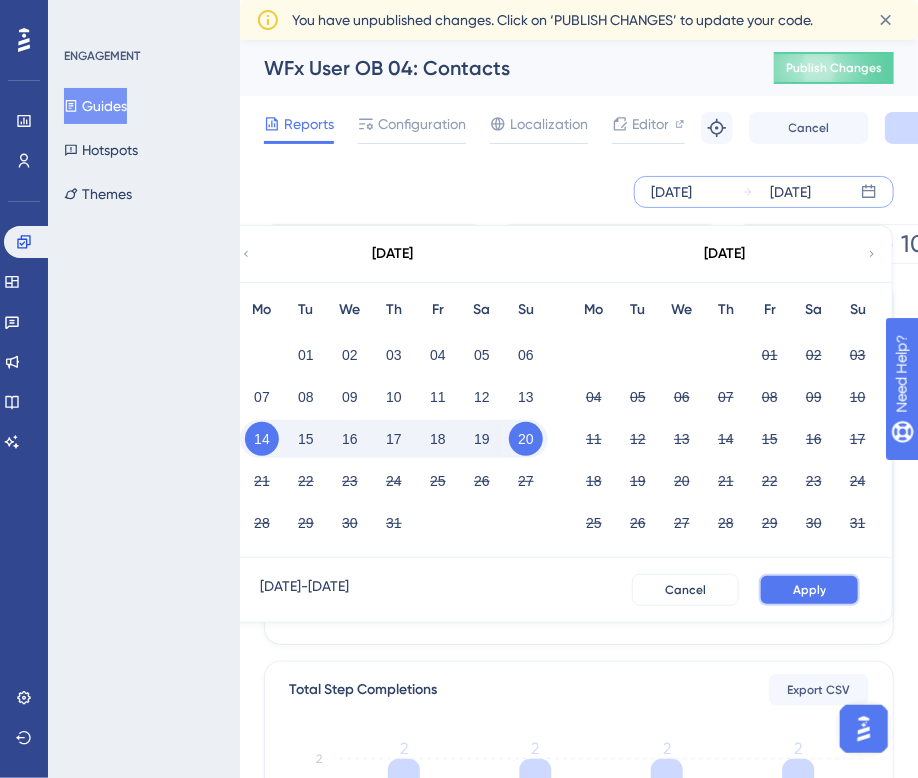 click on "Apply" at bounding box center [809, 590] 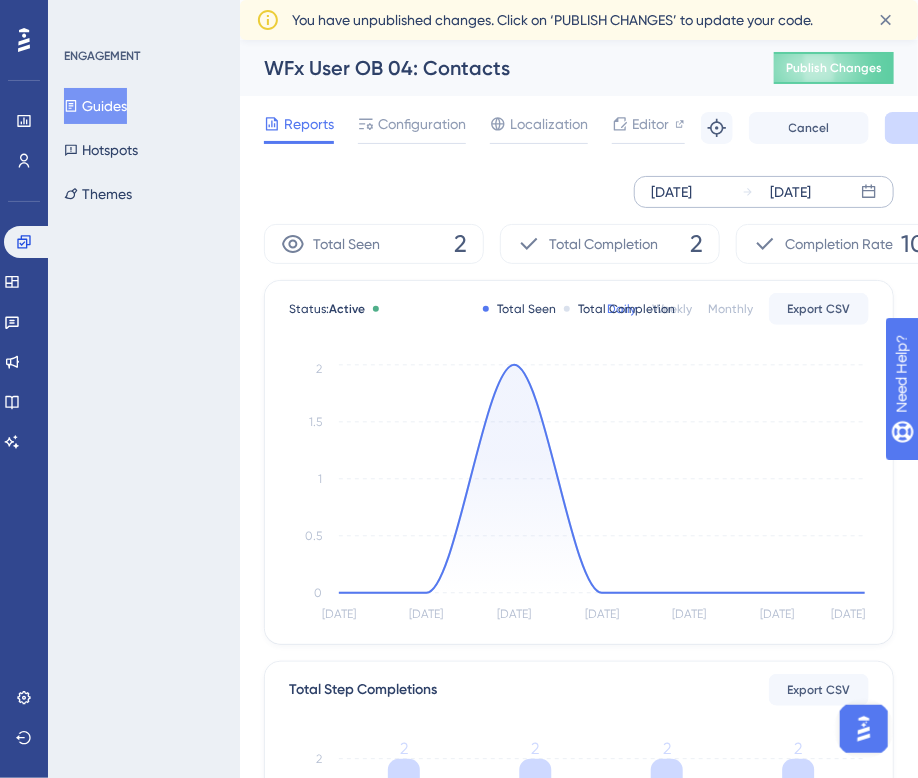 drag, startPoint x: 98, startPoint y: 108, endPoint x: 124, endPoint y: 105, distance: 26.172504 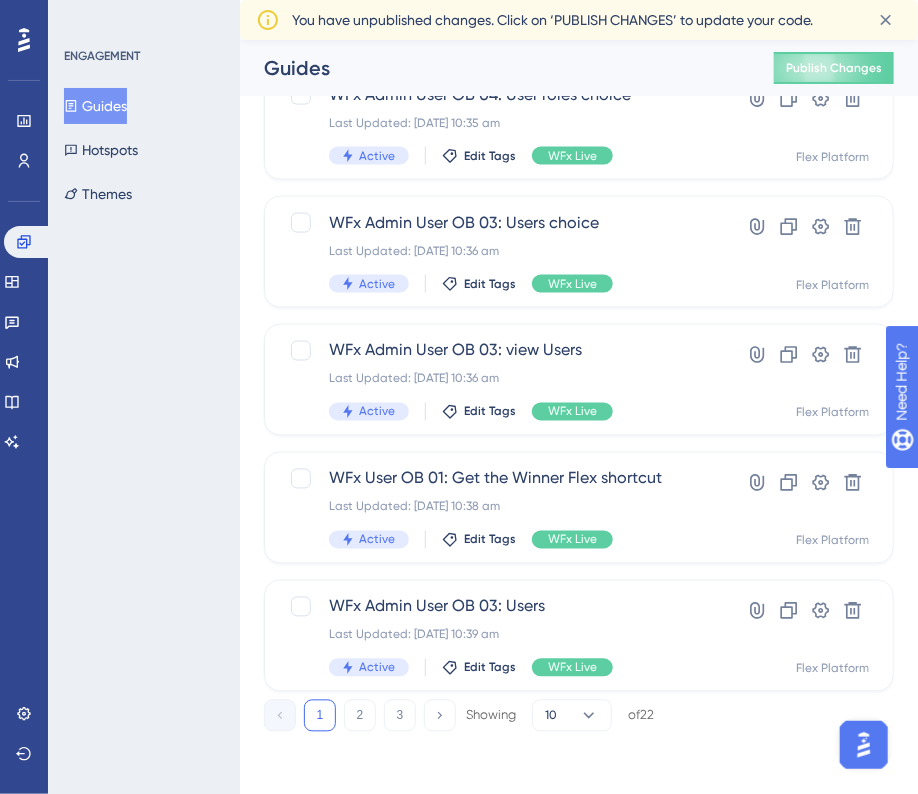 scroll, scrollTop: 806, scrollLeft: 0, axis: vertical 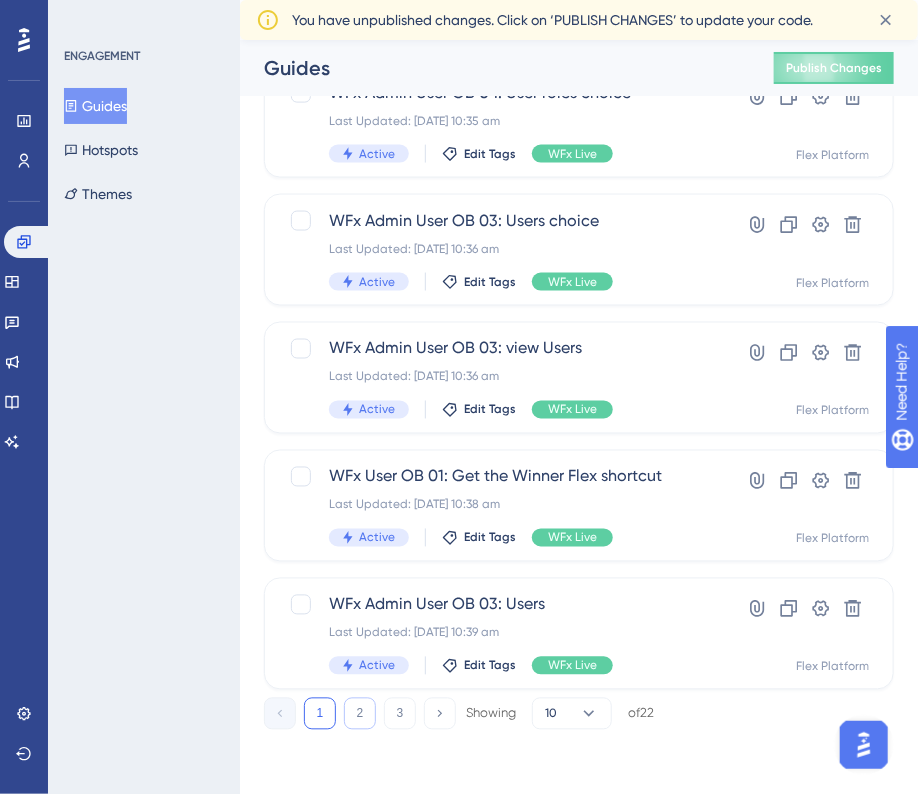 click on "2" at bounding box center [360, 714] 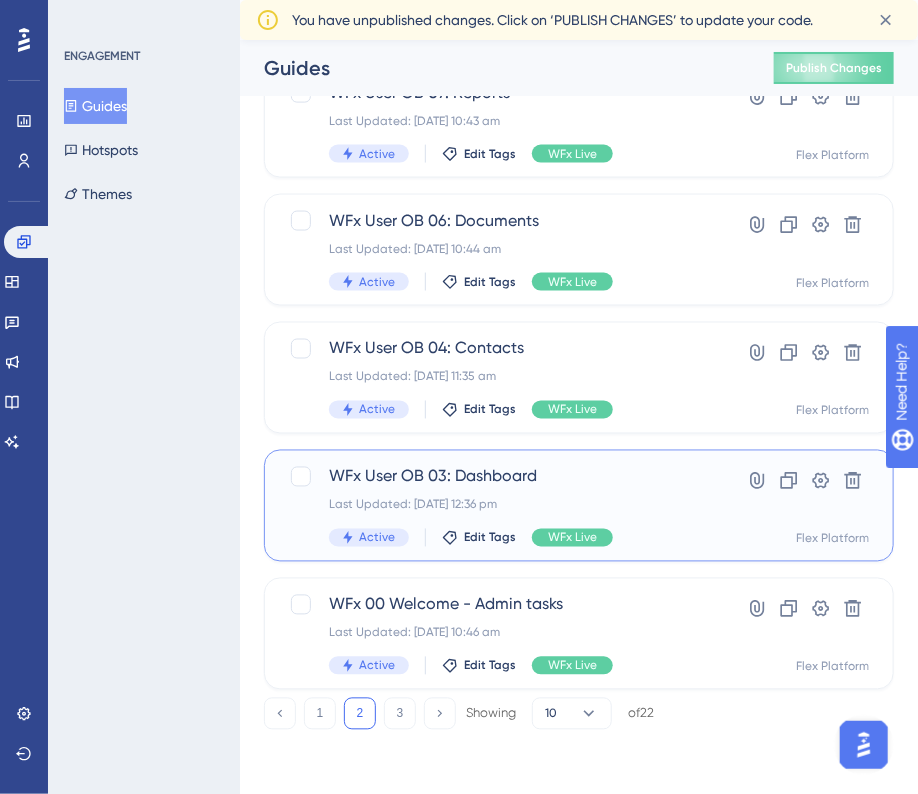 click on "WFx User OB 03: Dashboard" at bounding box center [499, 477] 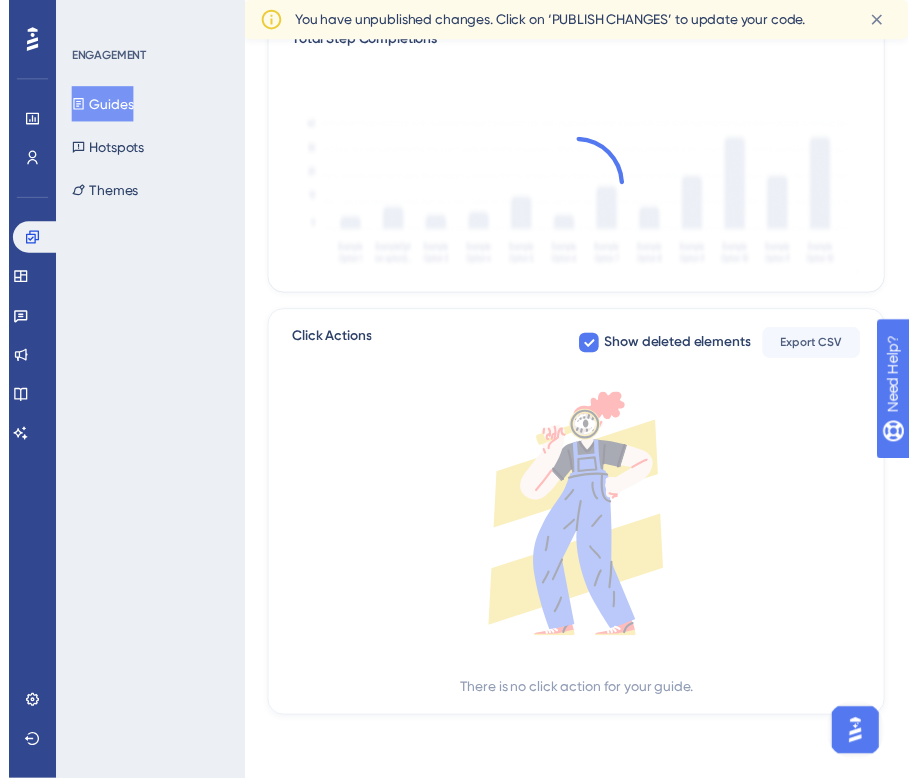 scroll, scrollTop: 0, scrollLeft: 0, axis: both 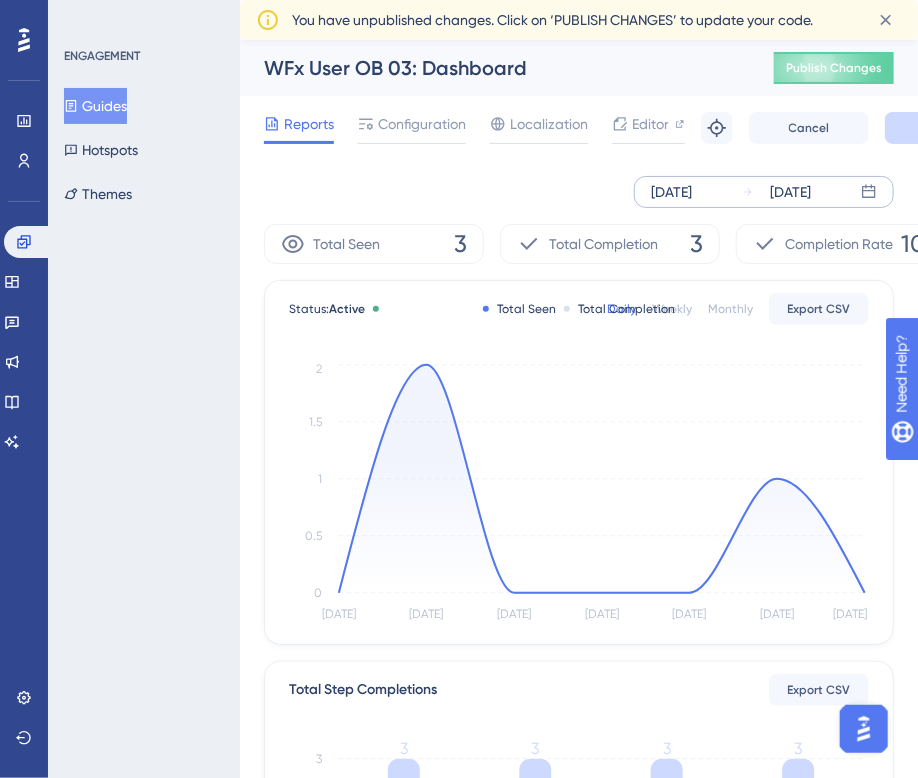 click on "[DATE] [DATE]" at bounding box center (764, 192) 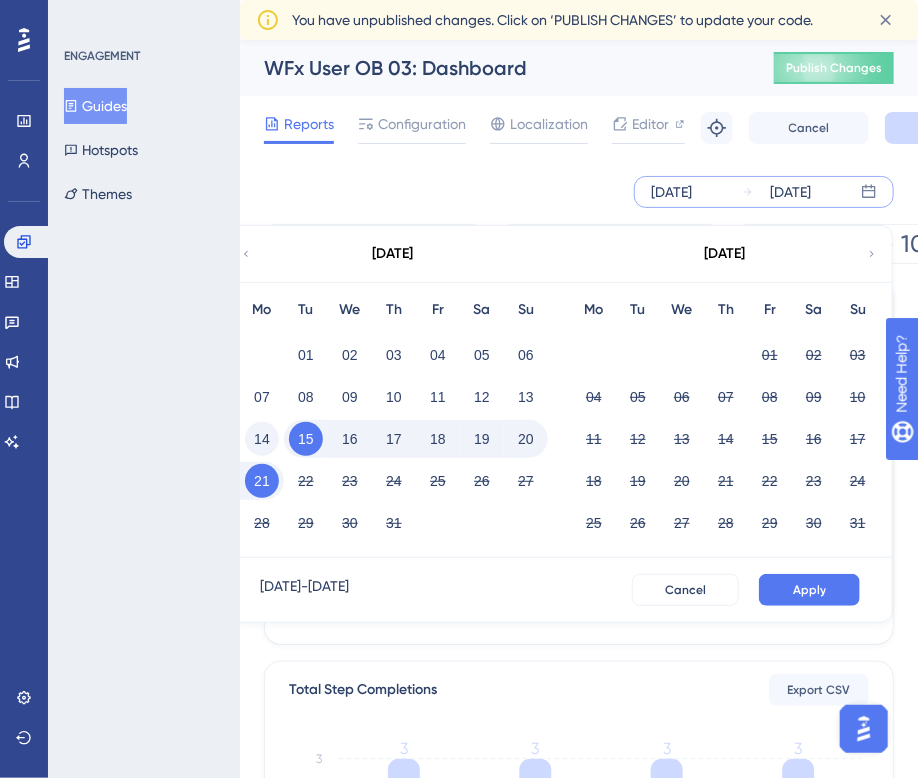 click on "14" at bounding box center (262, 439) 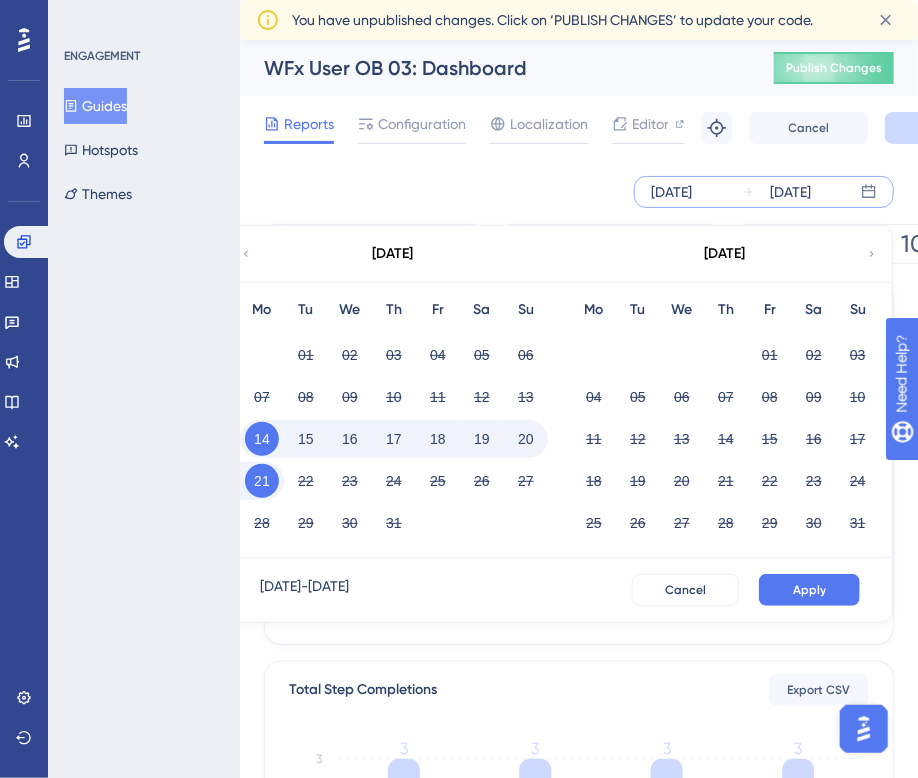 click on "20" at bounding box center [526, 439] 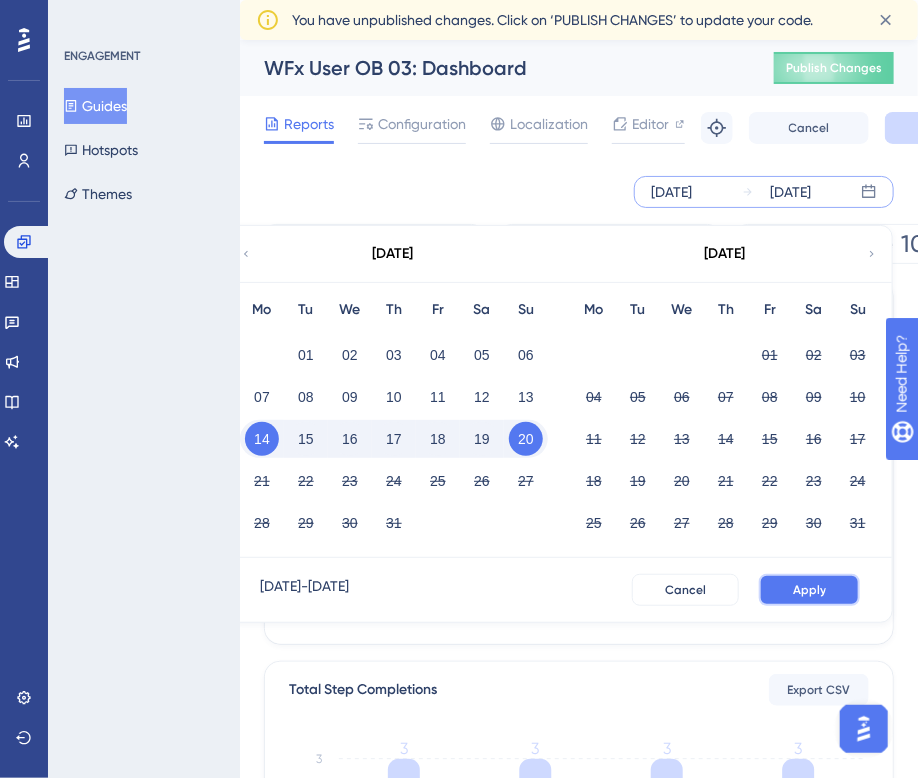 click on "Apply" at bounding box center [809, 590] 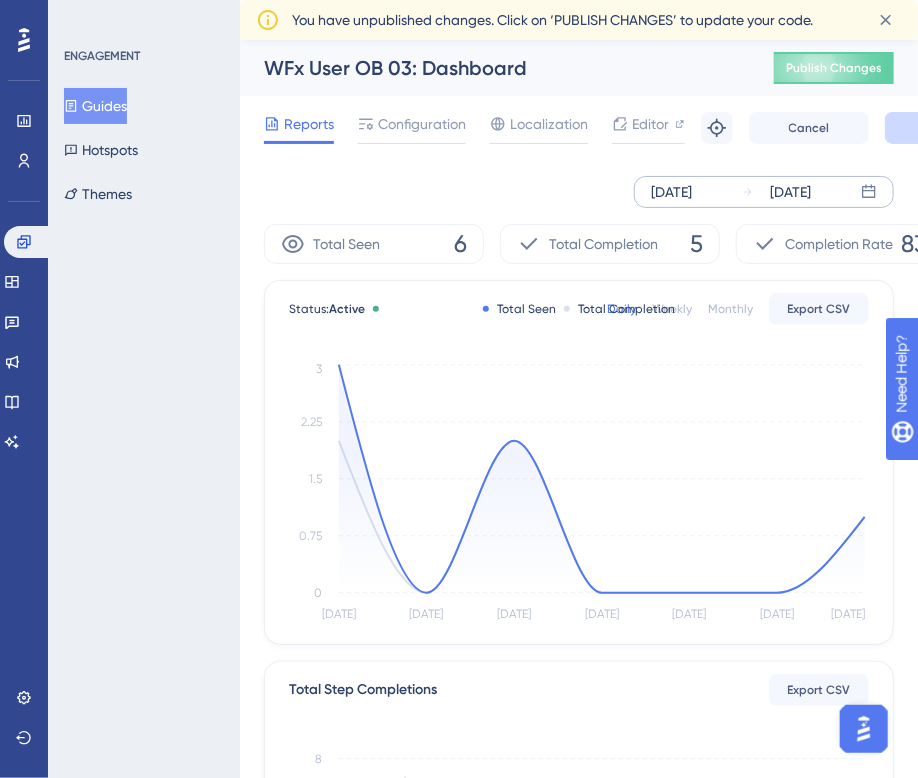 scroll, scrollTop: 0, scrollLeft: 85, axis: horizontal 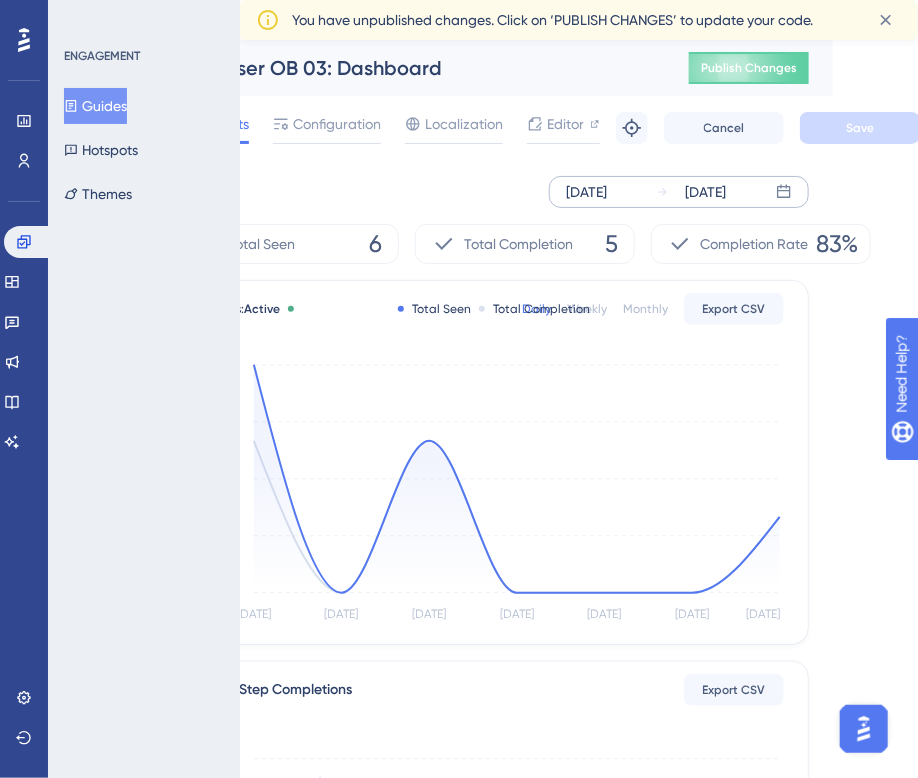 click on "Guides" at bounding box center [95, 106] 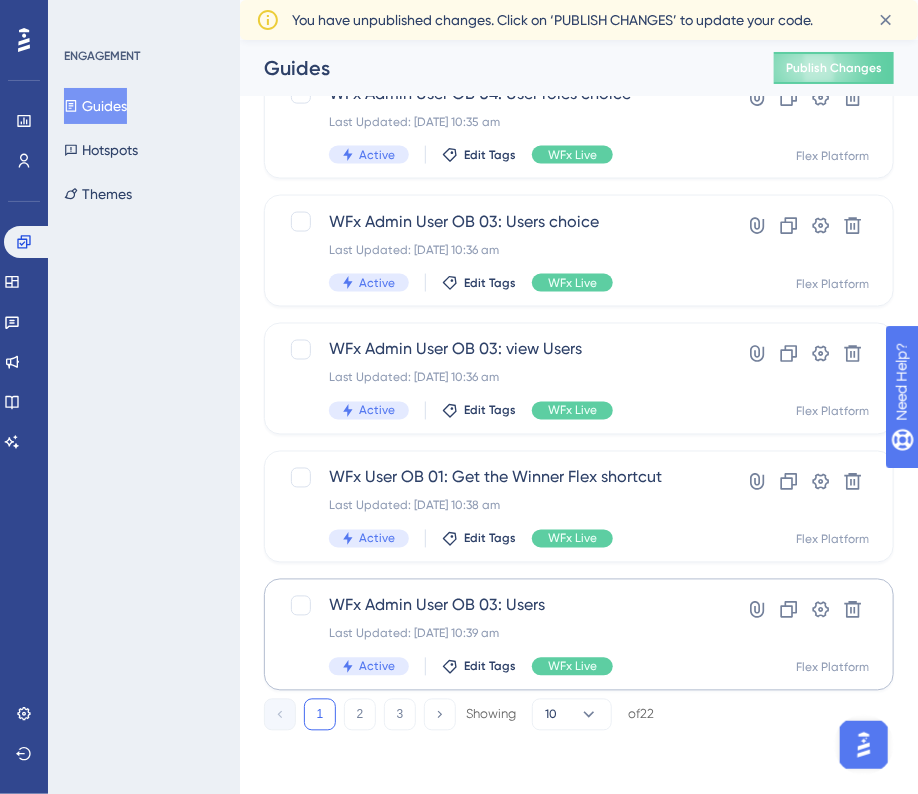 scroll, scrollTop: 806, scrollLeft: 0, axis: vertical 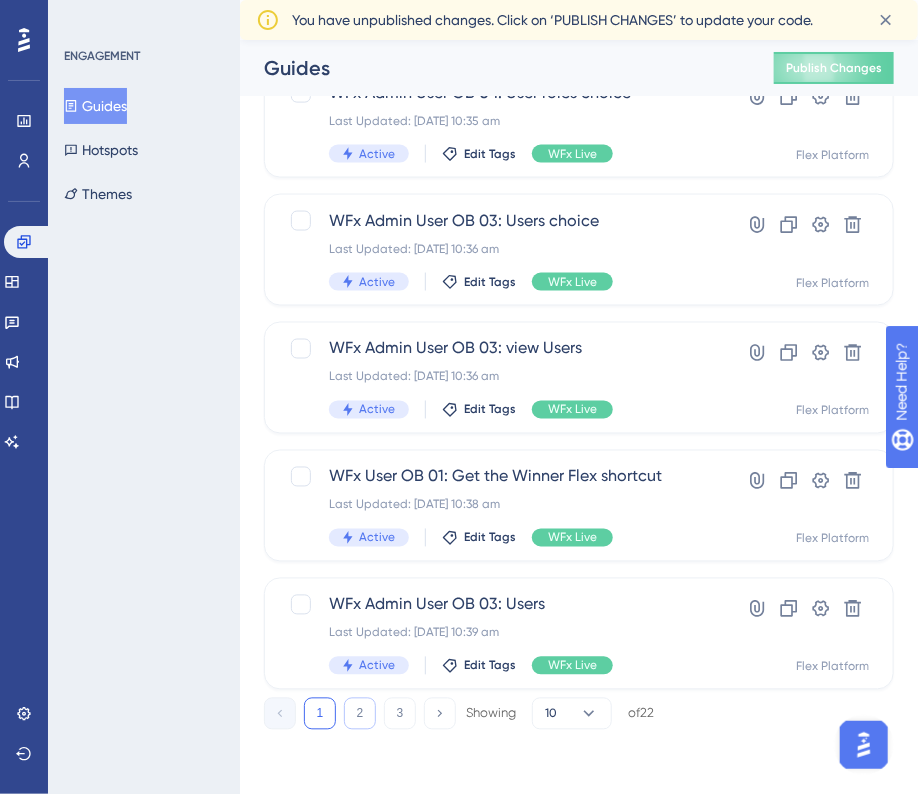 click on "2" at bounding box center [360, 714] 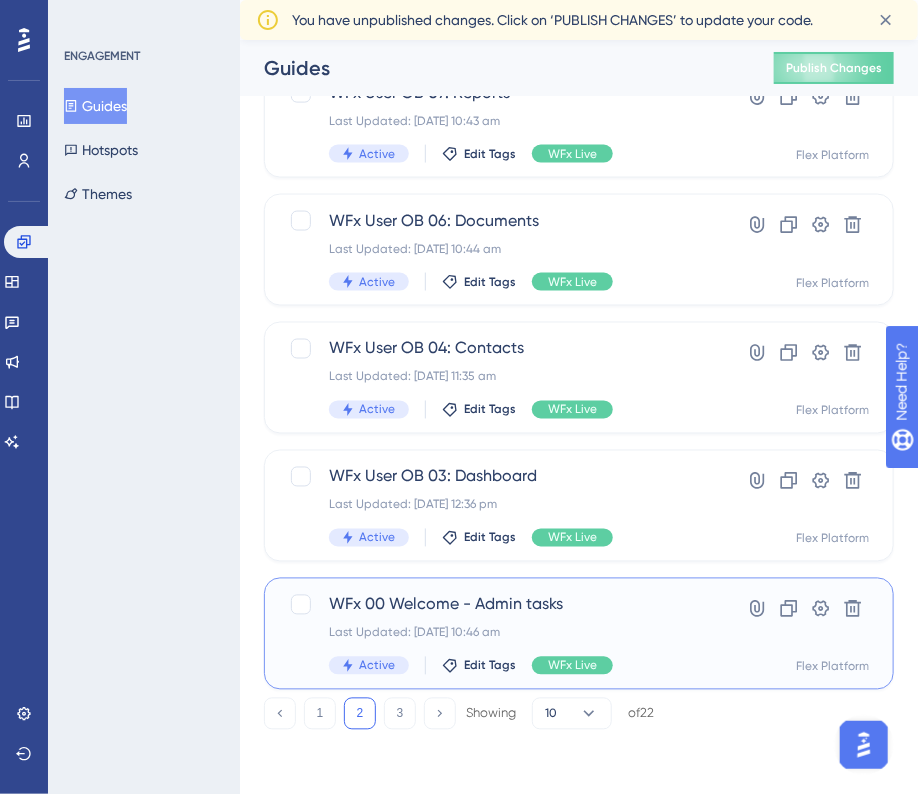 click on "WFx 00 Welcome - Admin tasks" at bounding box center [499, 605] 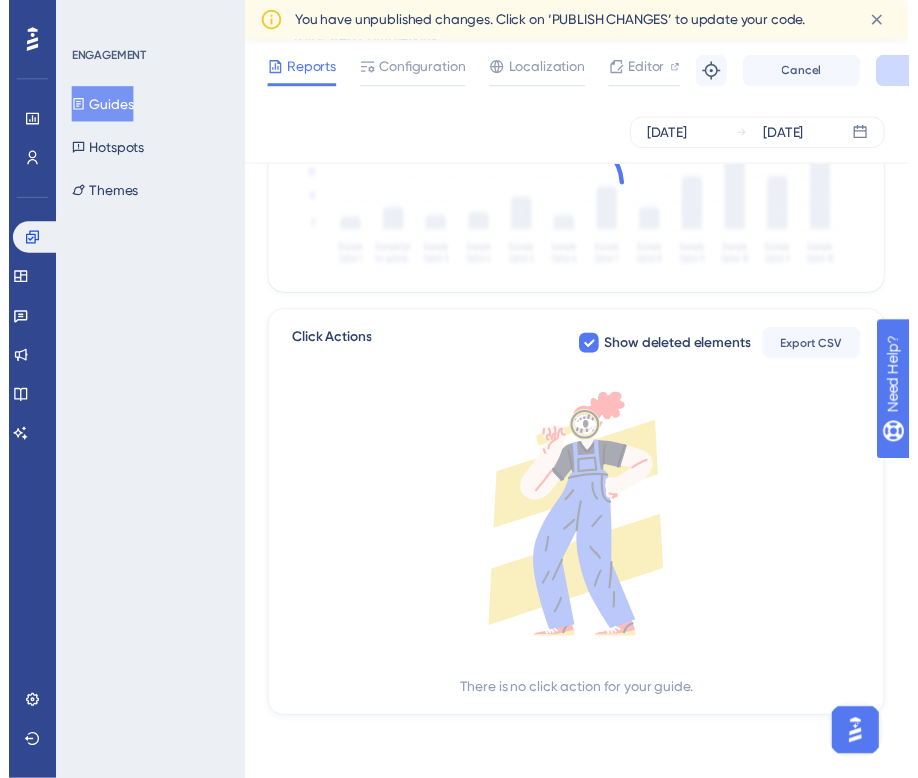 scroll, scrollTop: 0, scrollLeft: 0, axis: both 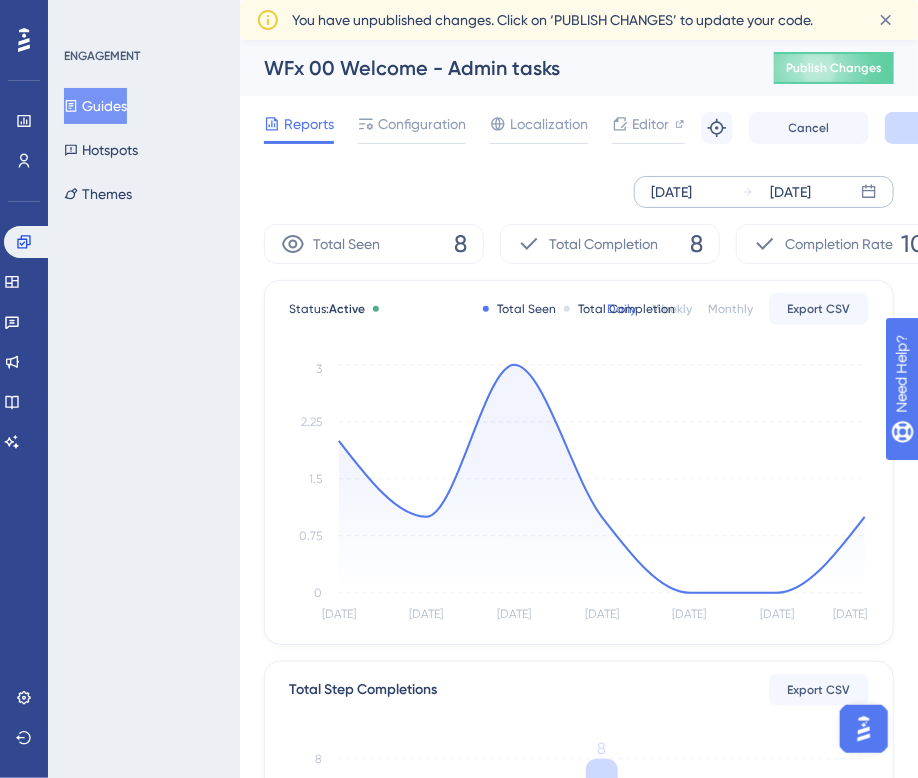 click on "[DATE]" at bounding box center [671, 192] 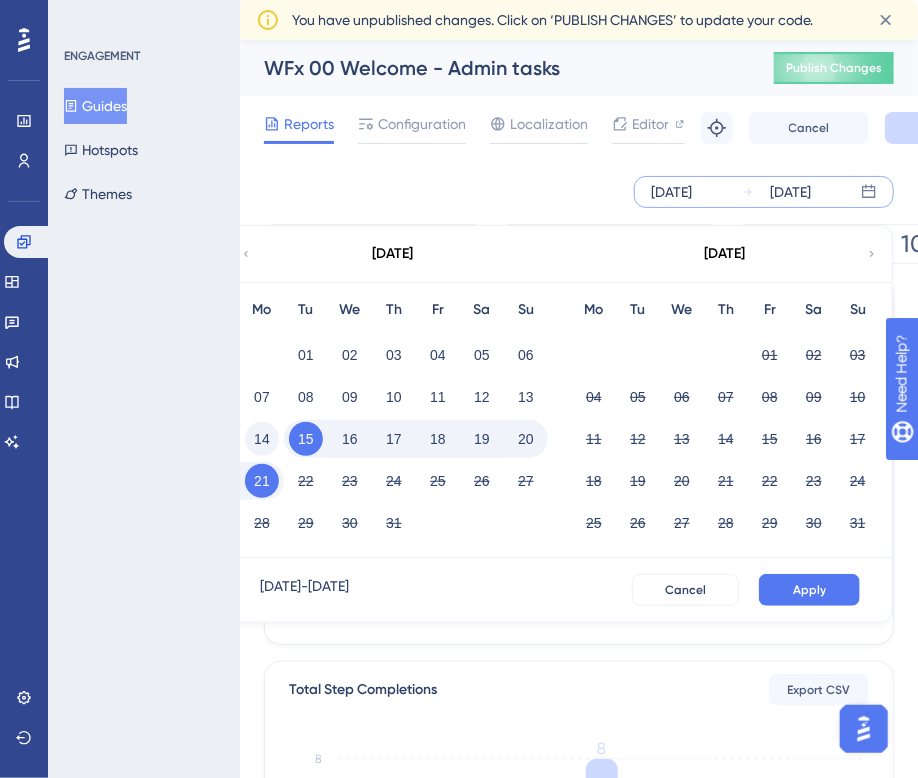 click on "14" at bounding box center [262, 439] 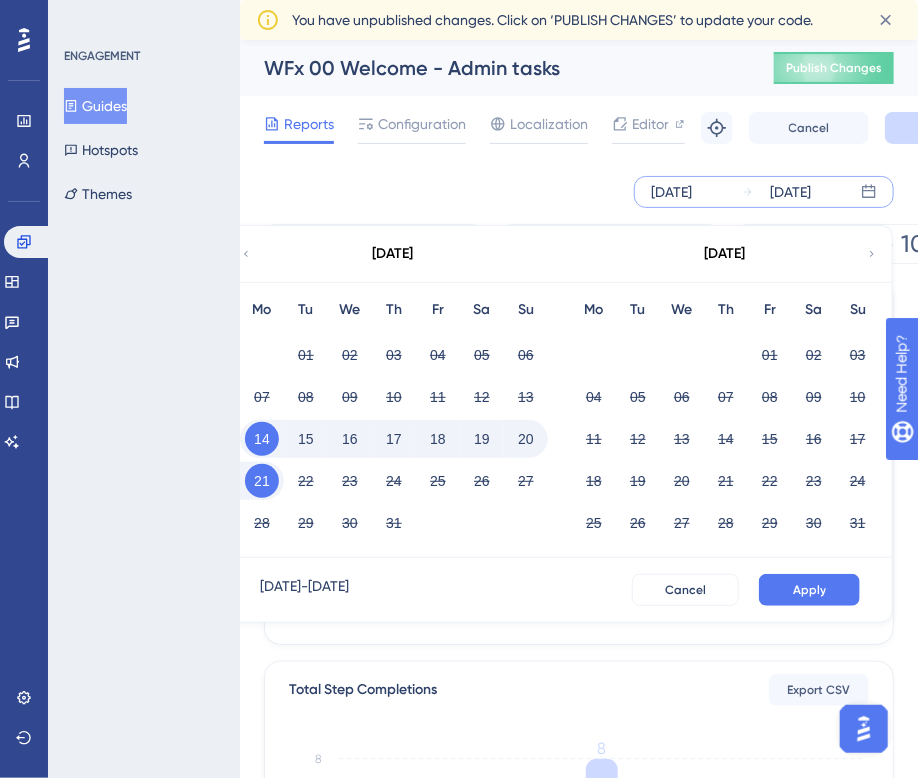 click on "20" at bounding box center [526, 439] 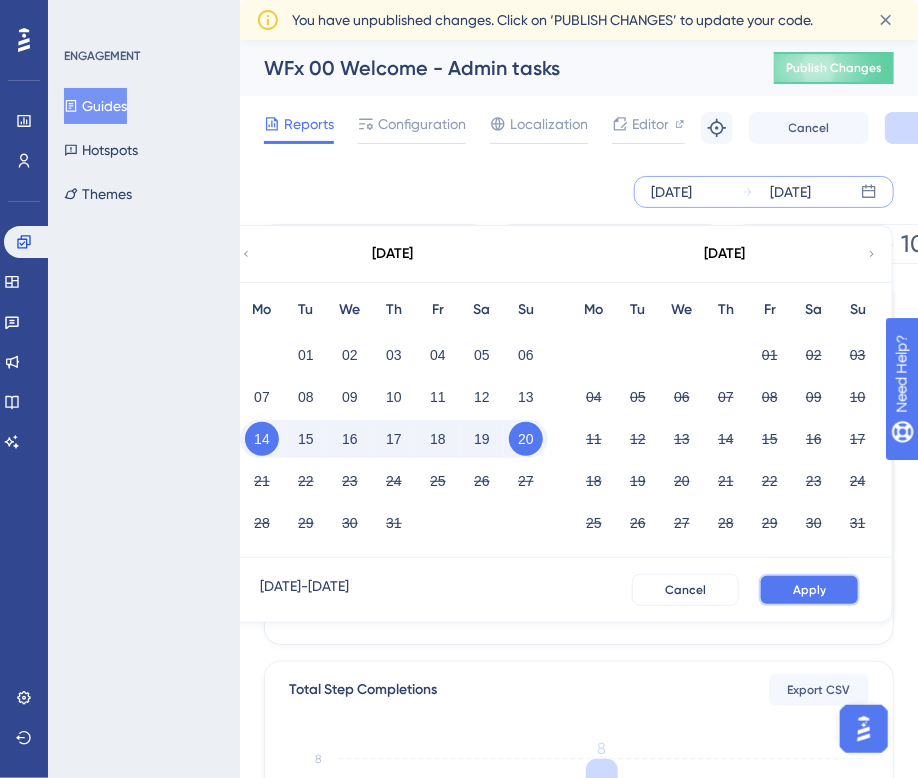 click on "Apply" at bounding box center [809, 590] 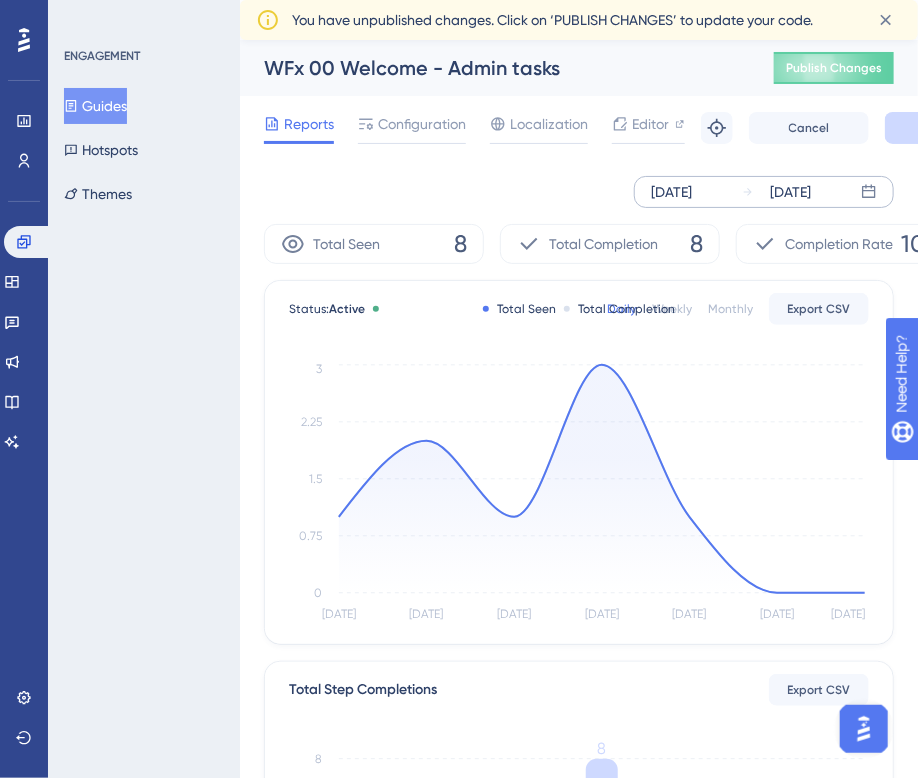 drag, startPoint x: 126, startPoint y: 103, endPoint x: 196, endPoint y: 114, distance: 70.85902 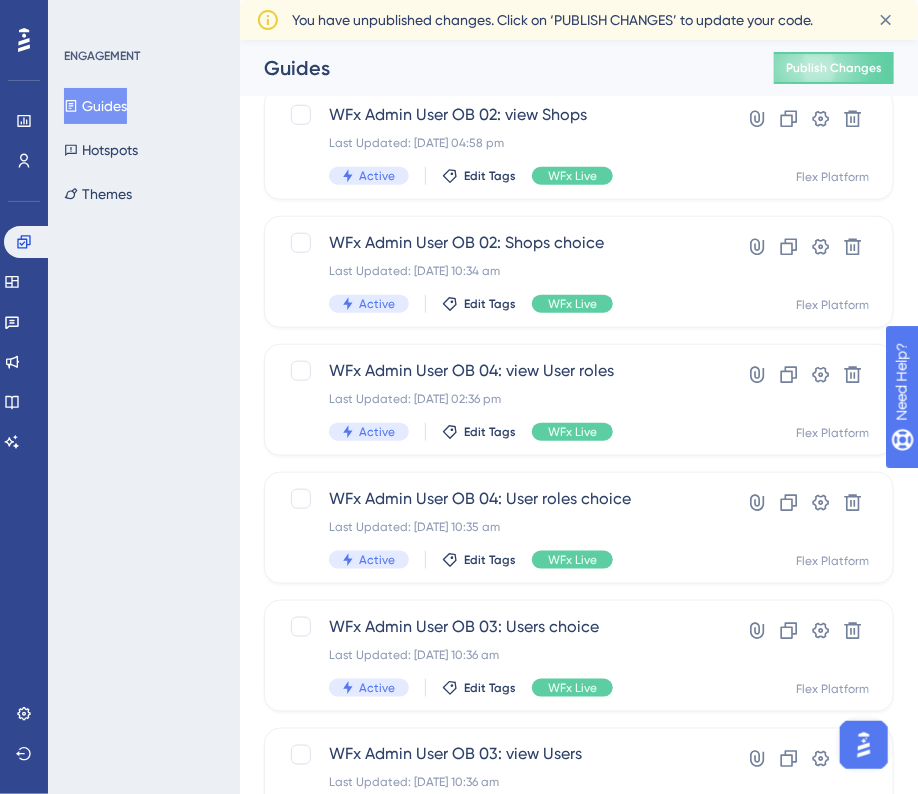 scroll, scrollTop: 806, scrollLeft: 0, axis: vertical 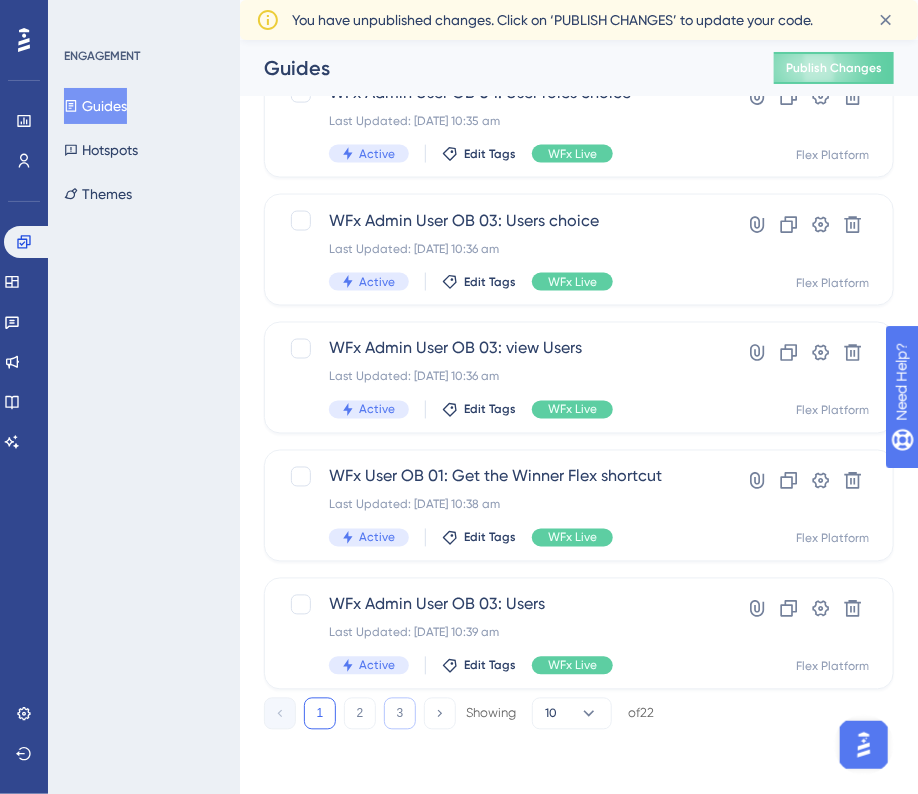 click on "3" at bounding box center (400, 714) 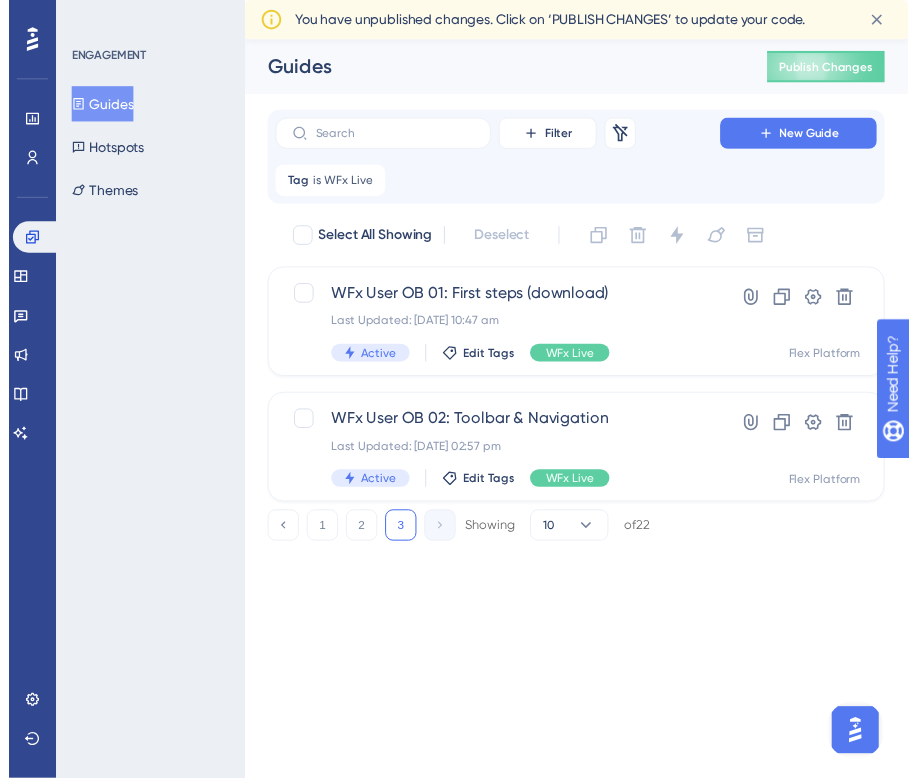 scroll, scrollTop: 0, scrollLeft: 0, axis: both 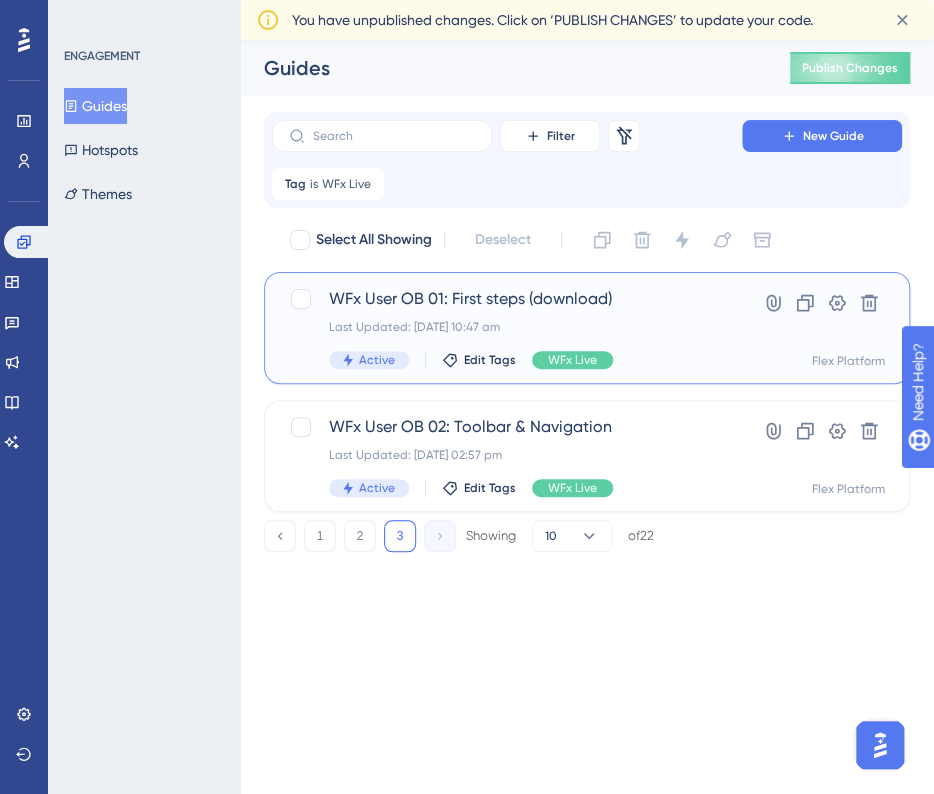 click on "WFx User OB 01: First steps (download)" at bounding box center [507, 299] 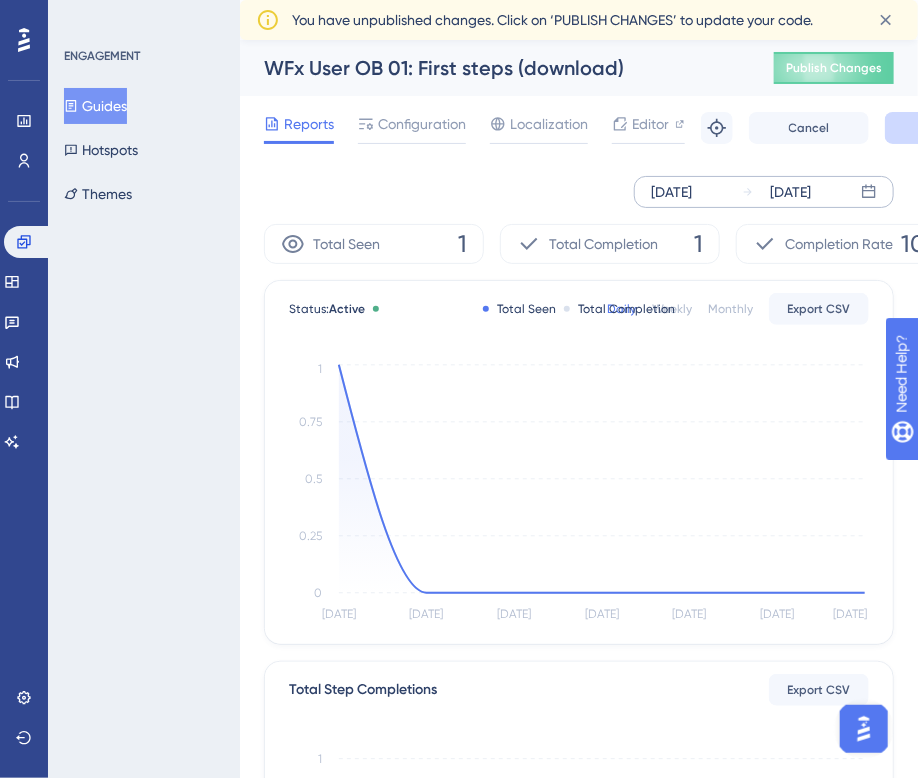 click on "[DATE]" at bounding box center [671, 192] 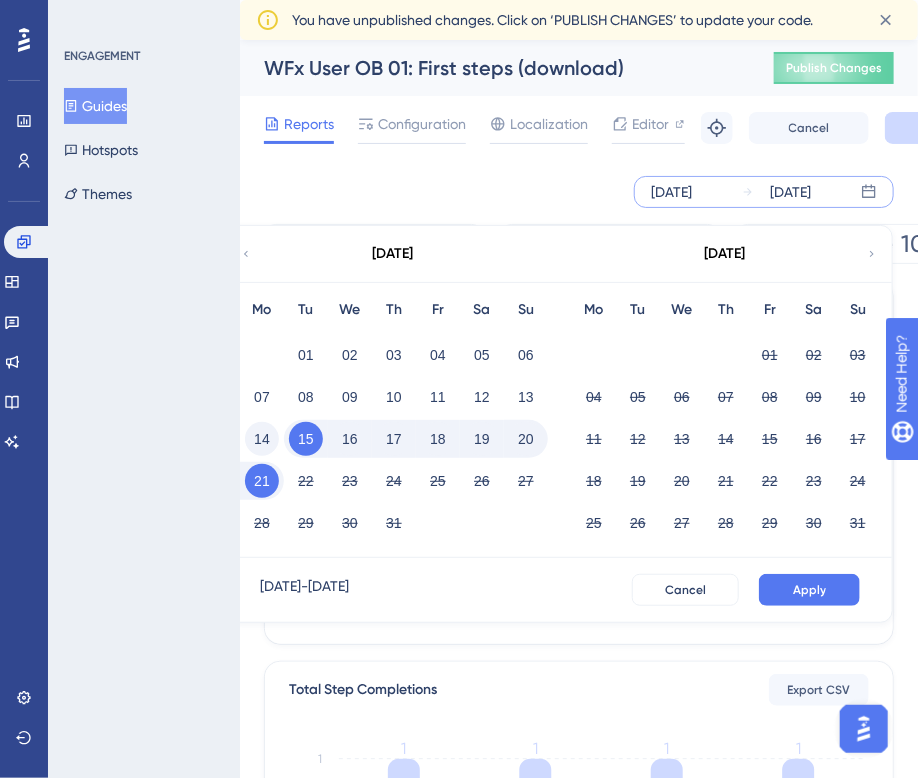 click on "14" at bounding box center (262, 439) 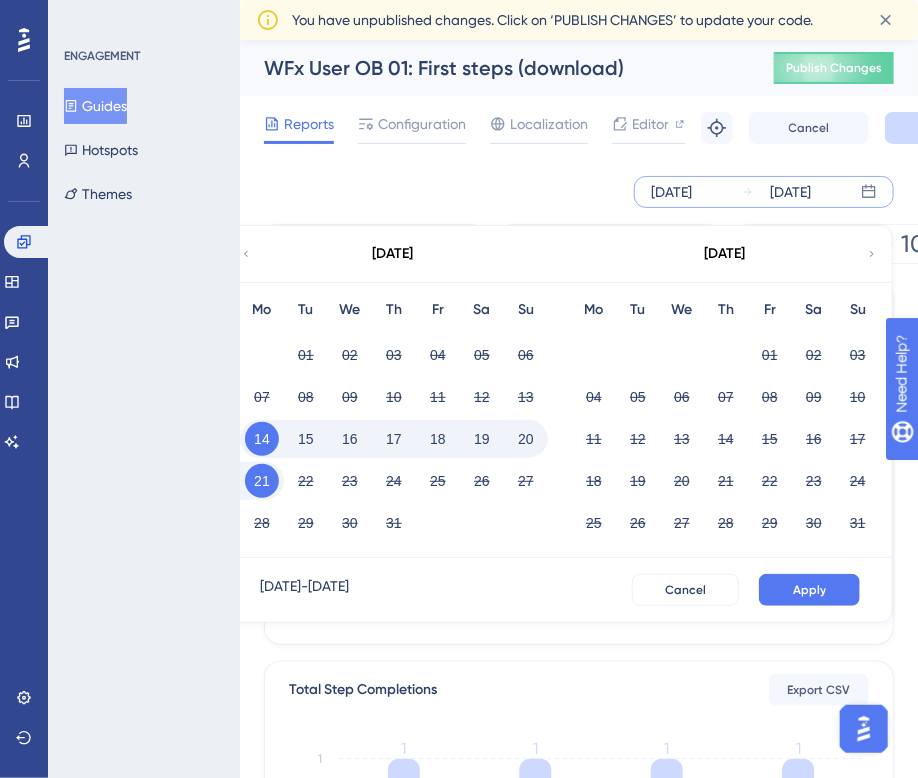 click on "20" at bounding box center [526, 439] 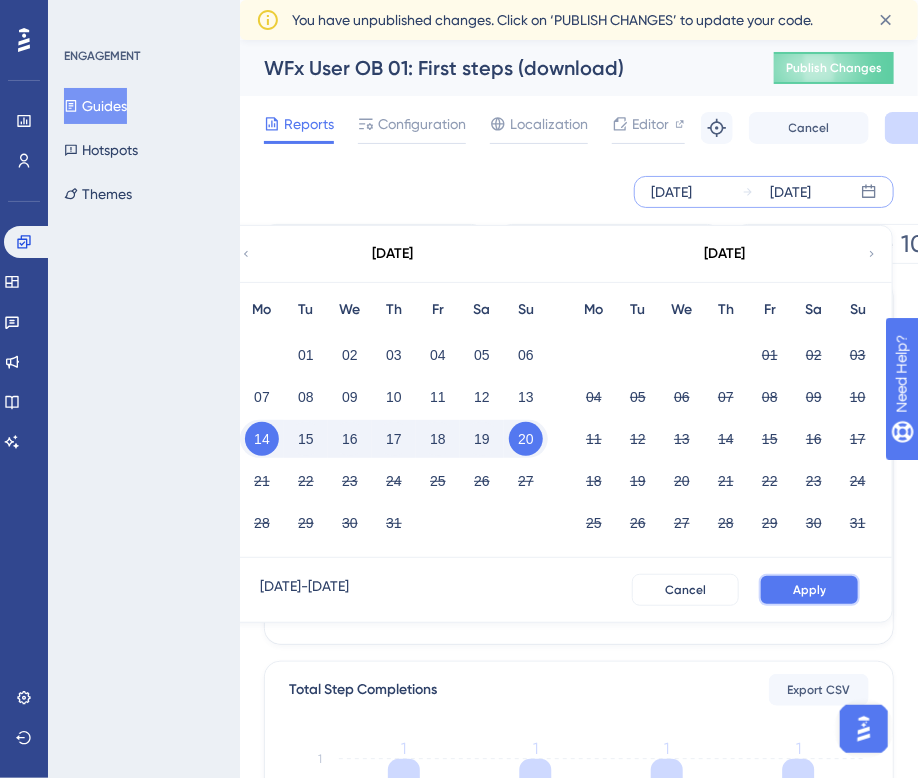 click on "Apply" at bounding box center [809, 590] 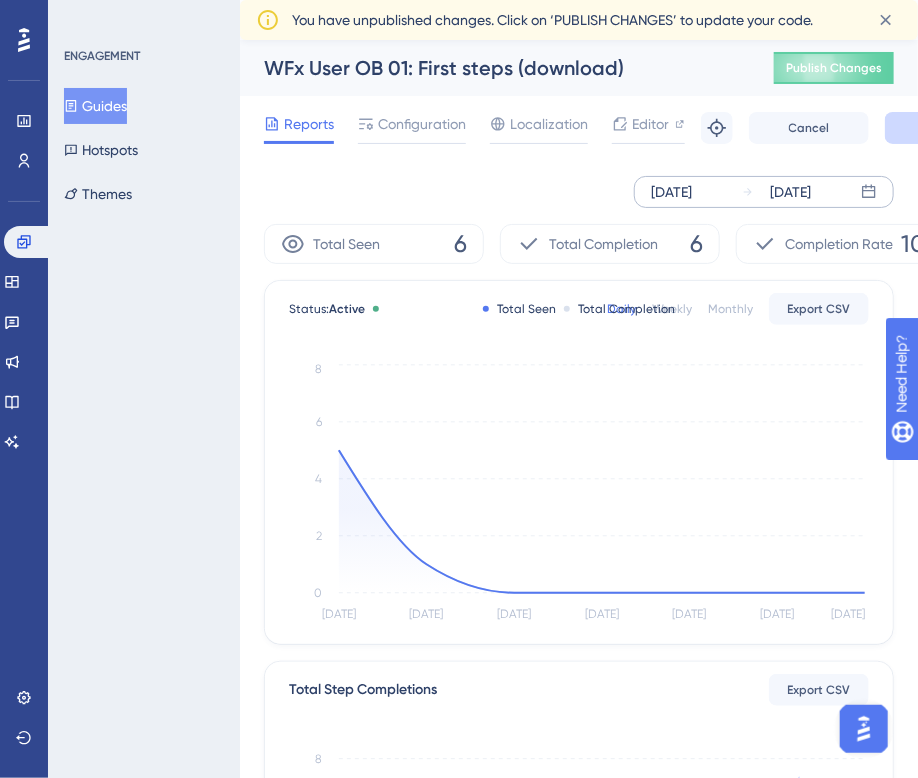 scroll, scrollTop: 0, scrollLeft: 86, axis: horizontal 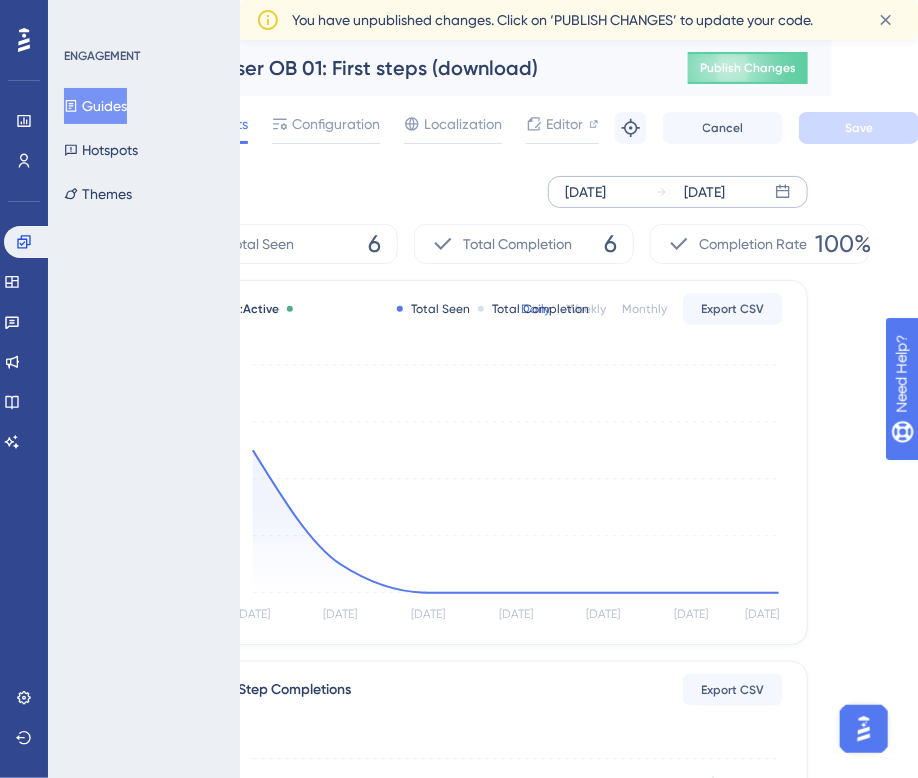 click on "Guides" at bounding box center [95, 106] 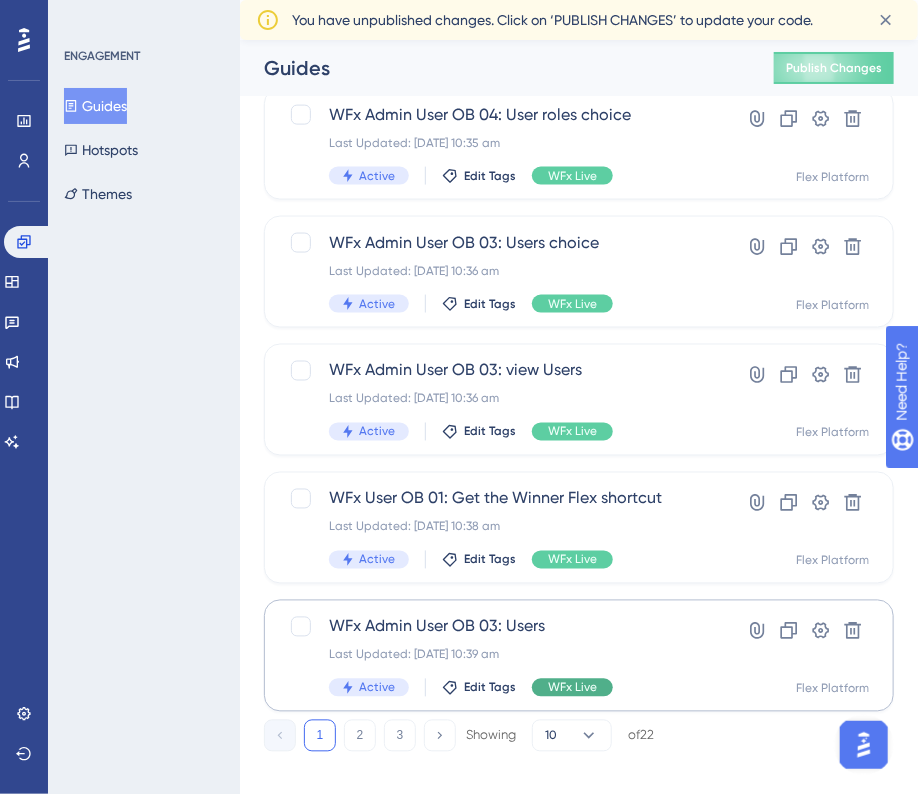 scroll, scrollTop: 806, scrollLeft: 0, axis: vertical 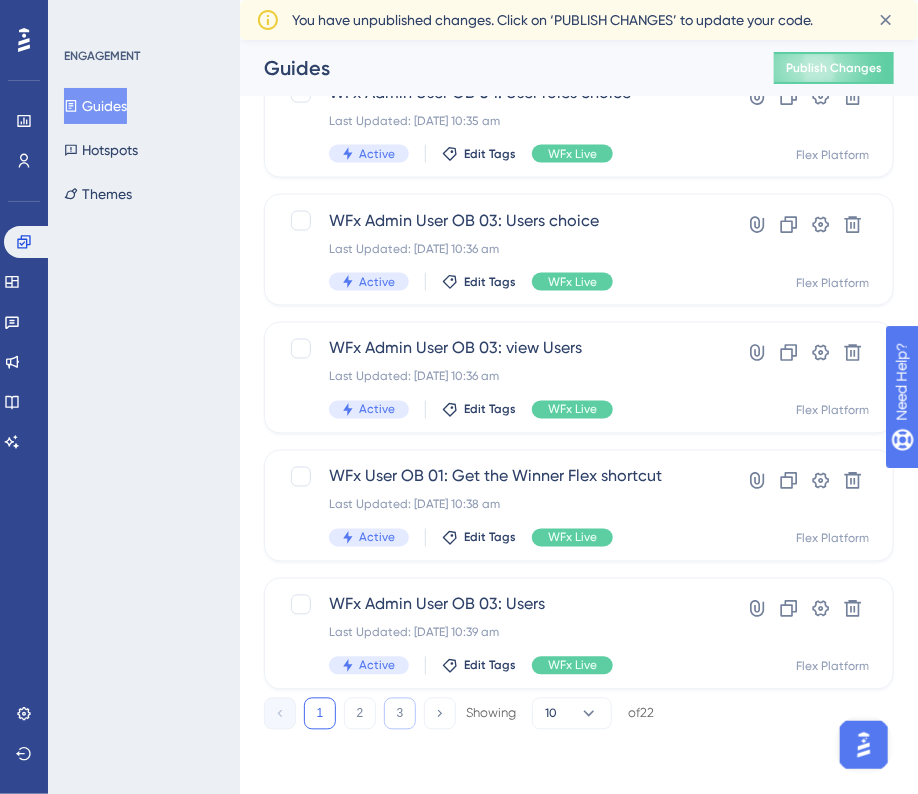 click on "3" at bounding box center [400, 714] 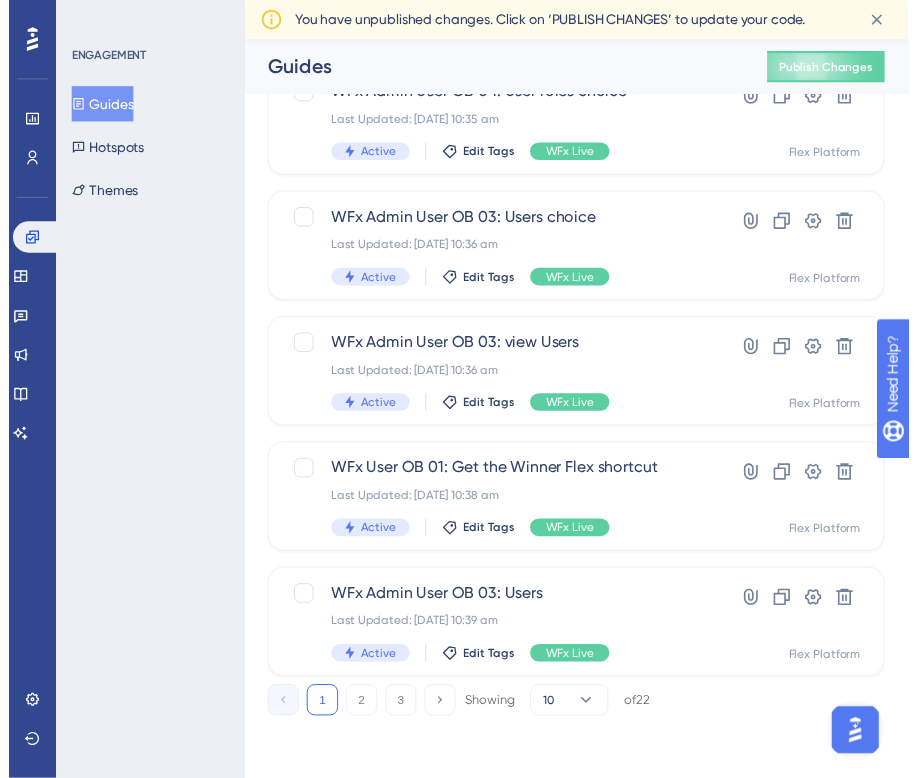 scroll, scrollTop: 0, scrollLeft: 0, axis: both 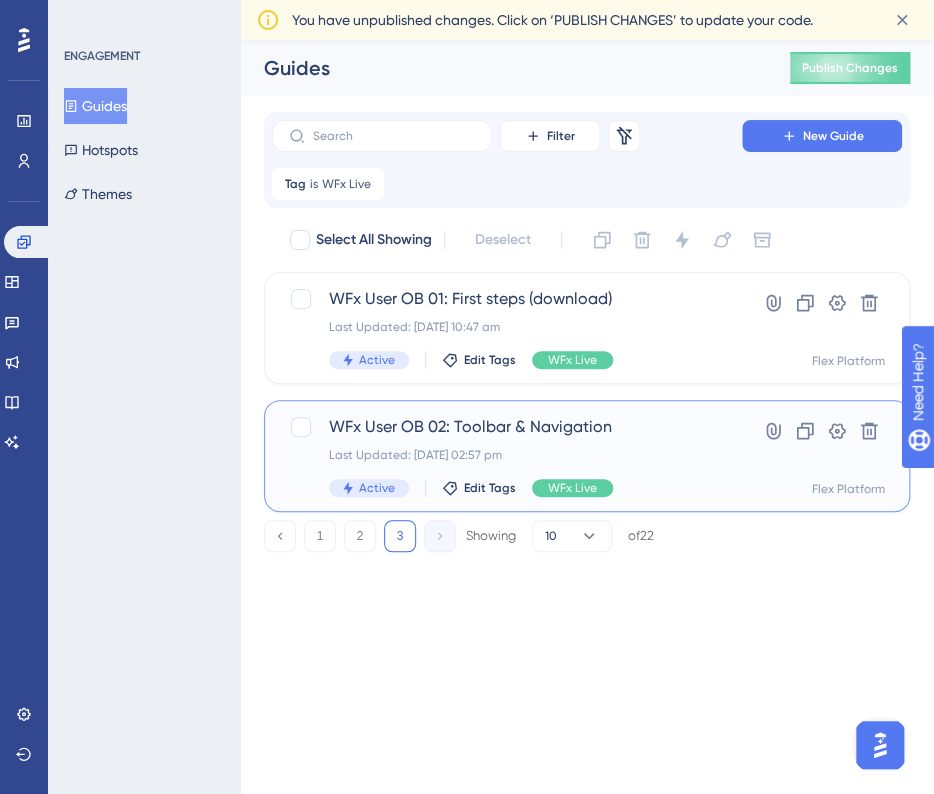 click on "WFx User OB 02:  Toolbar & Navigation" at bounding box center (507, 427) 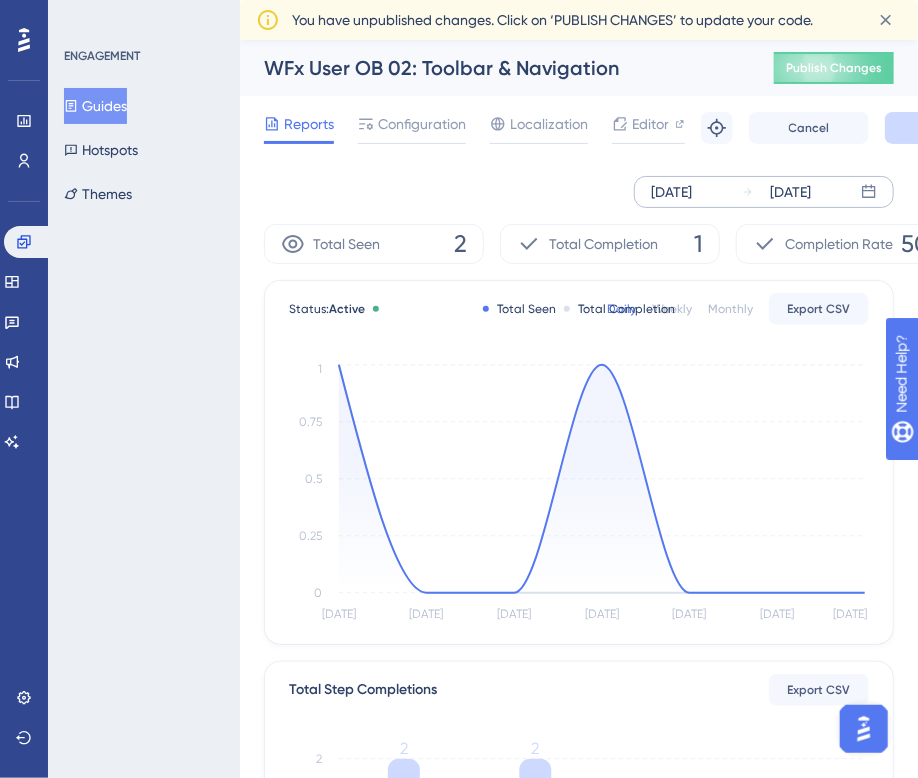 click on "[DATE]" at bounding box center (671, 192) 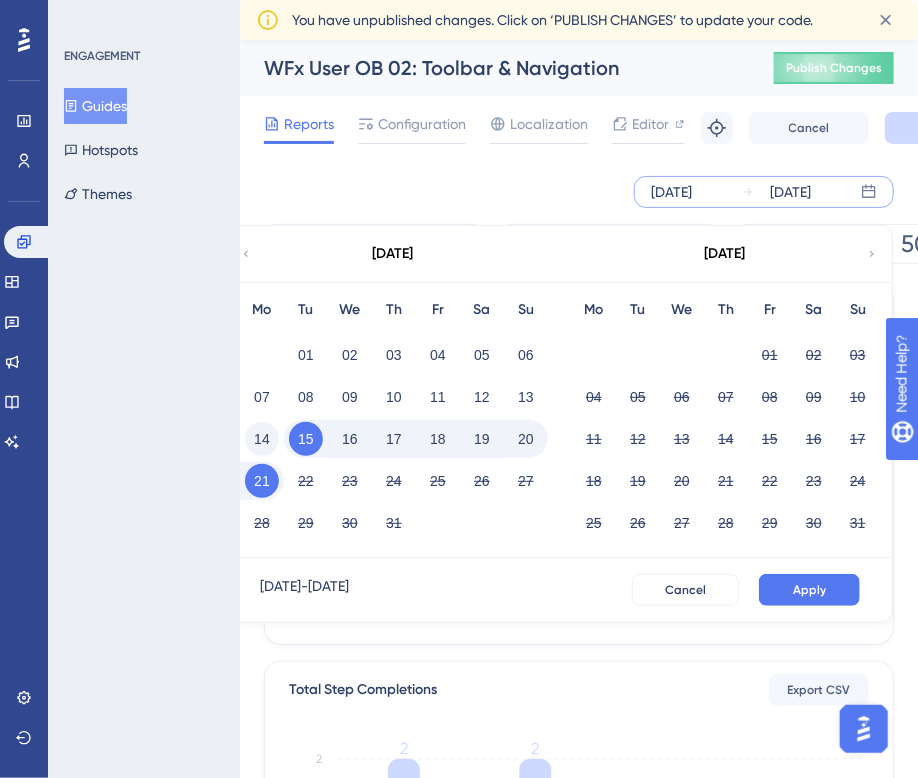 click on "14" at bounding box center (262, 439) 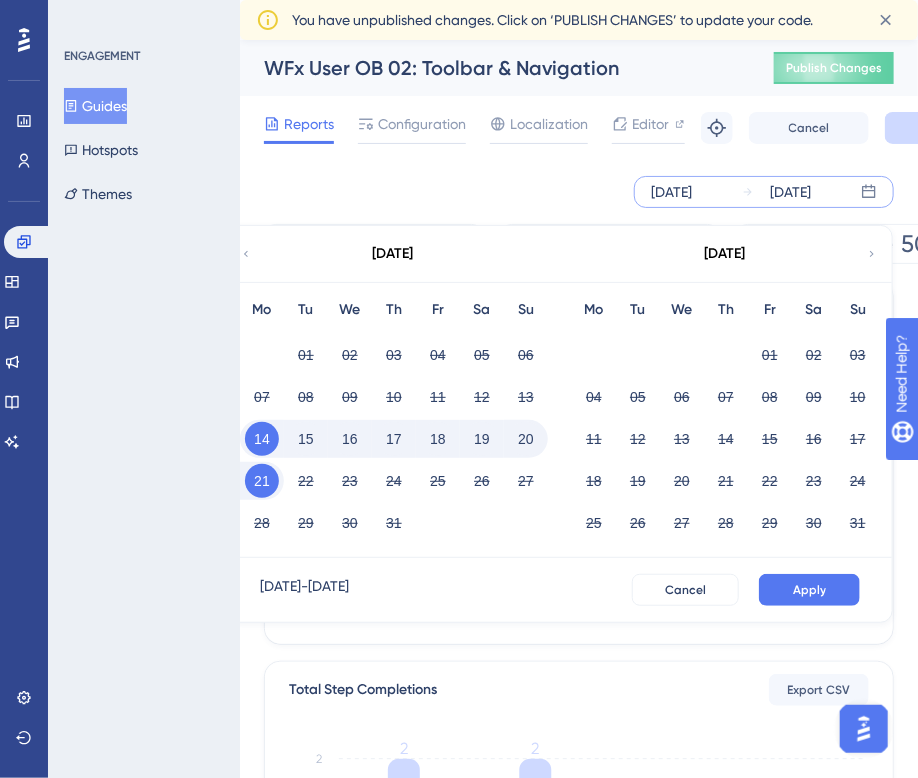 click on "20" at bounding box center (526, 439) 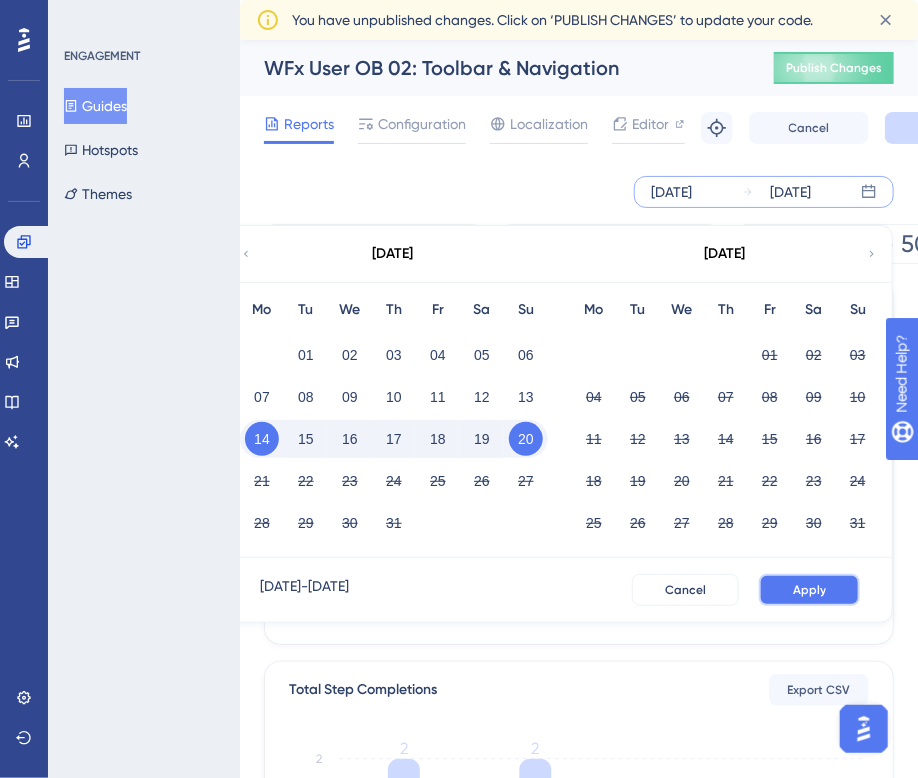 click on "Apply" at bounding box center (809, 590) 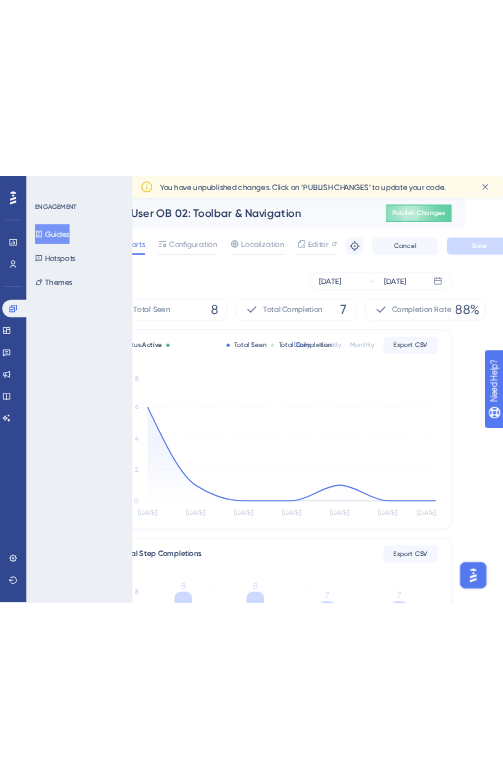 scroll, scrollTop: 0, scrollLeft: 86, axis: horizontal 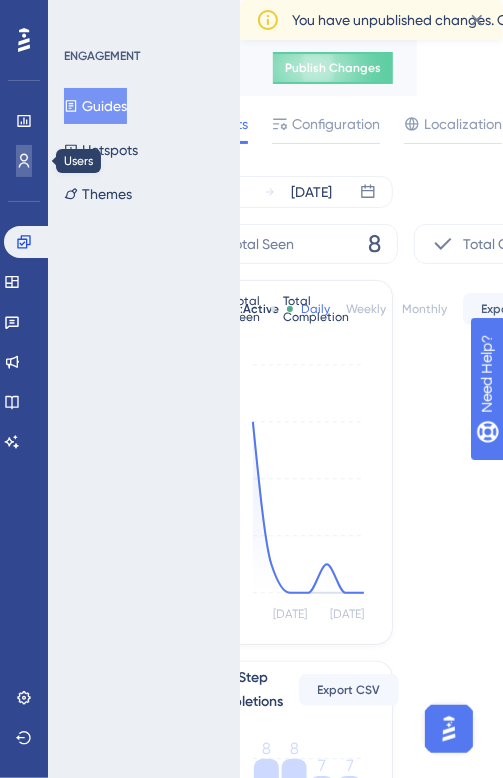 click at bounding box center (24, 161) 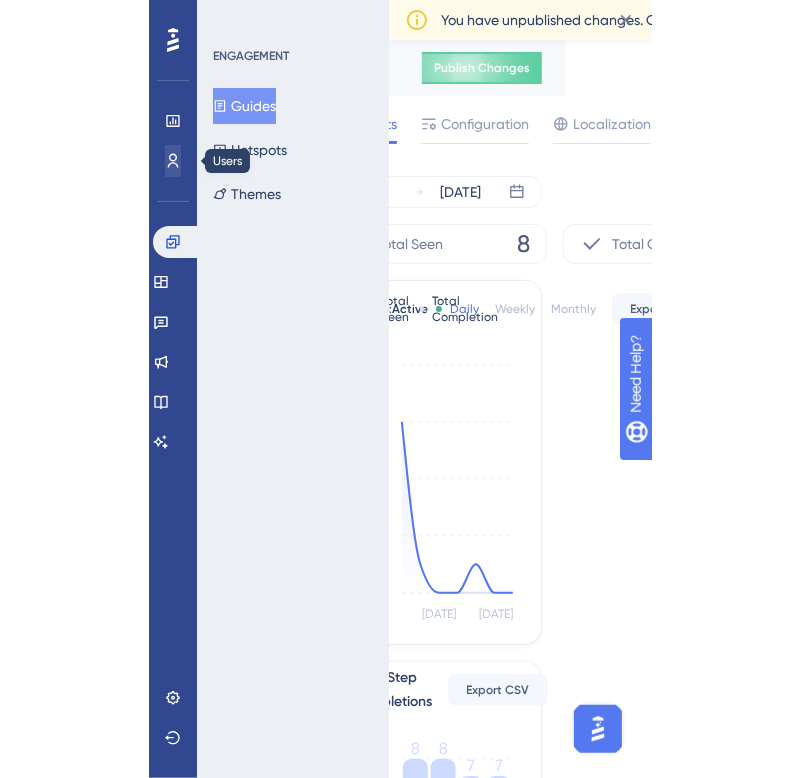scroll, scrollTop: 0, scrollLeft: 0, axis: both 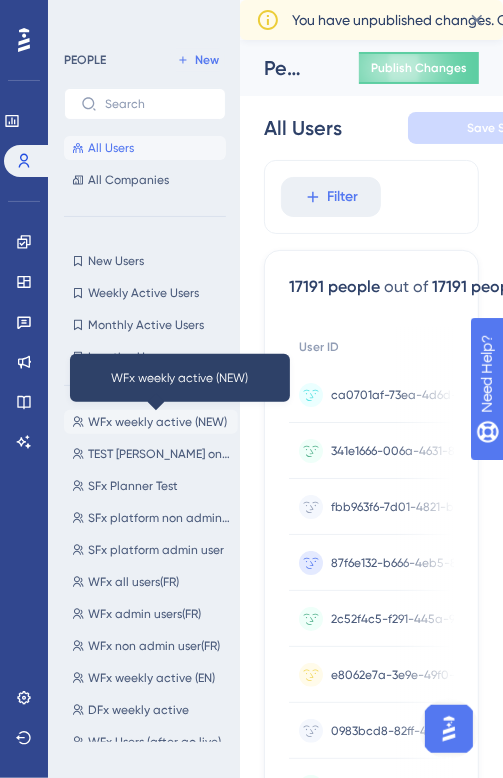 click on "WFx weekly active (NEW)" at bounding box center (157, 422) 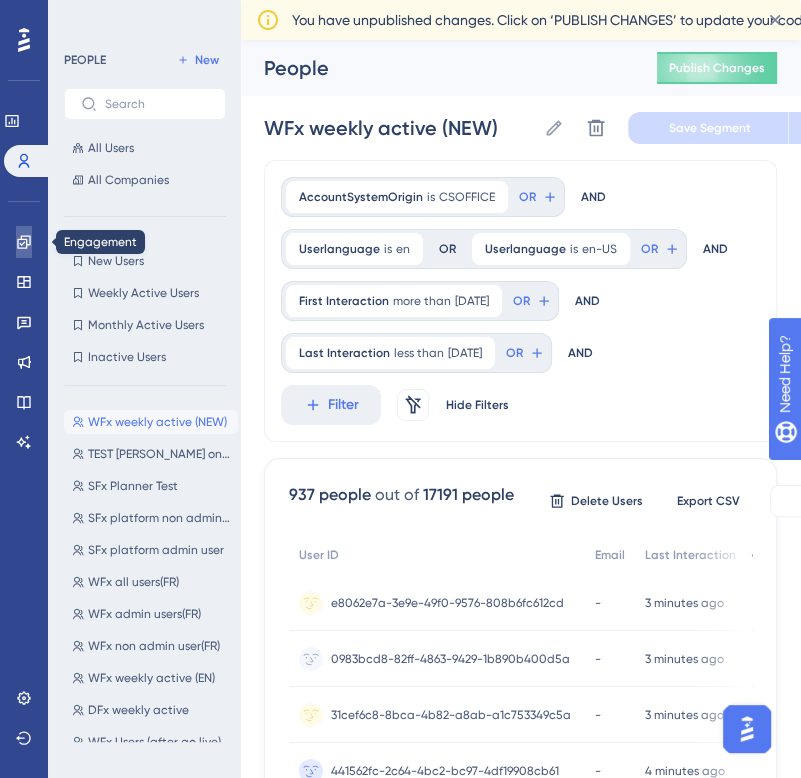 click 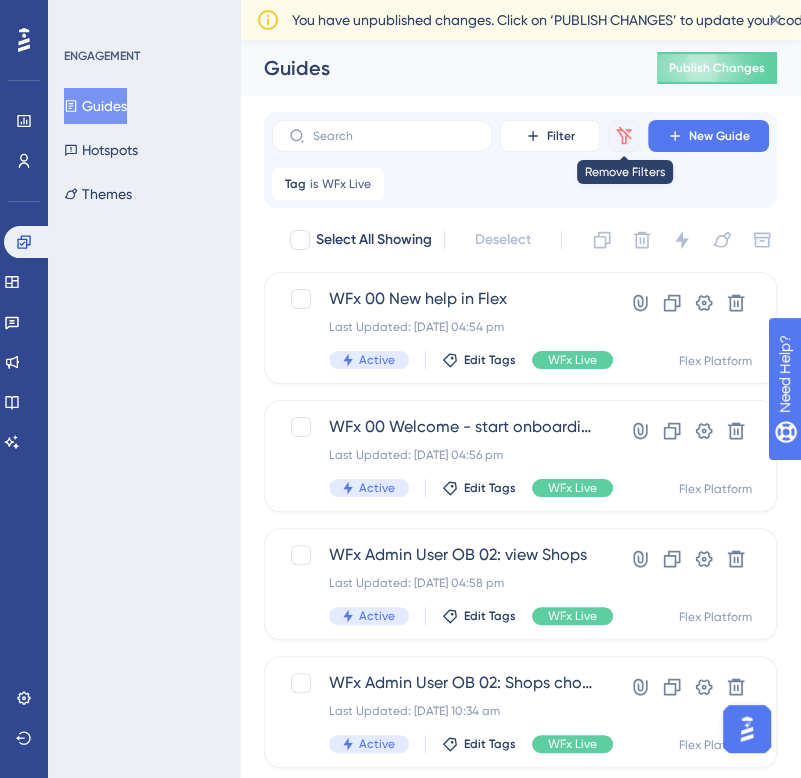 click 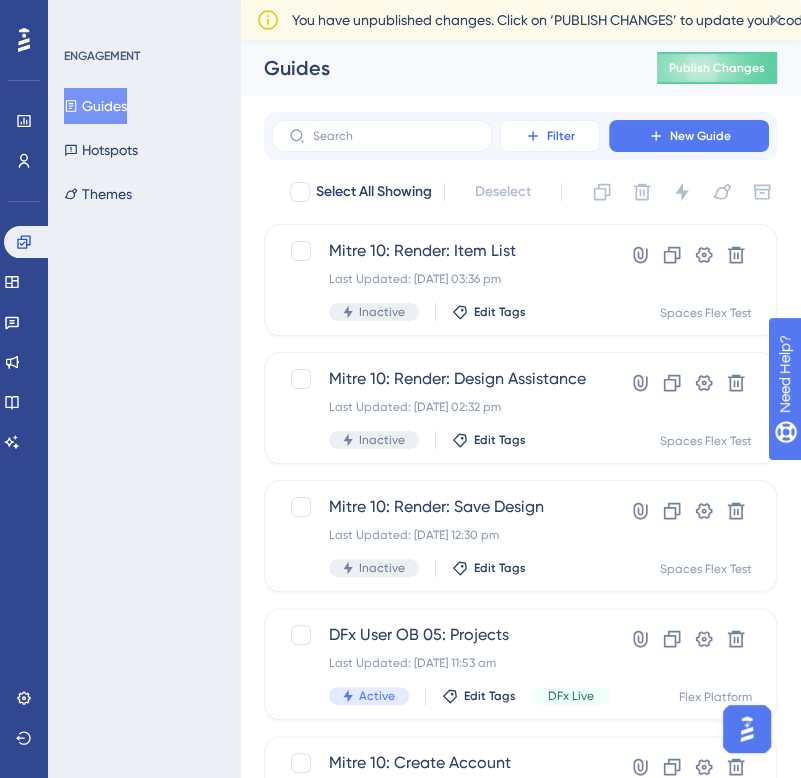 click on "Filter" at bounding box center [561, 136] 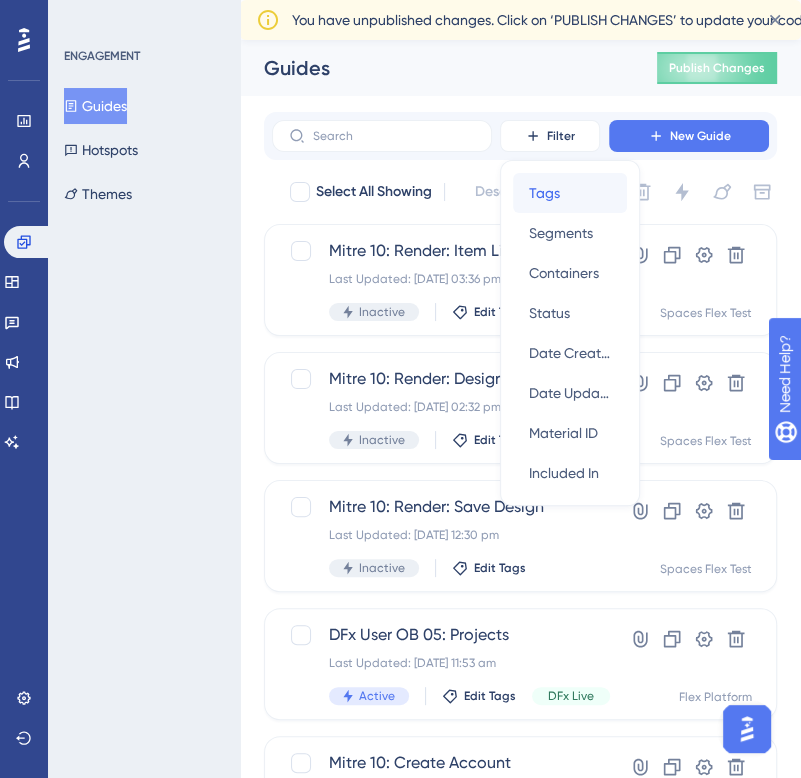 click on "Tags" at bounding box center [544, 193] 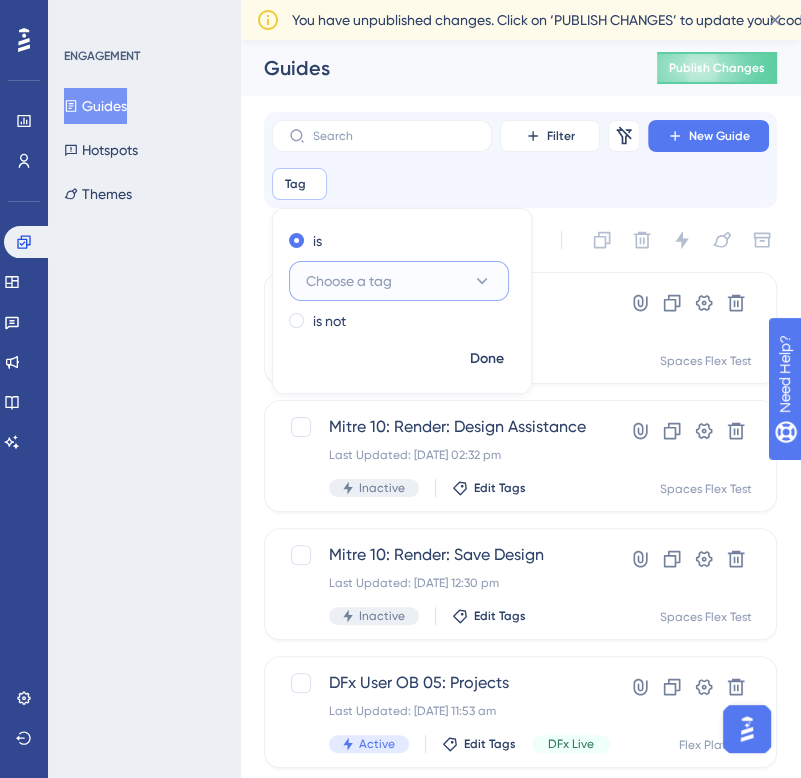 click on "Choose a tag" at bounding box center [349, 281] 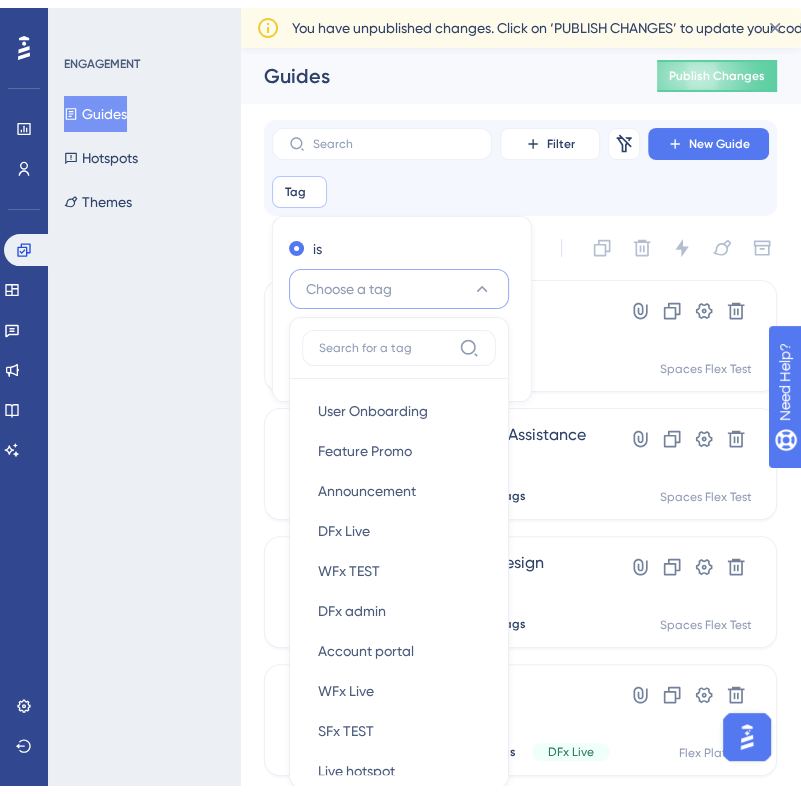 scroll, scrollTop: 151, scrollLeft: 0, axis: vertical 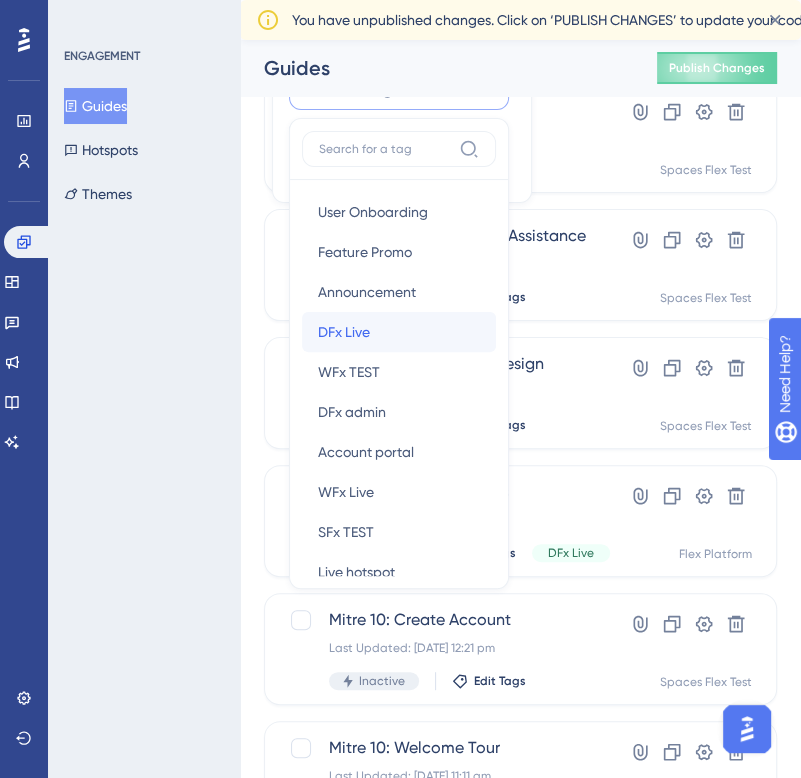 click on "DFx Live DFx Live" at bounding box center [399, 332] 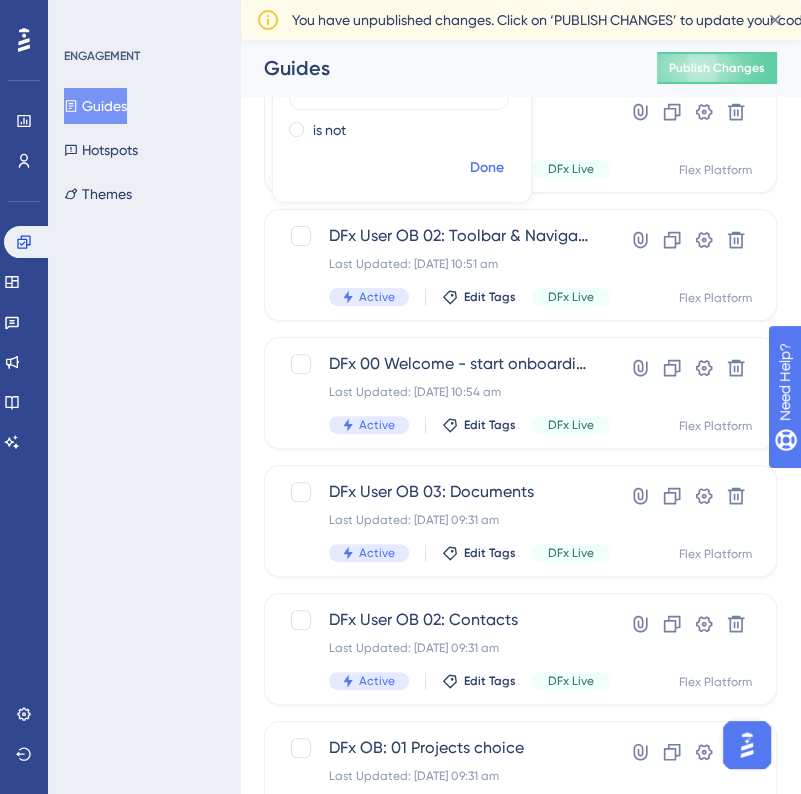 click on "Done" at bounding box center [487, 168] 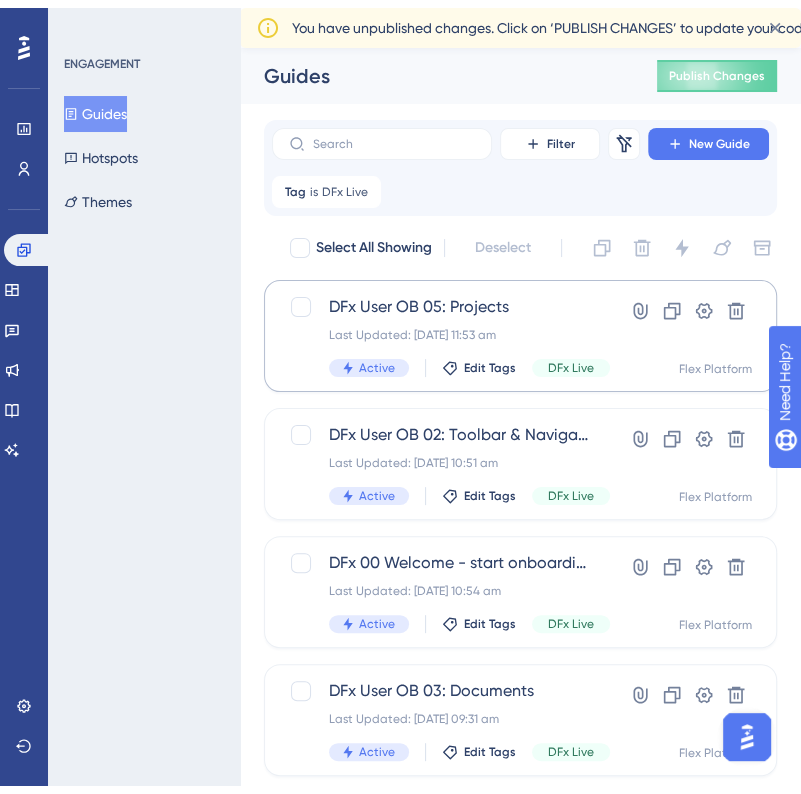 scroll, scrollTop: 100, scrollLeft: 0, axis: vertical 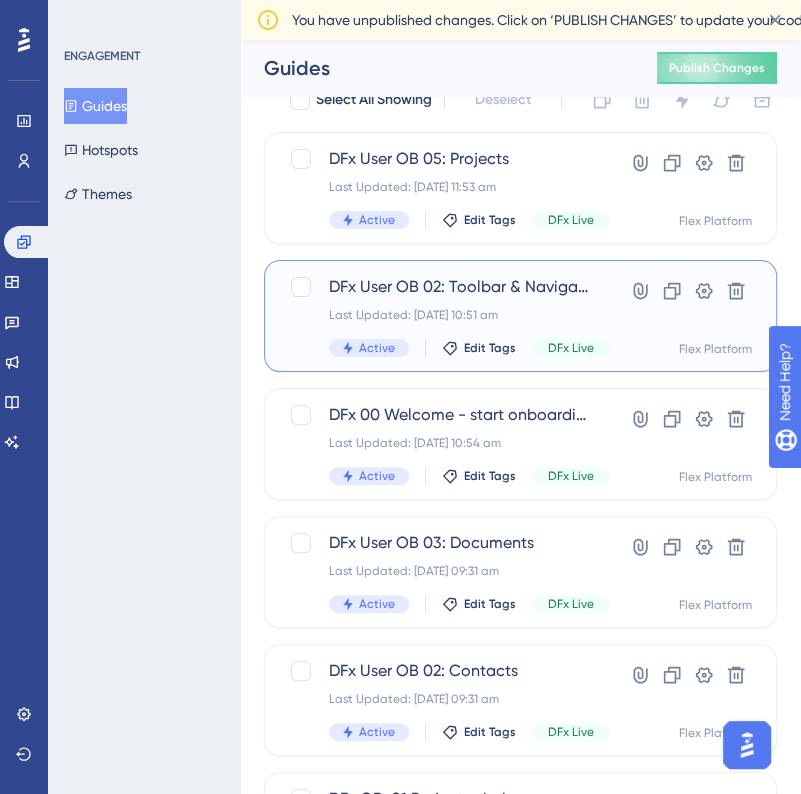 click on "DFx User OB 02:  Toolbar & Navigation Last Updated: [DATE] 10:51 am Active Edit Tags DFx Live" at bounding box center [460, 316] 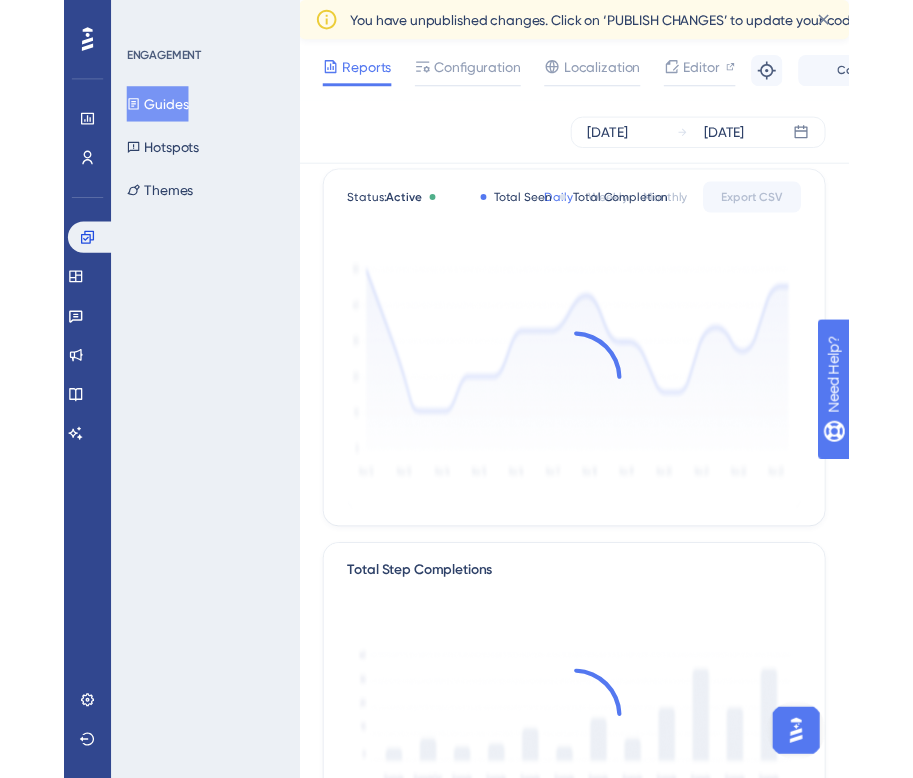 scroll, scrollTop: 0, scrollLeft: 0, axis: both 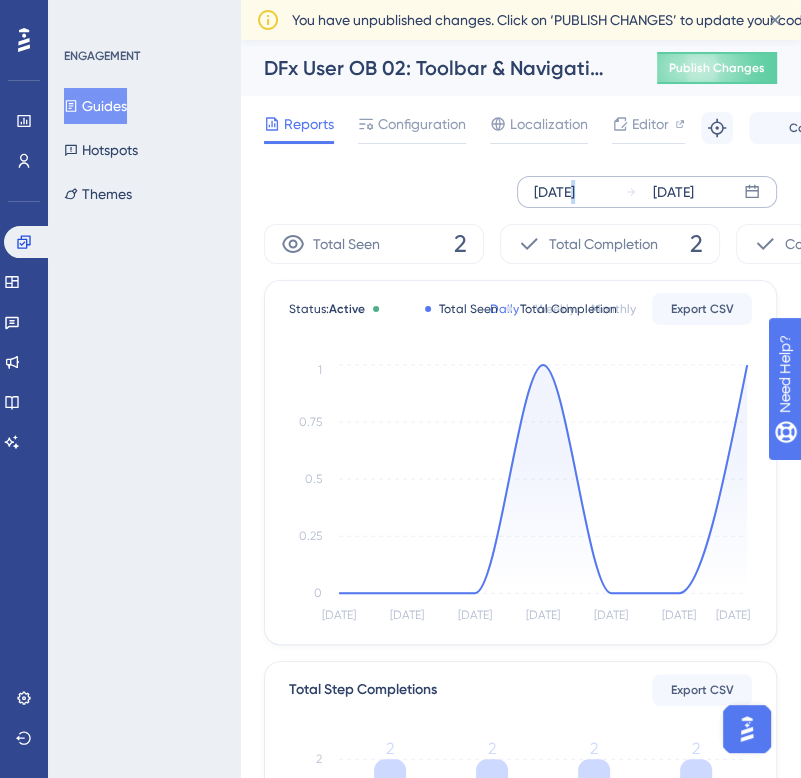 click on "[DATE]" at bounding box center (554, 192) 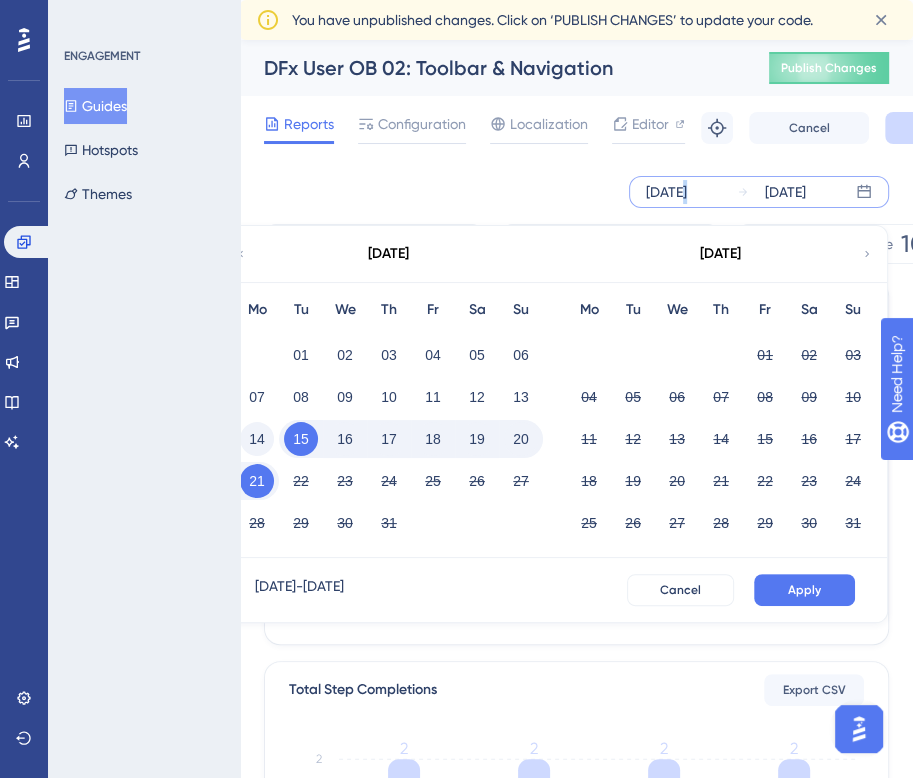click on "14" at bounding box center (257, 439) 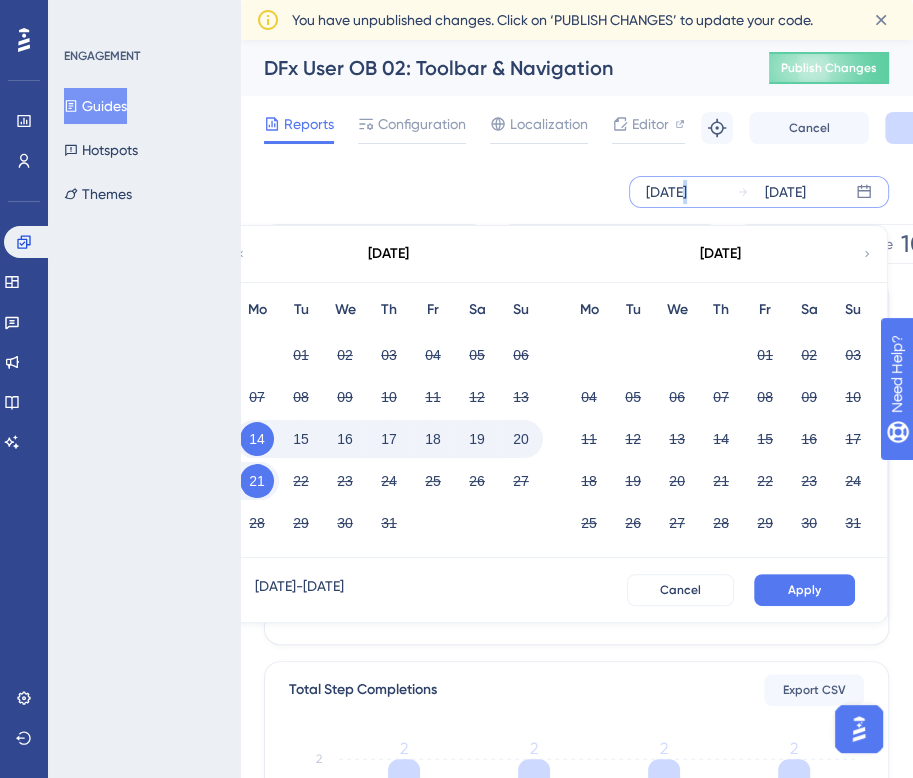 click on "20" at bounding box center (521, 439) 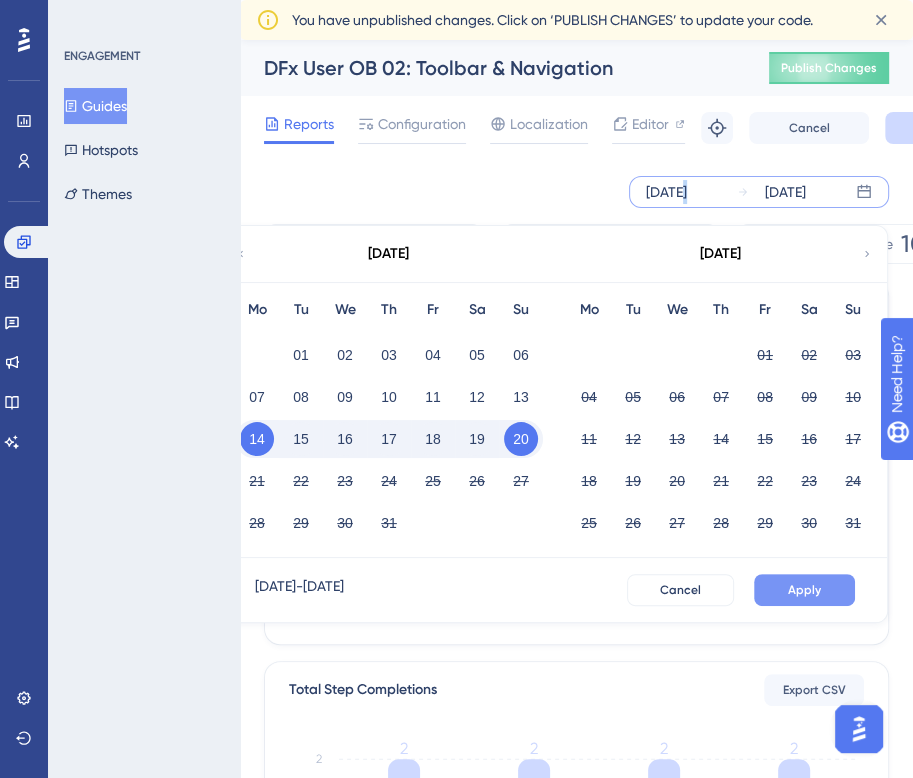 click on "Apply" at bounding box center [804, 590] 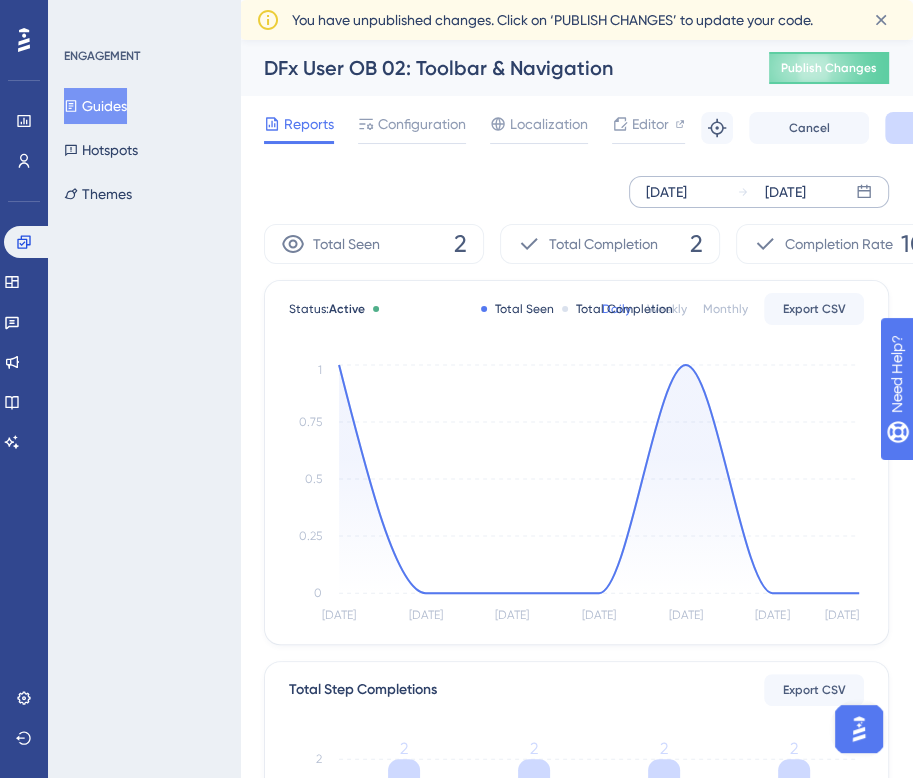 drag, startPoint x: 127, startPoint y: 101, endPoint x: 176, endPoint y: 118, distance: 51.86521 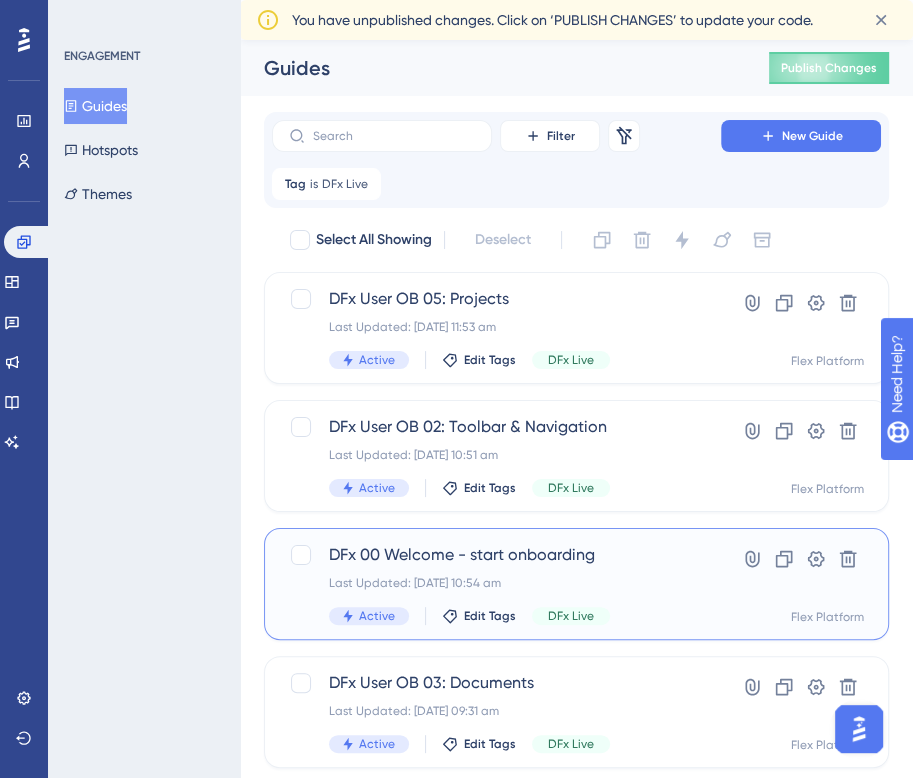 click on "Last Updated: [DATE] 10:54 am" at bounding box center [496, 583] 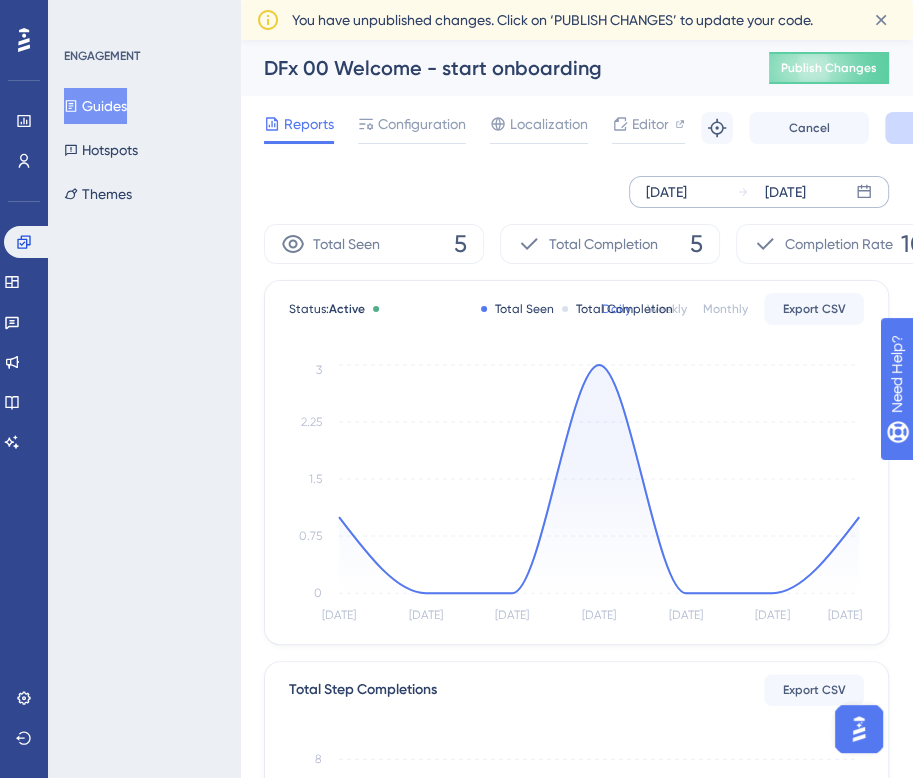 click on "[DATE]" at bounding box center (666, 192) 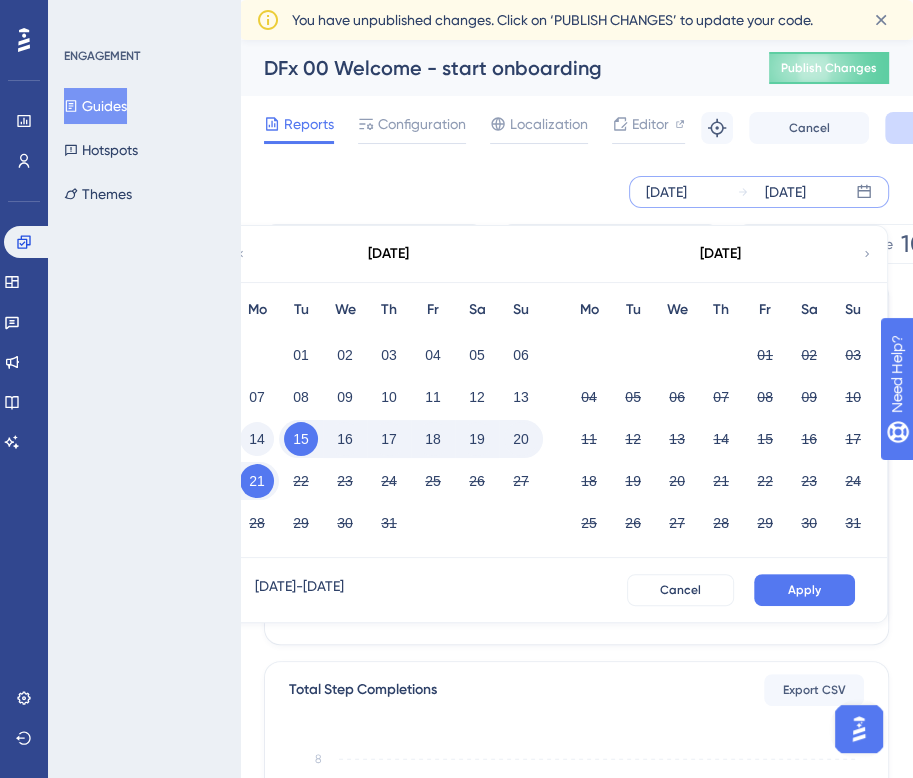 click on "14" at bounding box center (257, 439) 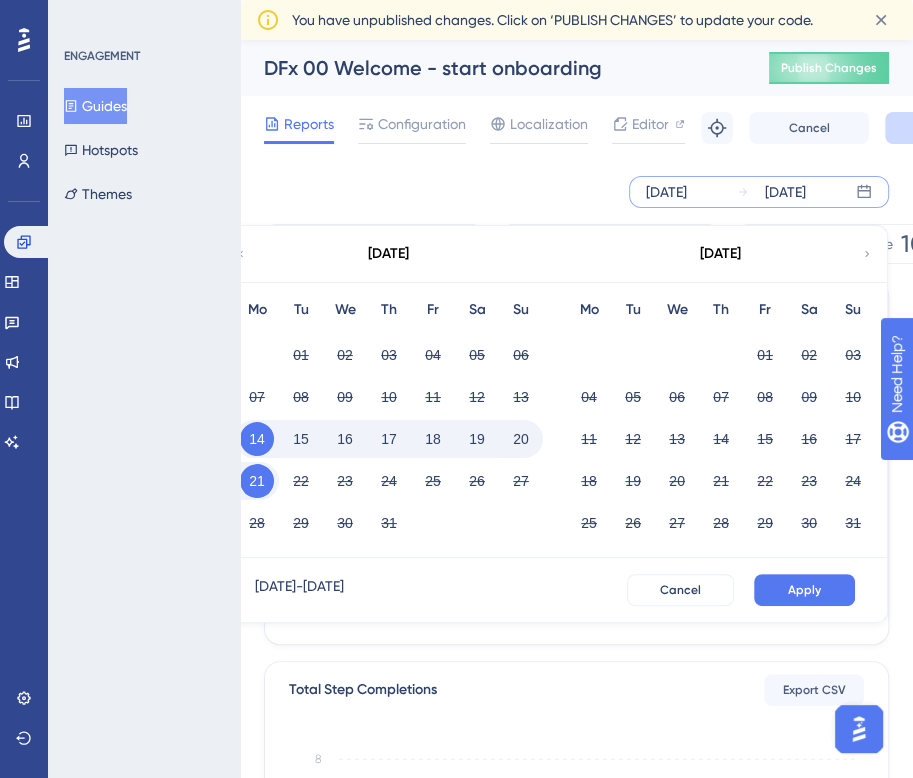 click on "20" at bounding box center [521, 439] 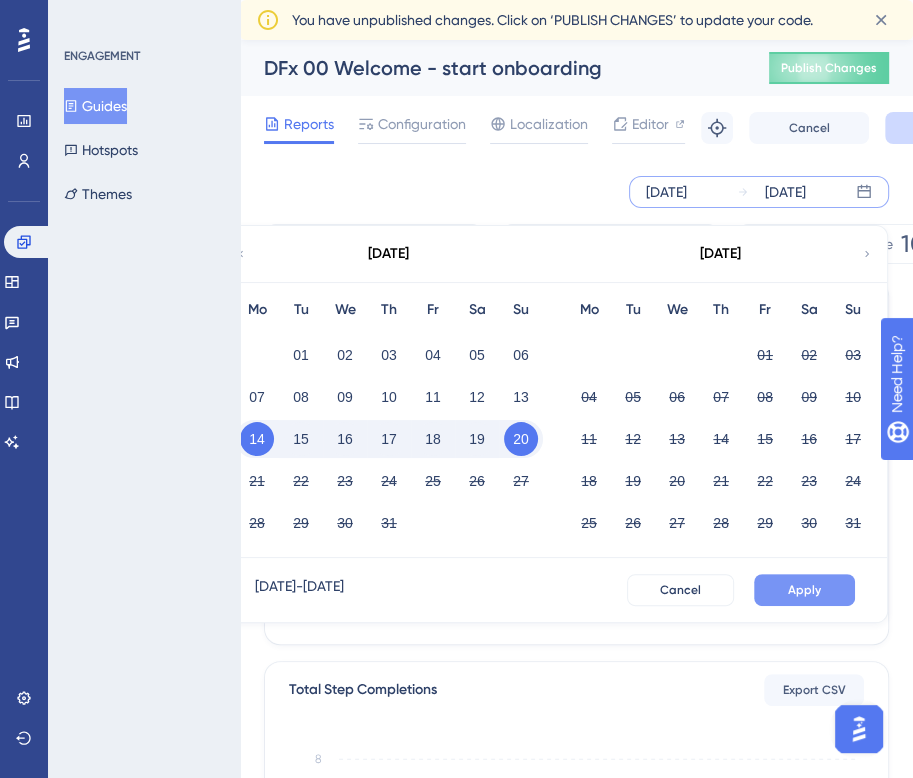 click on "Apply" at bounding box center (804, 590) 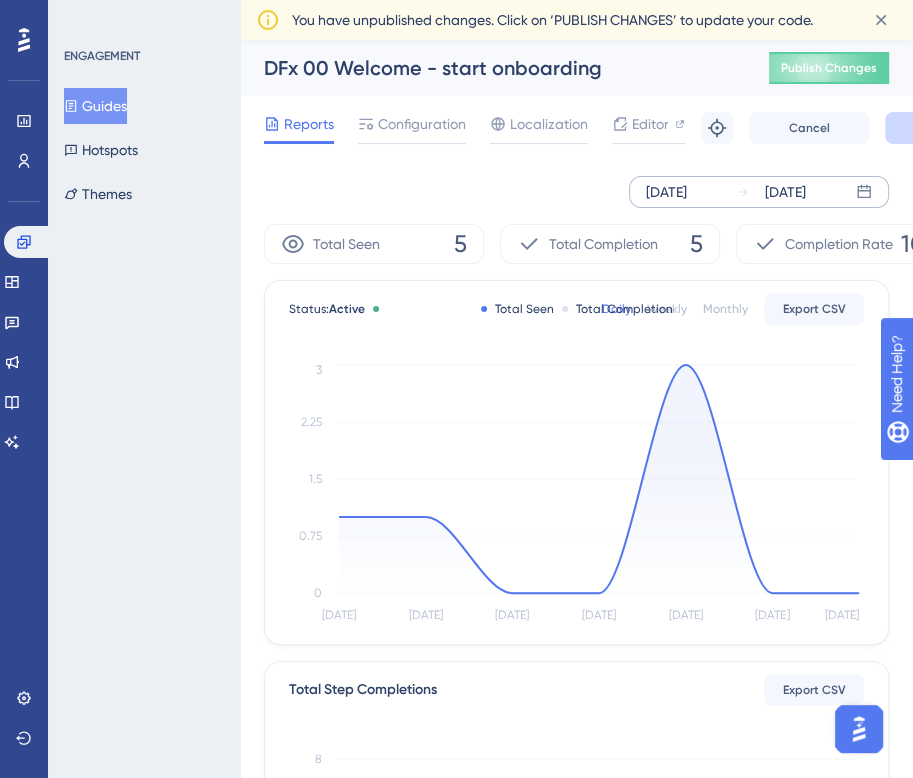 click on "Guides" at bounding box center (95, 106) 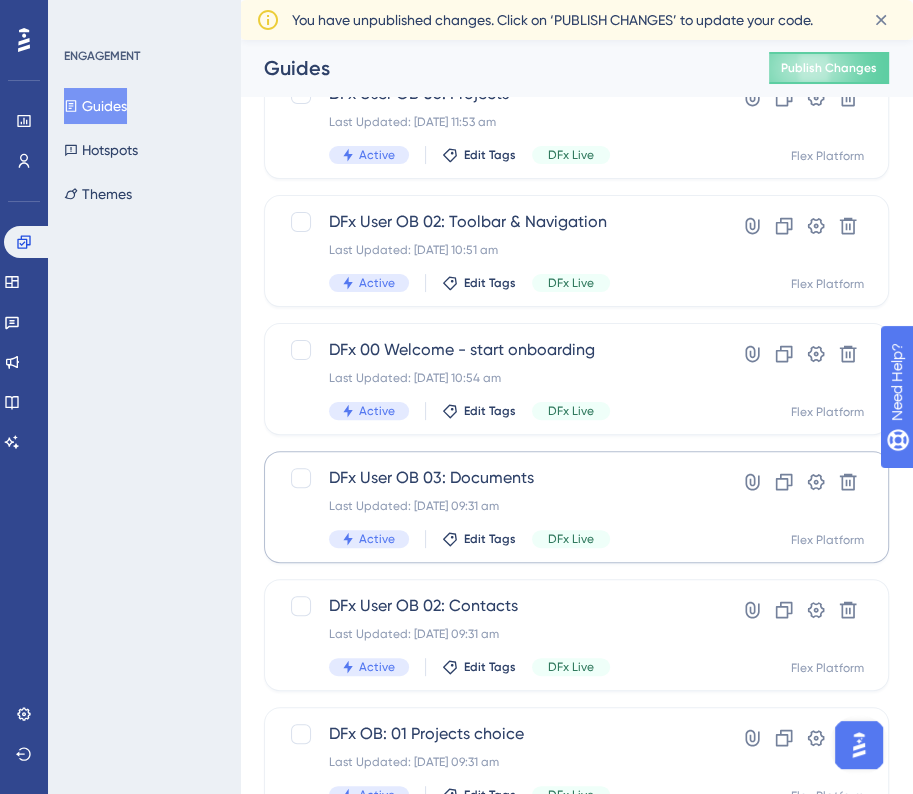 scroll, scrollTop: 200, scrollLeft: 0, axis: vertical 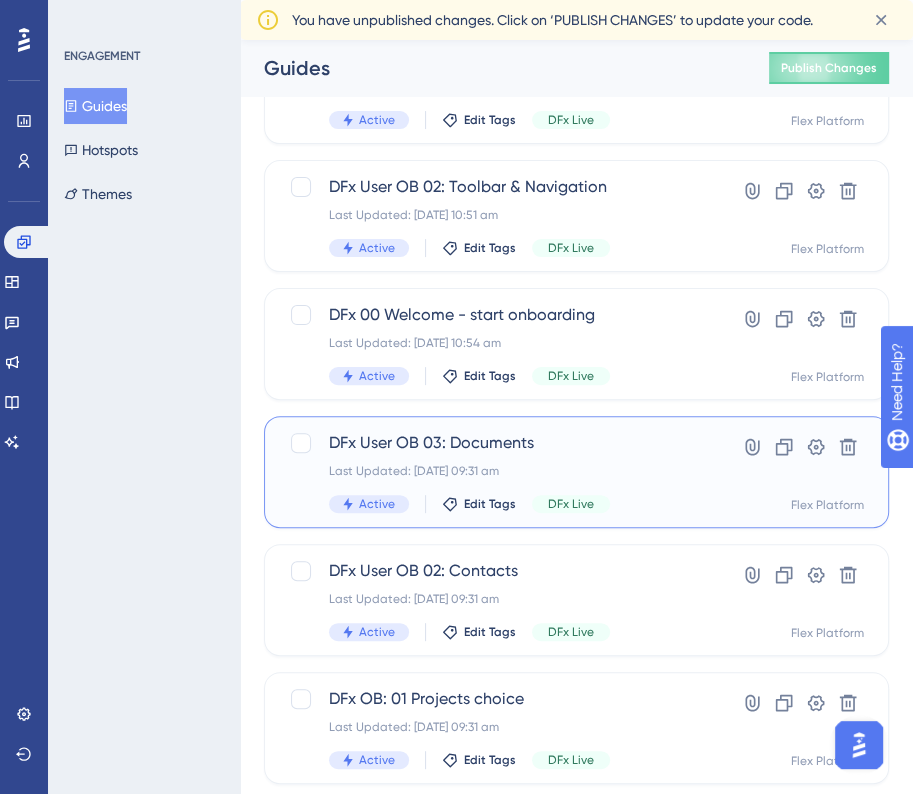 click on "Last Updated: [DATE] 09:31 am" at bounding box center (496, 471) 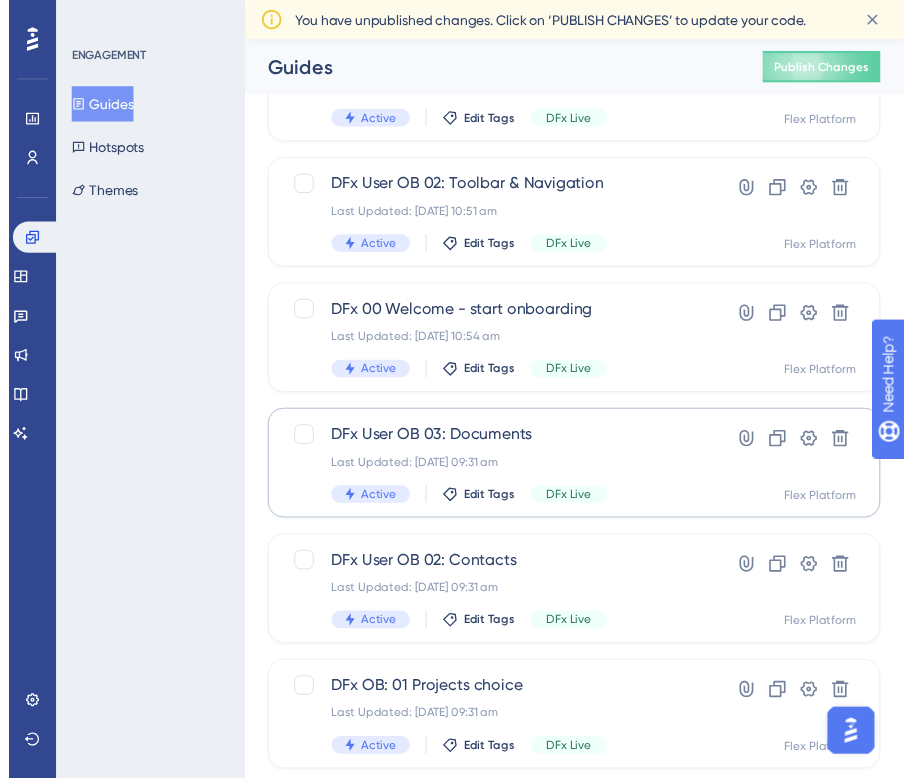 scroll, scrollTop: 0, scrollLeft: 0, axis: both 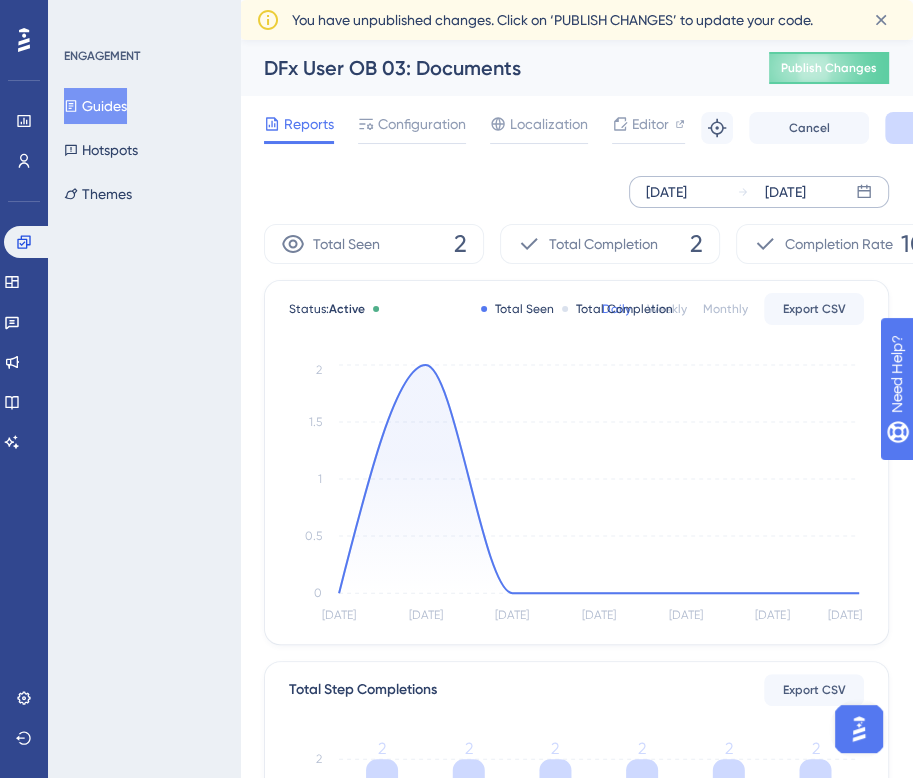 click on "[DATE] [DATE]" at bounding box center [759, 192] 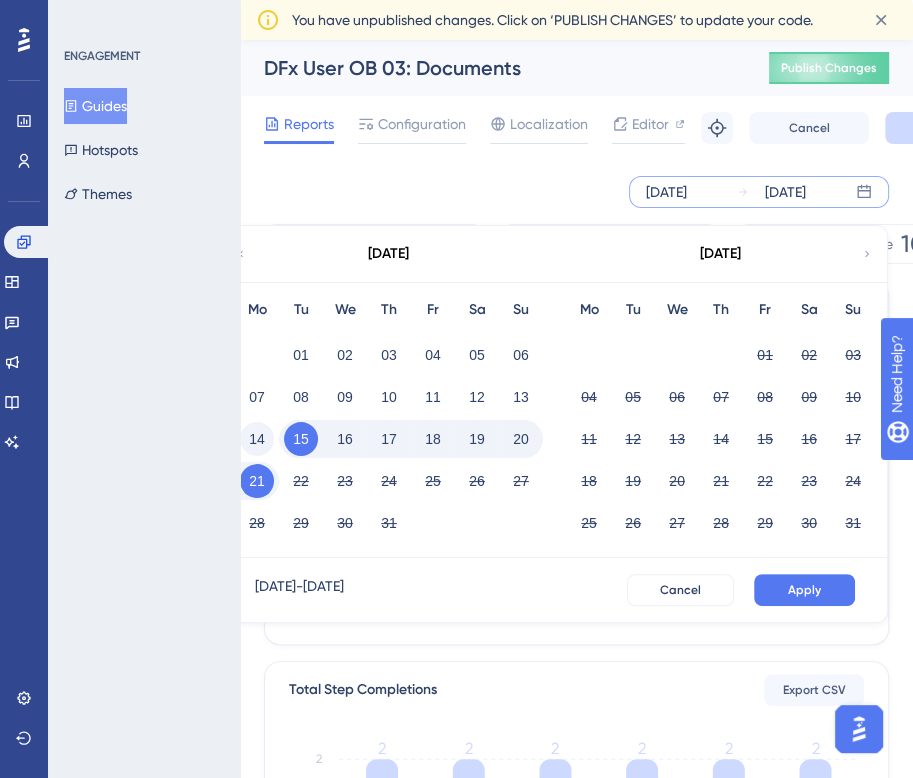 click on "14" at bounding box center (257, 439) 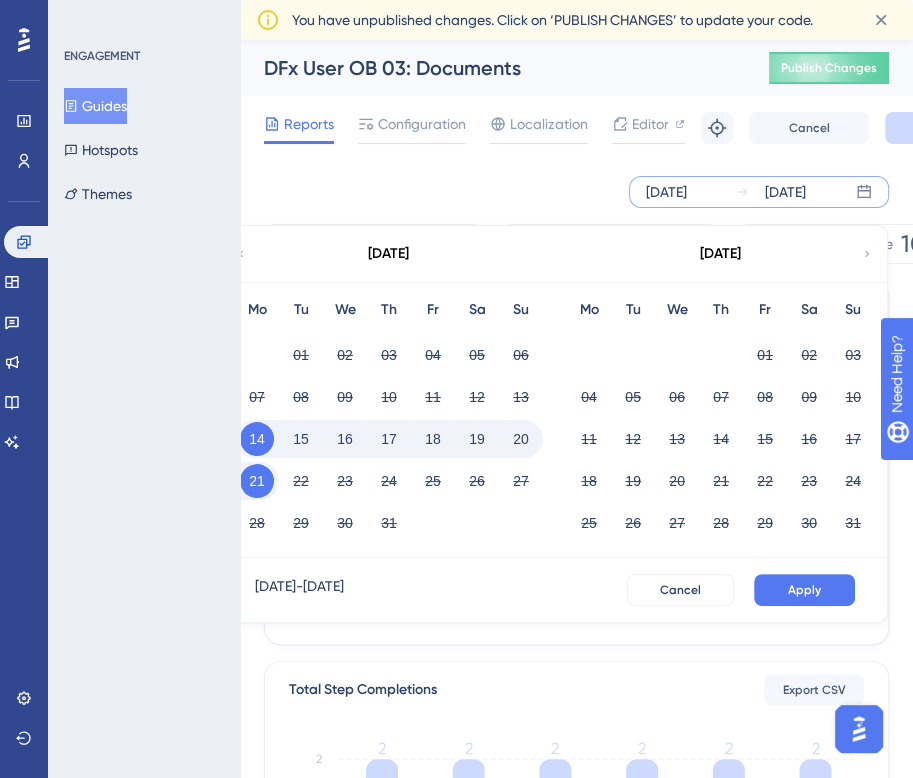 click on "20" at bounding box center [521, 439] 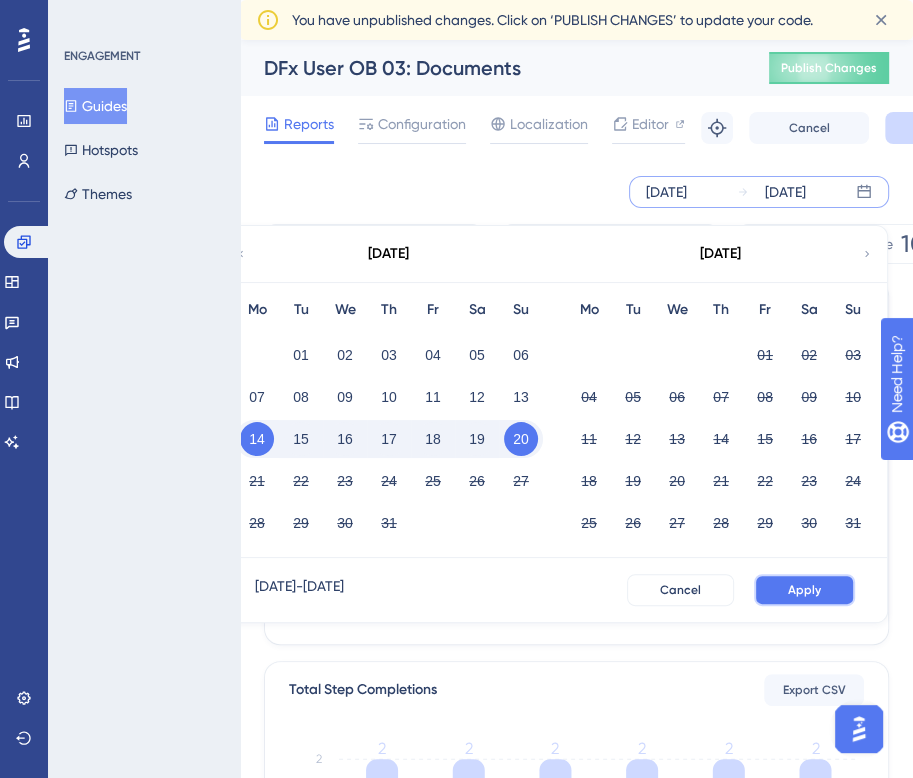 click on "Apply" at bounding box center [804, 590] 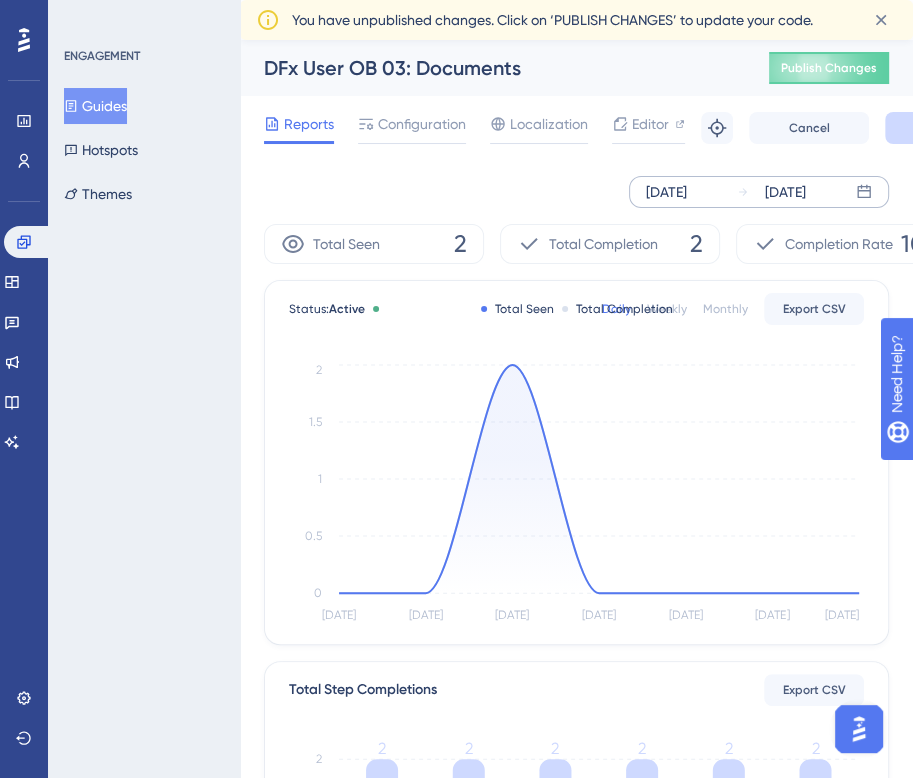 click on "Guides" at bounding box center [95, 106] 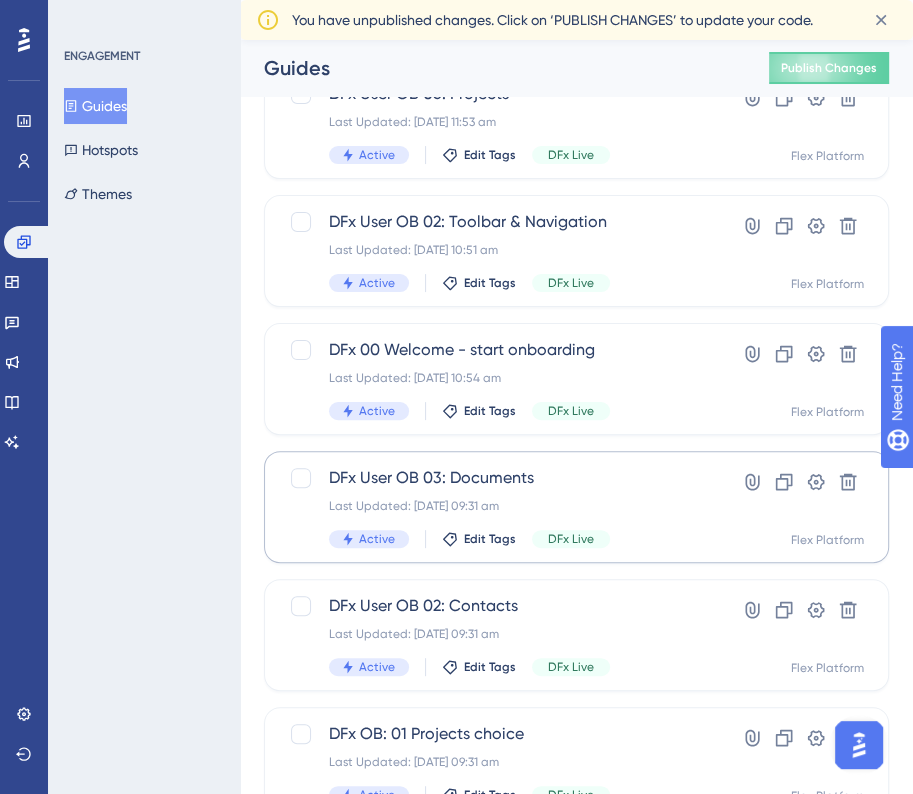 scroll, scrollTop: 200, scrollLeft: 0, axis: vertical 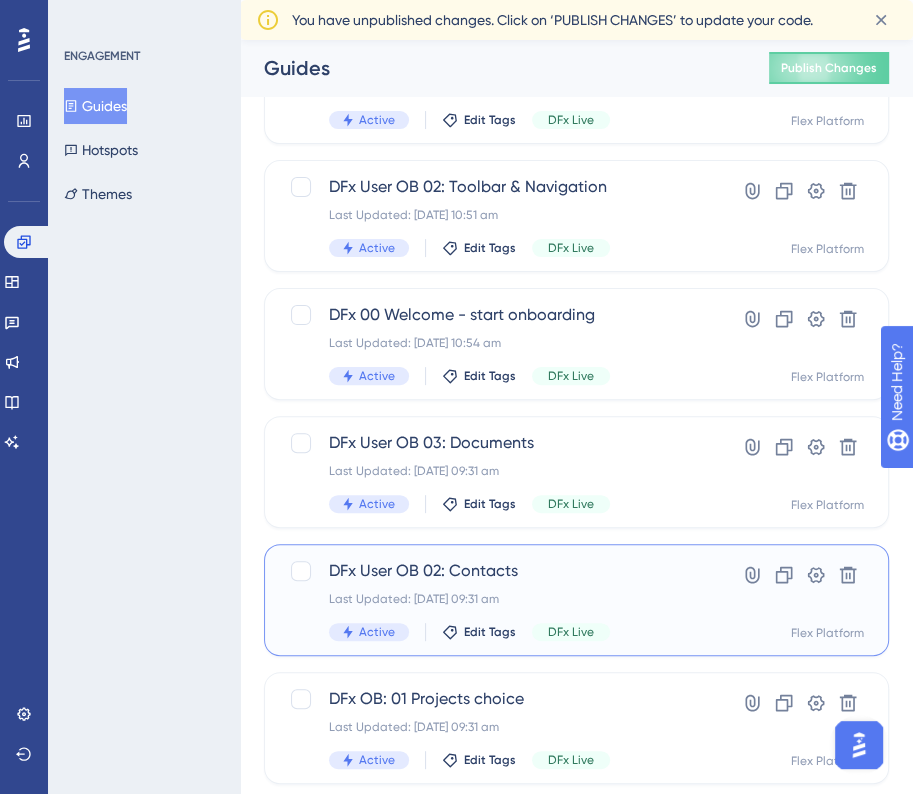 click on "DFx User OB 02: Contacts" at bounding box center (496, 571) 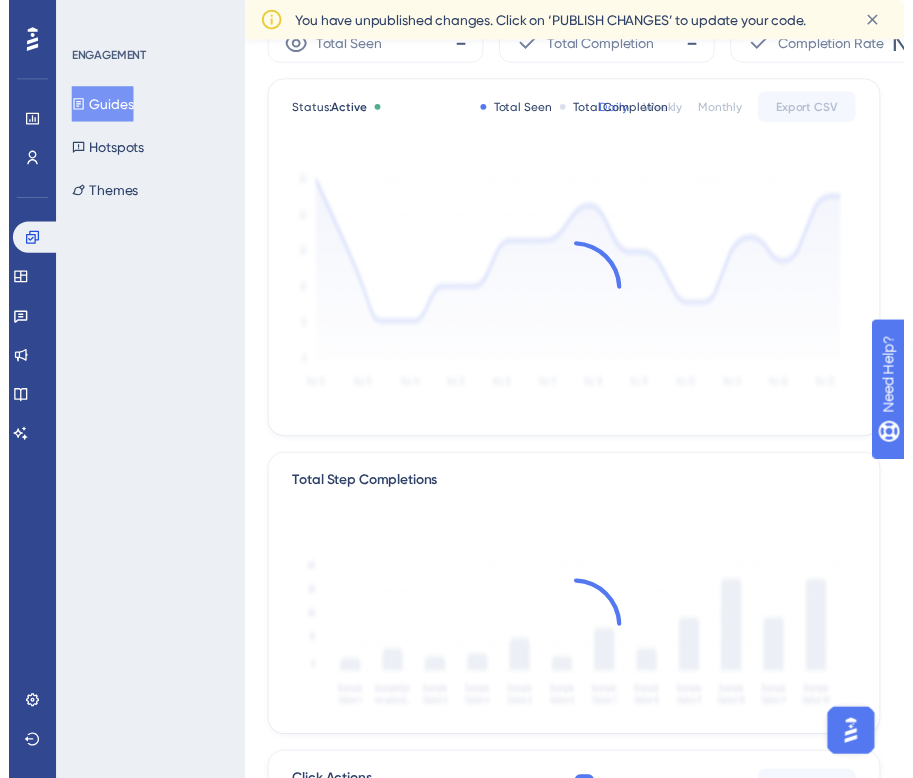 scroll, scrollTop: 0, scrollLeft: 0, axis: both 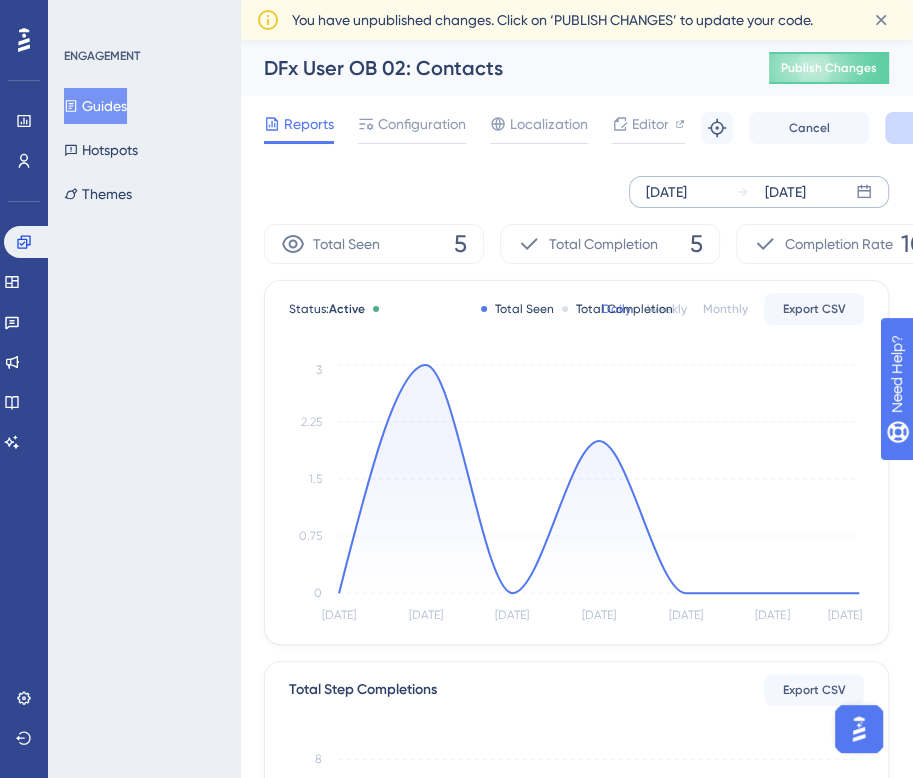click on "[DATE] [DATE]" at bounding box center (759, 192) 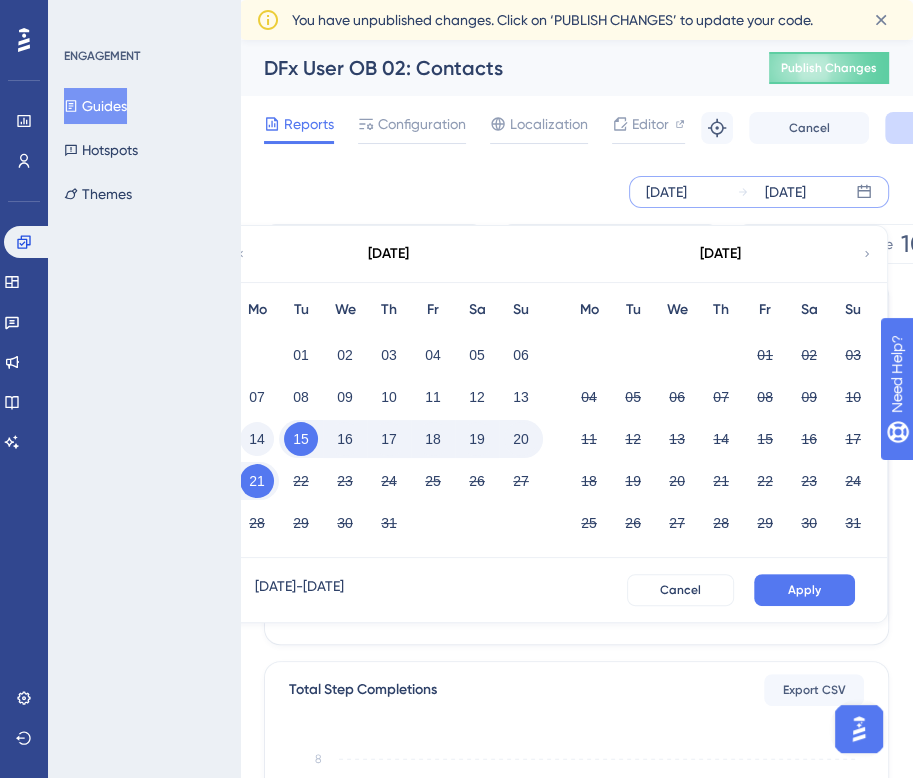 click on "14" at bounding box center (257, 439) 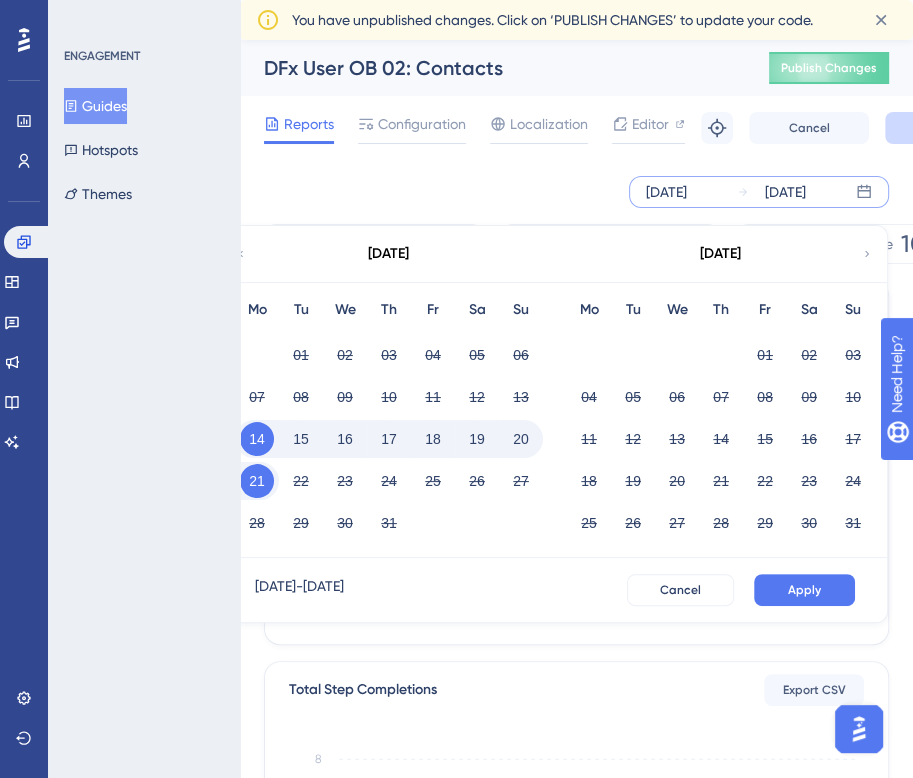 click on "20" at bounding box center [521, 439] 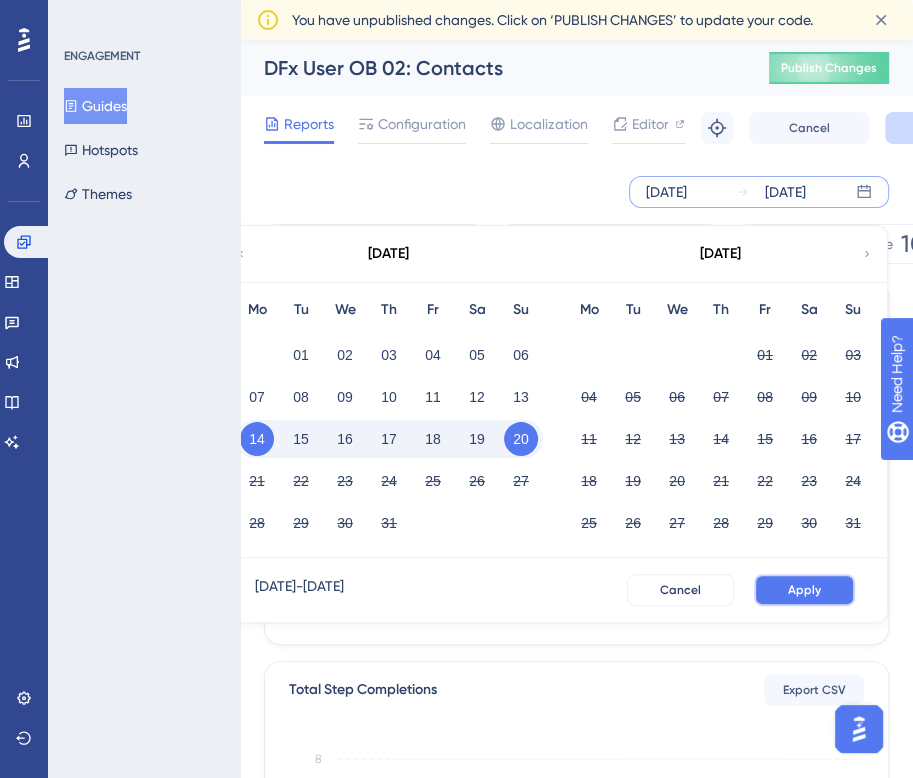 click on "Apply" at bounding box center (804, 590) 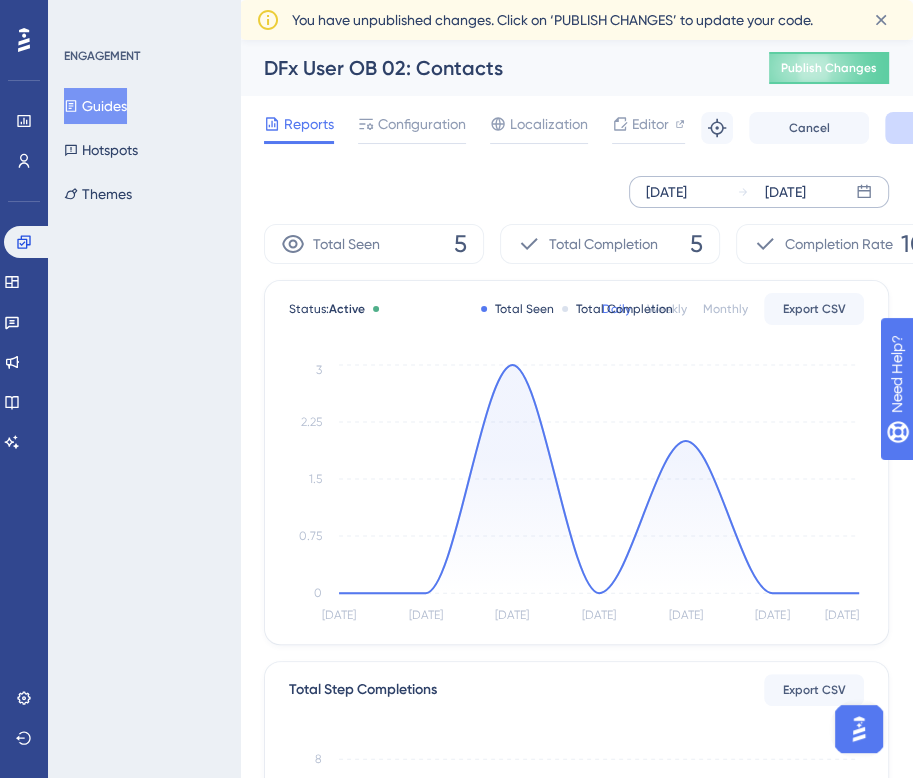 click on "Guides" at bounding box center (95, 106) 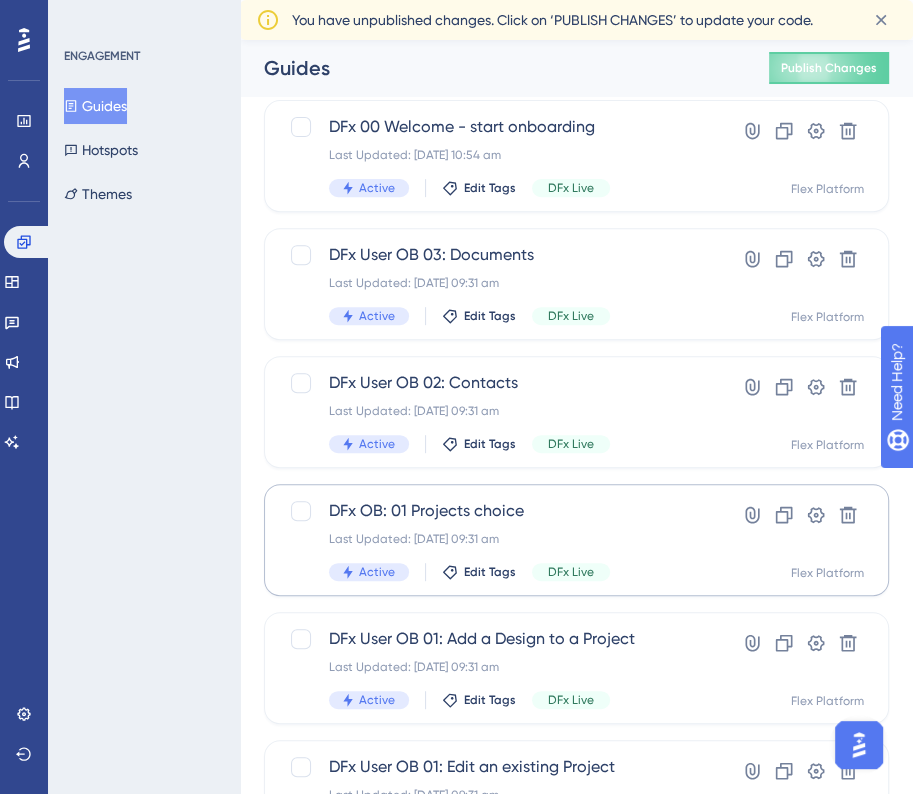 scroll, scrollTop: 400, scrollLeft: 0, axis: vertical 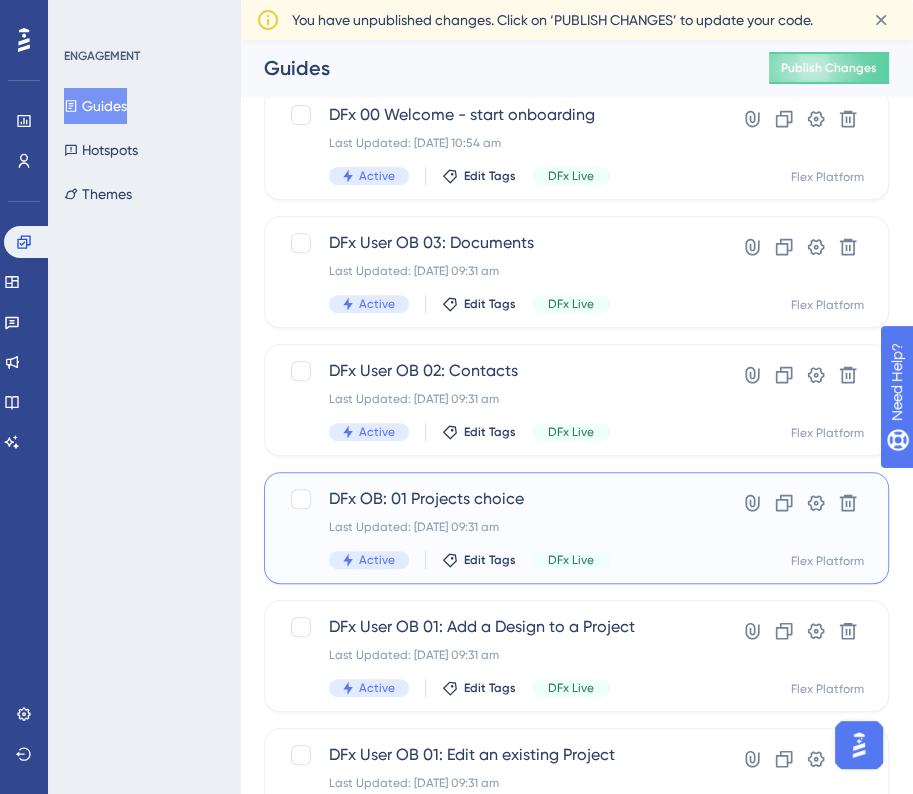 click on "DFx OB: 01 Projects choice Last Updated: [DATE] 09:31 am Active Edit Tags DFx Live" at bounding box center (496, 528) 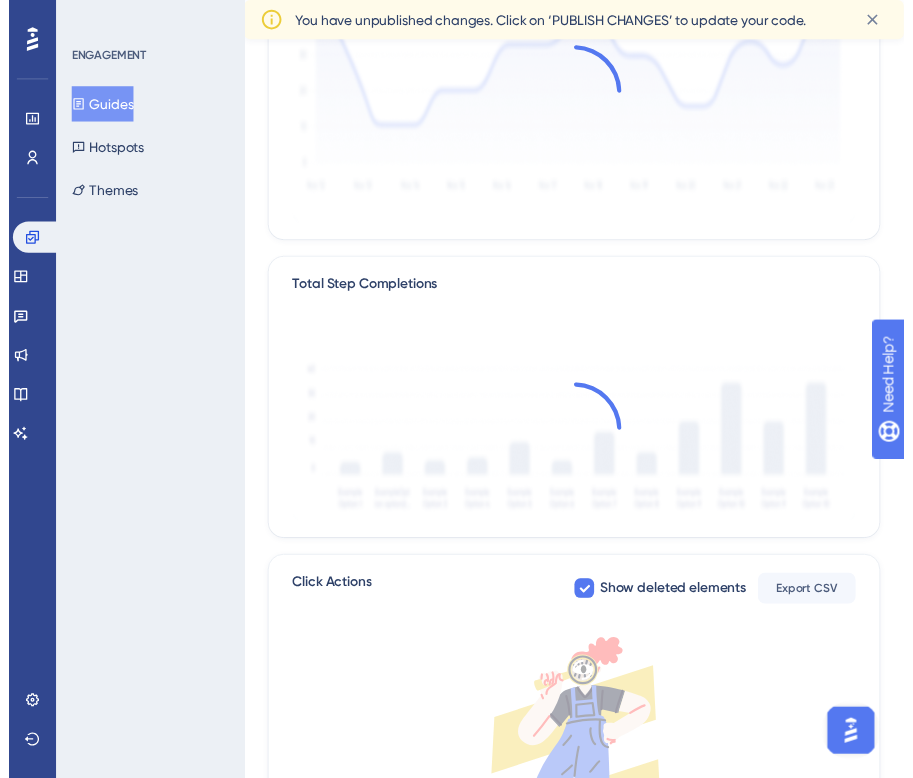 scroll, scrollTop: 0, scrollLeft: 0, axis: both 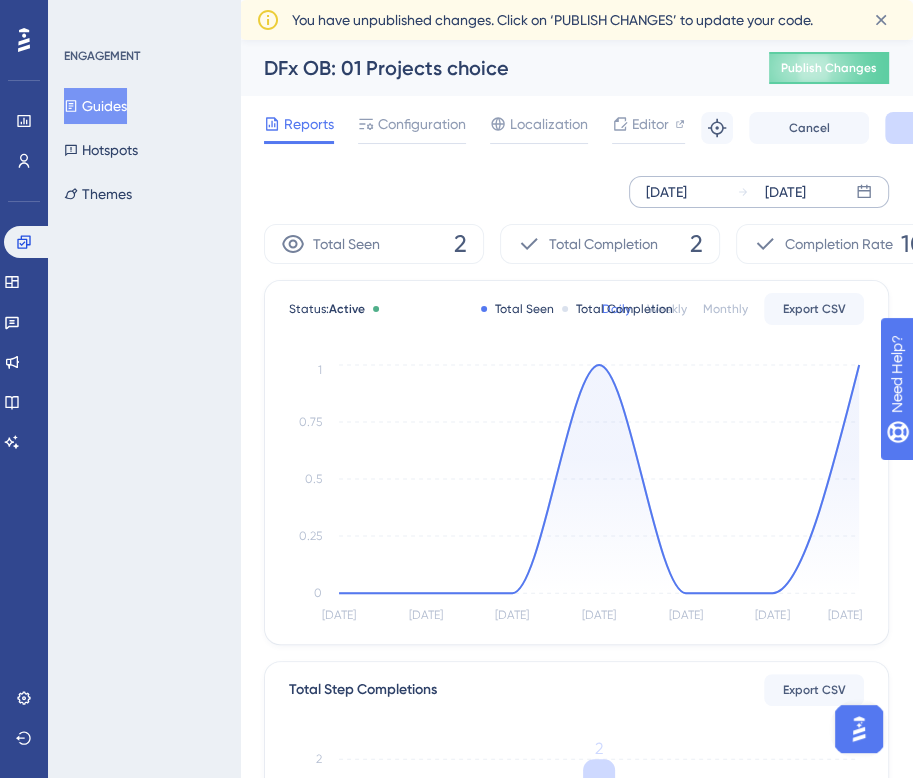click on "[DATE]" at bounding box center (666, 192) 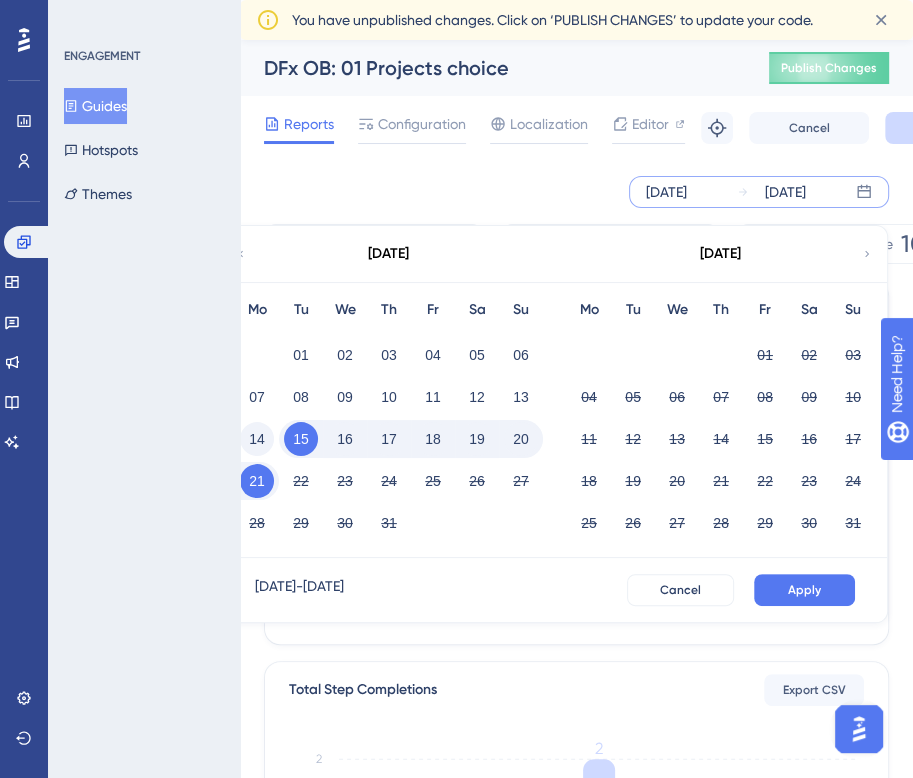 click on "14" at bounding box center [257, 439] 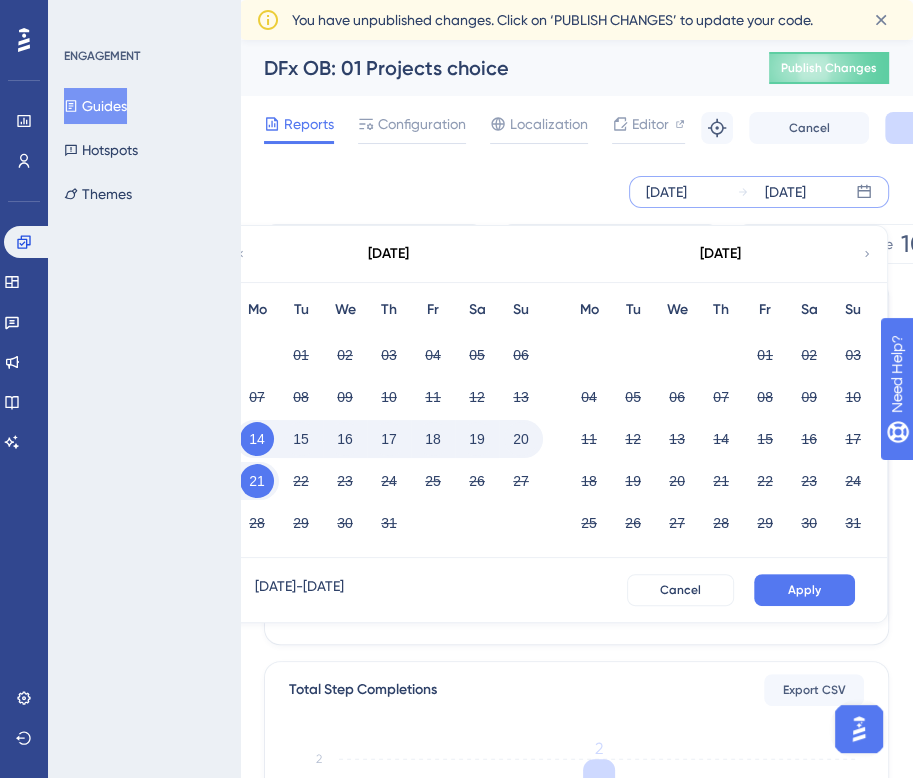click on "20" at bounding box center [521, 439] 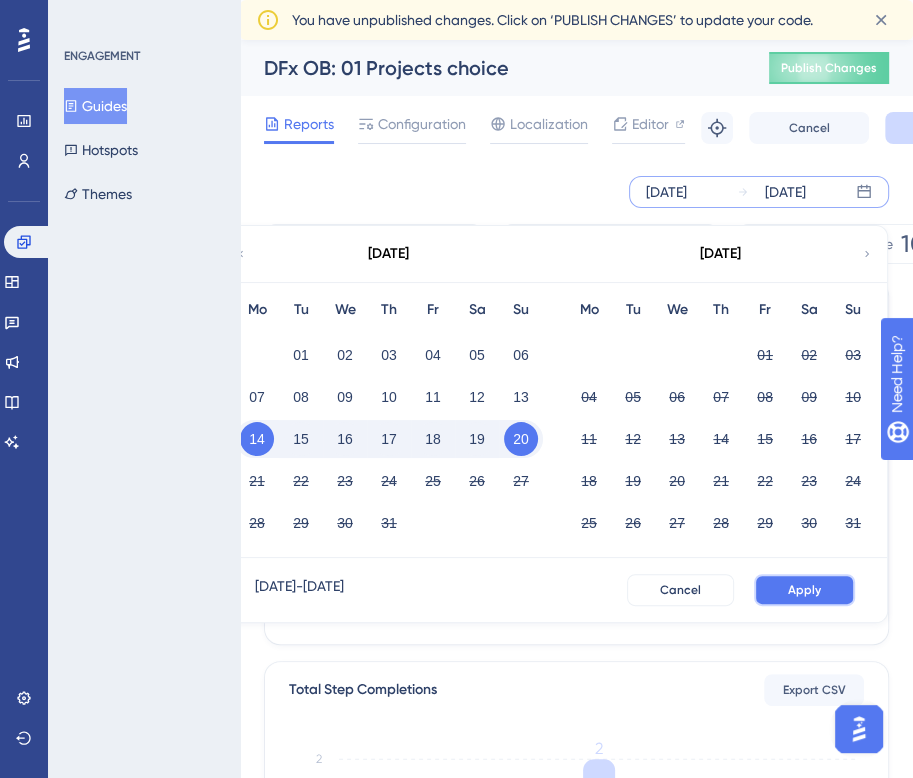 click on "Apply" at bounding box center [804, 590] 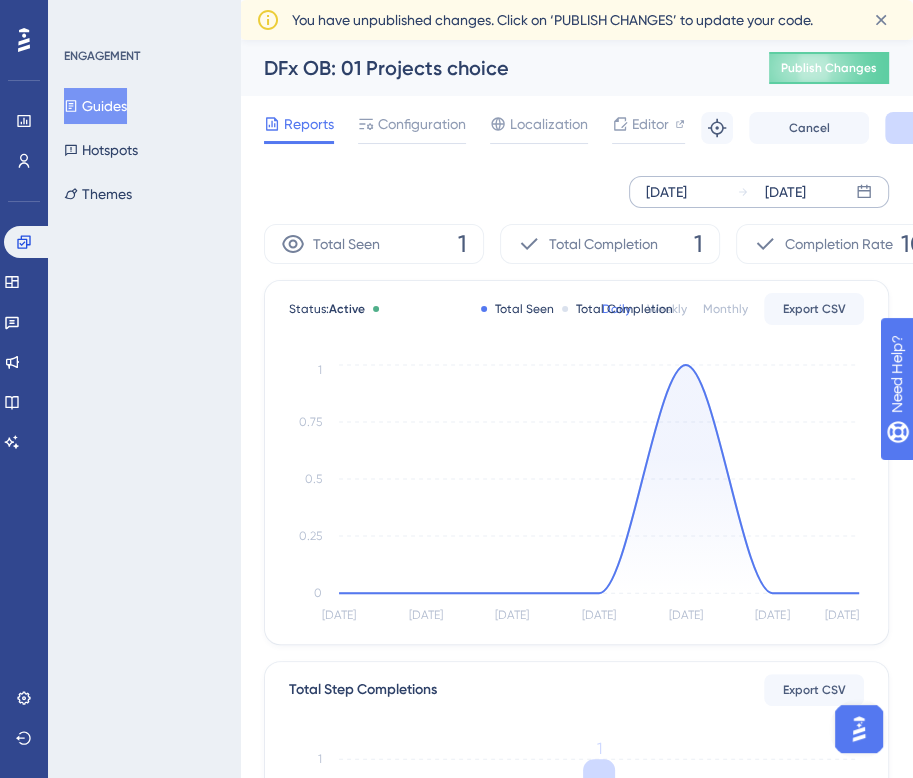 click on "Guides" at bounding box center (95, 106) 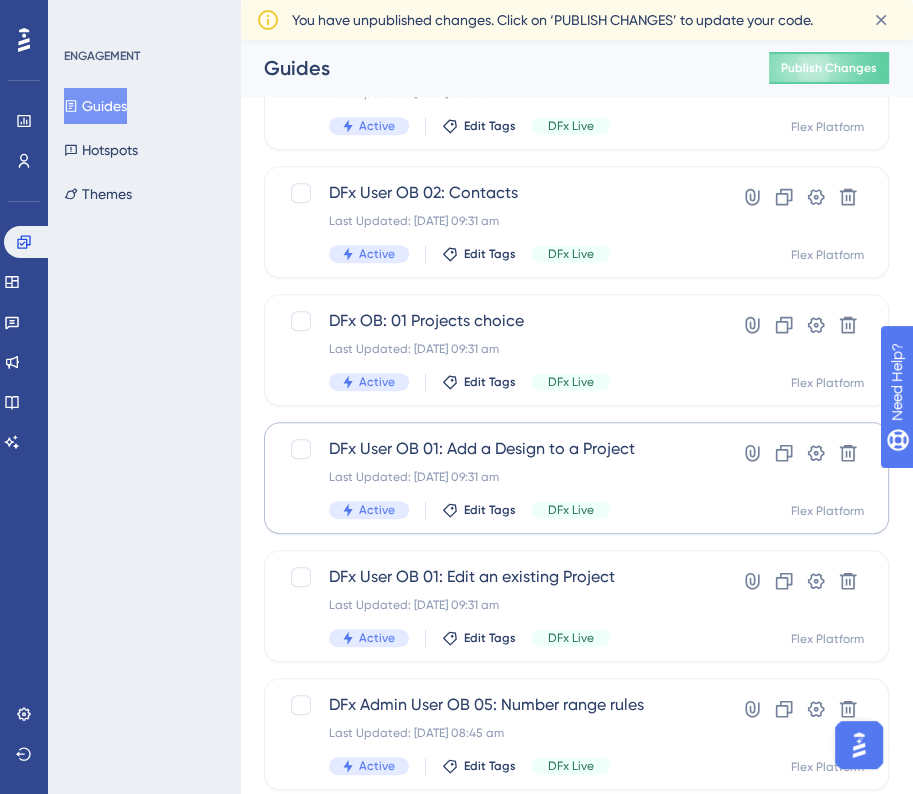 scroll, scrollTop: 600, scrollLeft: 0, axis: vertical 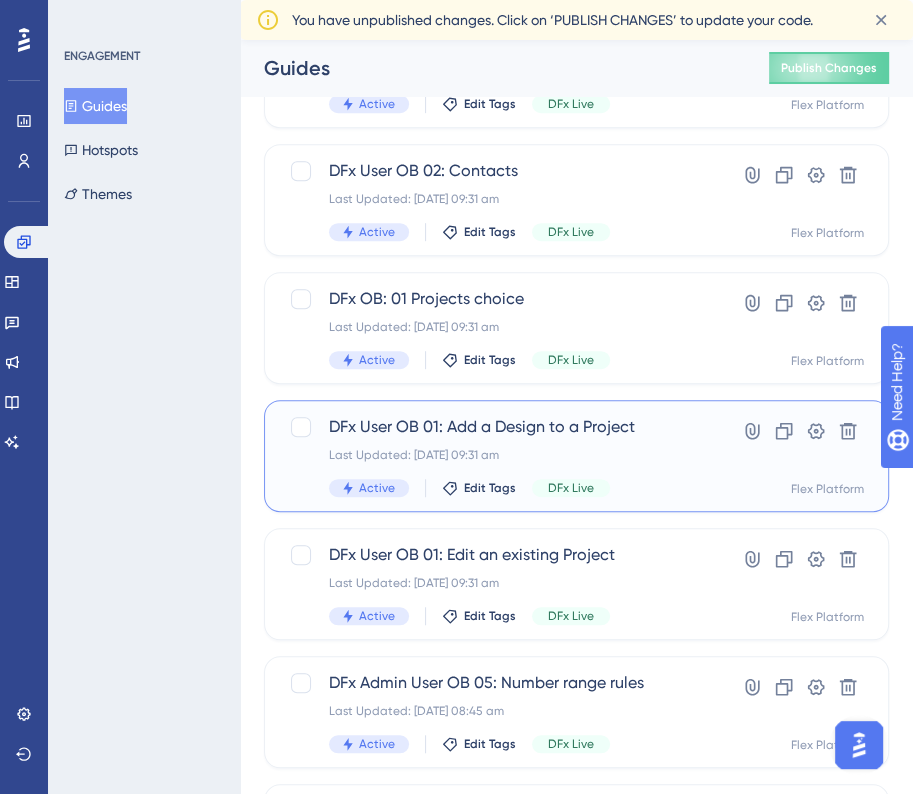 click on "DFx User OB 01: Add a Design to a Project" at bounding box center [496, 427] 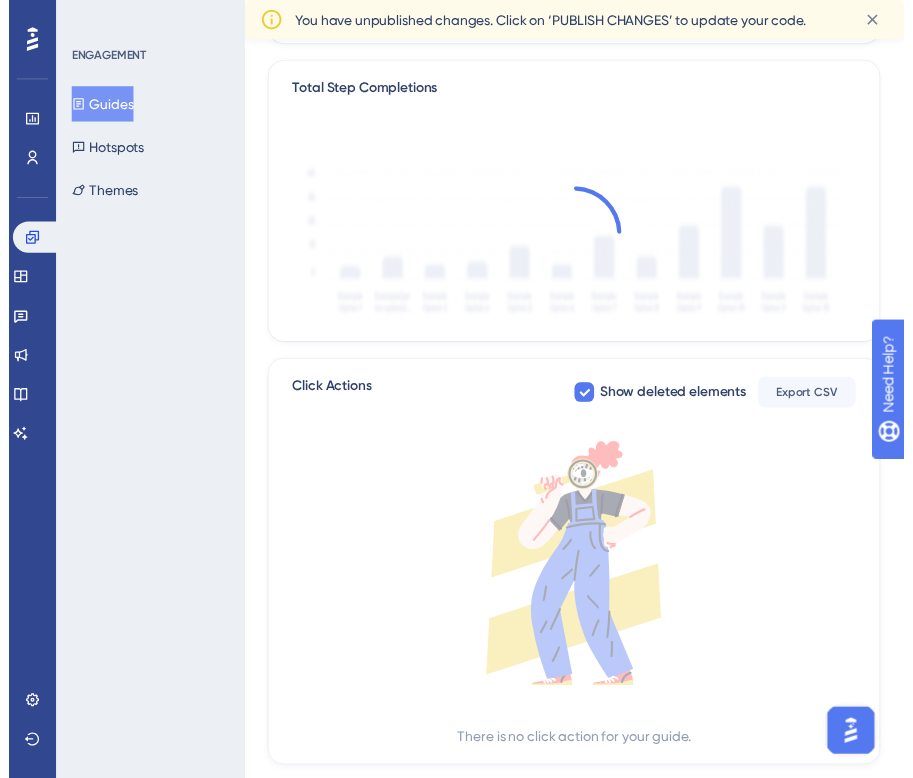 scroll, scrollTop: 0, scrollLeft: 0, axis: both 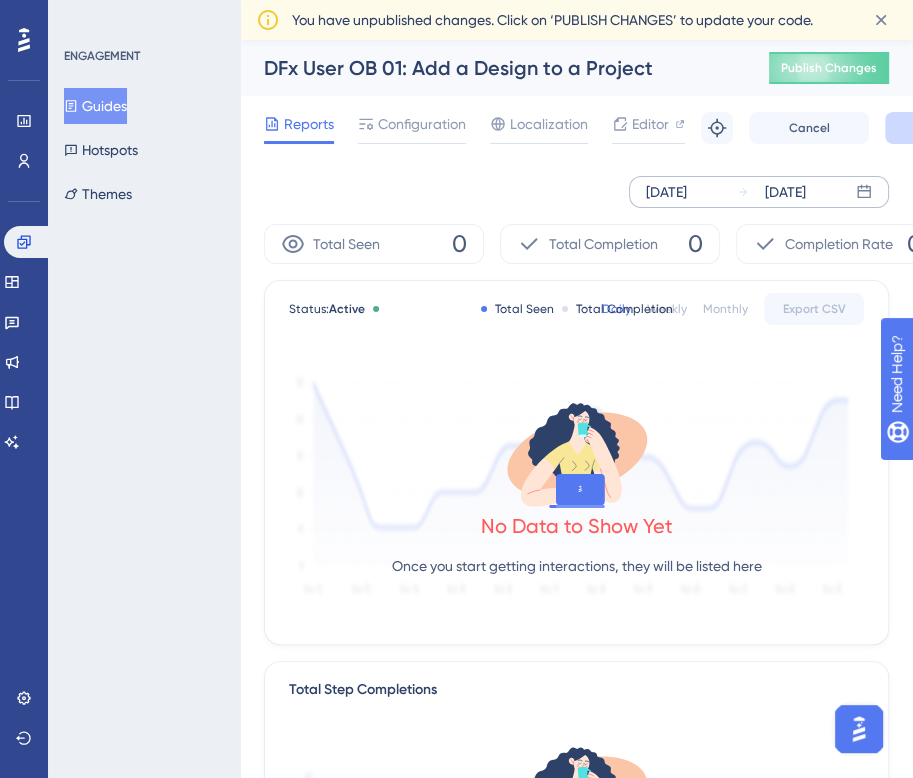 click on "[DATE]" at bounding box center (666, 192) 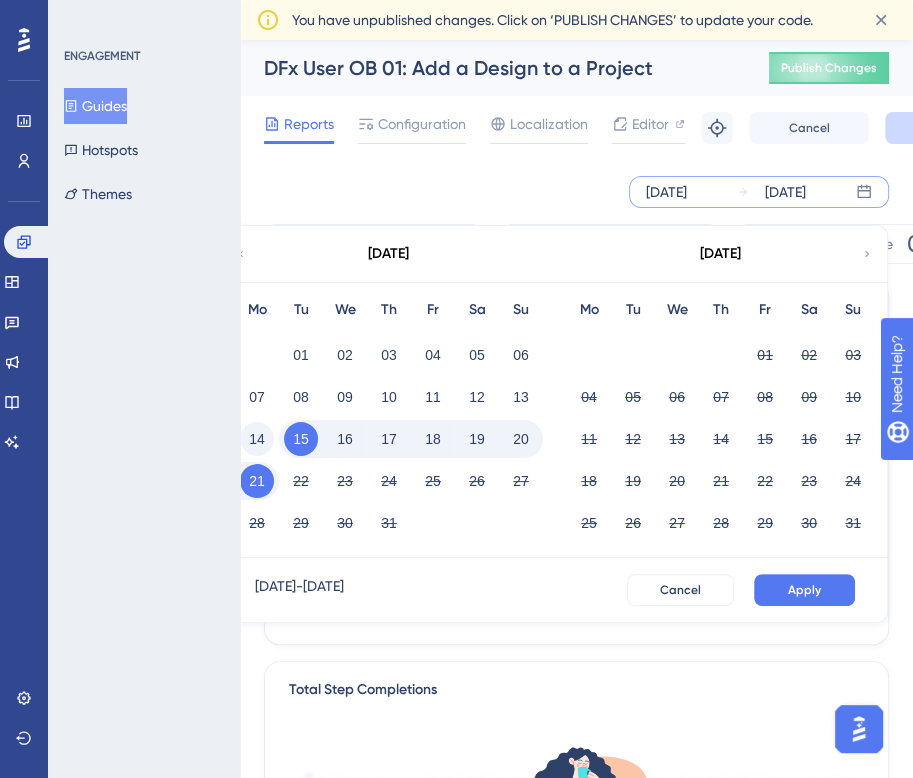 click on "14" at bounding box center (257, 439) 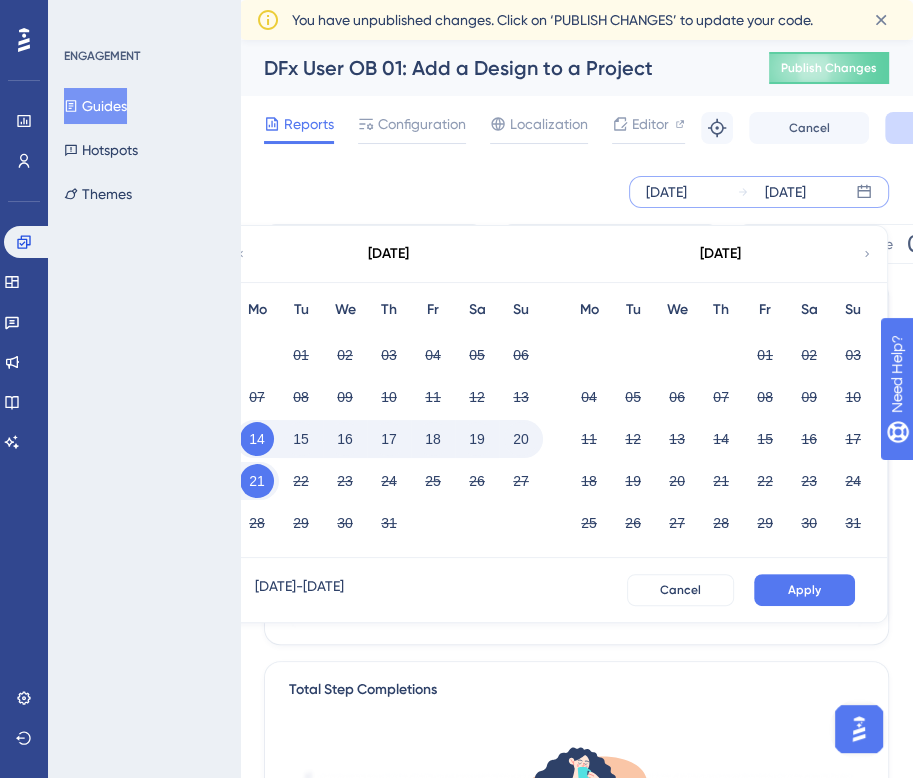 click on "20" at bounding box center (521, 439) 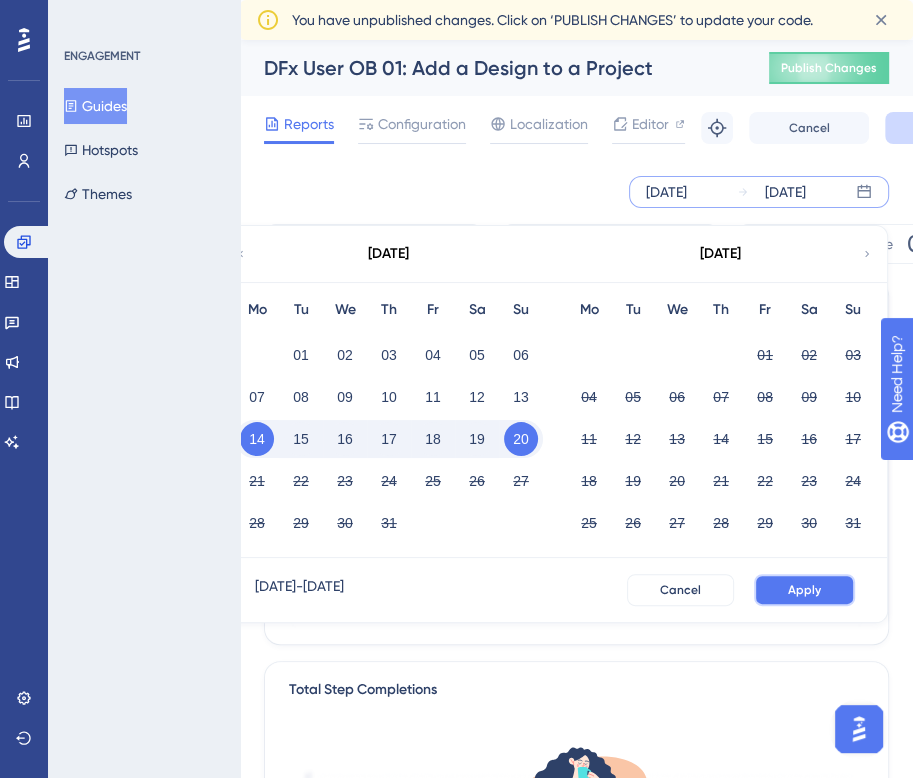 click on "Apply" at bounding box center (804, 590) 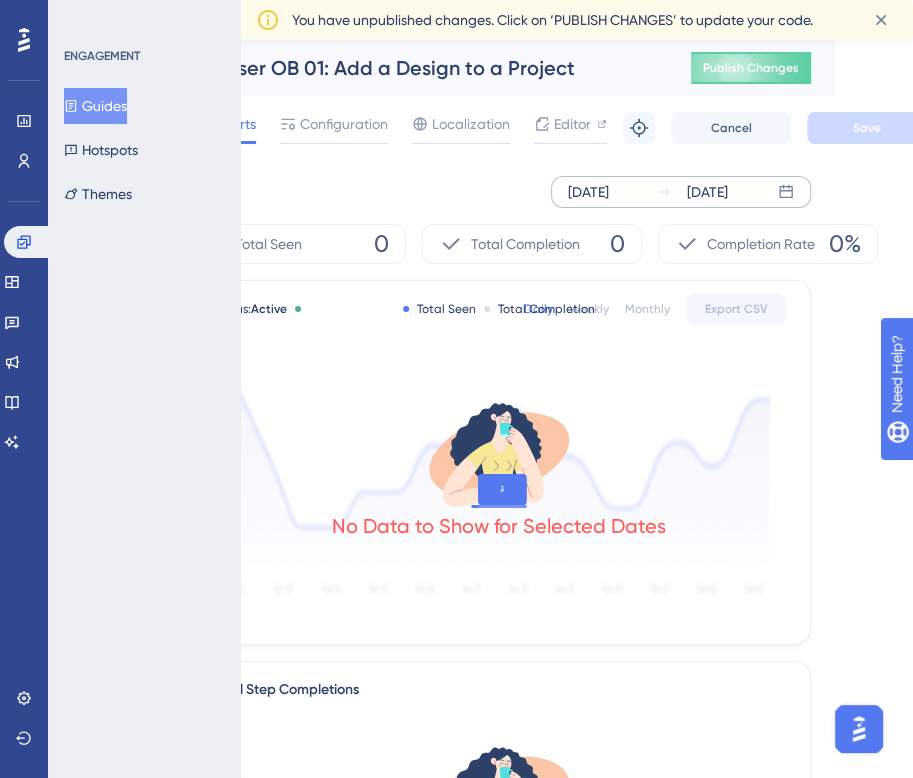 scroll, scrollTop: 0, scrollLeft: 80, axis: horizontal 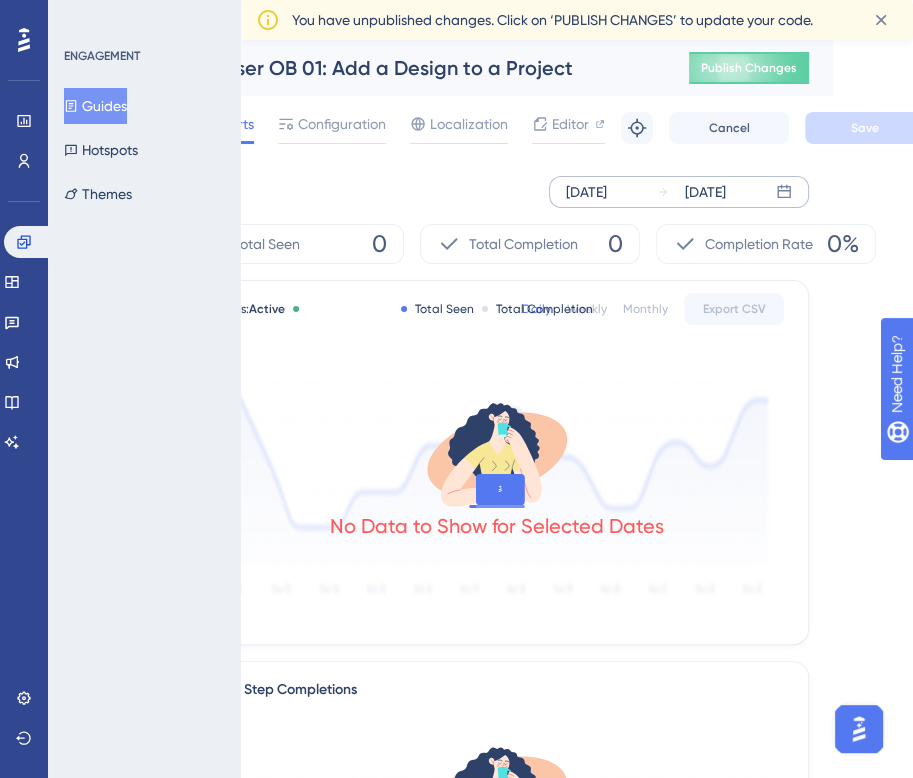 click on "Guides" at bounding box center [95, 106] 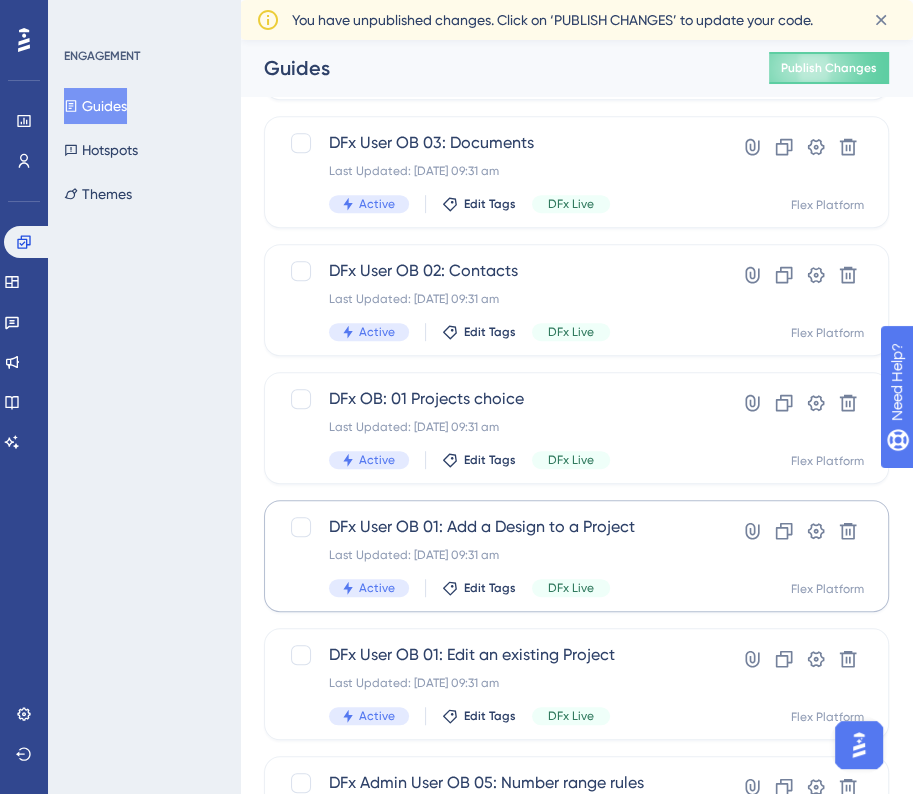 scroll, scrollTop: 600, scrollLeft: 0, axis: vertical 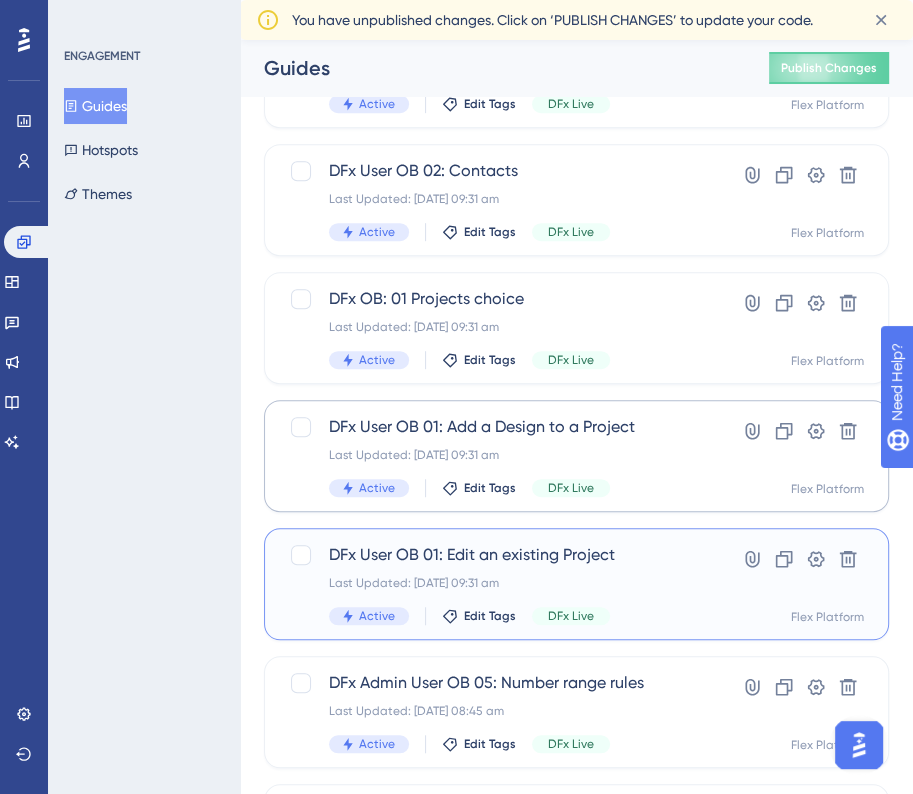 click on "DFx User OB 01: Edit an existing Project" at bounding box center [496, 555] 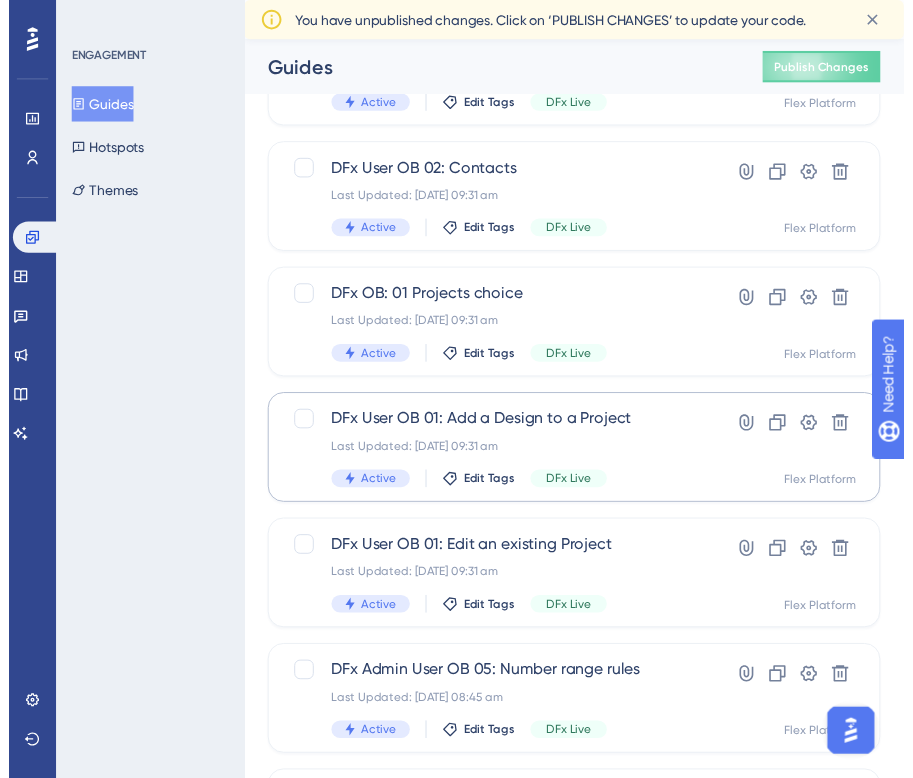 scroll, scrollTop: 0, scrollLeft: 0, axis: both 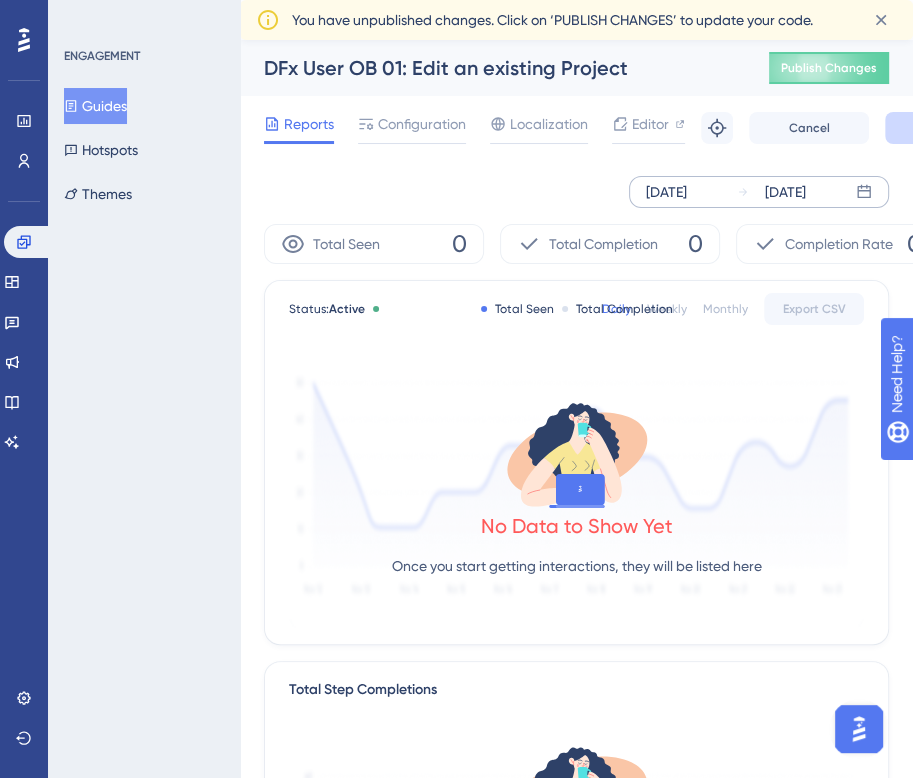 click on "[DATE] [DATE]" at bounding box center (759, 192) 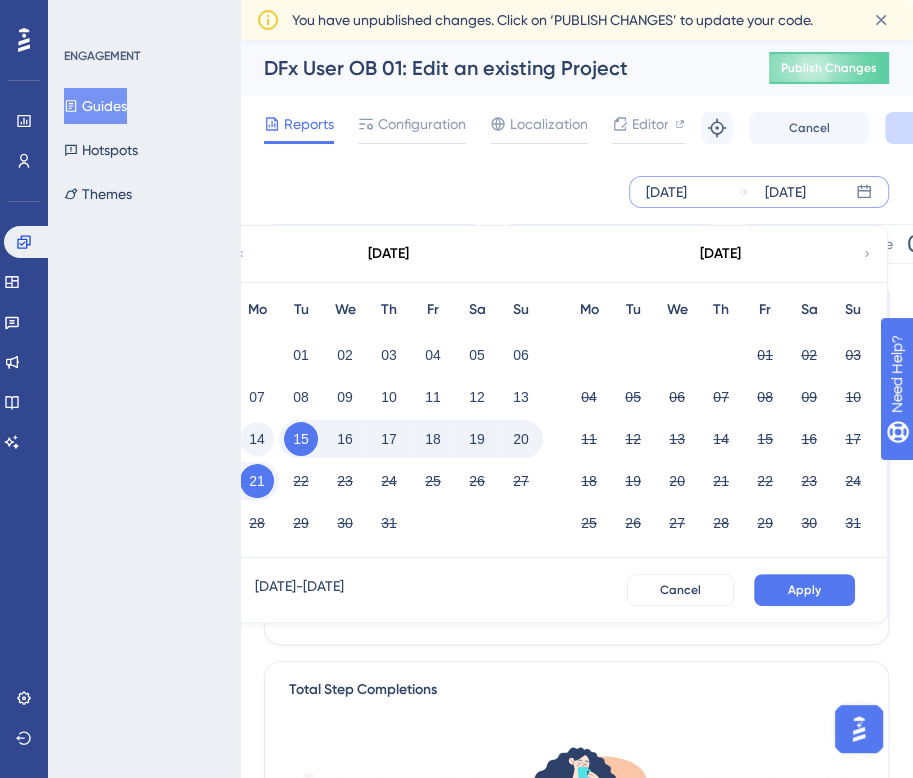 click on "14" at bounding box center [257, 439] 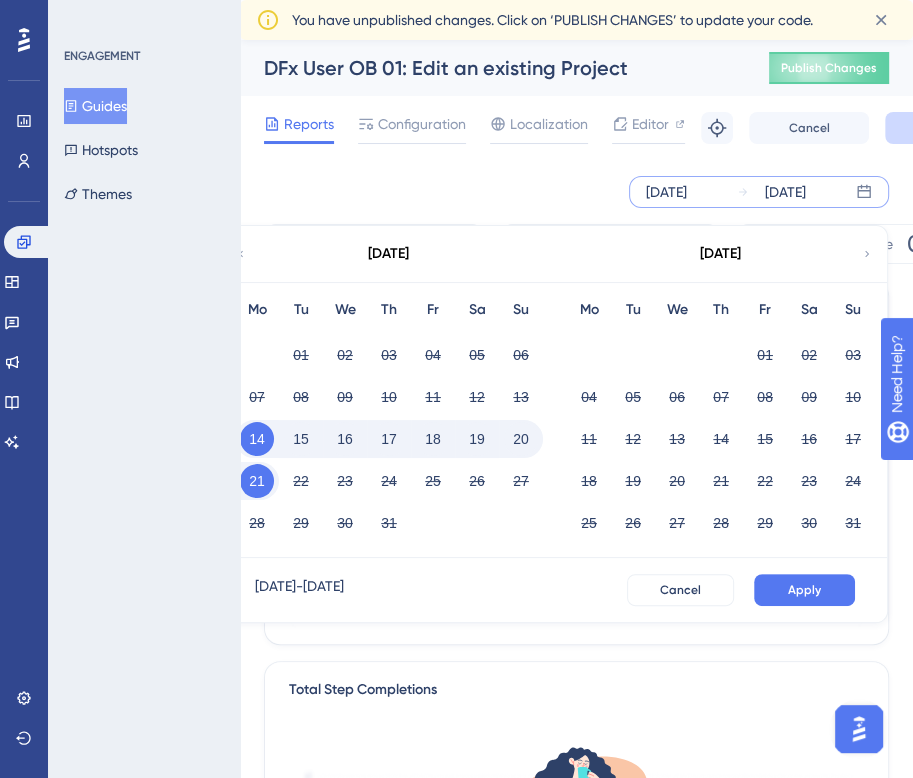 click on "20" at bounding box center (521, 439) 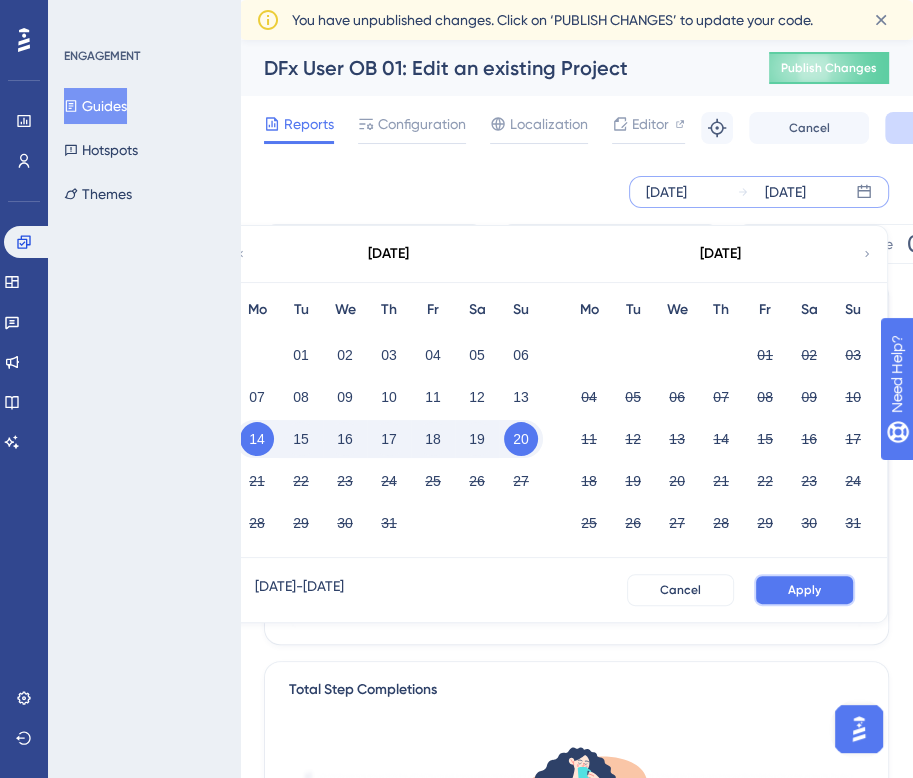 click on "Apply" at bounding box center [804, 590] 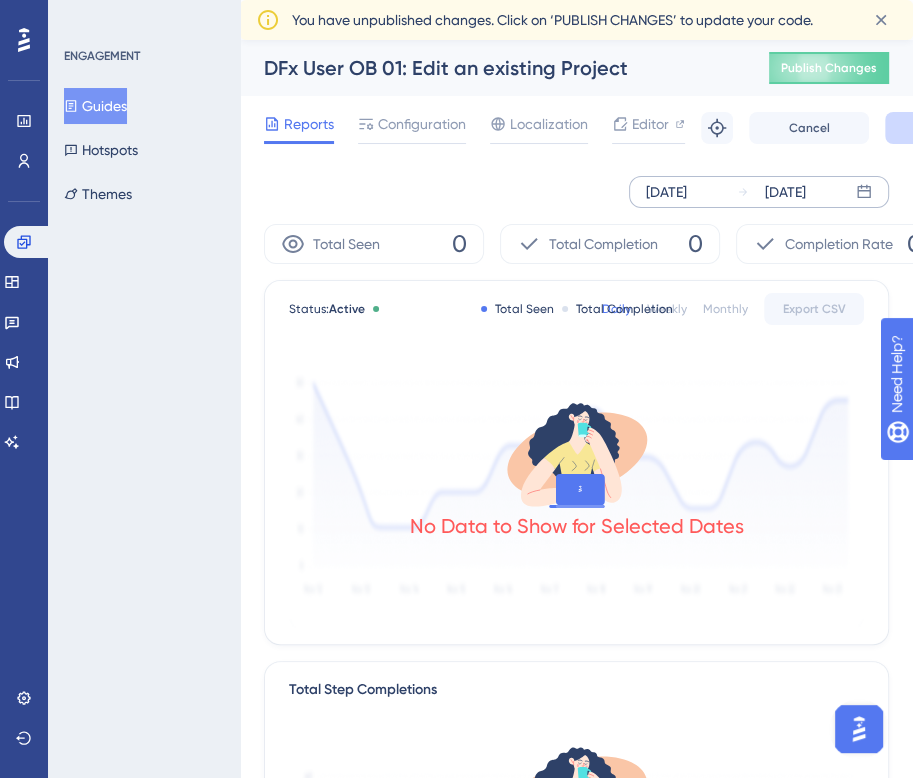 click on "Guides" at bounding box center (95, 106) 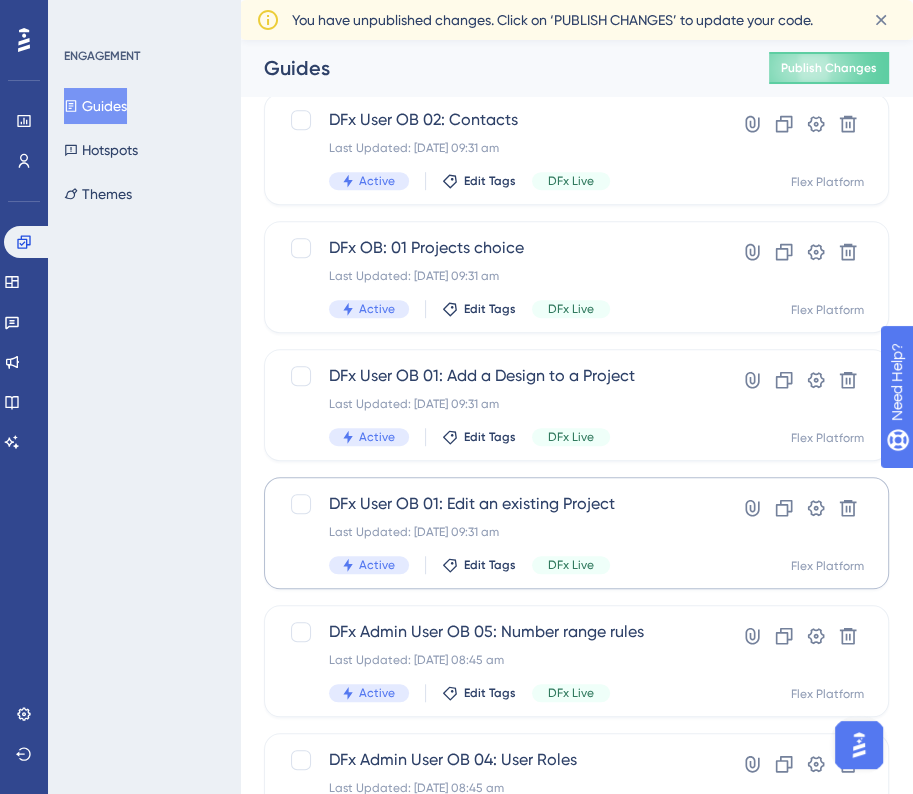 scroll, scrollTop: 700, scrollLeft: 0, axis: vertical 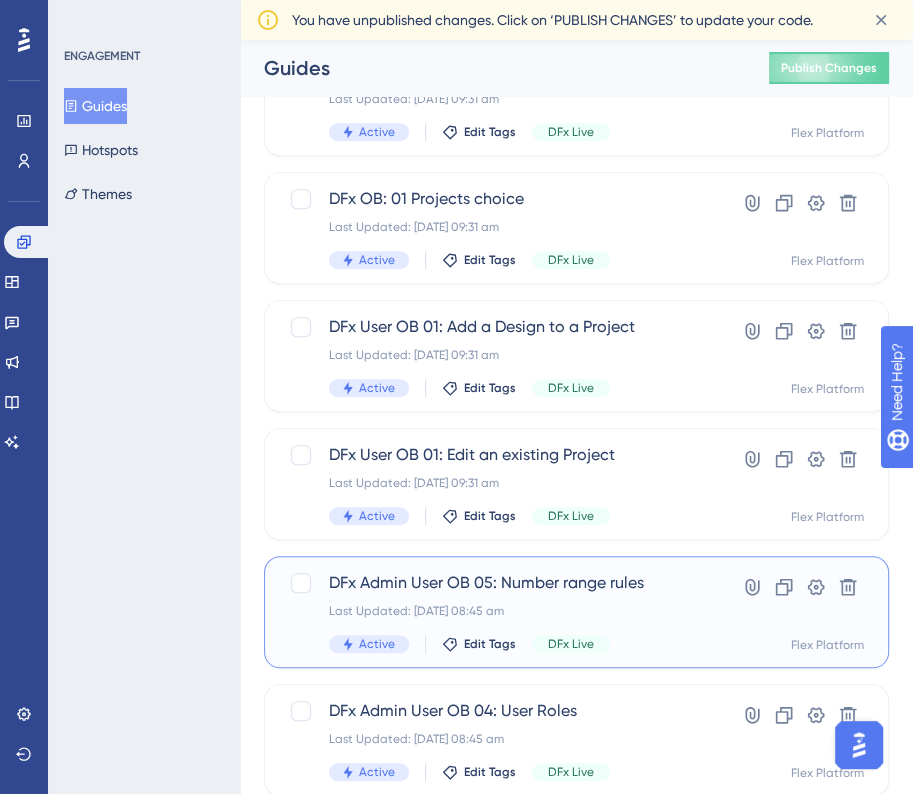 click on "DFx Admin User OB 05: Number range rules" at bounding box center (496, 583) 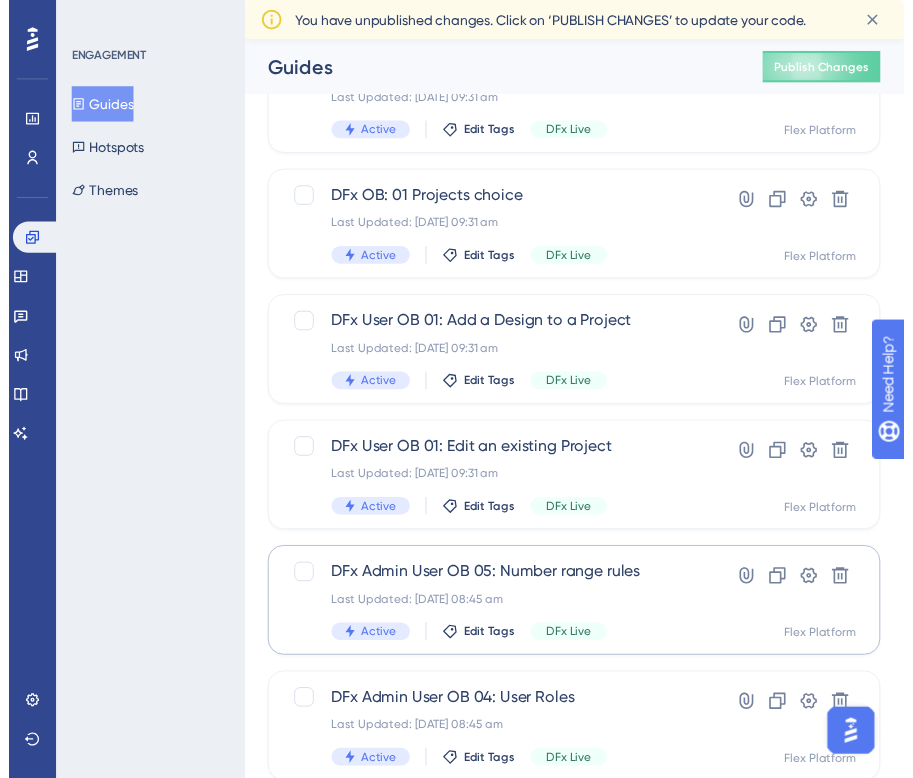 scroll, scrollTop: 0, scrollLeft: 0, axis: both 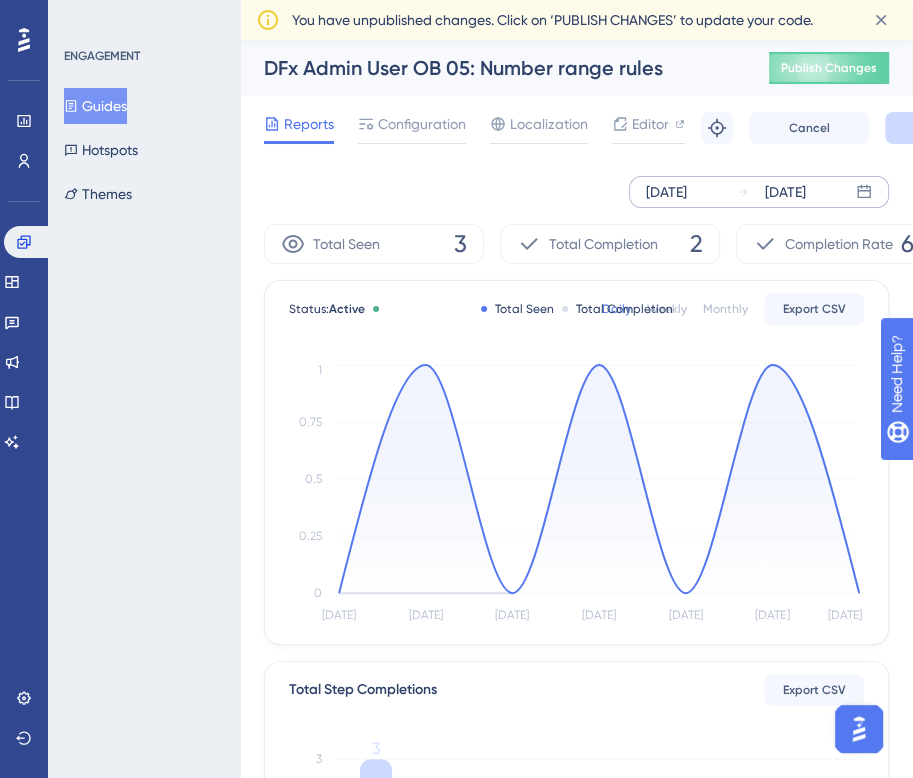 click on "[DATE]" at bounding box center [785, 192] 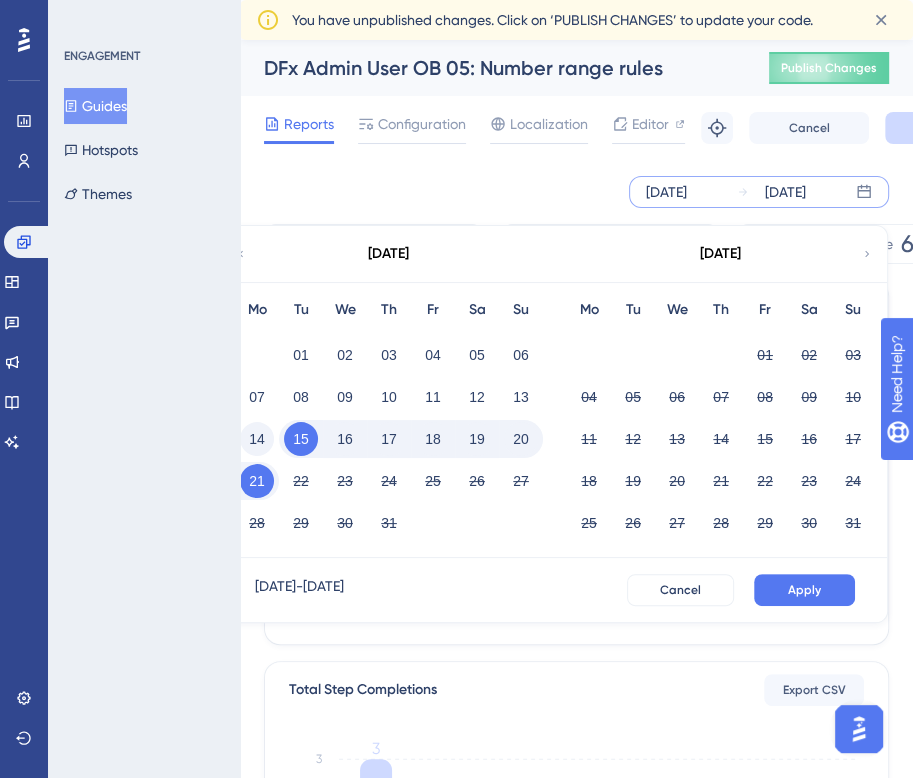 click on "14" at bounding box center (257, 439) 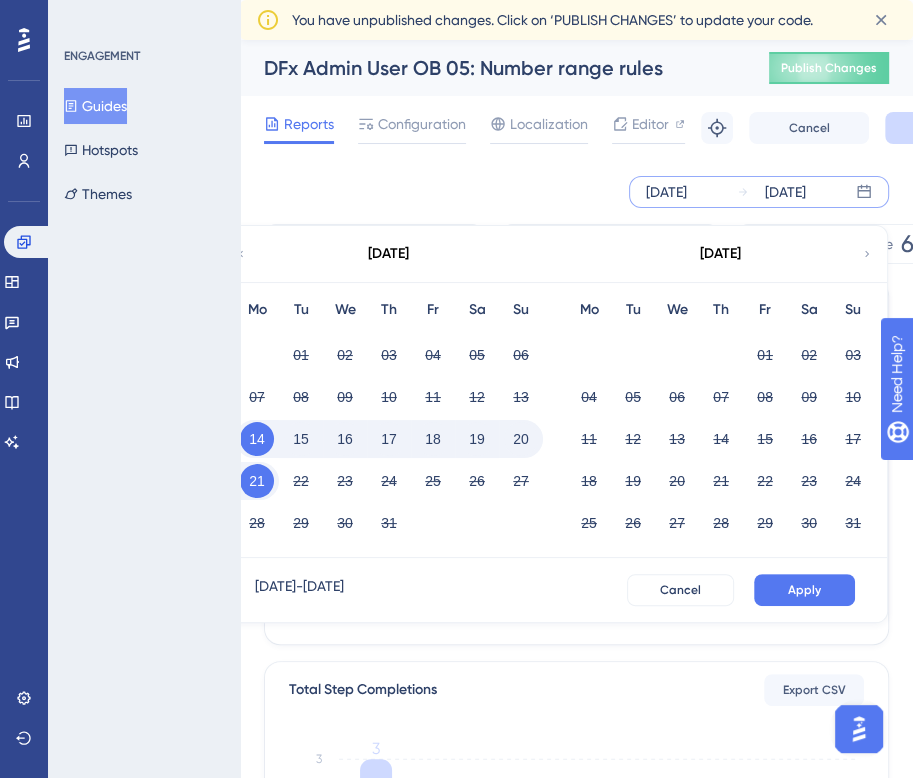 click on "20" at bounding box center [521, 439] 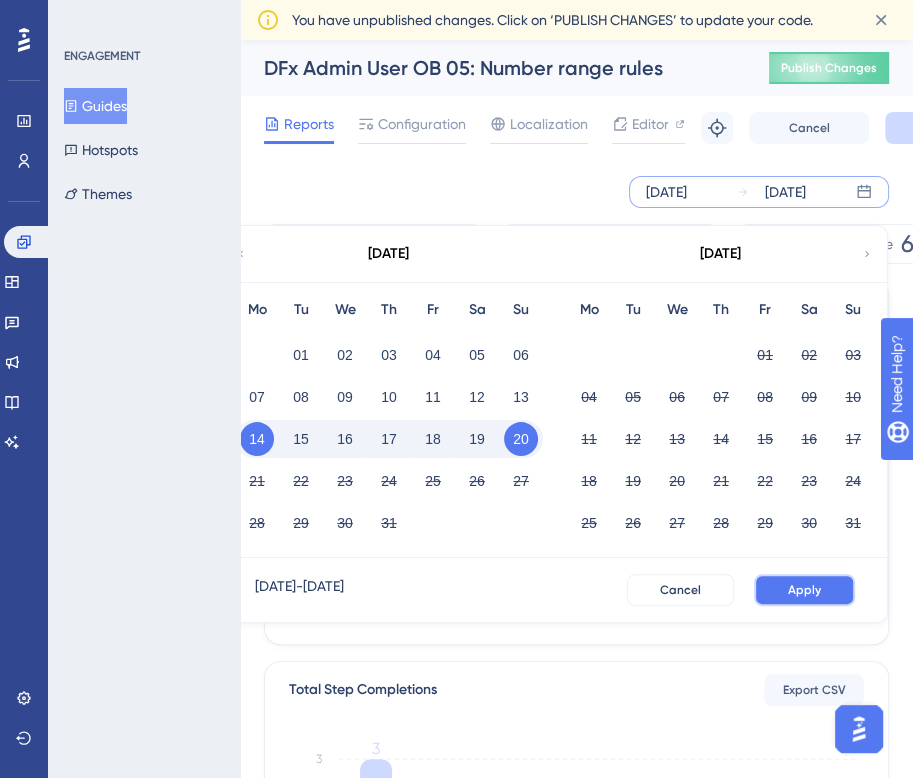 click on "Apply" at bounding box center (804, 590) 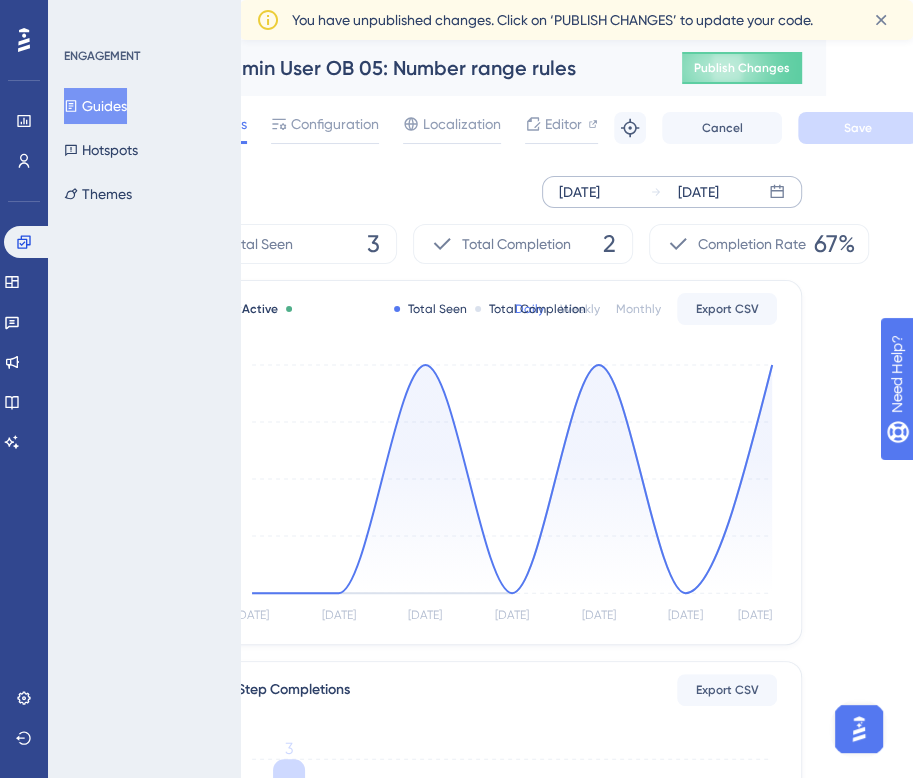 scroll, scrollTop: 0, scrollLeft: 92, axis: horizontal 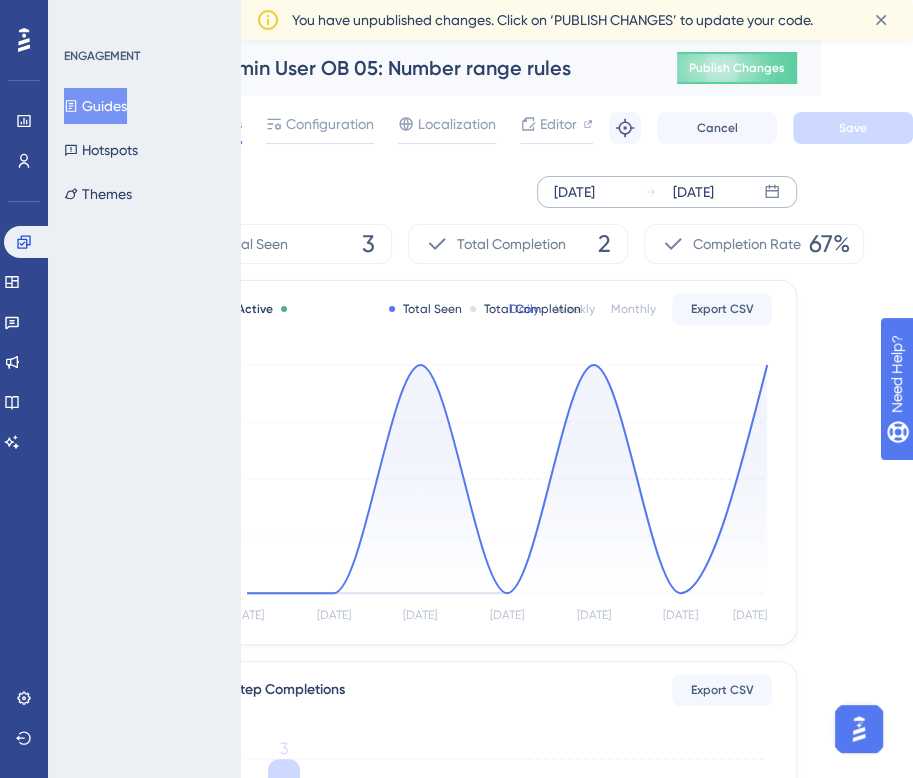 click on "Guides" at bounding box center [95, 106] 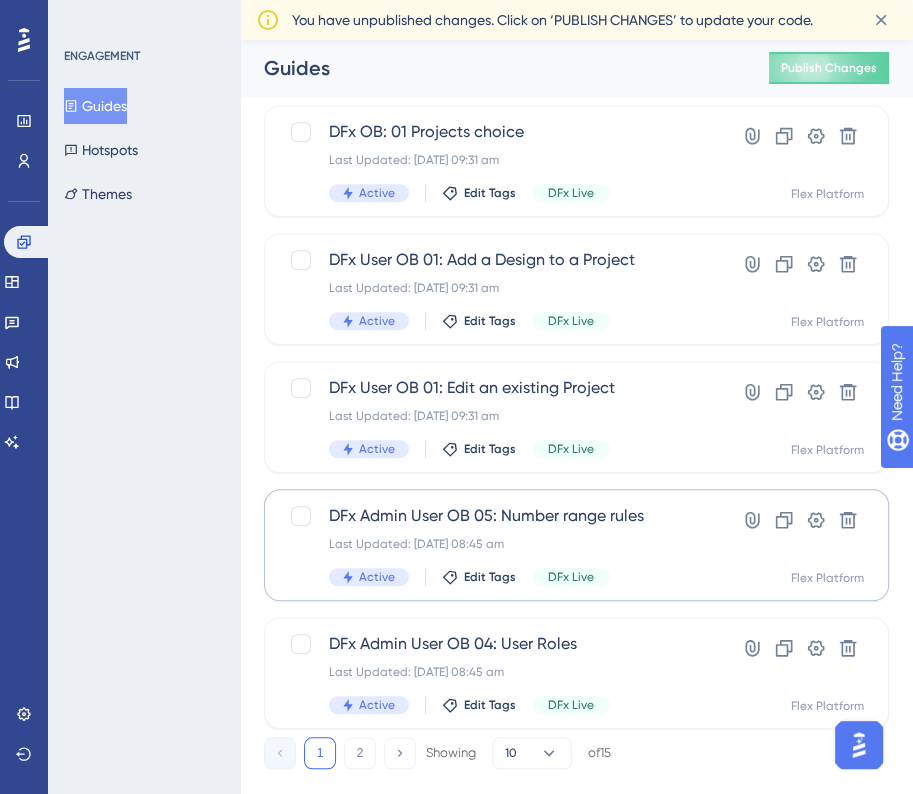 scroll, scrollTop: 800, scrollLeft: 0, axis: vertical 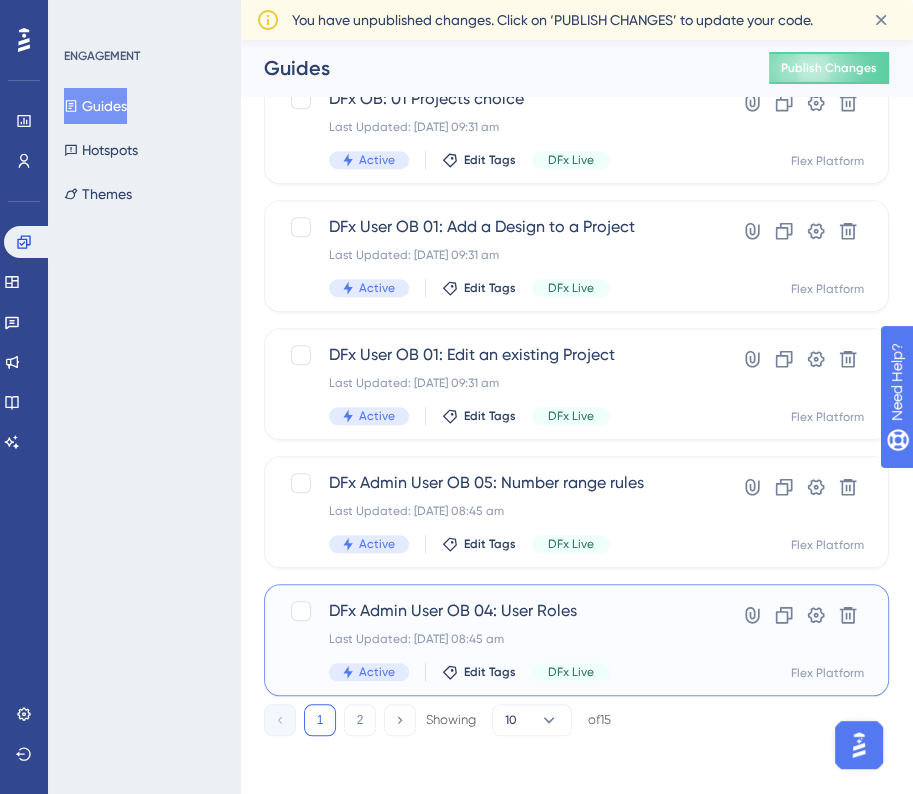 click on "DFx Admin User OB 04: User Roles Last Updated: [DATE] 08:45 am Active Edit Tags DFx Live" at bounding box center (496, 640) 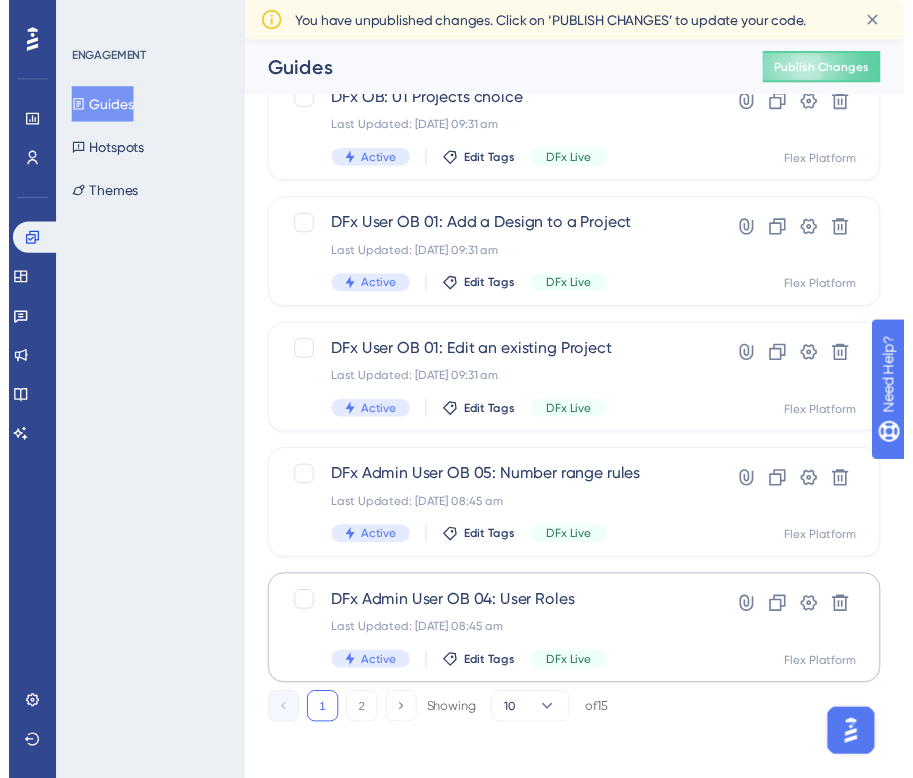 scroll, scrollTop: 0, scrollLeft: 0, axis: both 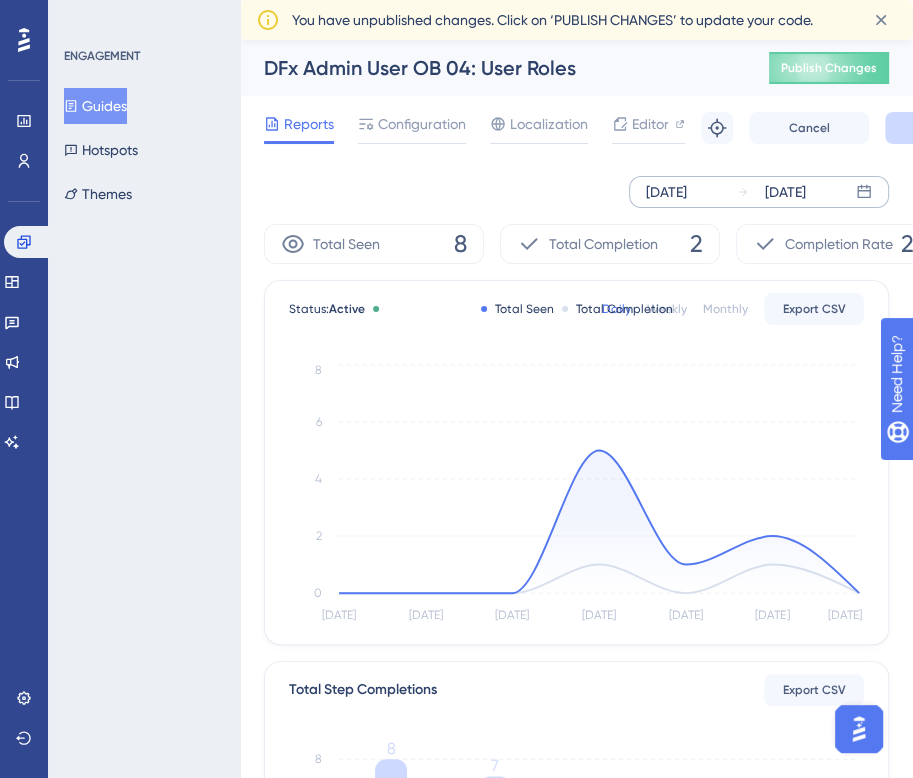 click on "[DATE]" at bounding box center (666, 192) 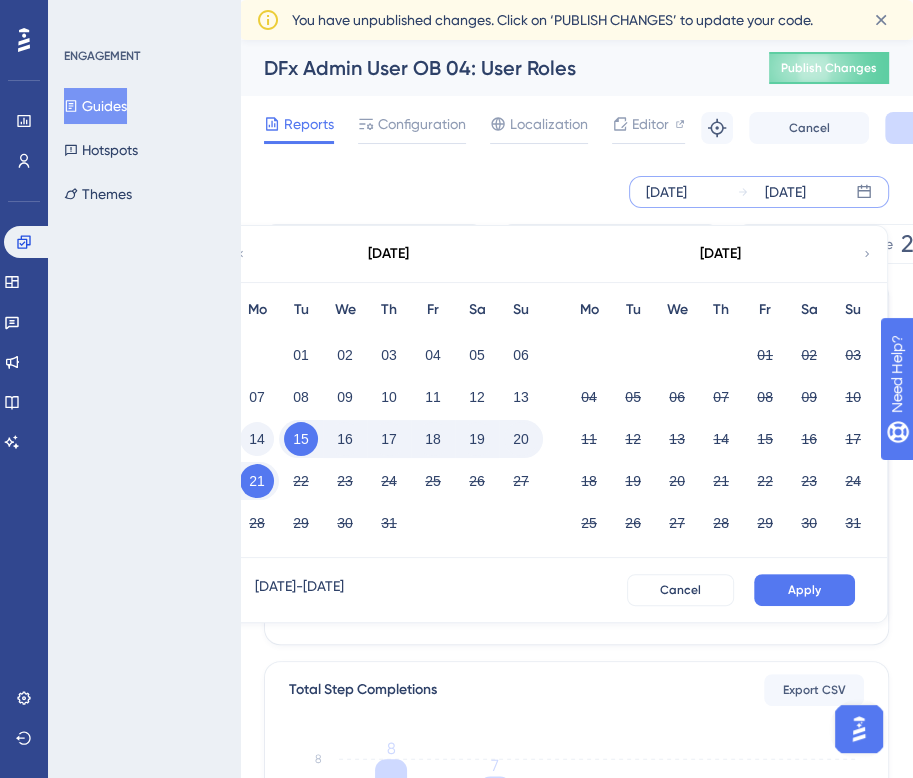 click on "14" at bounding box center (257, 439) 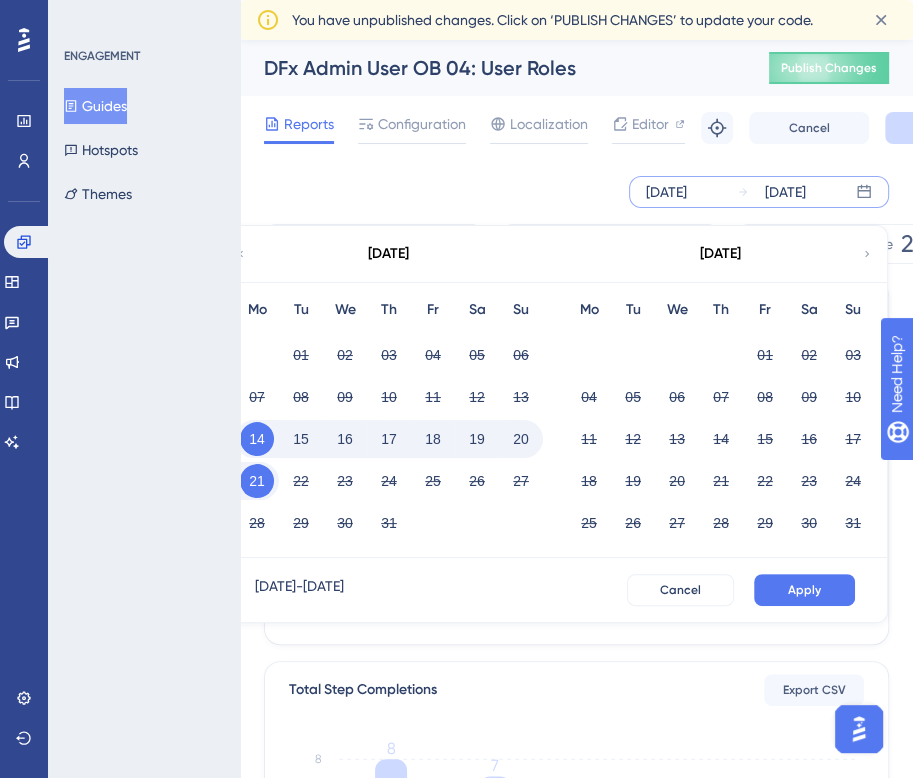 click on "20" at bounding box center [521, 439] 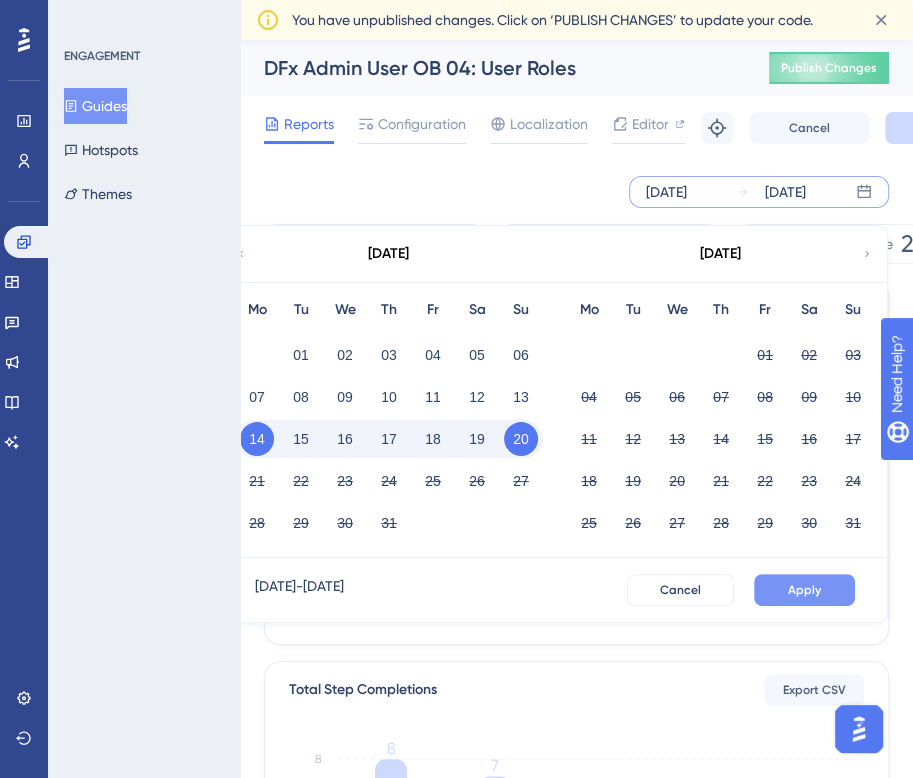 click on "Apply" at bounding box center (804, 590) 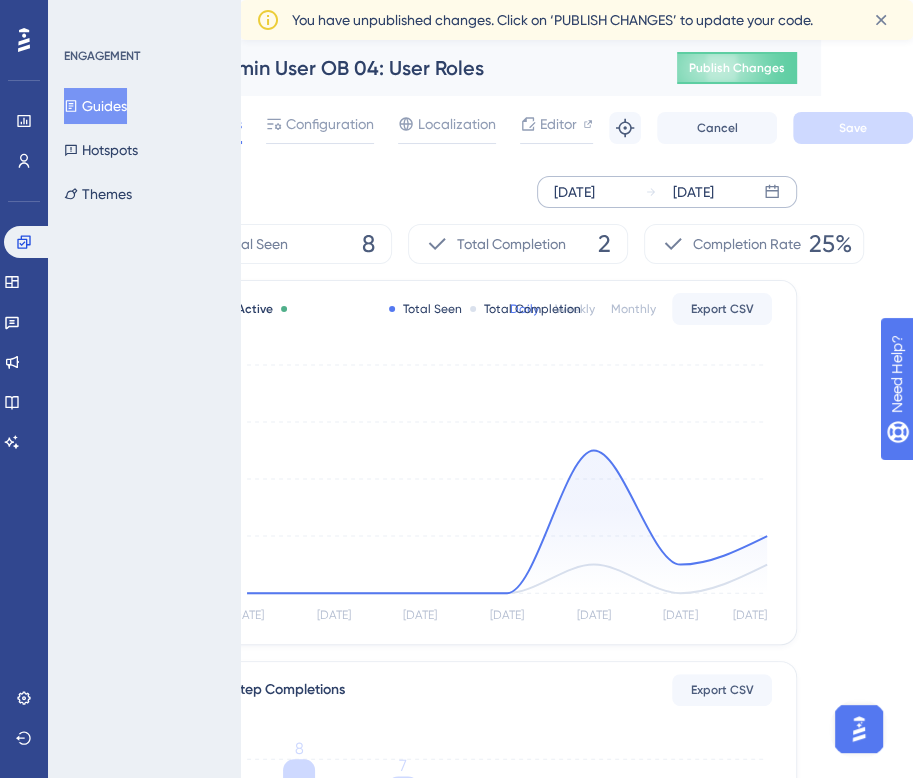 scroll, scrollTop: 0, scrollLeft: 0, axis: both 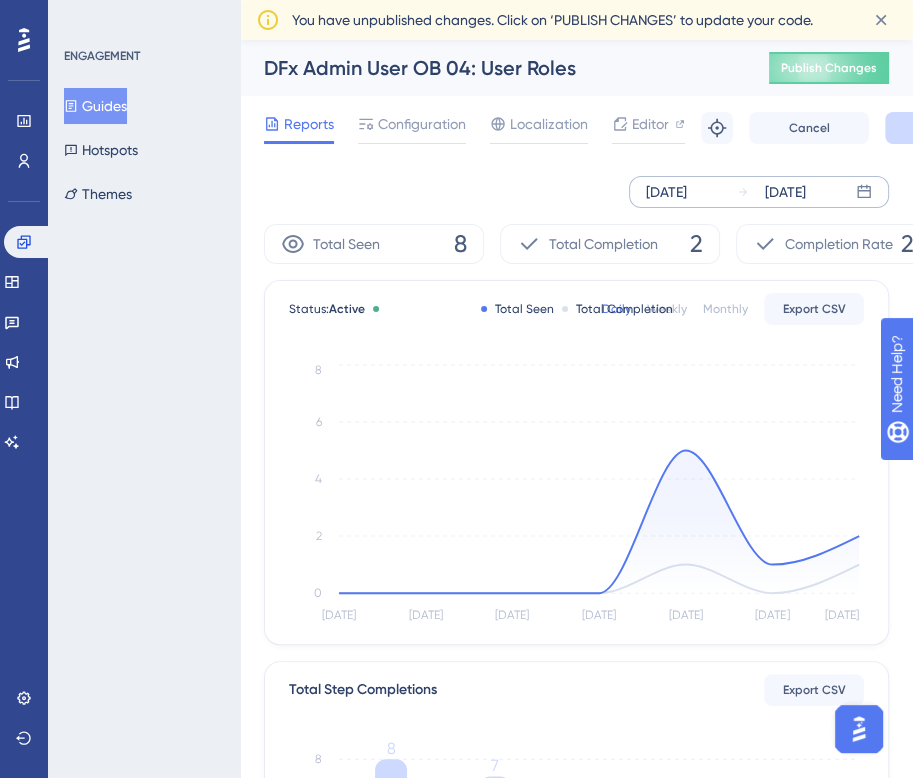 drag, startPoint x: 120, startPoint y: 98, endPoint x: 249, endPoint y: 133, distance: 133.66376 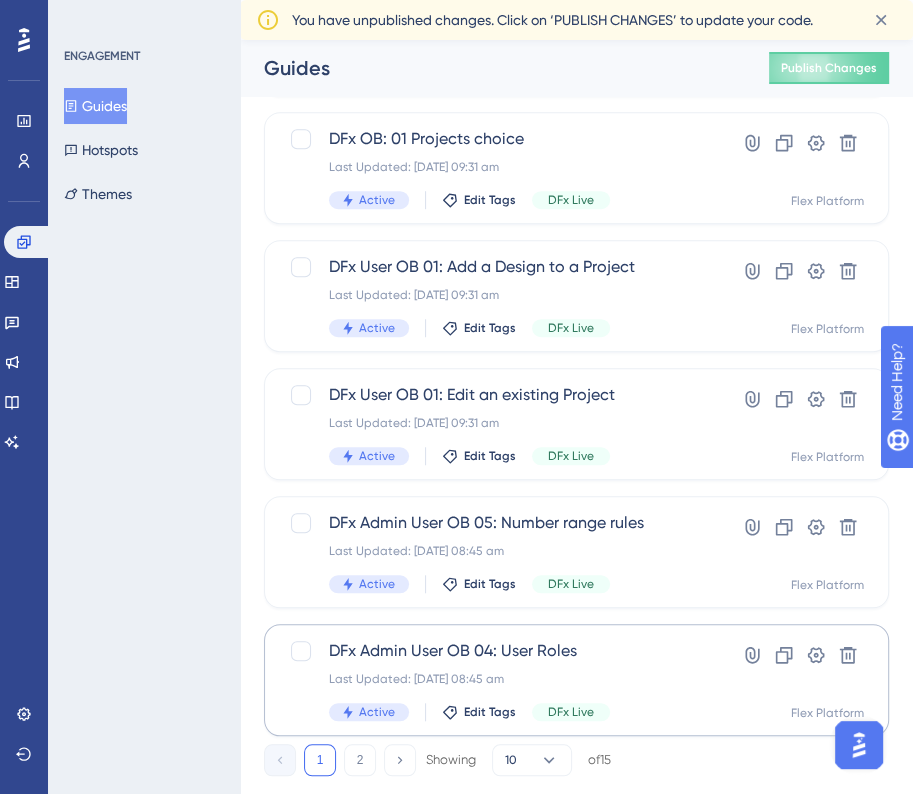 scroll, scrollTop: 806, scrollLeft: 0, axis: vertical 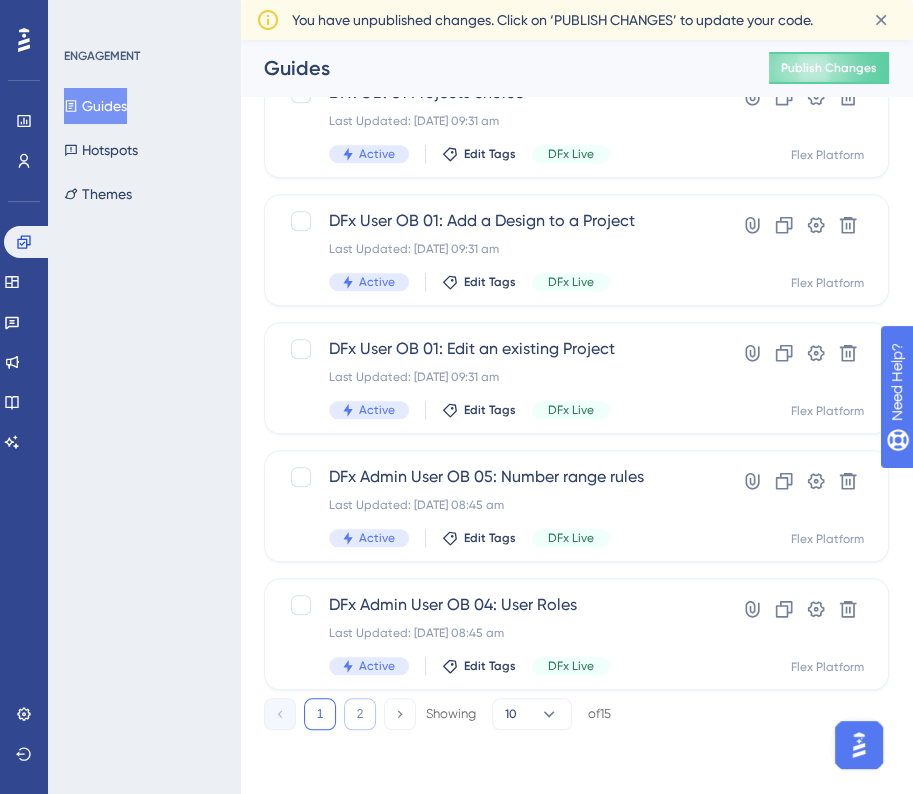click on "2" at bounding box center [360, 714] 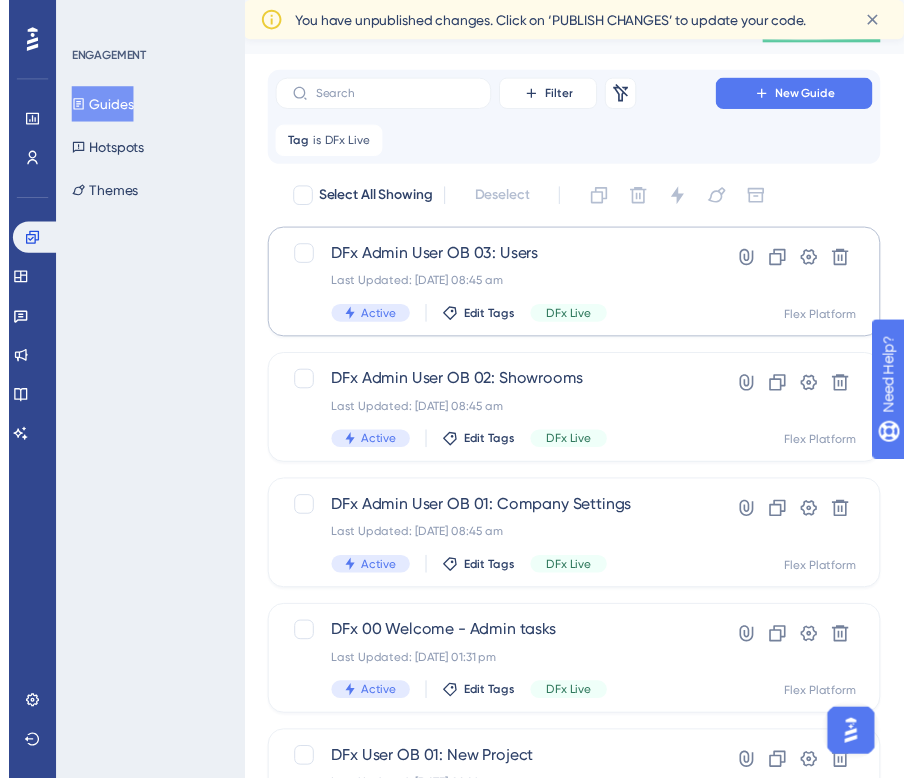 scroll, scrollTop: 0, scrollLeft: 0, axis: both 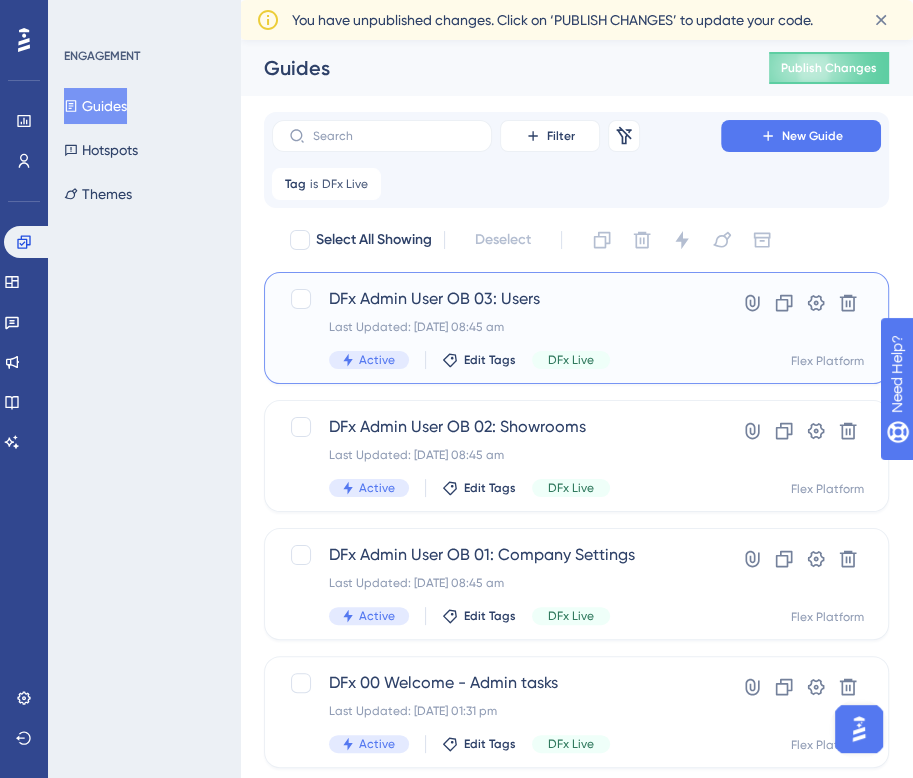 click on "DFx Admin User OB 03: Users" at bounding box center [496, 299] 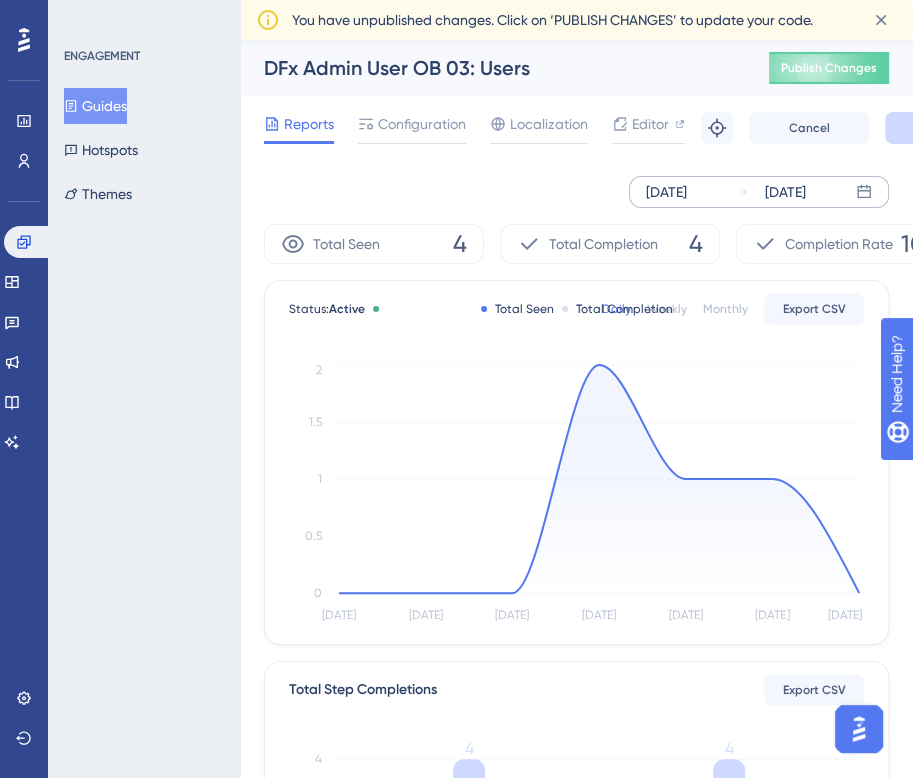 click on "[DATE] [DATE]" at bounding box center (759, 192) 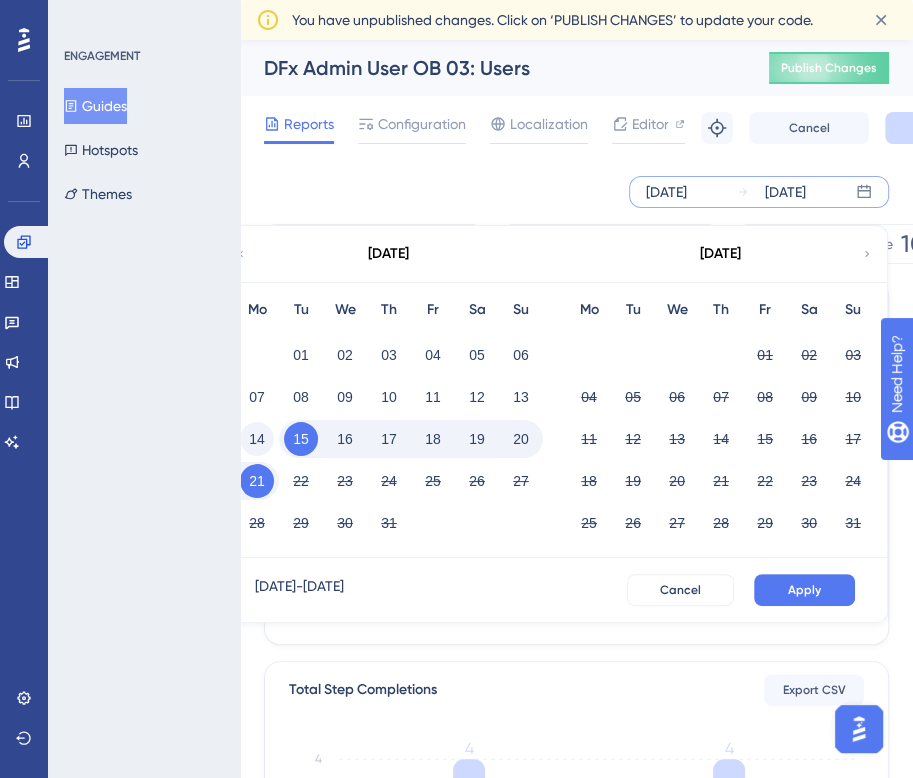 click on "14" at bounding box center (257, 439) 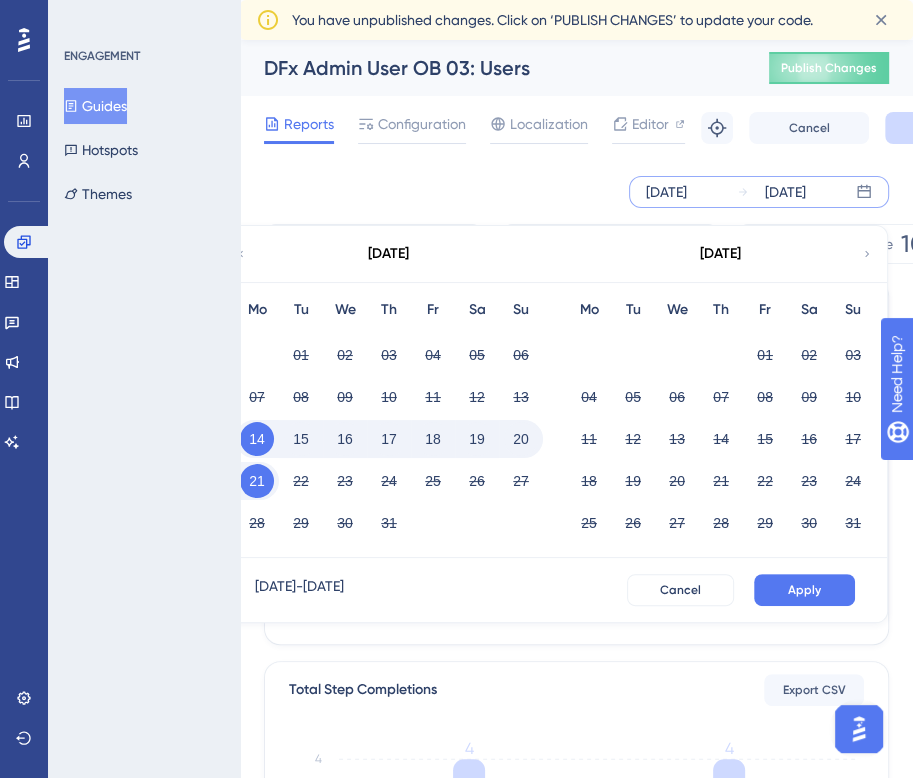 click on "20" at bounding box center [521, 439] 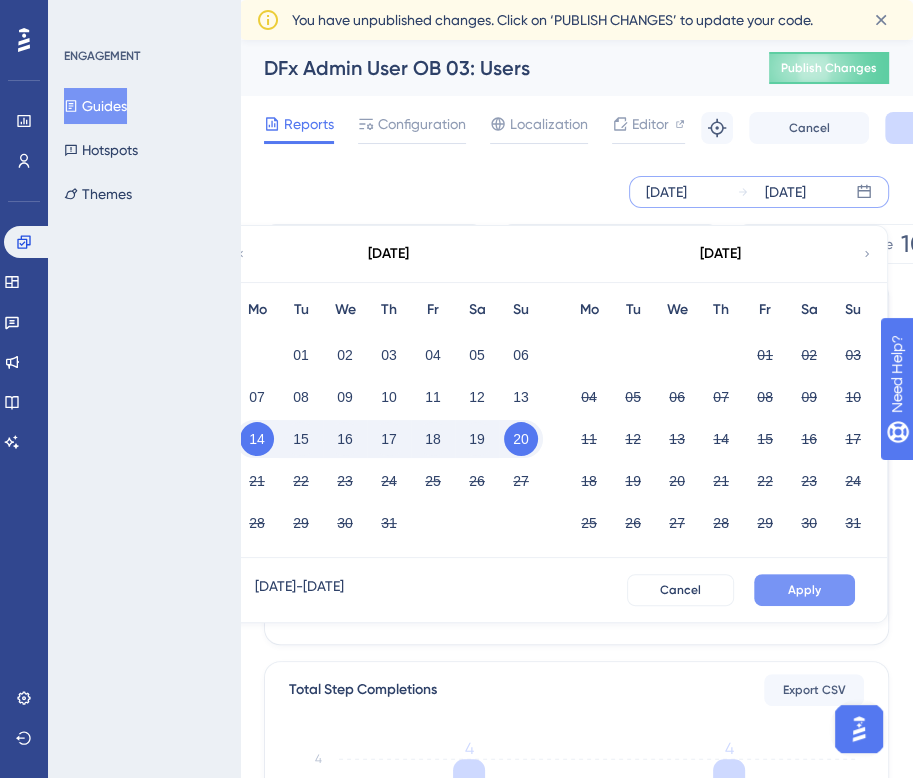click on "Apply" at bounding box center [804, 590] 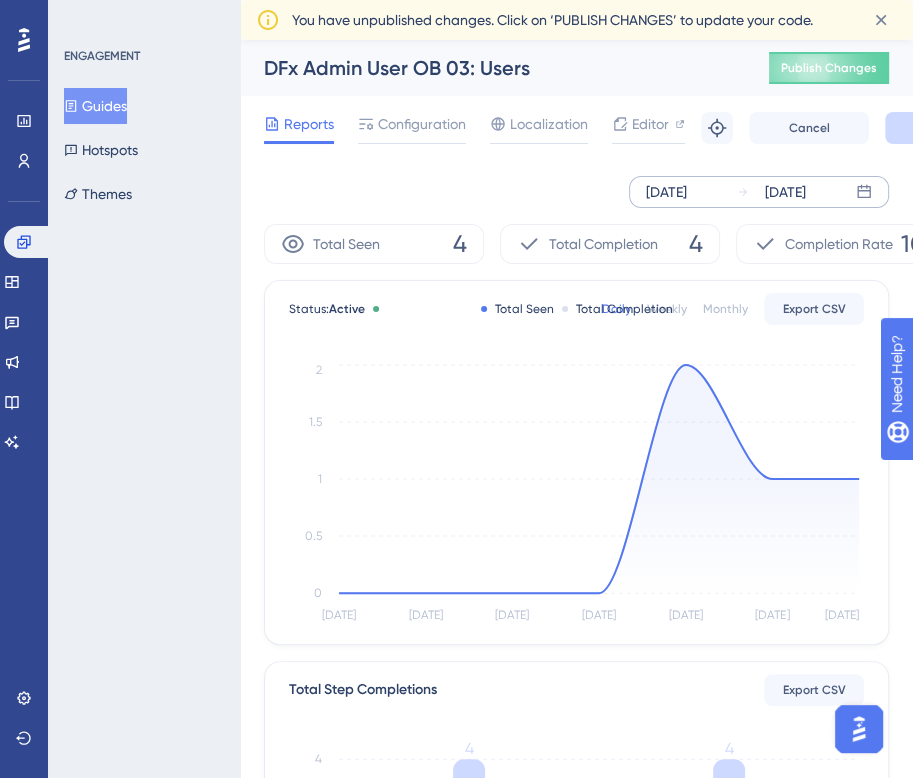 drag, startPoint x: 116, startPoint y: 109, endPoint x: 153, endPoint y: 172, distance: 73.061615 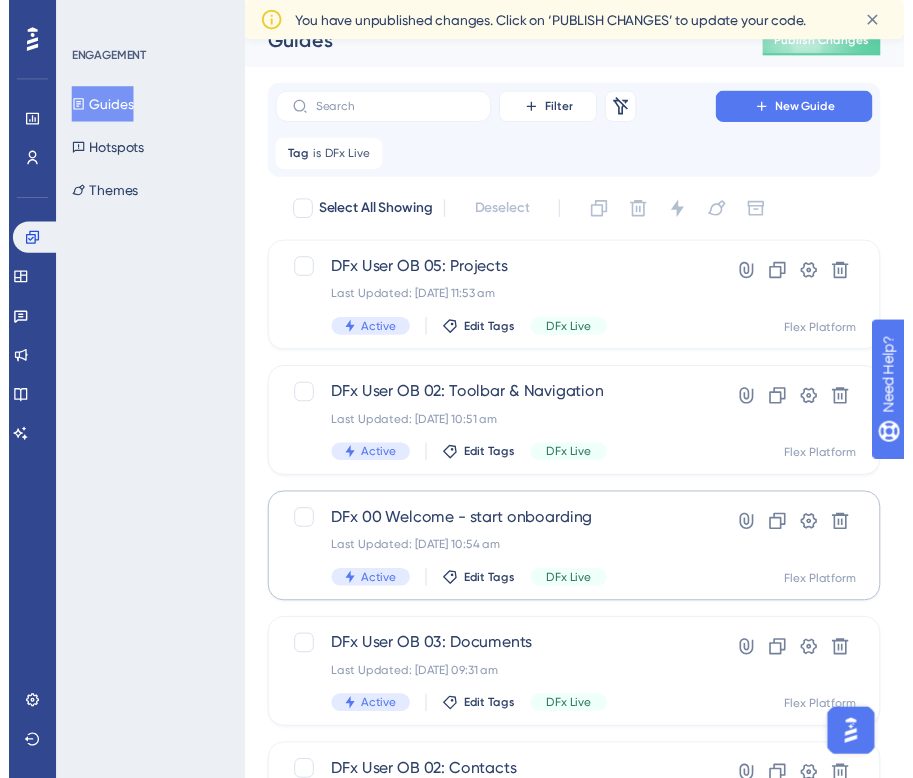 scroll, scrollTop: 0, scrollLeft: 0, axis: both 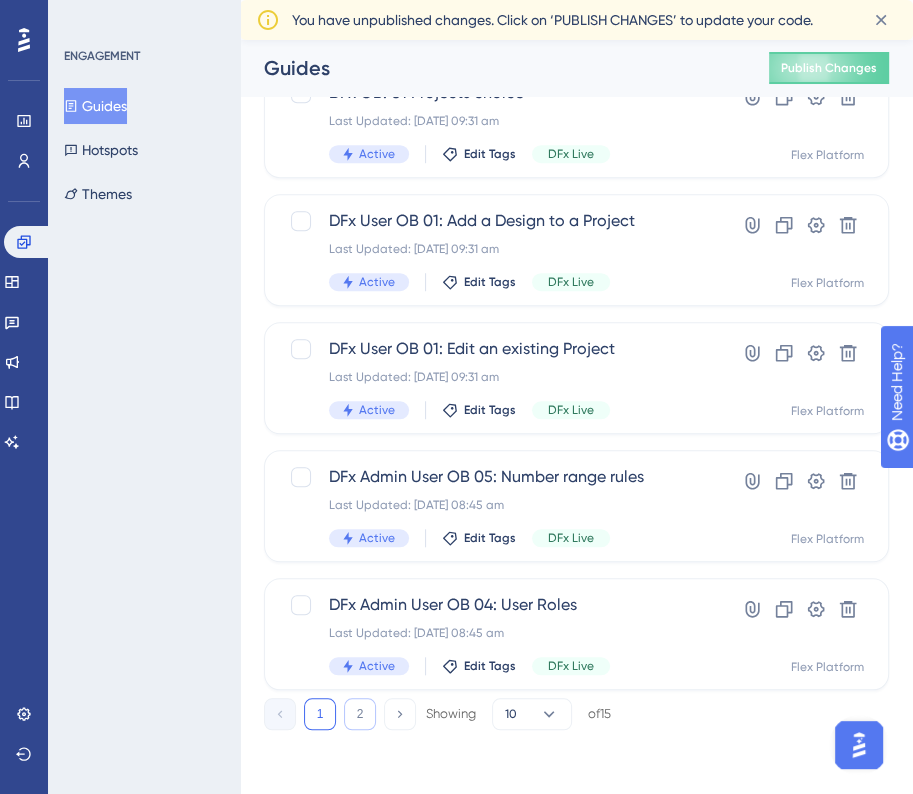 click on "2" at bounding box center [360, 714] 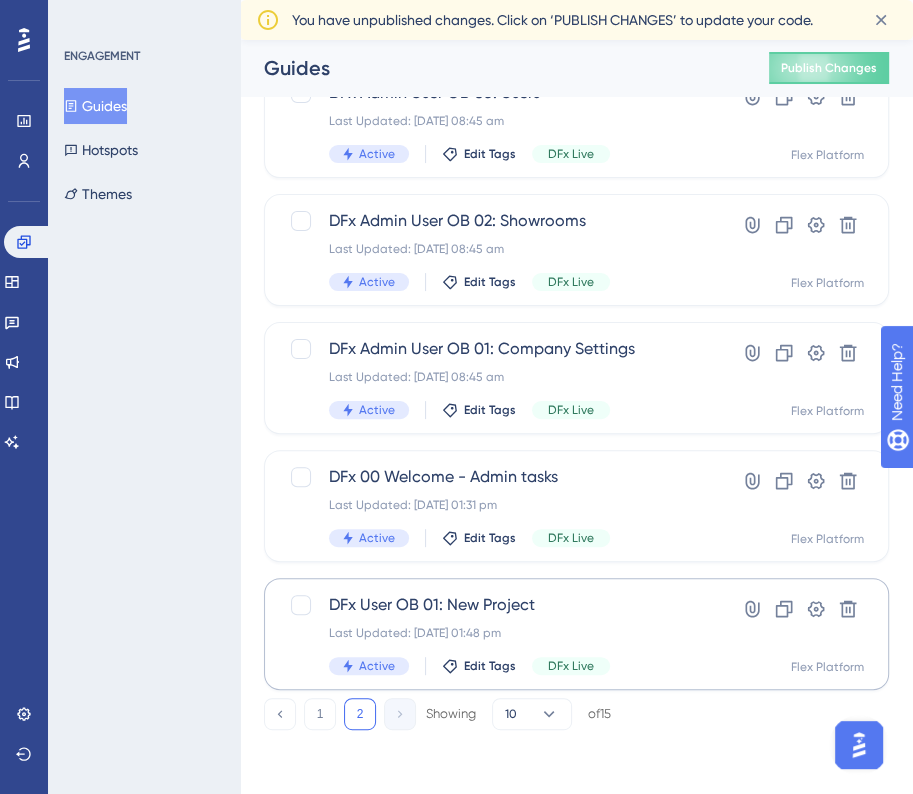 scroll, scrollTop: 166, scrollLeft: 0, axis: vertical 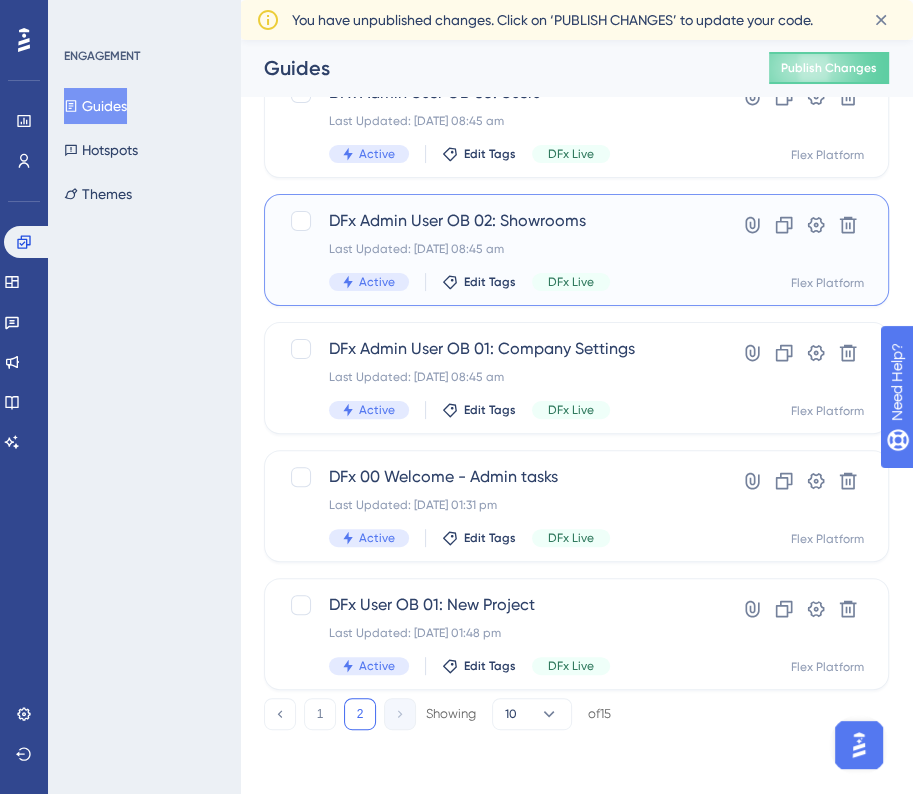 click on "DFx Admin User OB 02: Showrooms" at bounding box center (496, 221) 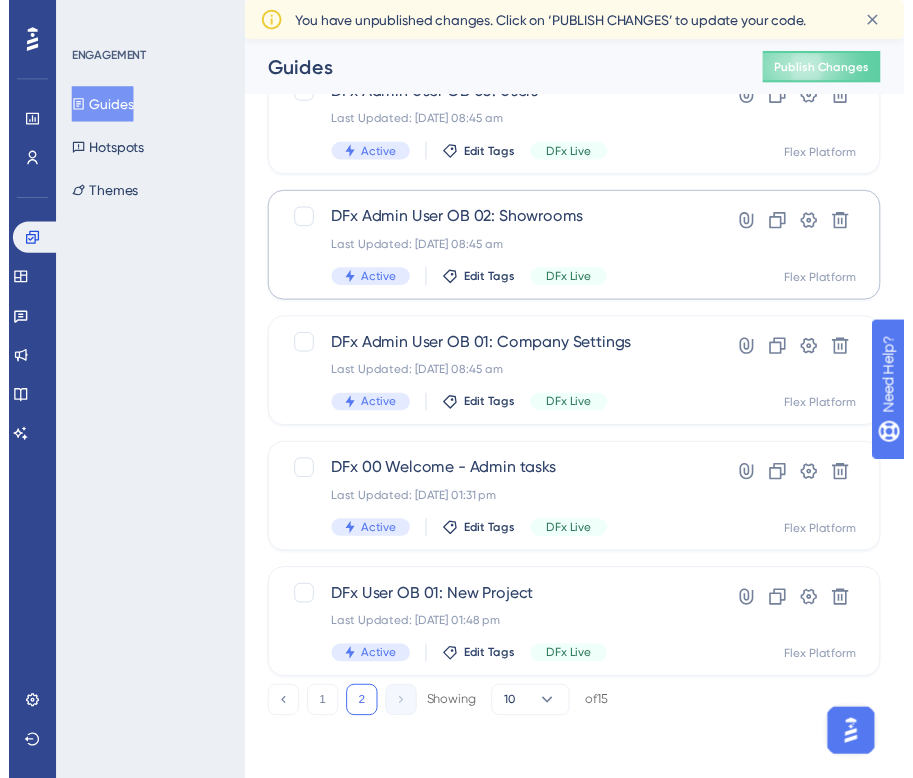 scroll, scrollTop: 0, scrollLeft: 0, axis: both 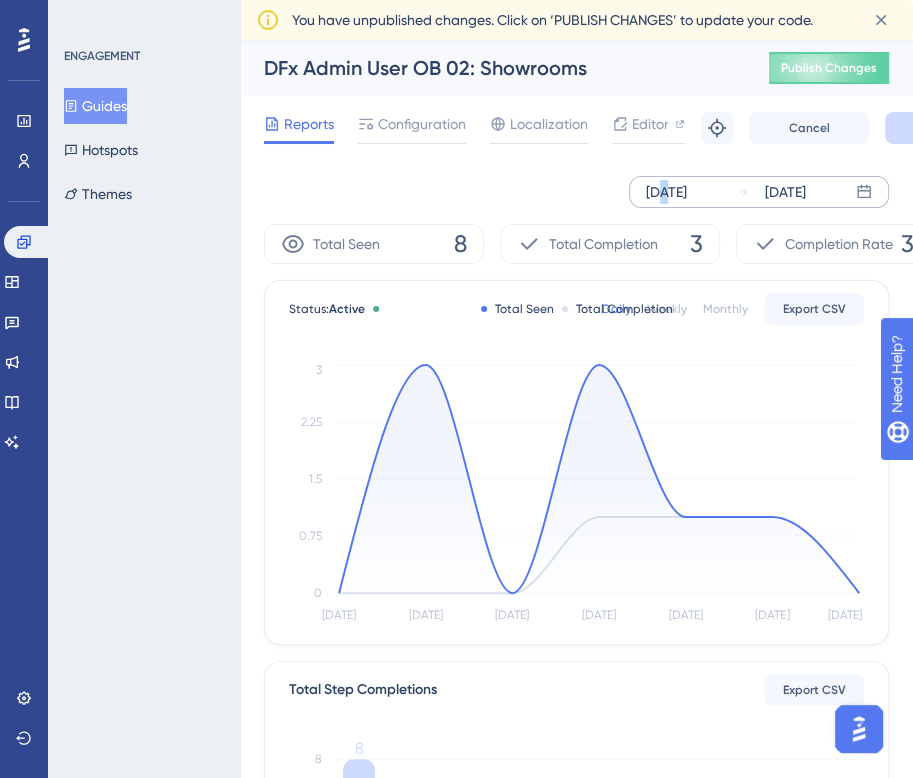 click on "[DATE] [DATE]" at bounding box center [759, 192] 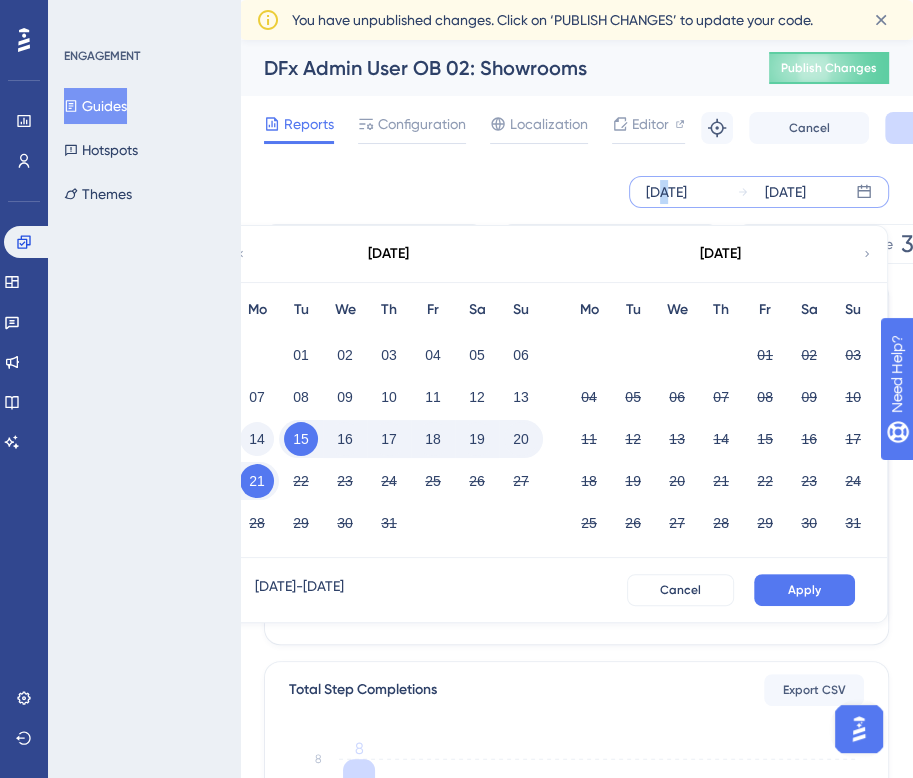 click on "14" at bounding box center [257, 439] 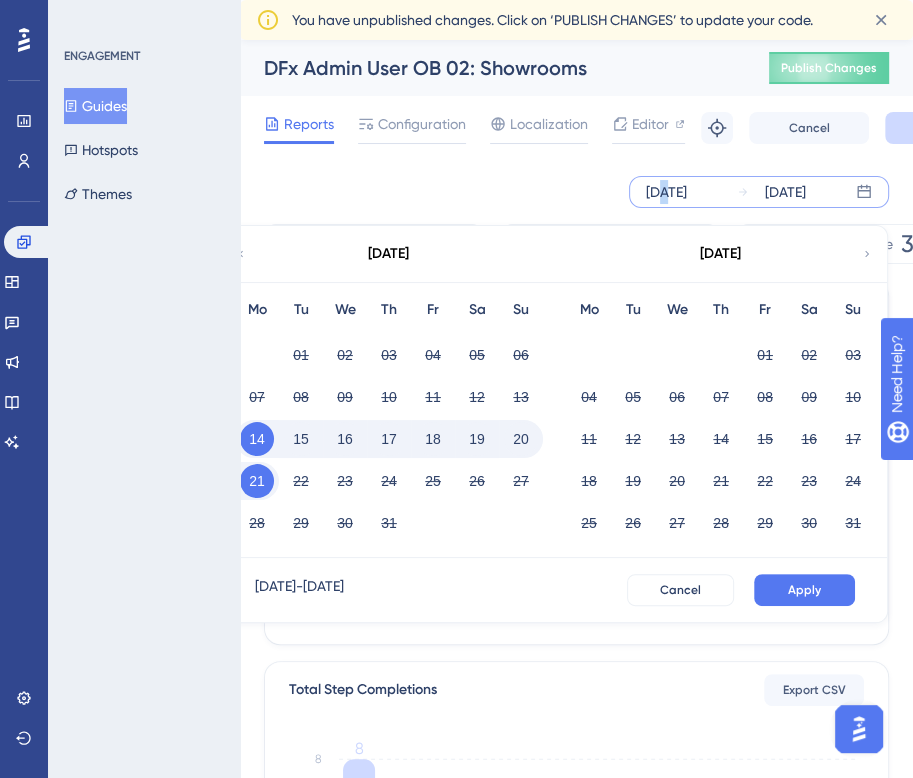 click on "20" at bounding box center [521, 439] 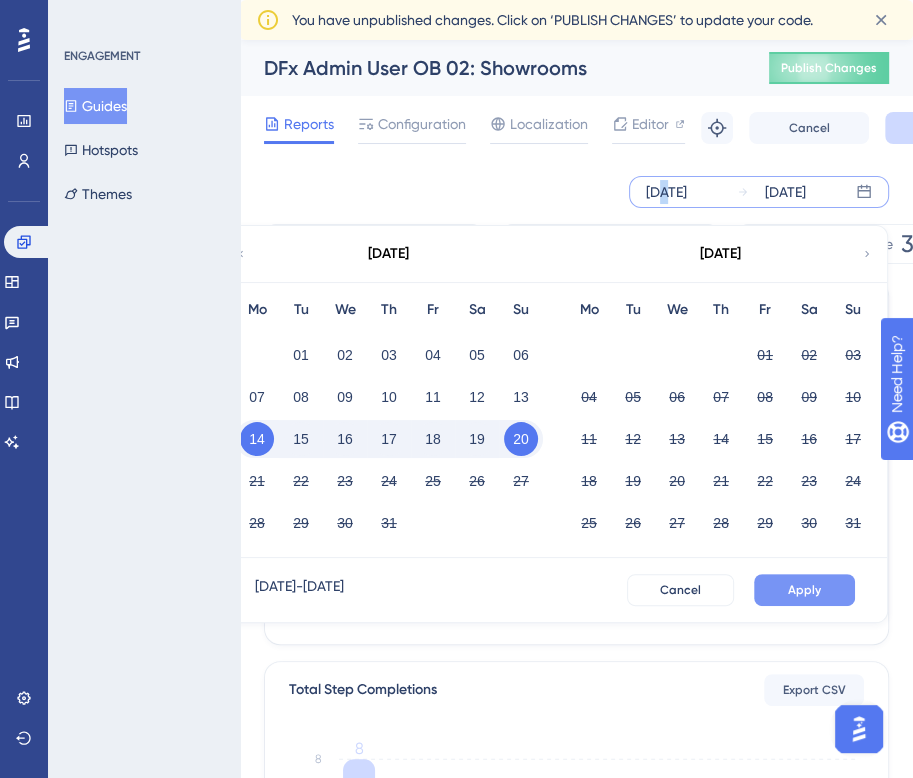 click on "Apply" at bounding box center (804, 590) 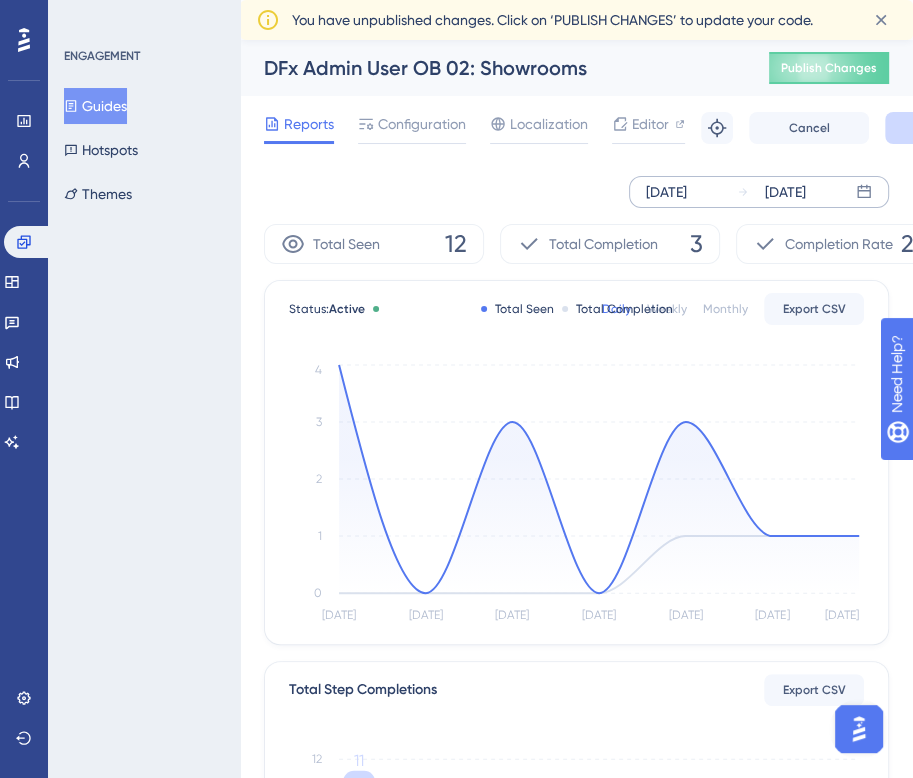 scroll, scrollTop: 0, scrollLeft: 92, axis: horizontal 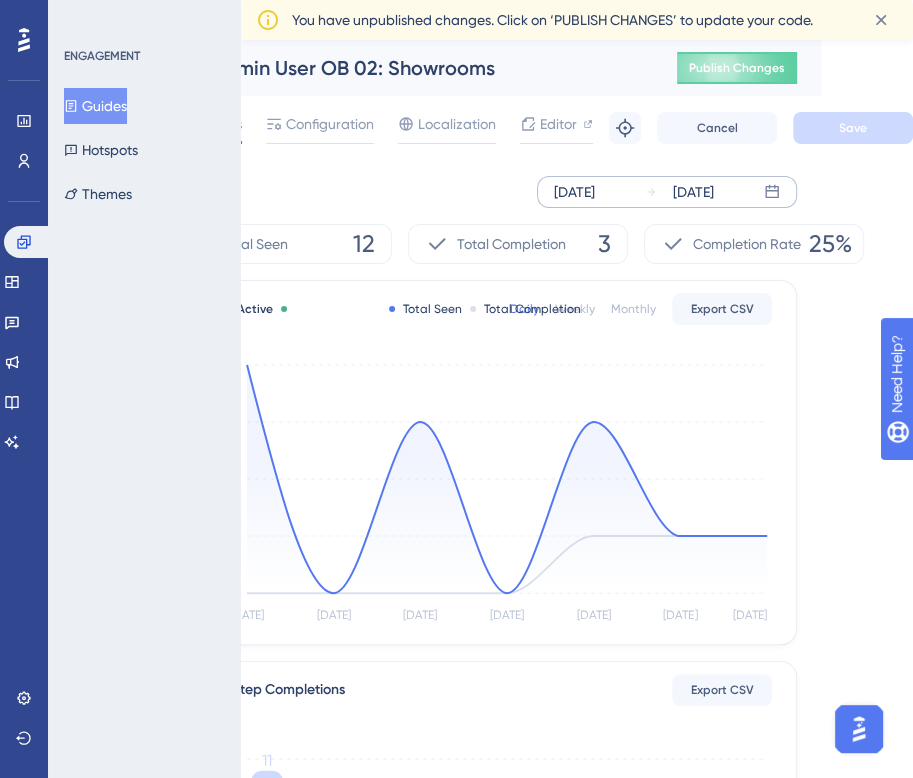 click on "Guides" at bounding box center (95, 106) 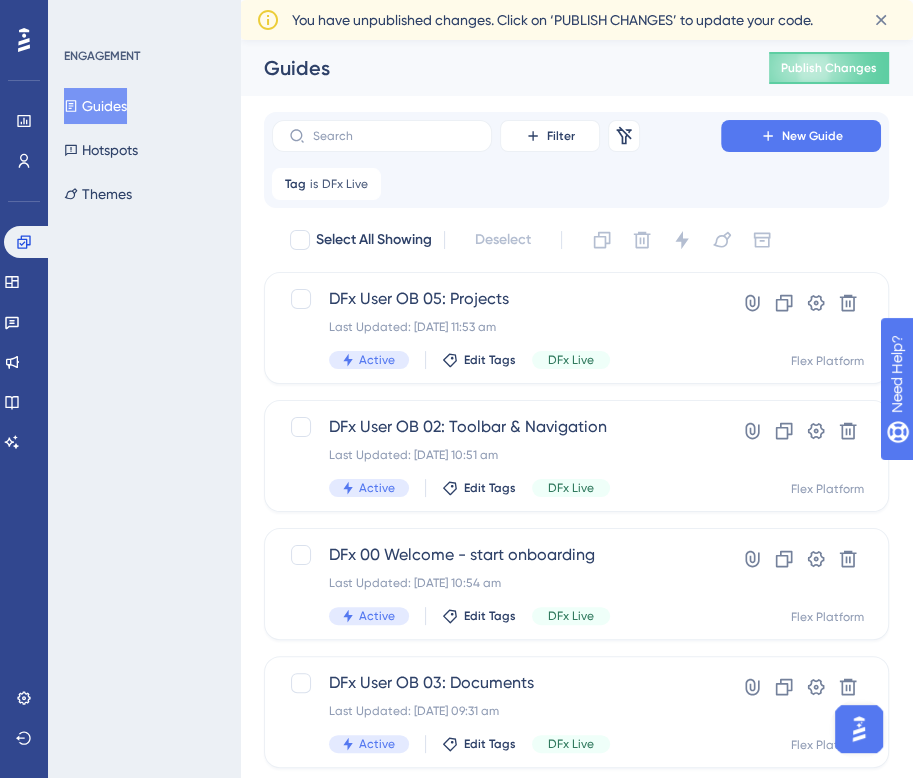 scroll, scrollTop: 0, scrollLeft: 0, axis: both 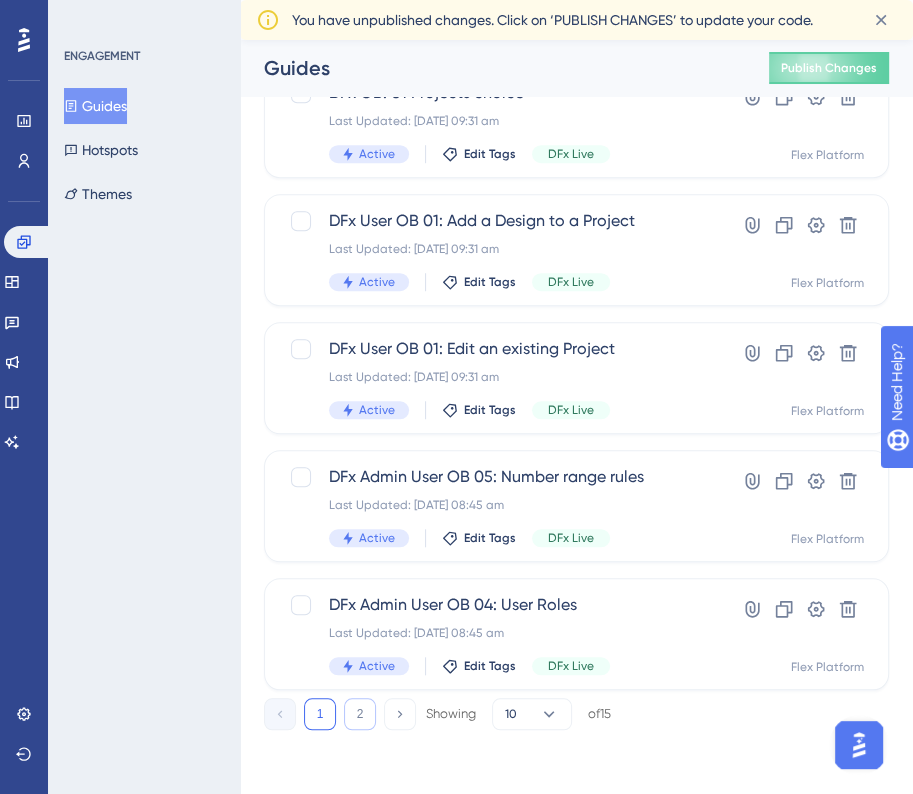 click on "2" at bounding box center [360, 714] 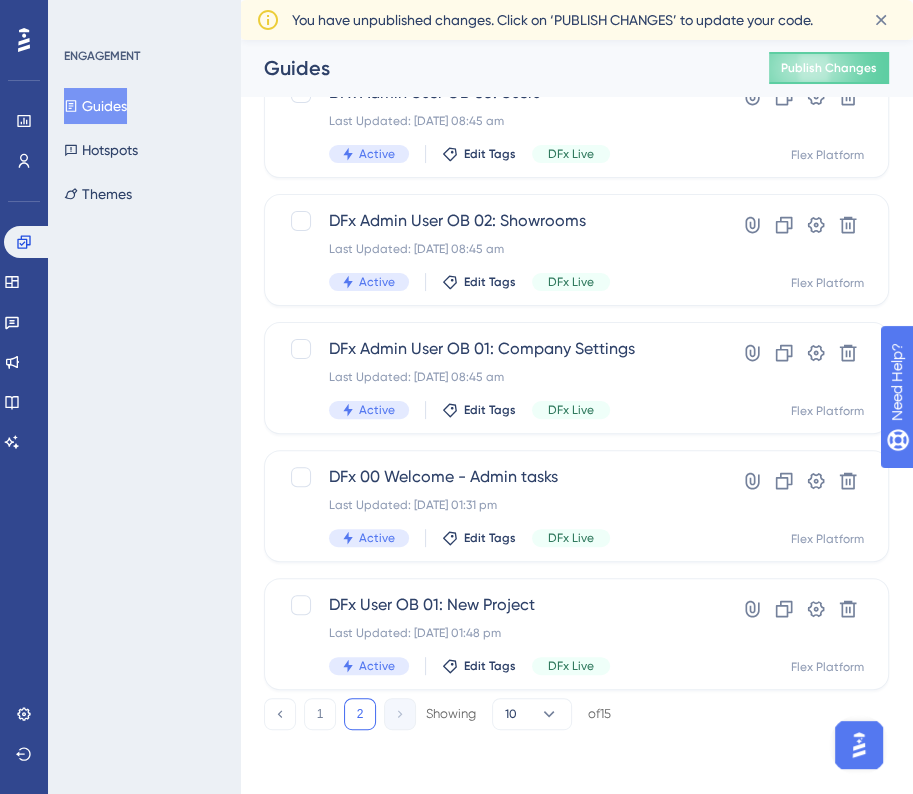 scroll, scrollTop: 166, scrollLeft: 0, axis: vertical 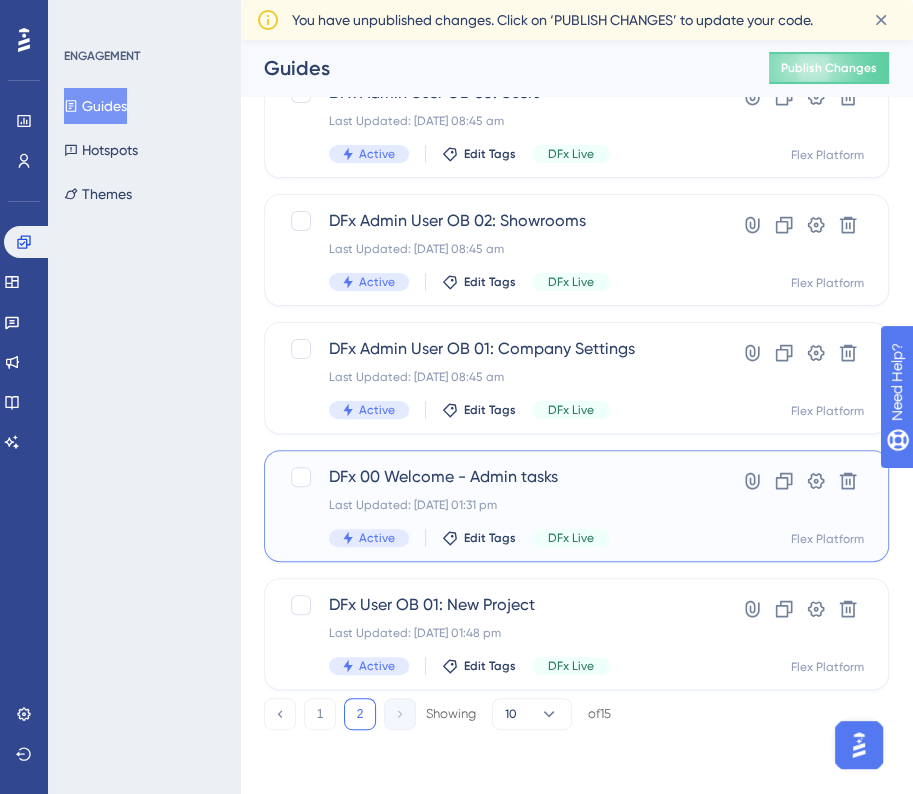click on "Last Updated: [DATE] 01:31 pm" at bounding box center [496, 505] 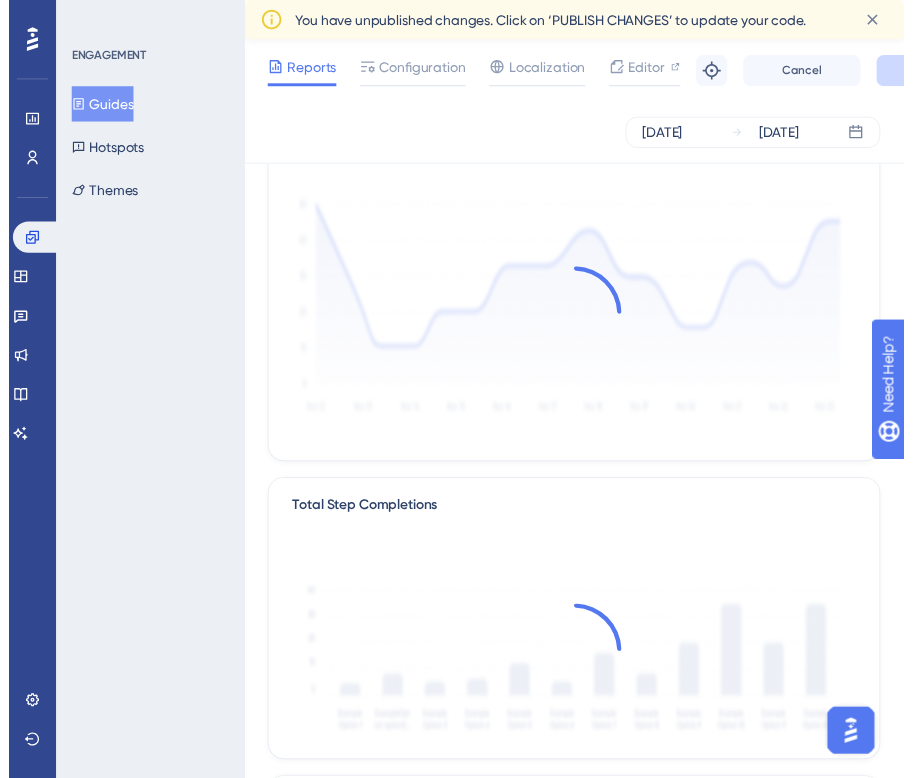 scroll, scrollTop: 0, scrollLeft: 0, axis: both 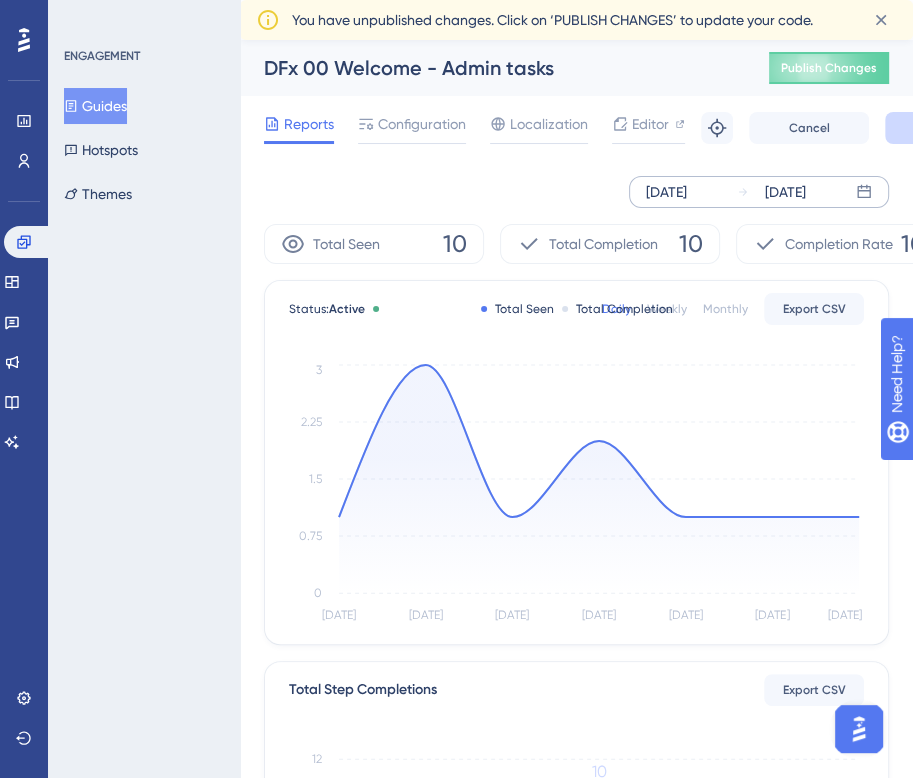 click on "[DATE] [DATE]" at bounding box center (759, 192) 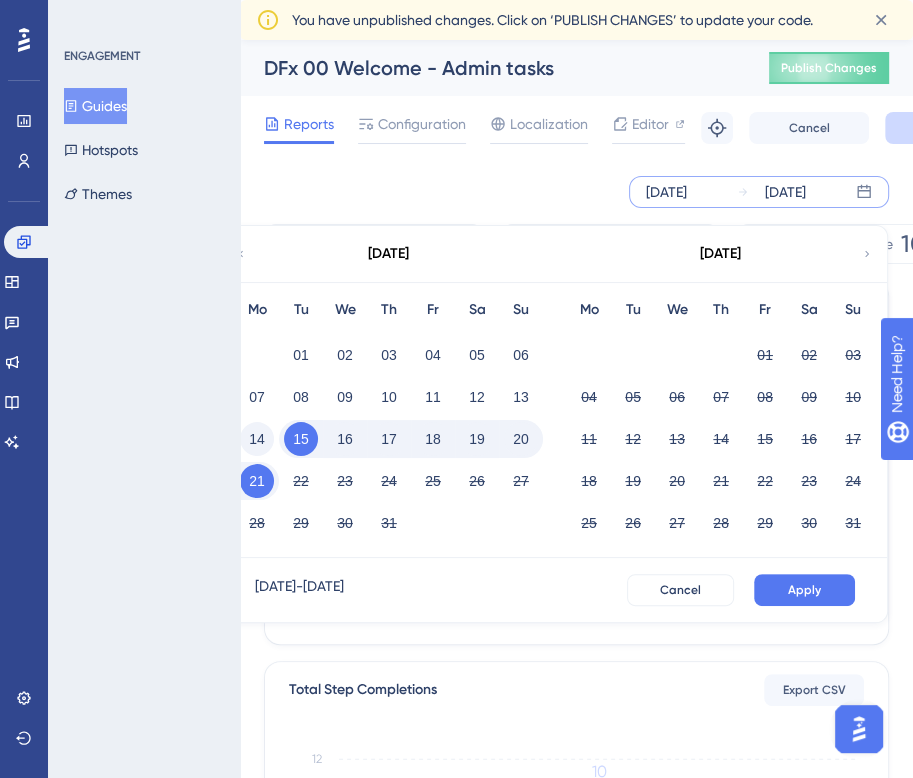 click on "14" at bounding box center (257, 439) 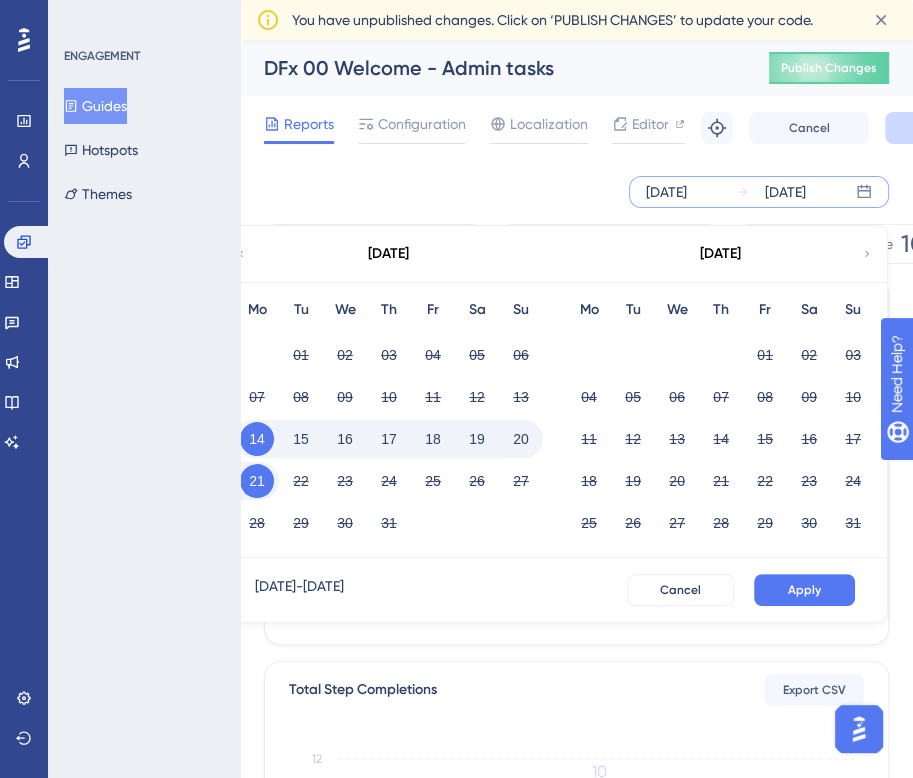 click on "20" at bounding box center [521, 439] 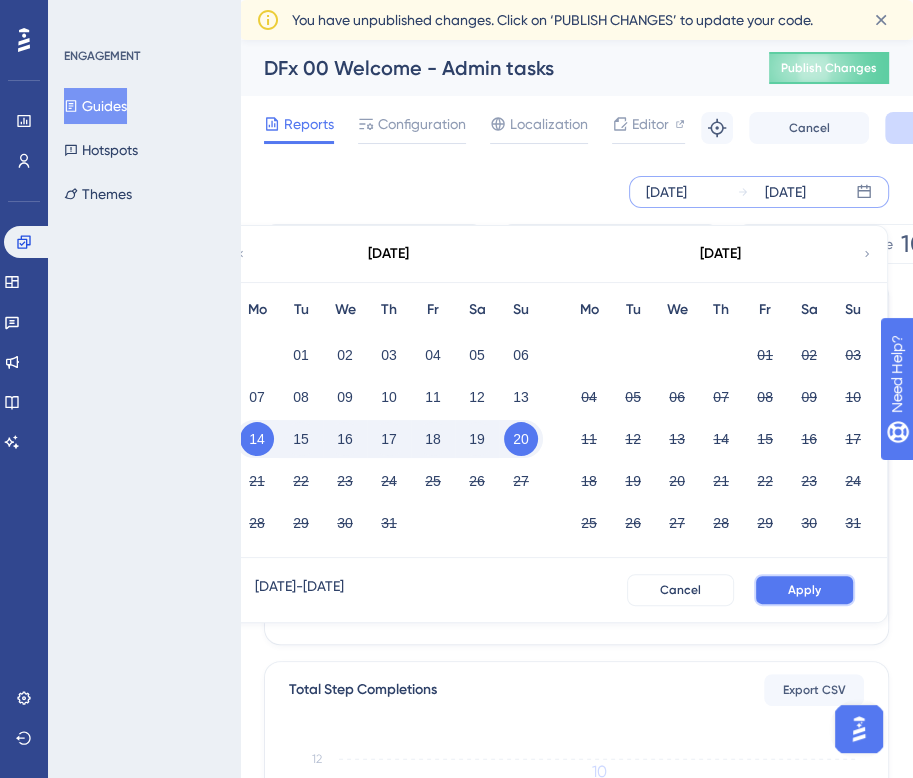 click on "Apply" at bounding box center [804, 590] 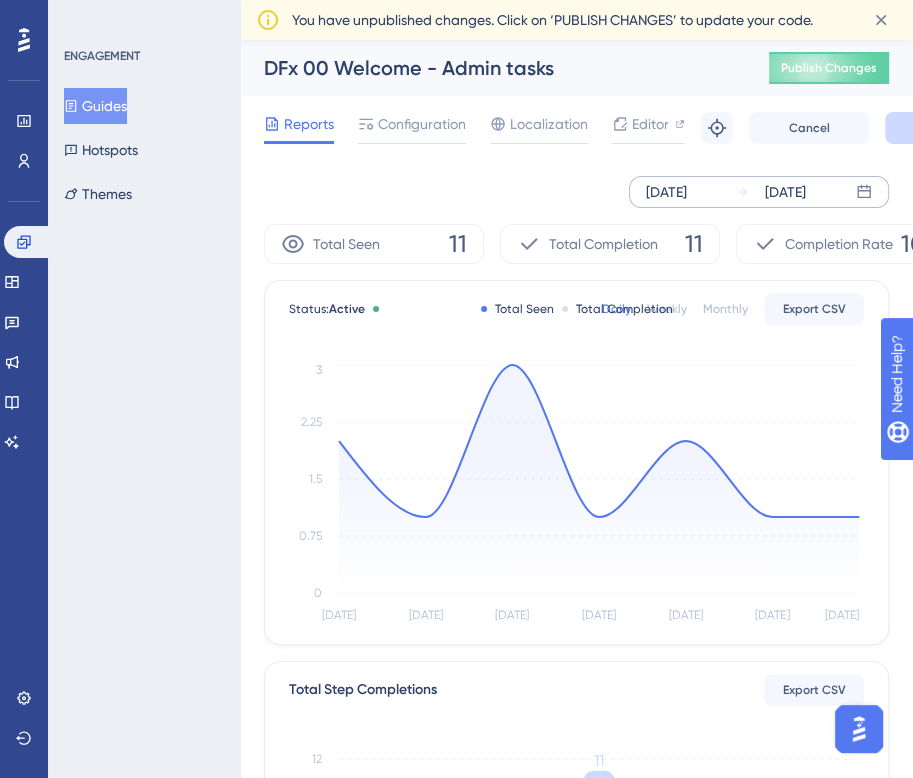 click on "Guides" at bounding box center [95, 106] 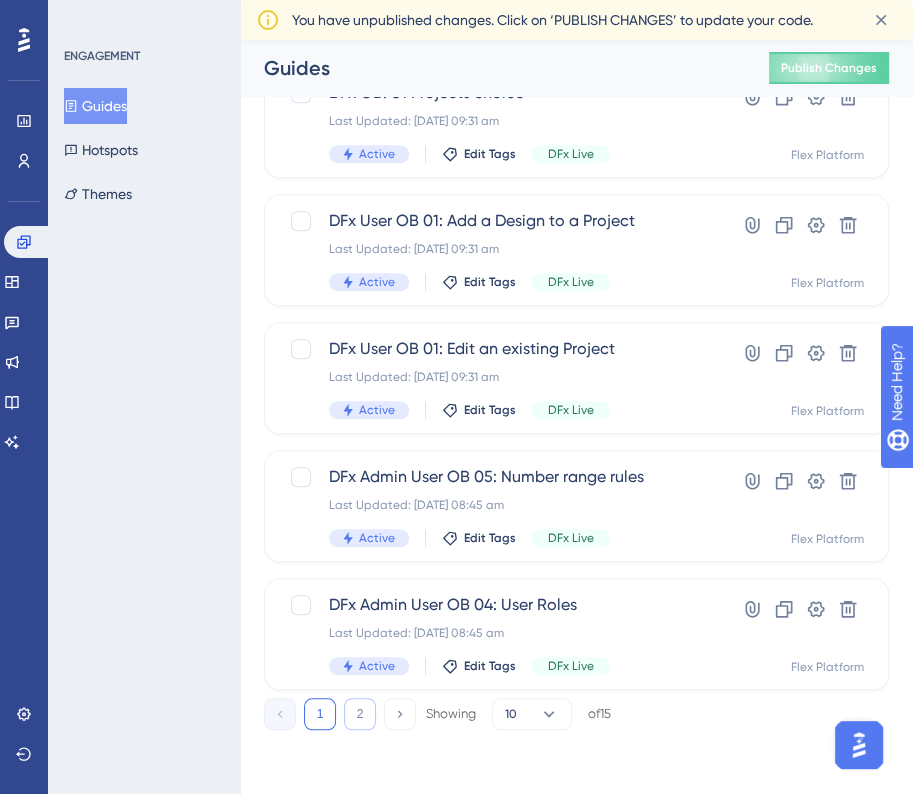 click on "2" at bounding box center (360, 714) 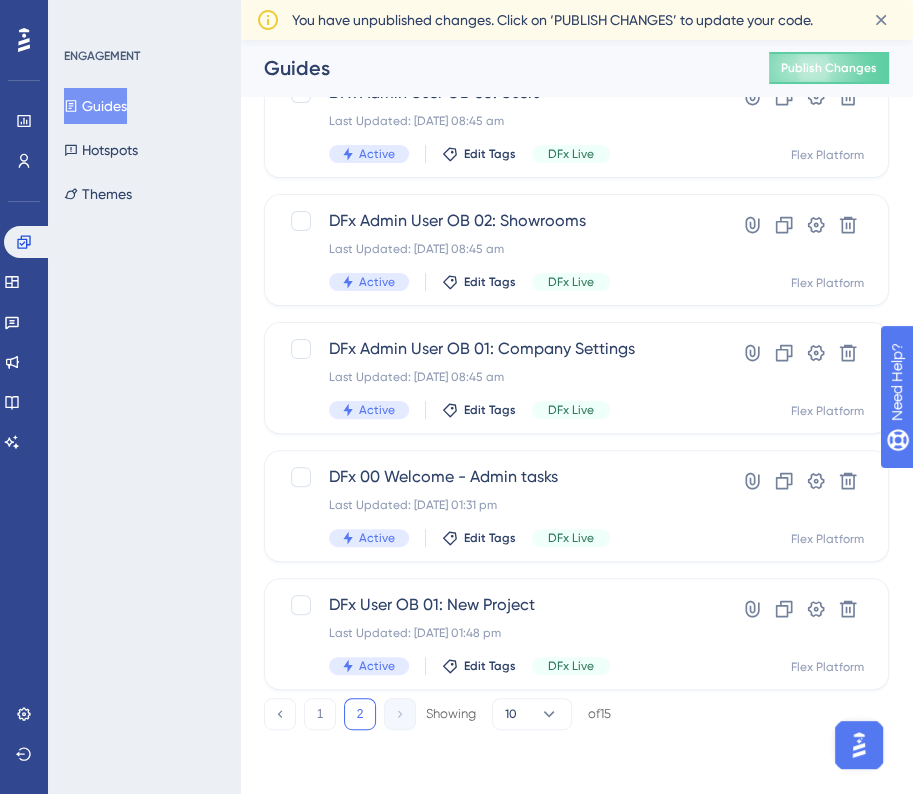 scroll, scrollTop: 166, scrollLeft: 0, axis: vertical 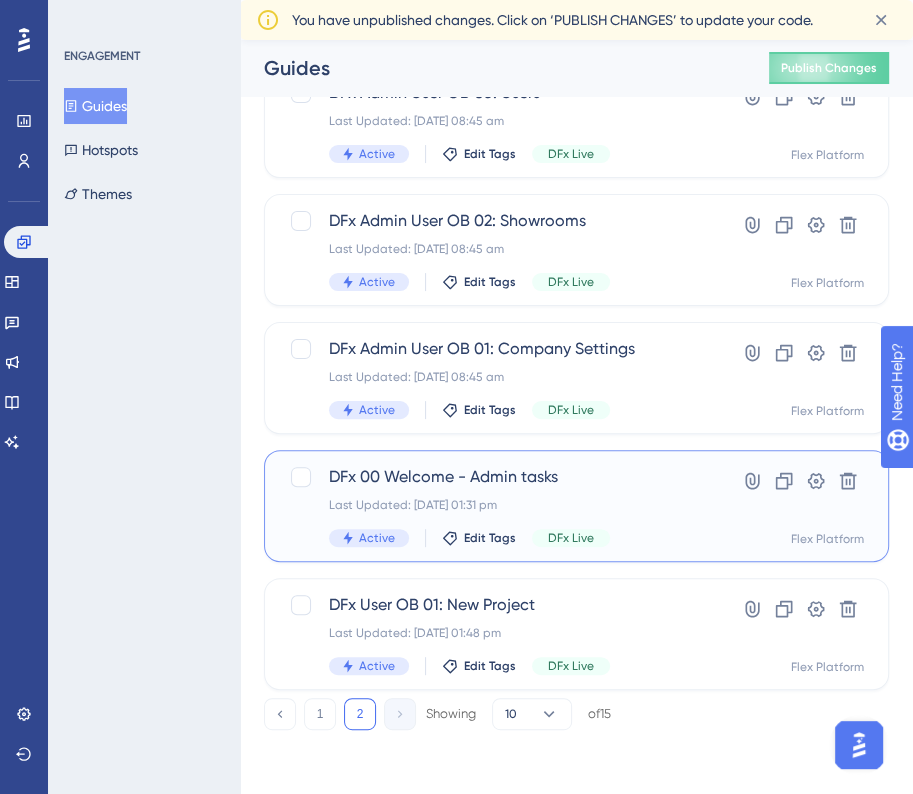 click on "Last Updated: [DATE] 01:31 pm" at bounding box center [496, 505] 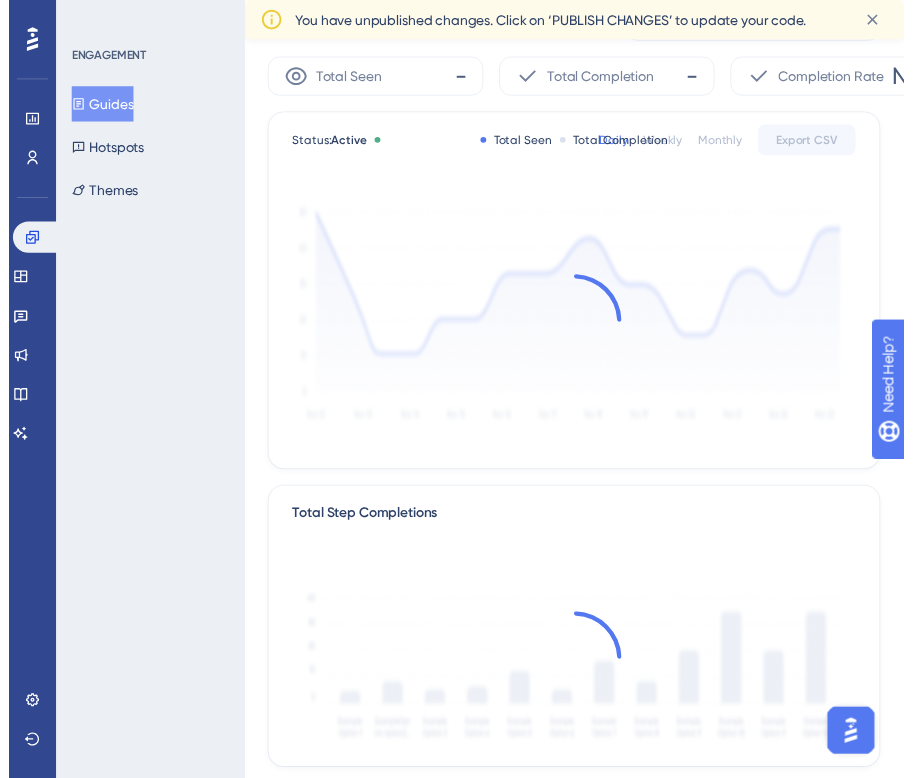 scroll, scrollTop: 0, scrollLeft: 0, axis: both 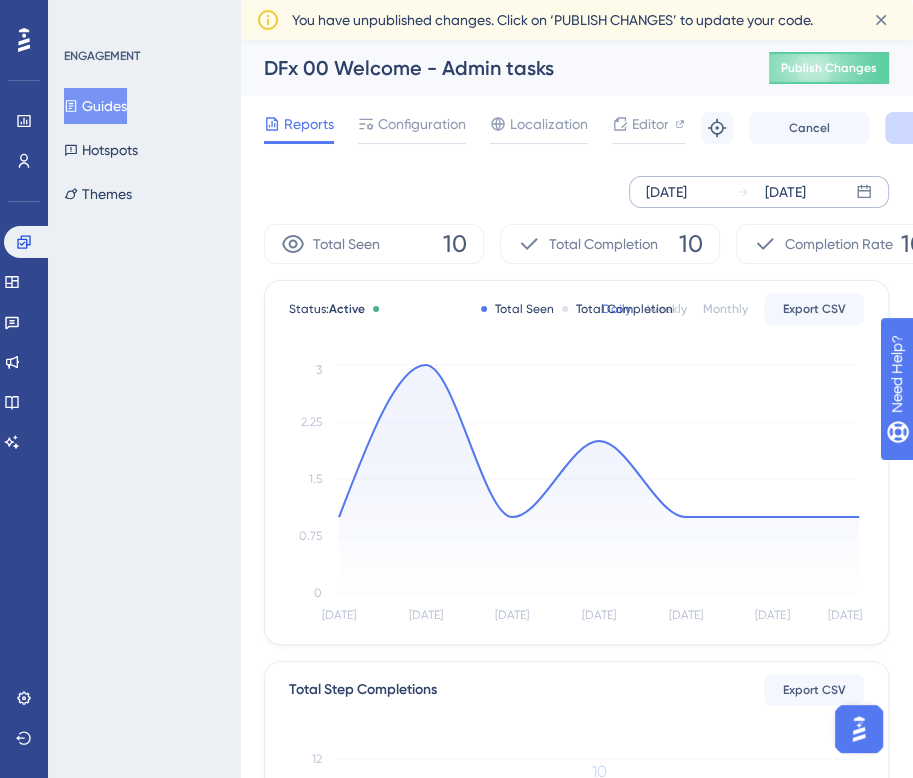 click on "[DATE]" at bounding box center (666, 192) 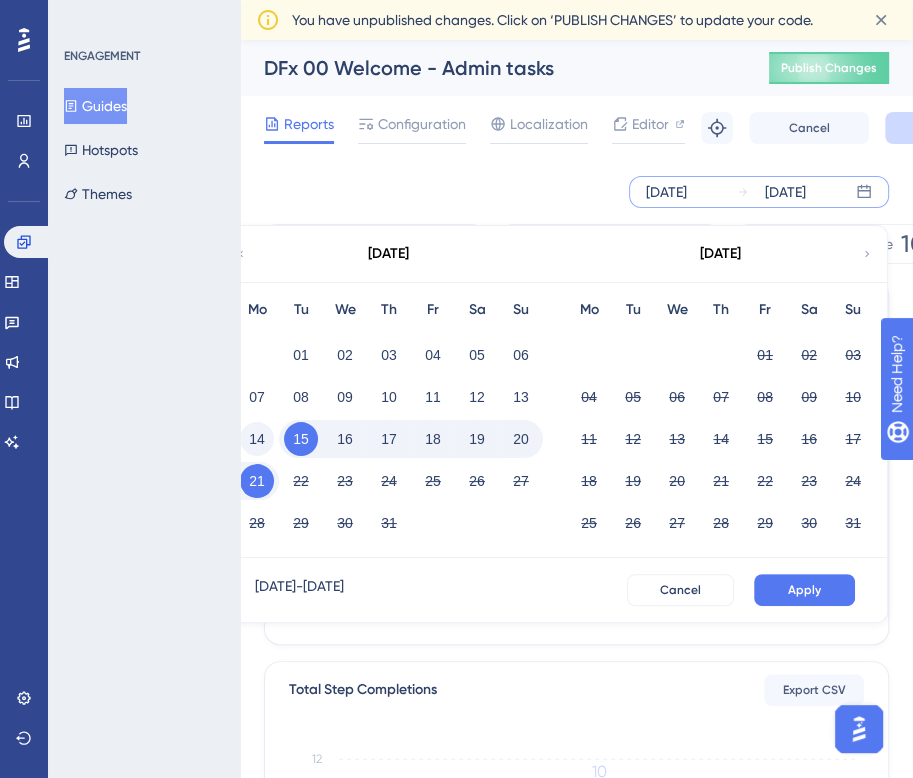 click on "14" at bounding box center [257, 439] 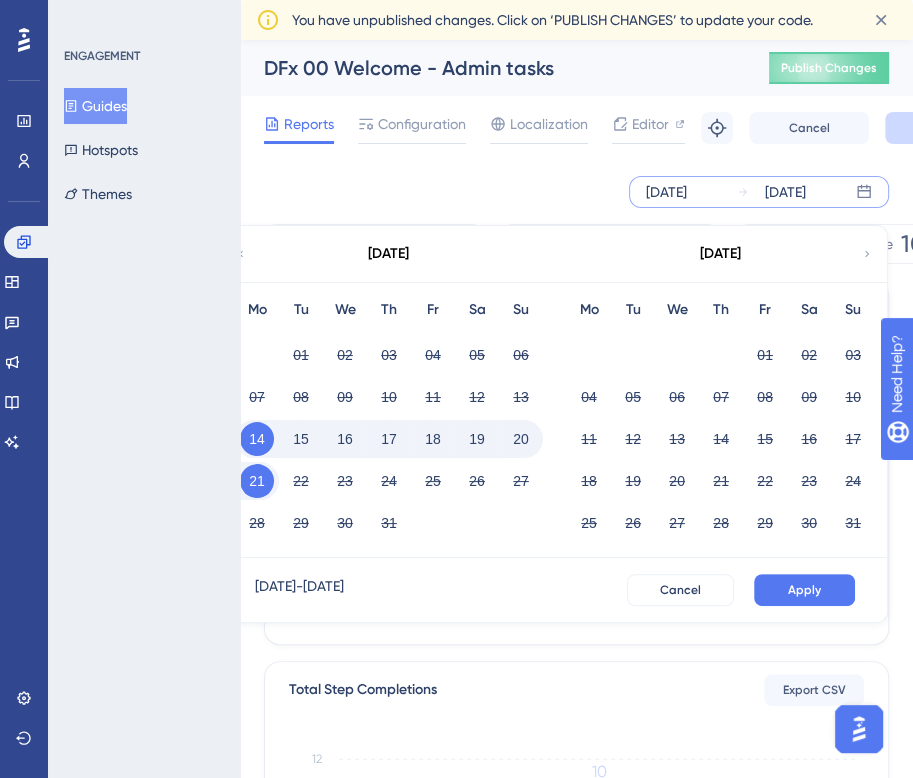 click on "20" at bounding box center (521, 439) 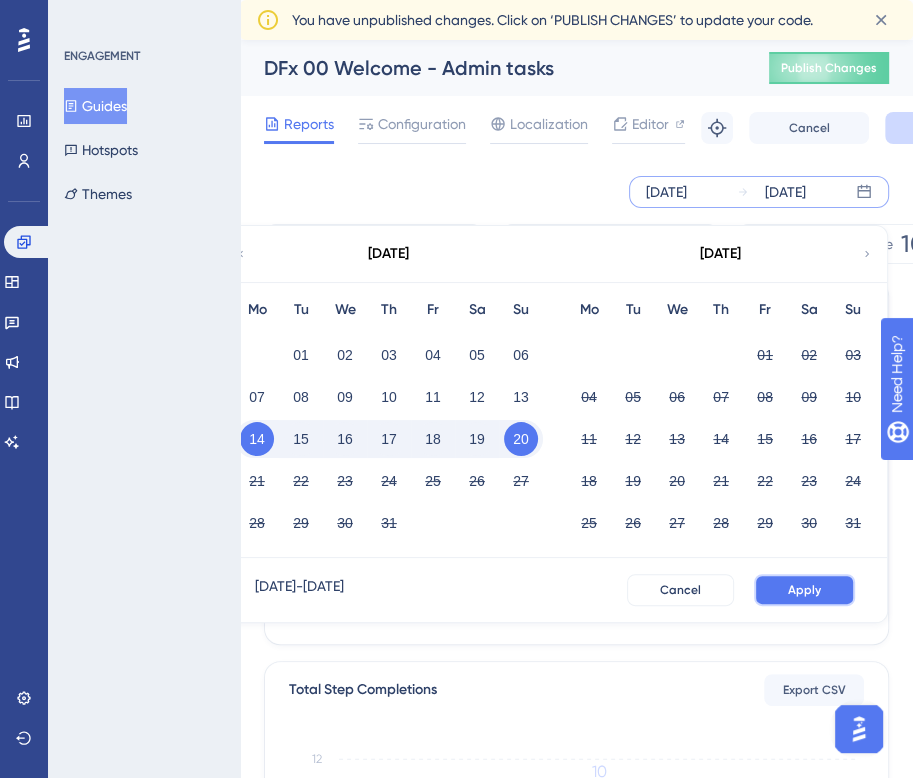 click on "Apply" at bounding box center (804, 590) 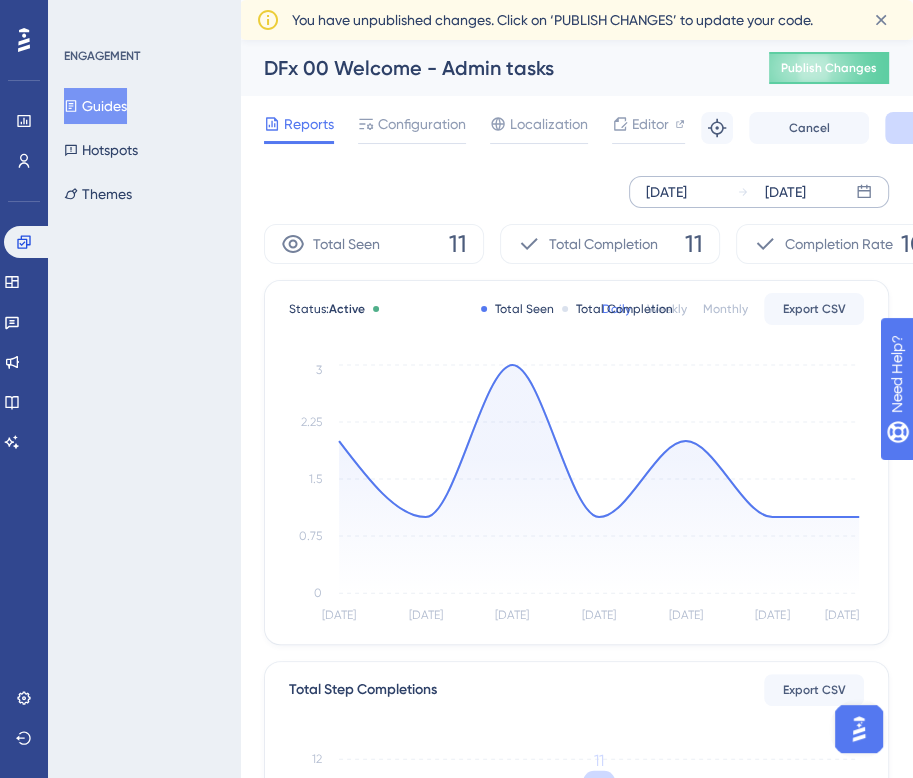 drag, startPoint x: 116, startPoint y: 118, endPoint x: 223, endPoint y: 155, distance: 113.216606 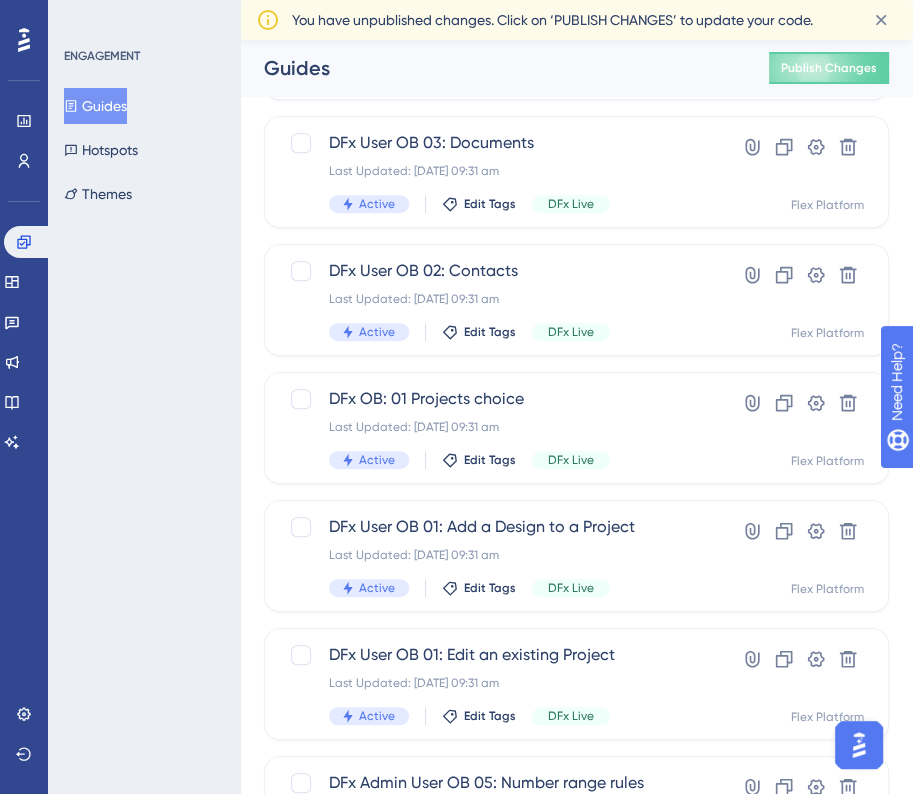 scroll, scrollTop: 806, scrollLeft: 0, axis: vertical 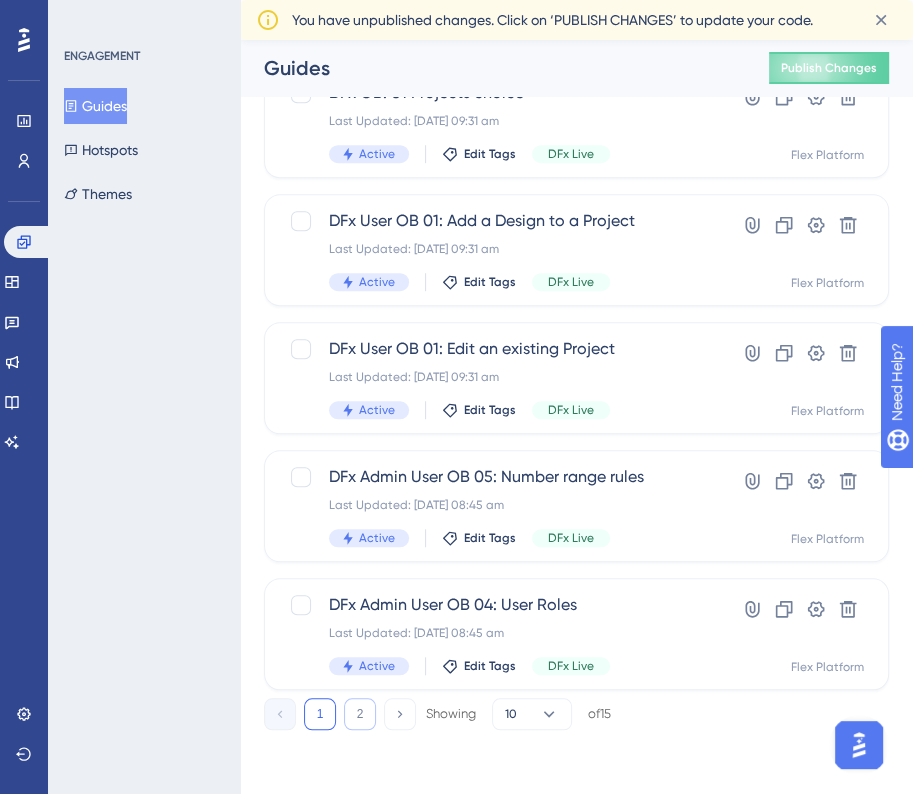 click on "2" at bounding box center (360, 714) 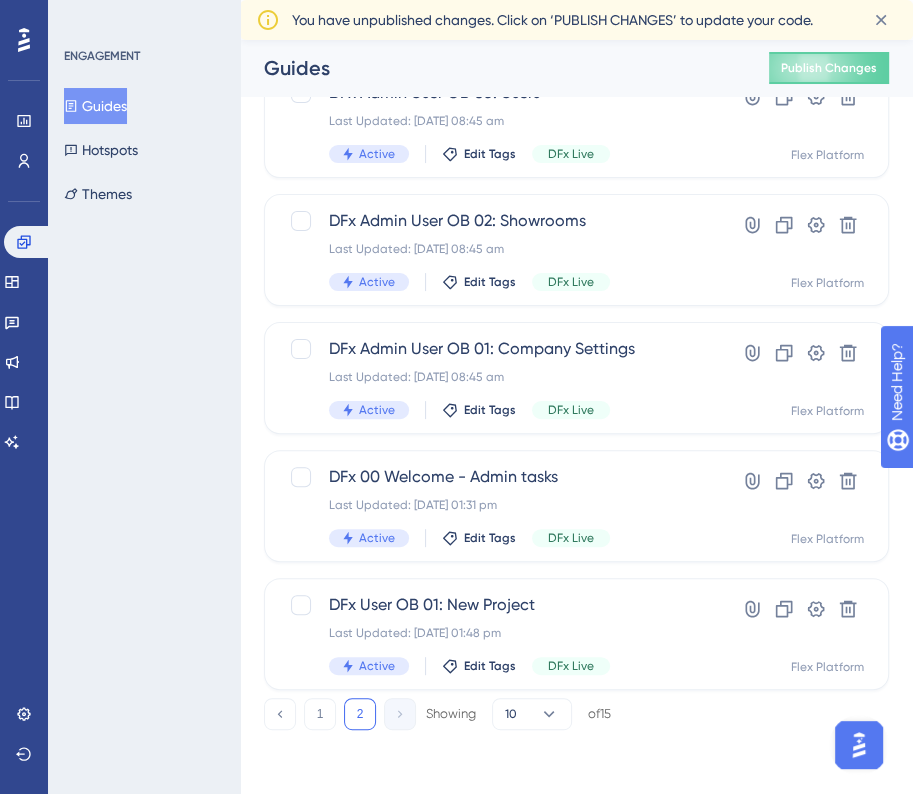 scroll, scrollTop: 166, scrollLeft: 0, axis: vertical 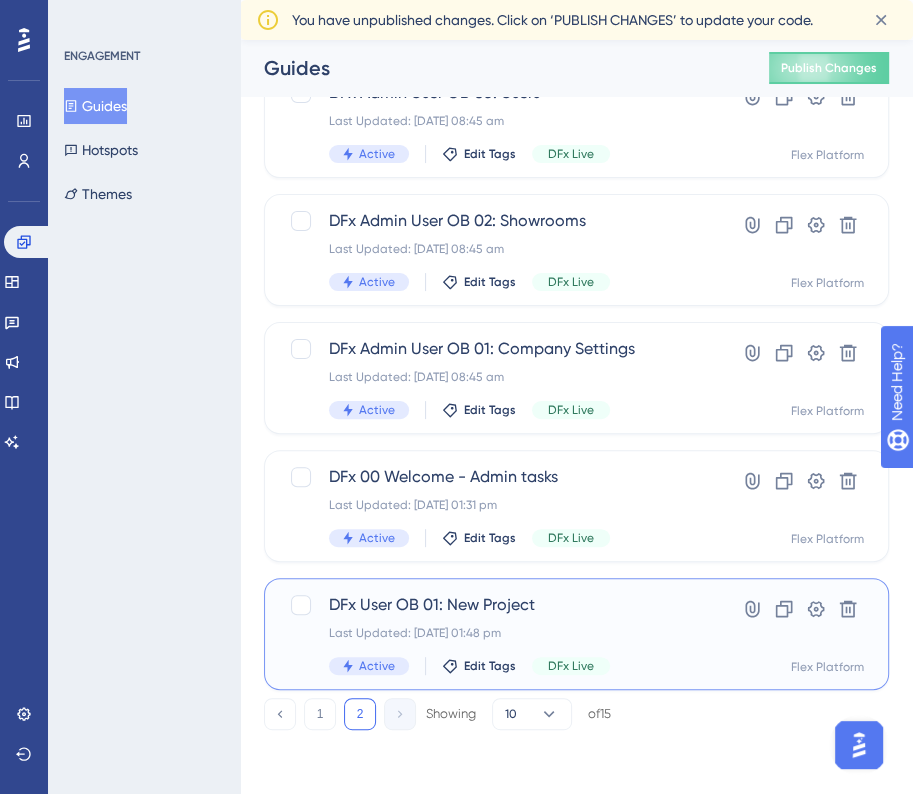 click on "Last Updated: [DATE] 01:48 pm" at bounding box center [496, 633] 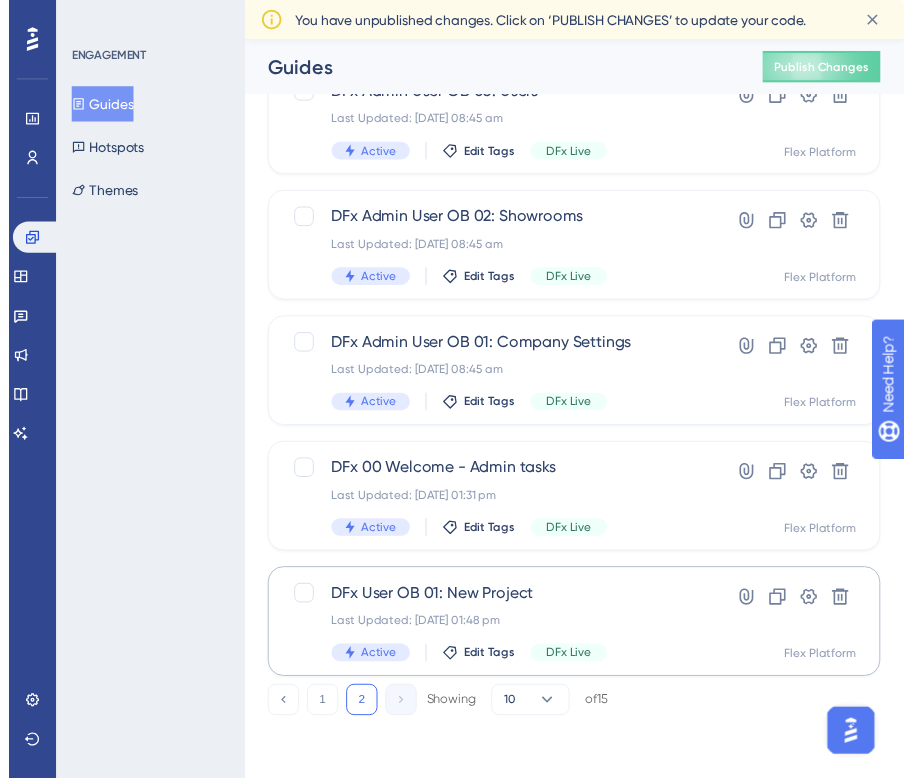 scroll, scrollTop: 0, scrollLeft: 0, axis: both 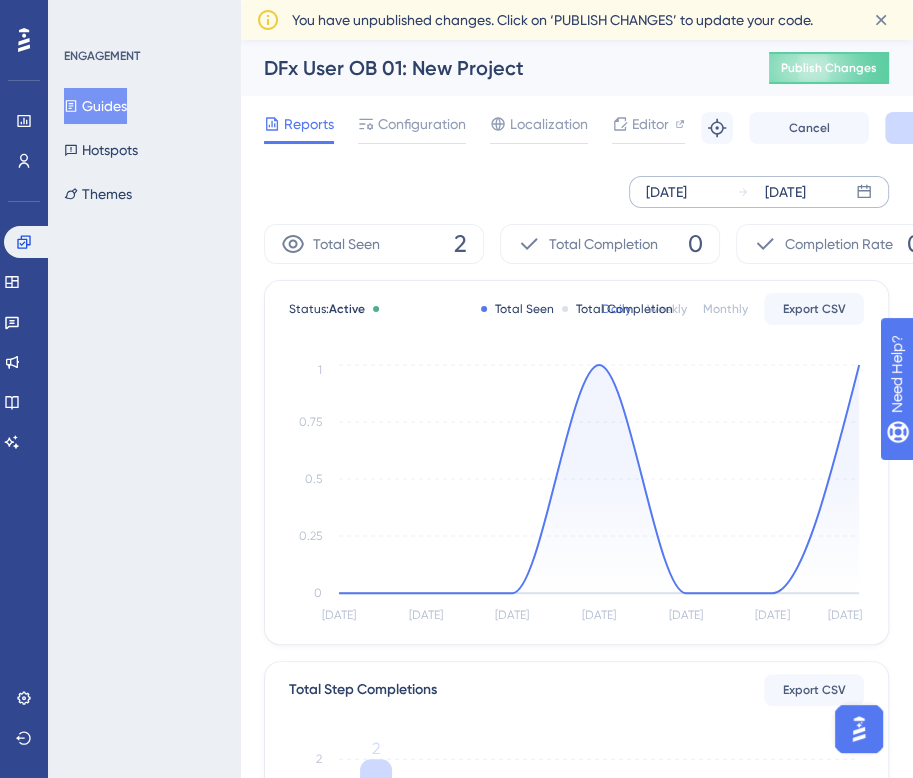 click on "[DATE]" at bounding box center [666, 192] 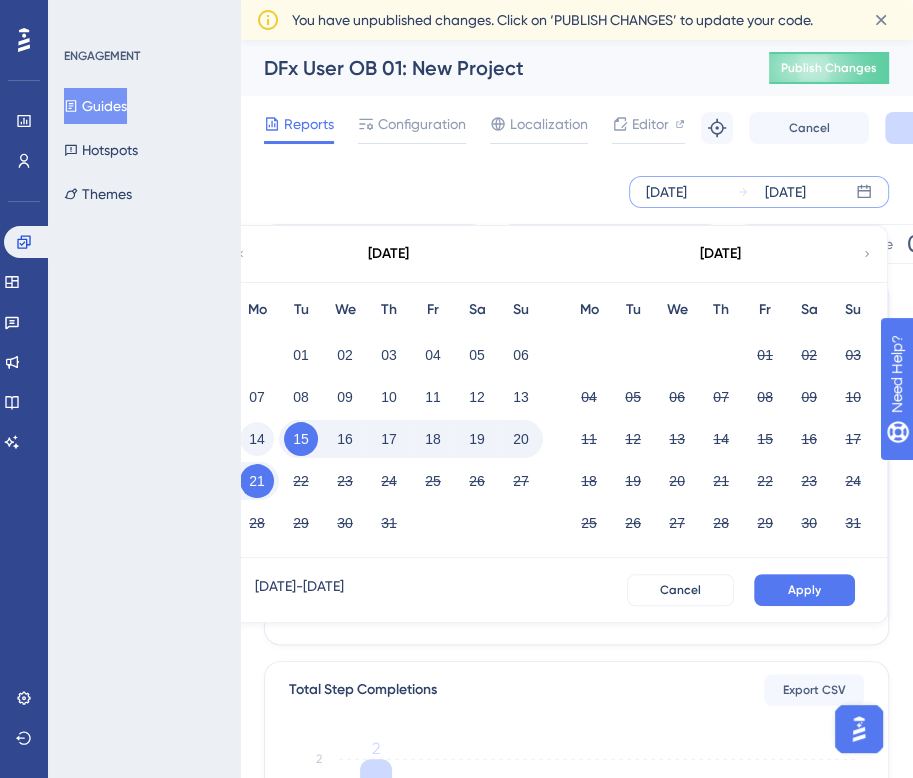 click on "14" at bounding box center (257, 439) 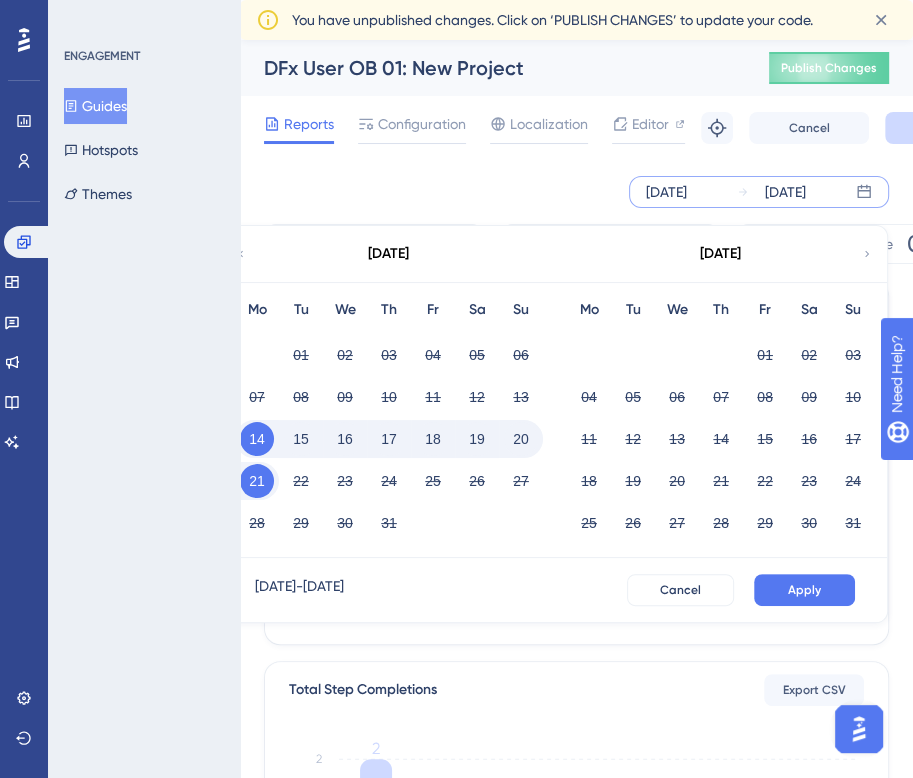 click on "20" at bounding box center (521, 439) 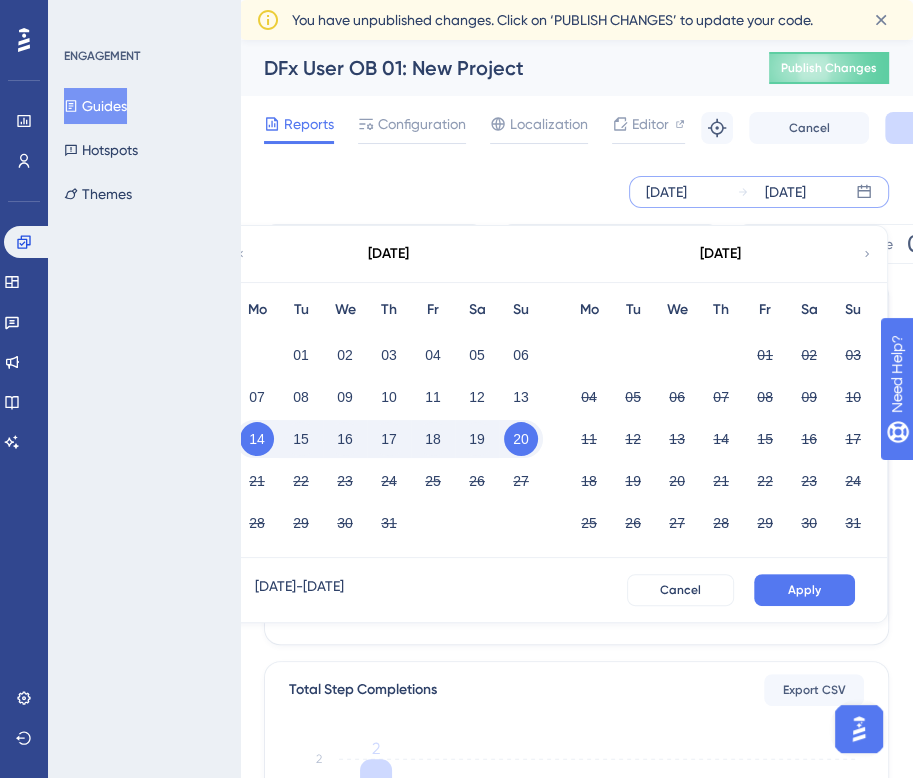 click on "Apply" at bounding box center [804, 590] 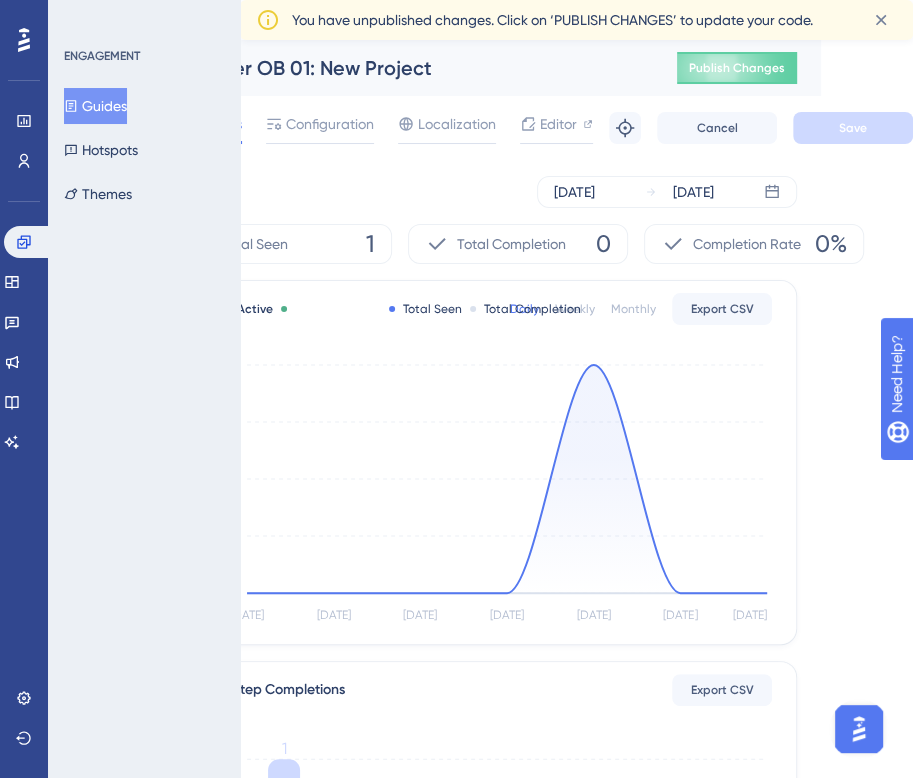 scroll, scrollTop: 0, scrollLeft: 0, axis: both 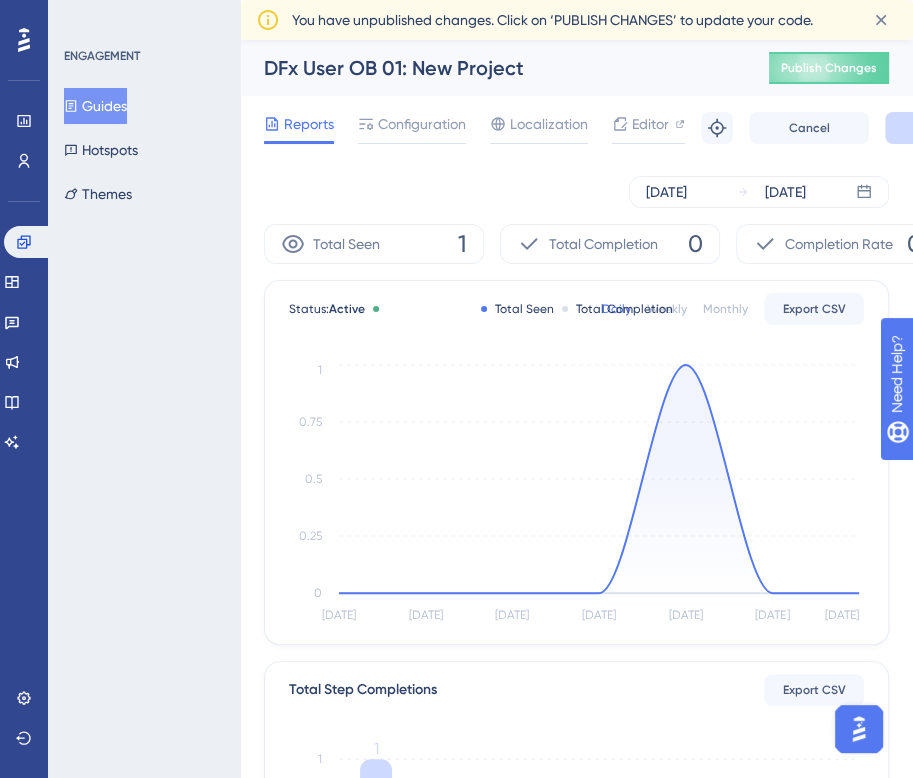 click on "Guides" at bounding box center (95, 106) 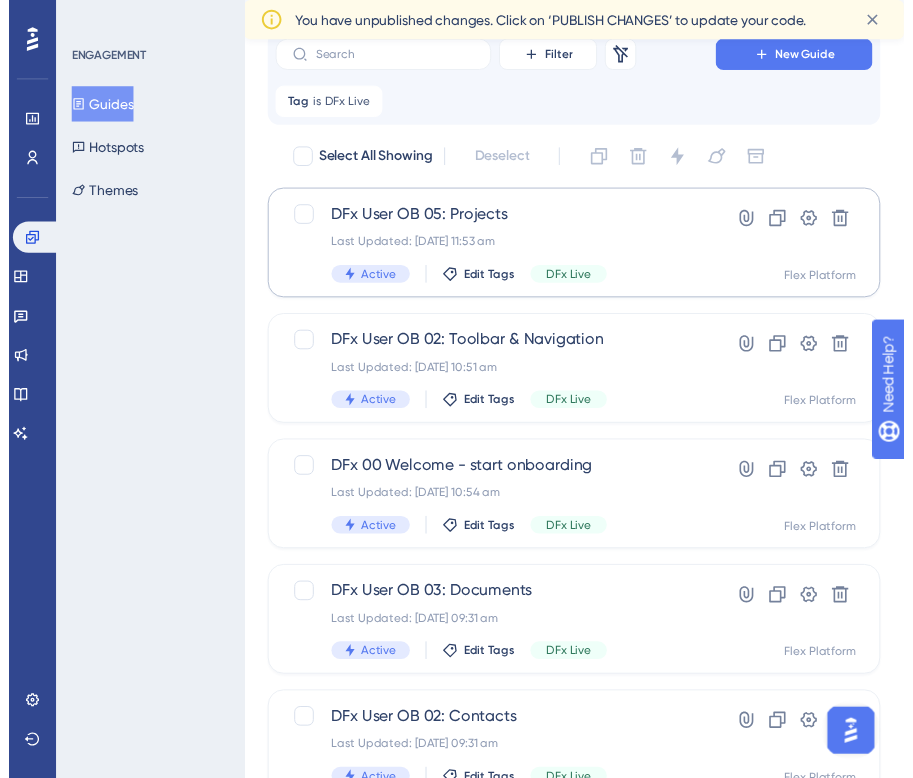 scroll, scrollTop: 0, scrollLeft: 0, axis: both 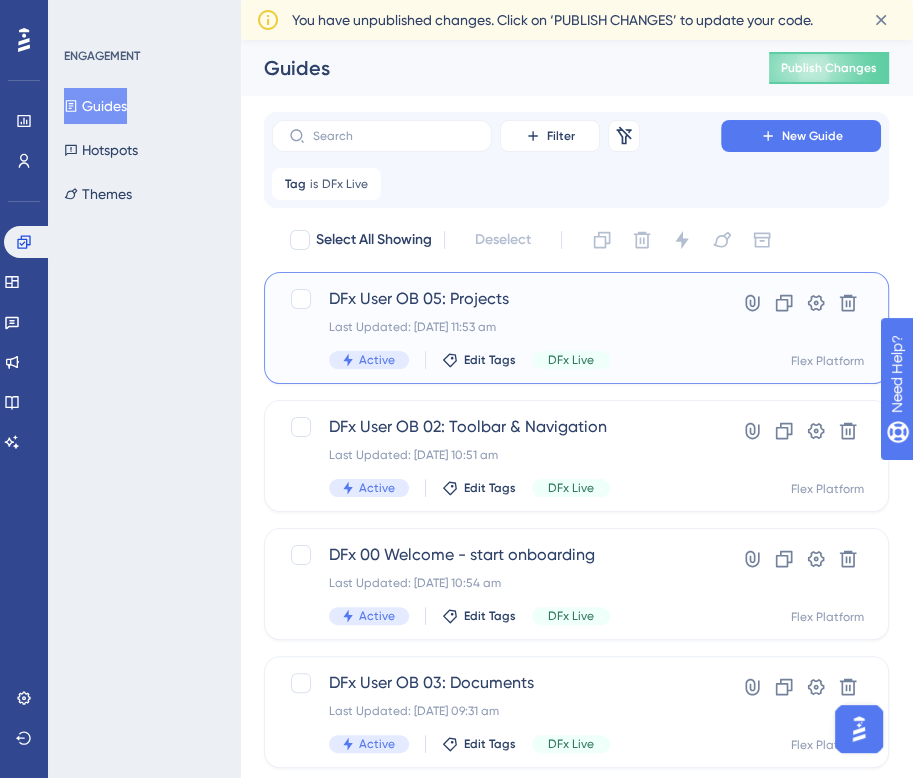 click on "DFx User OB  05: Projects Last Updated: [DATE] 11:53 am Active Edit Tags DFx Live" at bounding box center (496, 328) 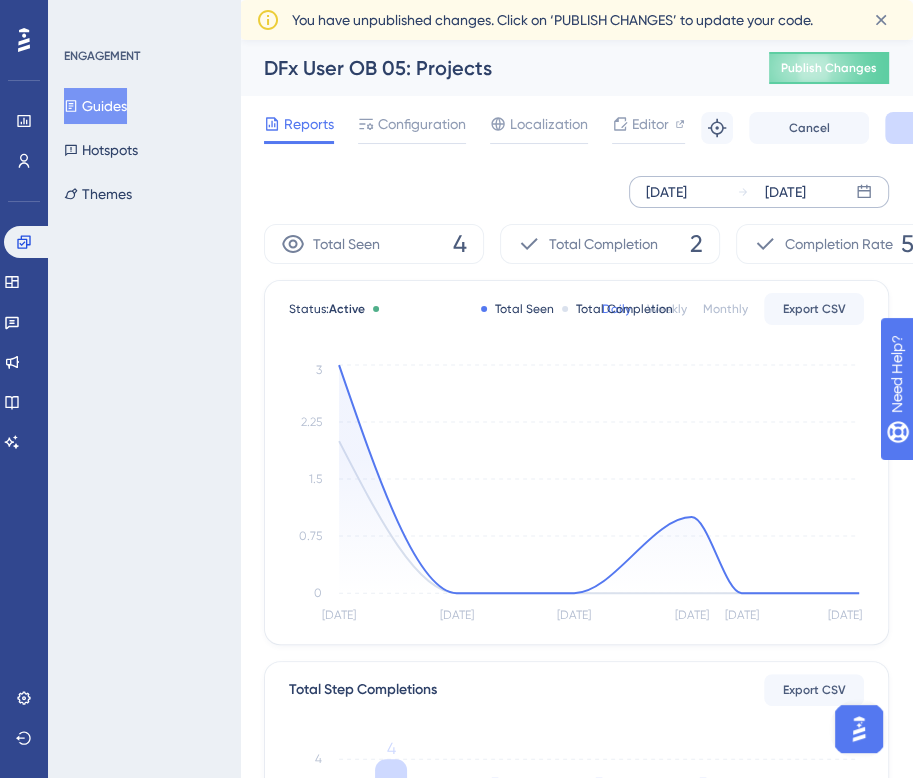 click on "[DATE] [DATE]" at bounding box center [759, 192] 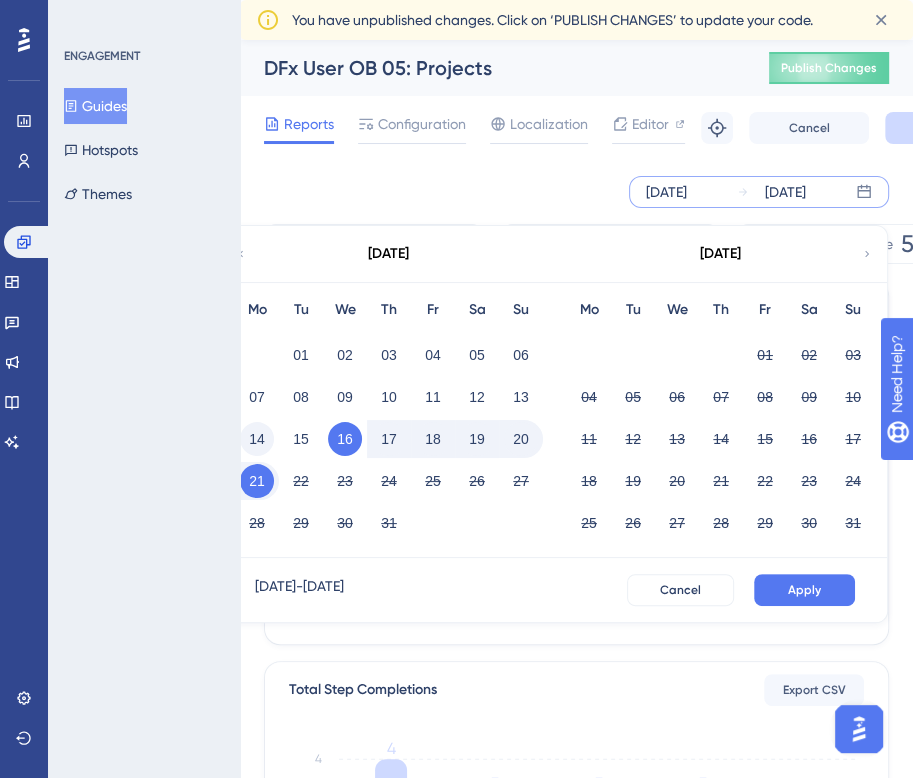 click on "14" at bounding box center (257, 439) 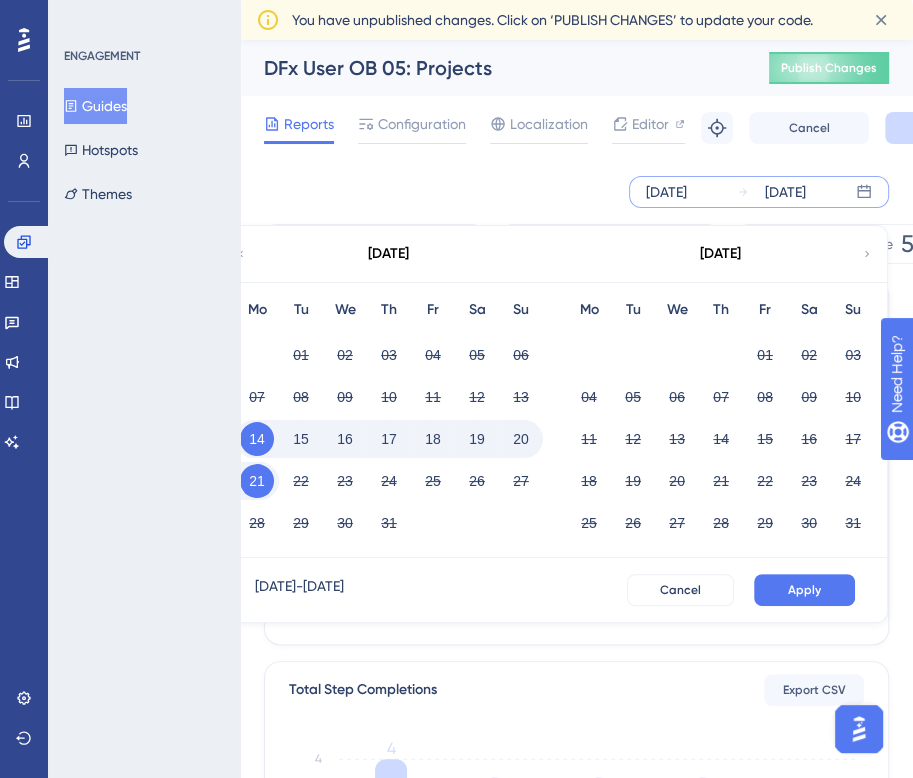 click on "20" at bounding box center [521, 439] 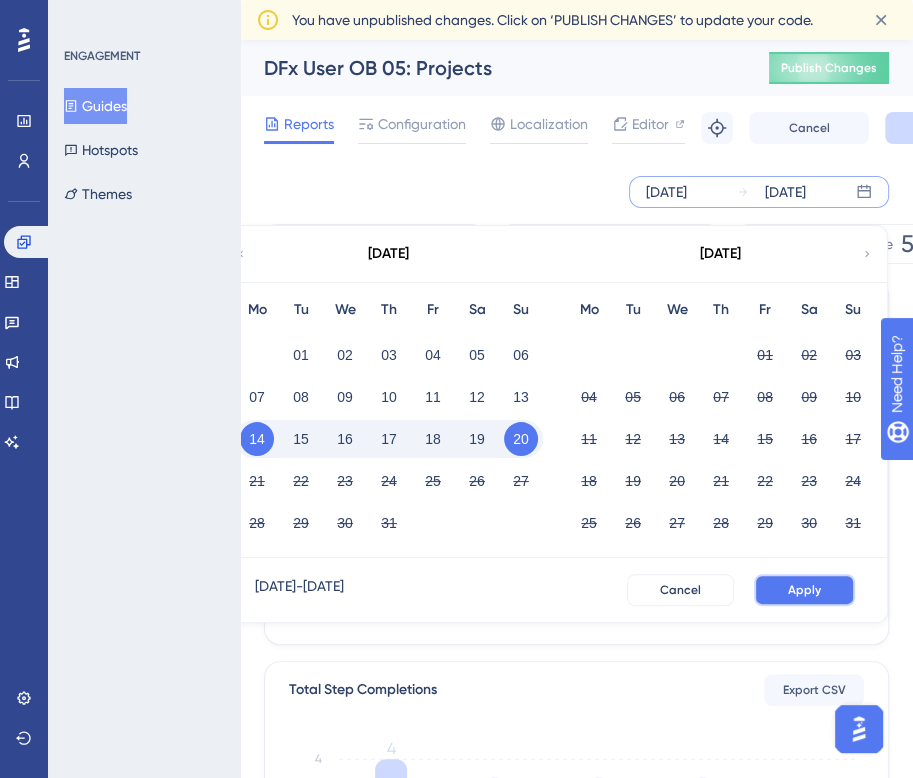 click on "Apply" at bounding box center (804, 590) 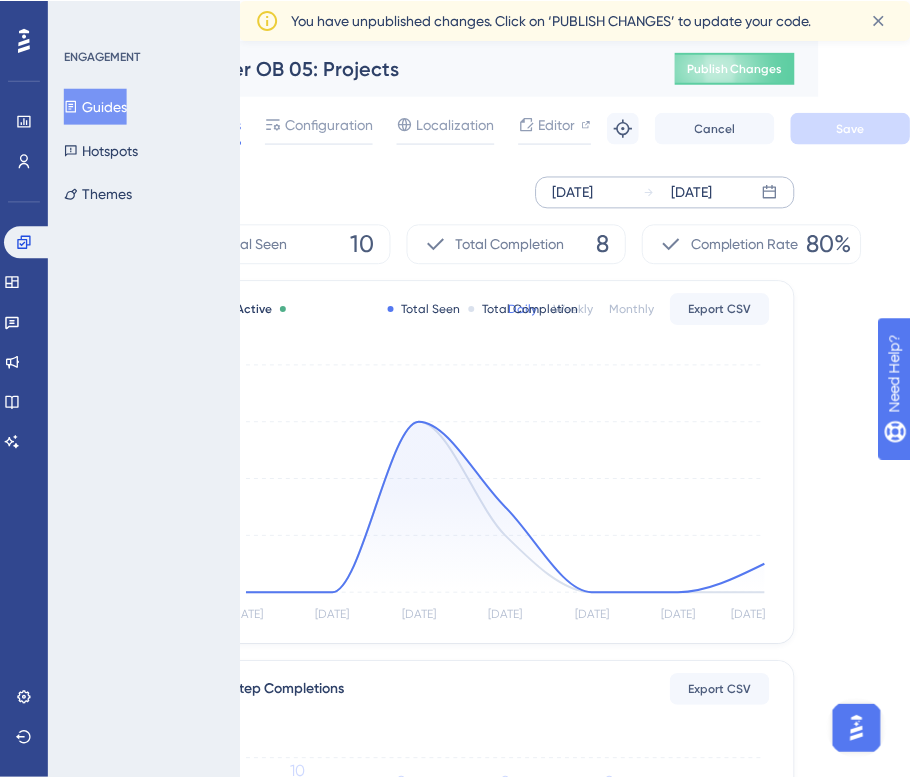scroll, scrollTop: 0, scrollLeft: 0, axis: both 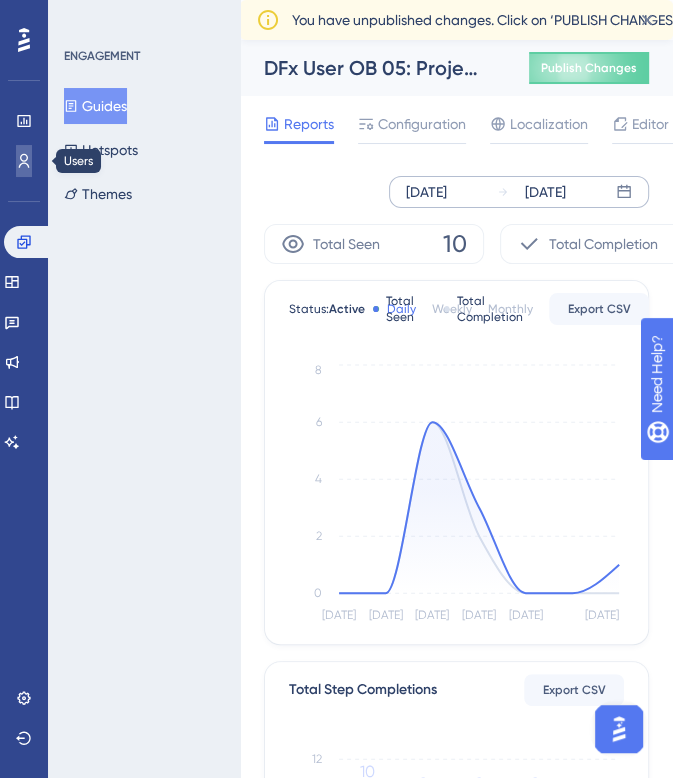 click 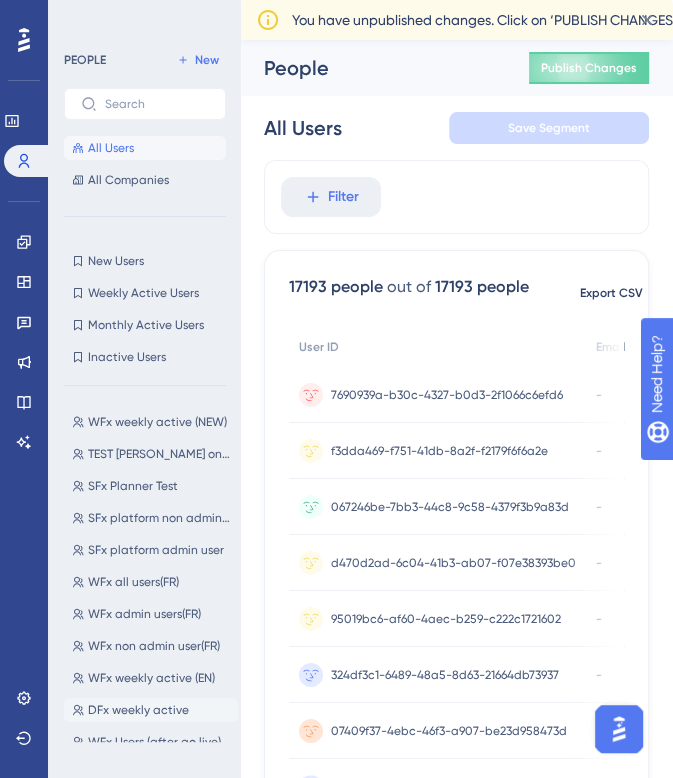 click on "DFx weekly active" at bounding box center [138, 710] 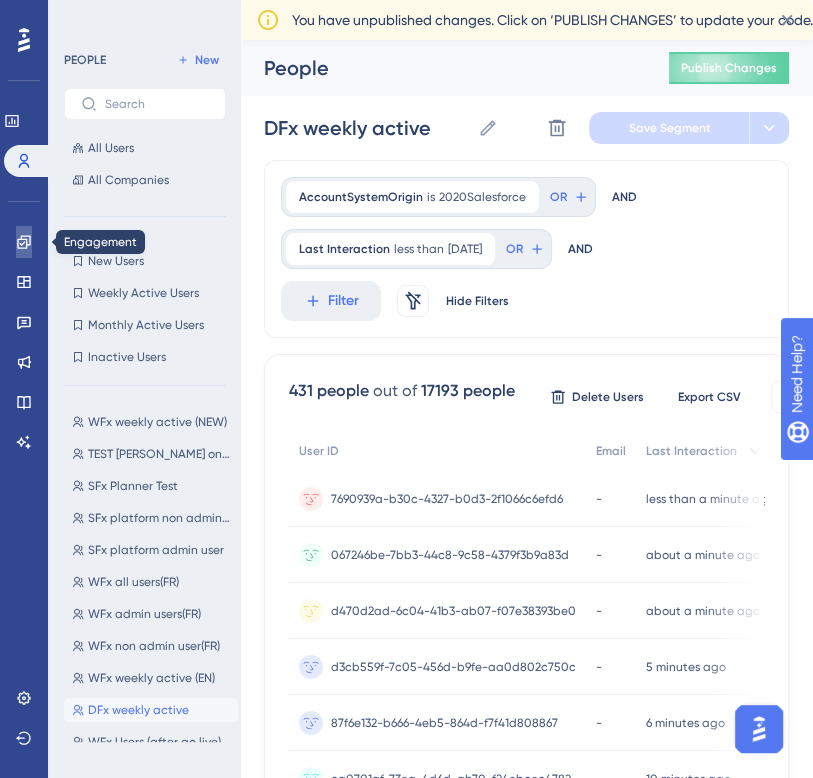 click 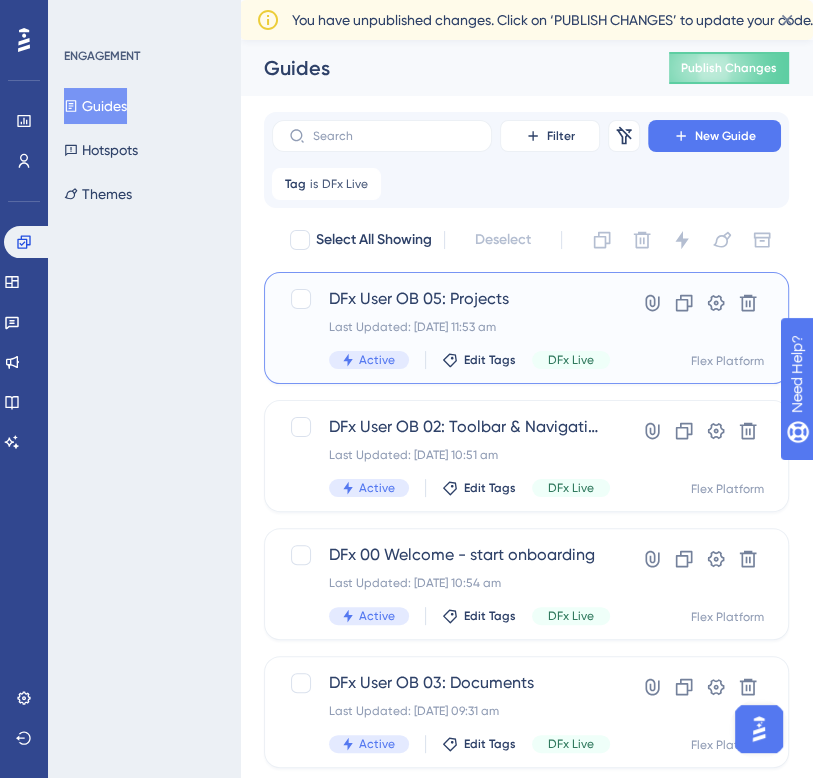 click on "DFx User OB  05: Projects" at bounding box center [466, 299] 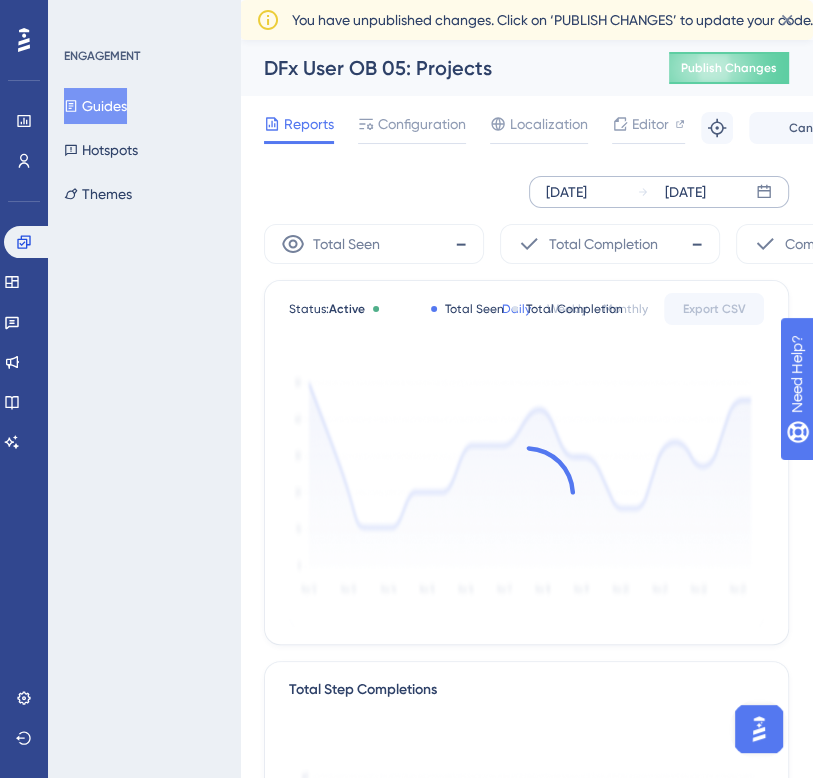 click on "[DATE]" at bounding box center [566, 192] 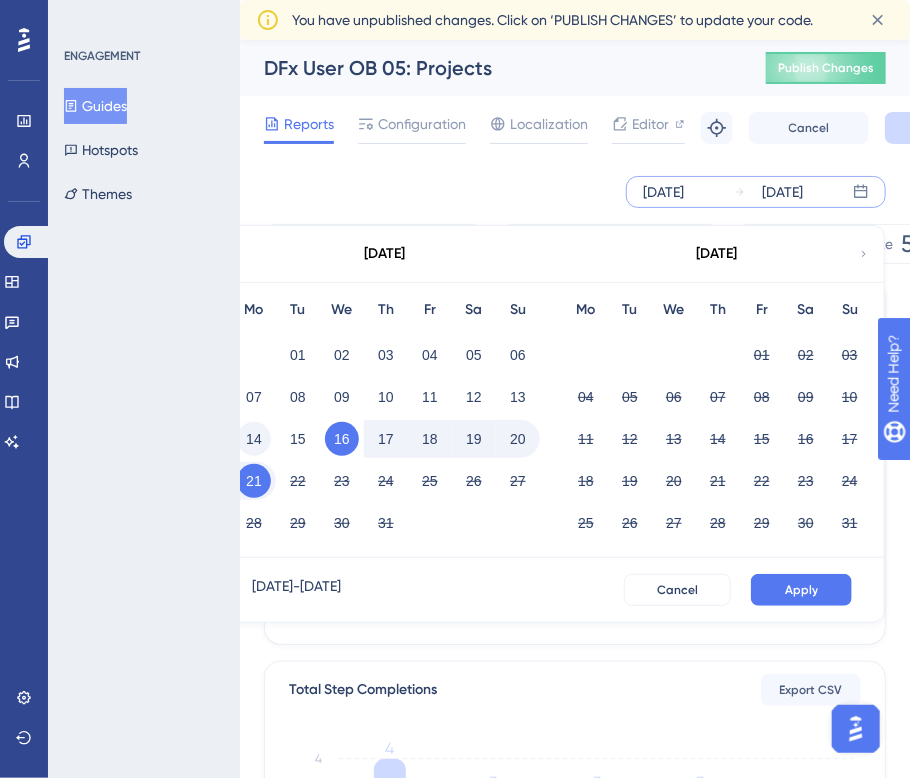 click on "14" at bounding box center (254, 439) 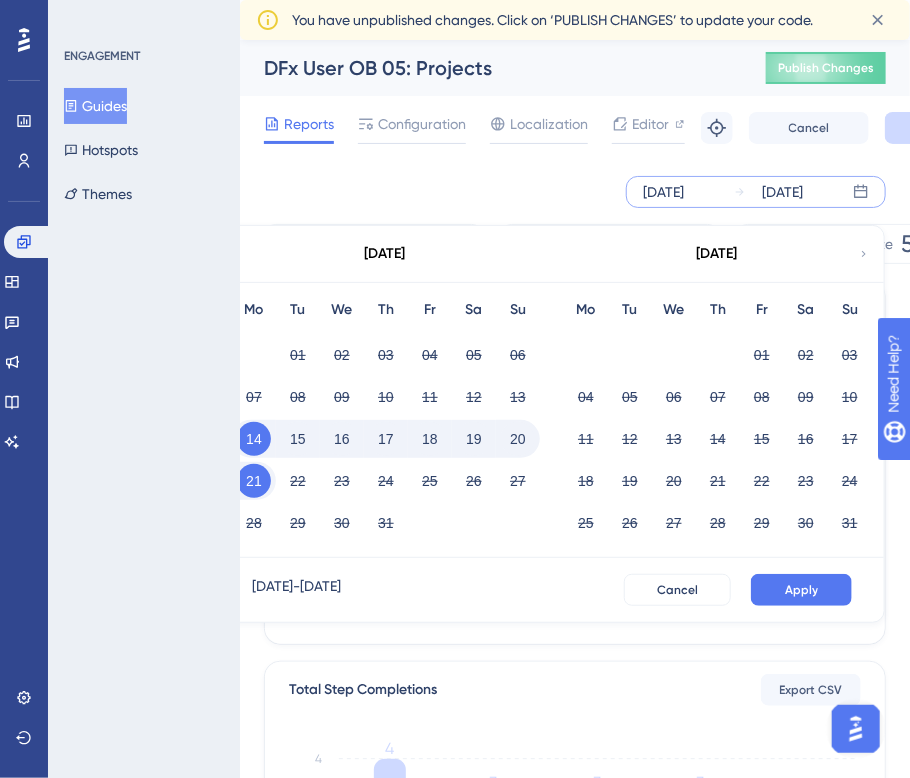 click on "20" at bounding box center [518, 439] 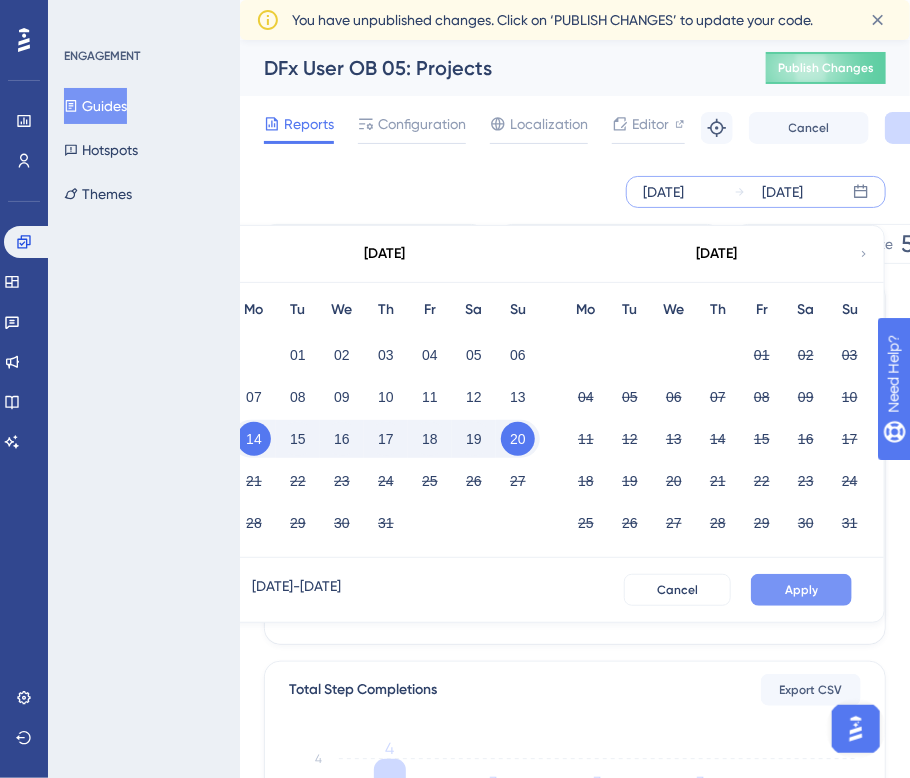 click on "Apply" at bounding box center [801, 590] 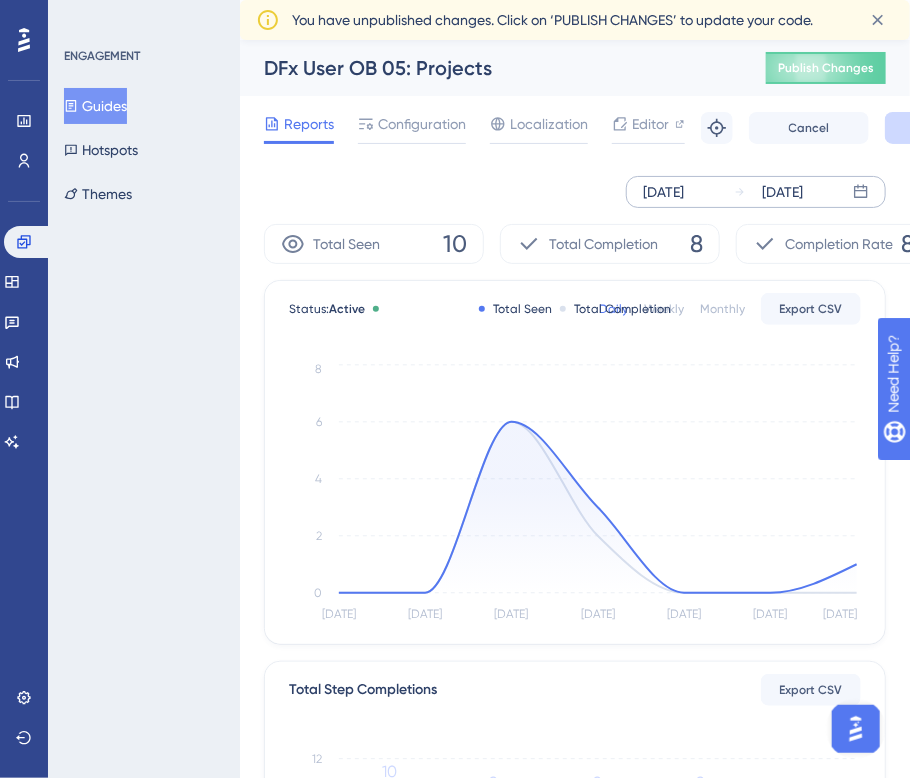 drag, startPoint x: 121, startPoint y: 112, endPoint x: 131, endPoint y: 109, distance: 10.440307 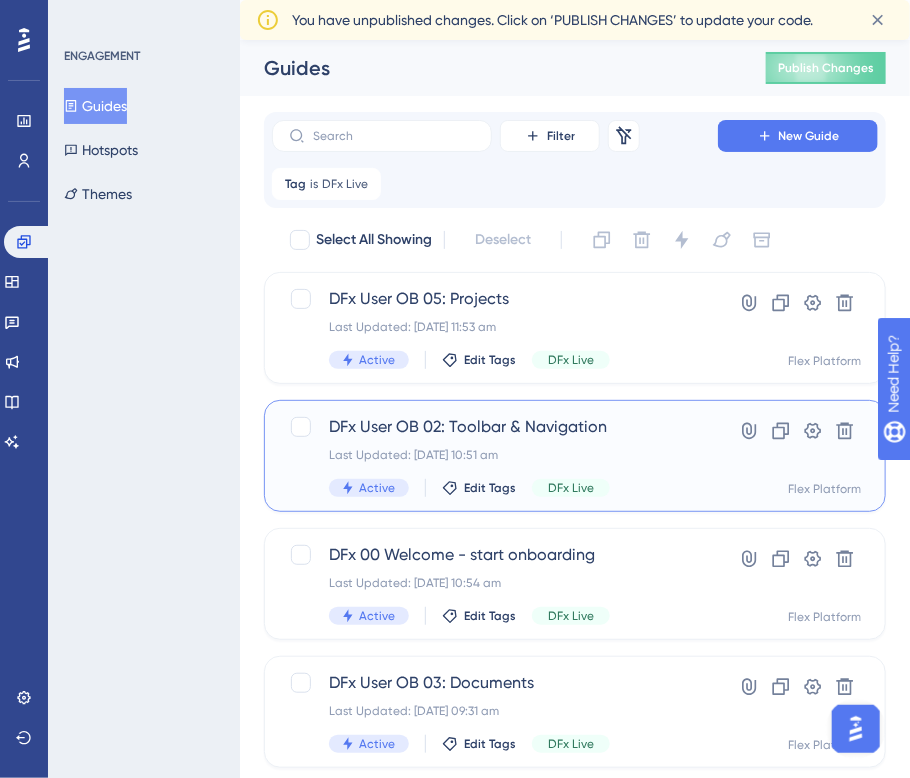click on "Last Updated: [DATE] 10:51 am" at bounding box center (495, 455) 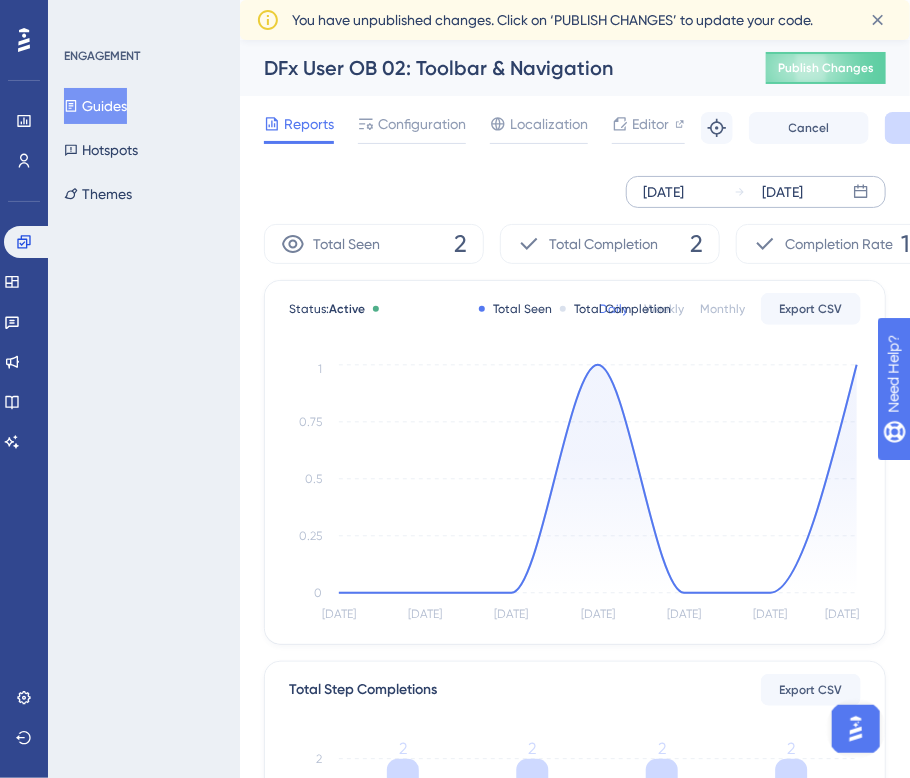 click on "[DATE] [DATE]" at bounding box center [756, 192] 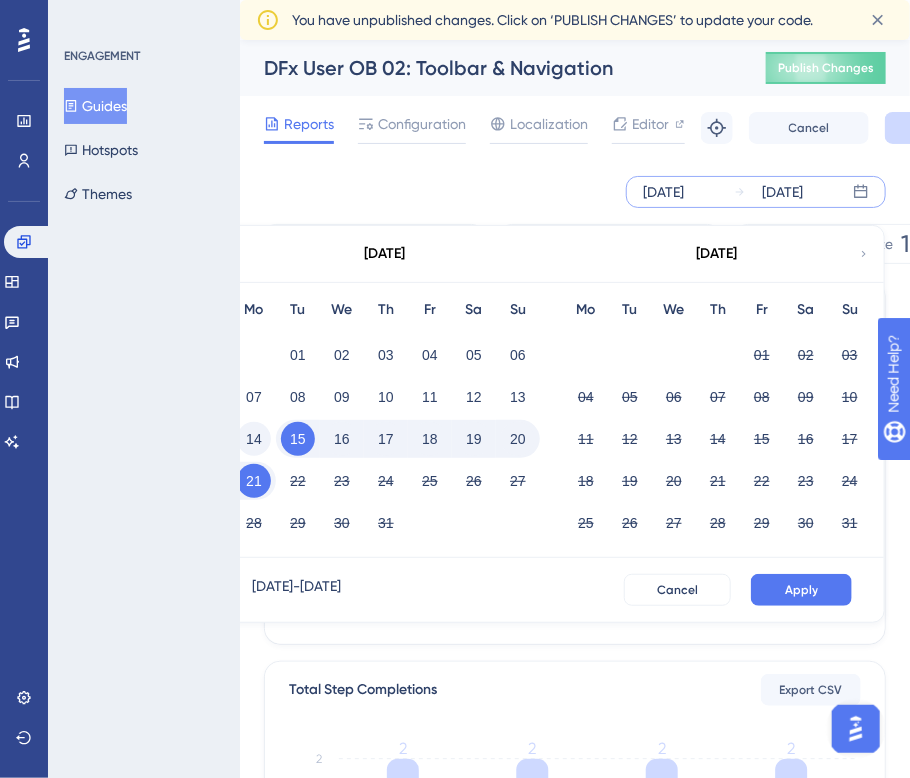 click on "14" at bounding box center [254, 439] 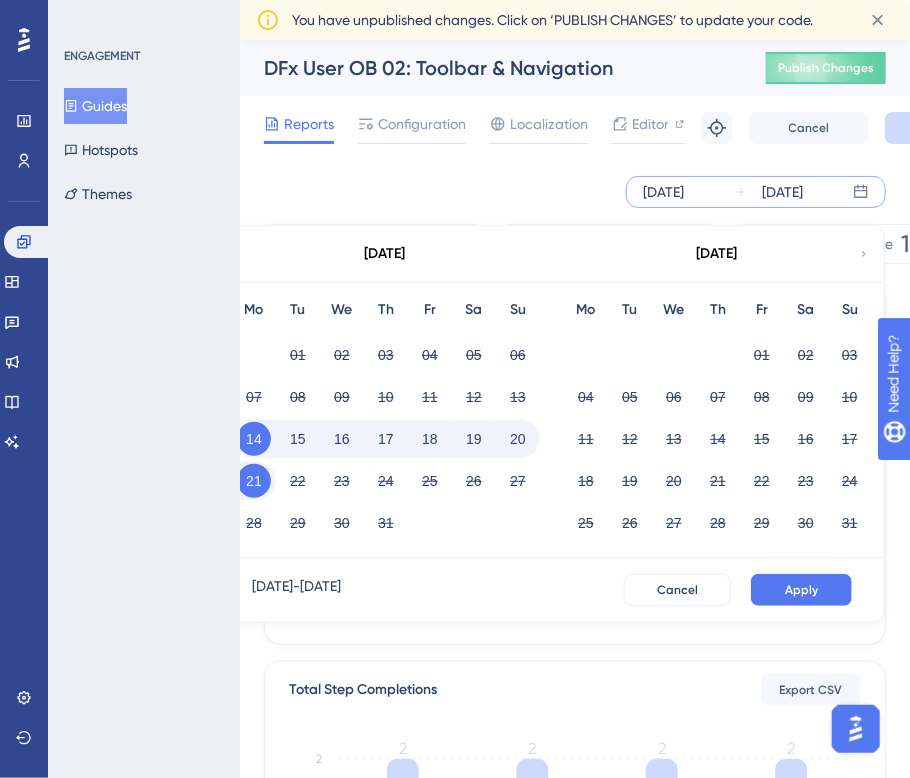 click on "20" at bounding box center (518, 439) 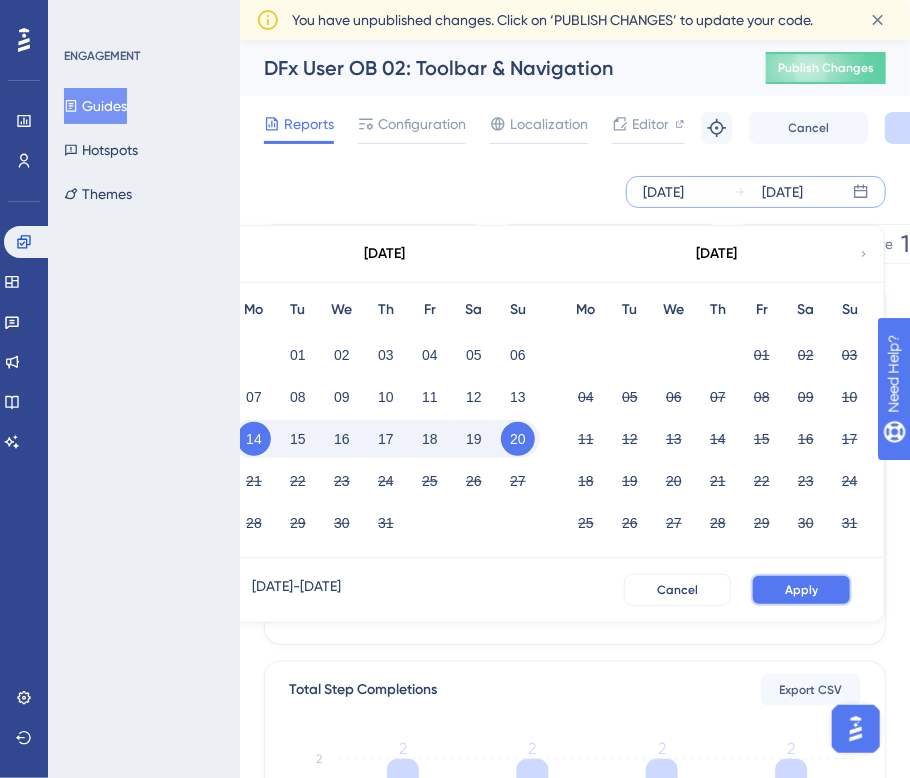 click on "Apply" at bounding box center [801, 590] 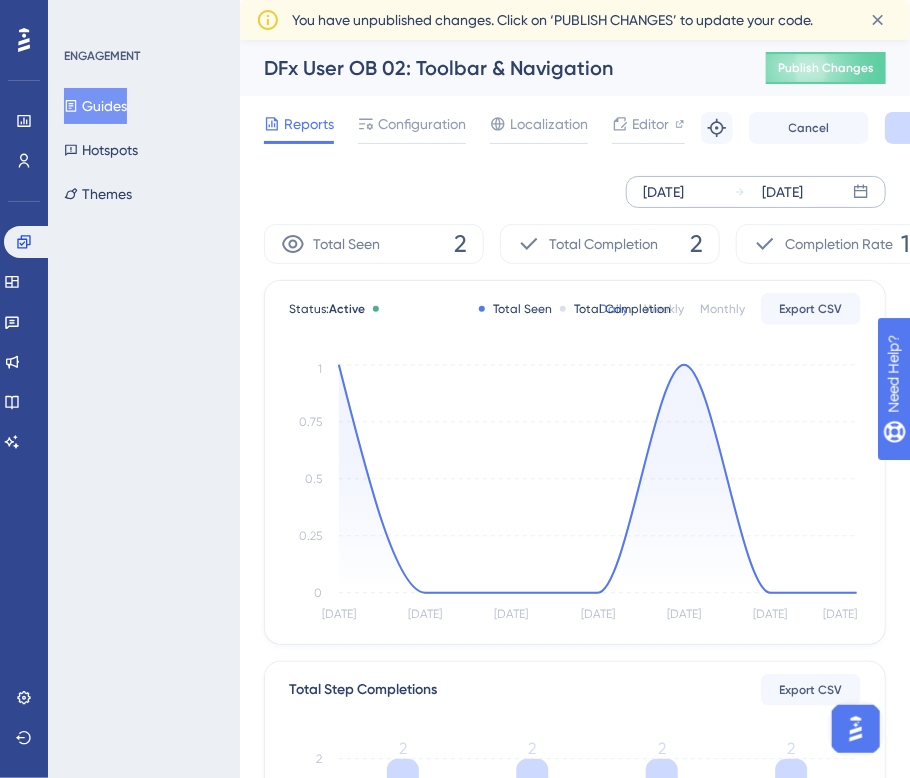 click on "Guides" at bounding box center (95, 106) 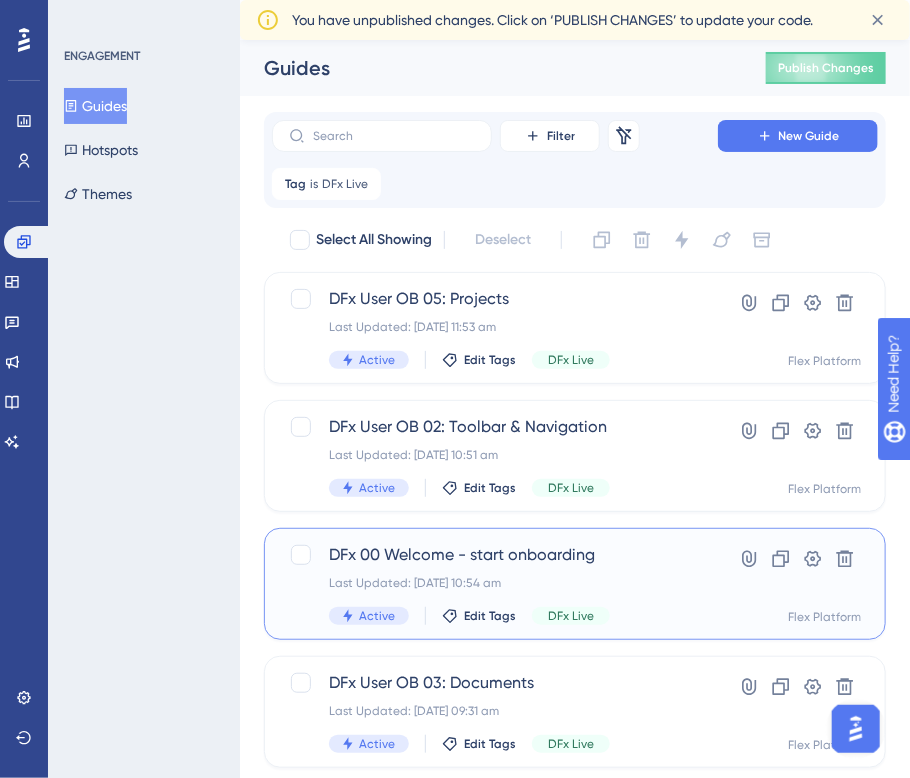 click on "DFx 00 Welcome - start onboarding Last Updated: [DATE] 10:54 am Active Edit Tags DFx Live Hyperlink Clone Settings Delete Flex Platform" at bounding box center [575, 584] 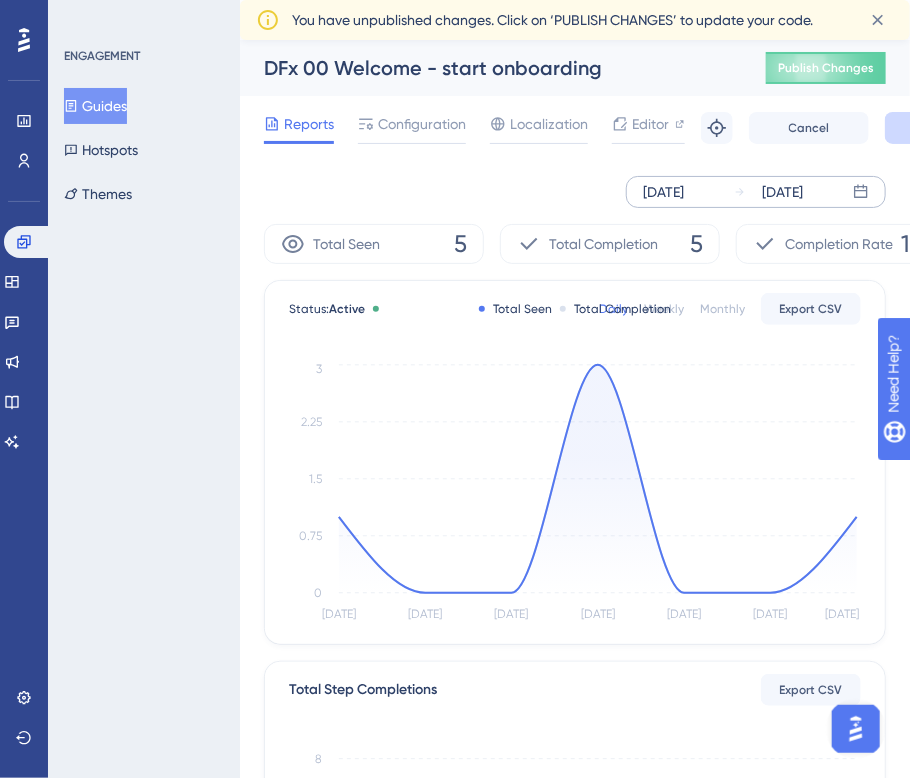 click on "[DATE] [DATE]" at bounding box center [756, 192] 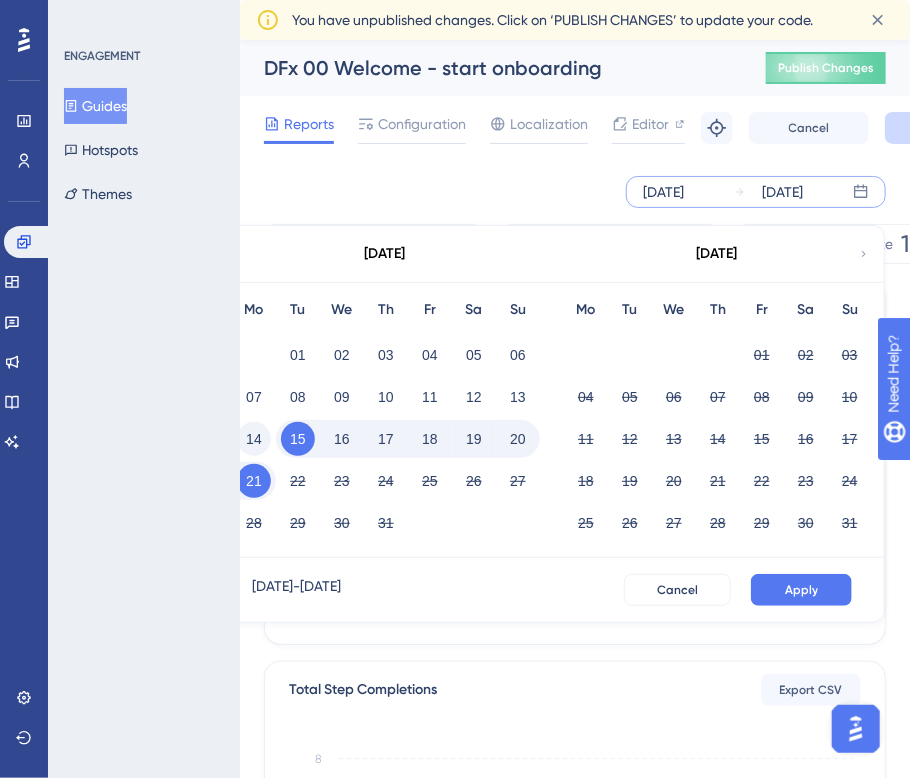 click on "14" at bounding box center (254, 439) 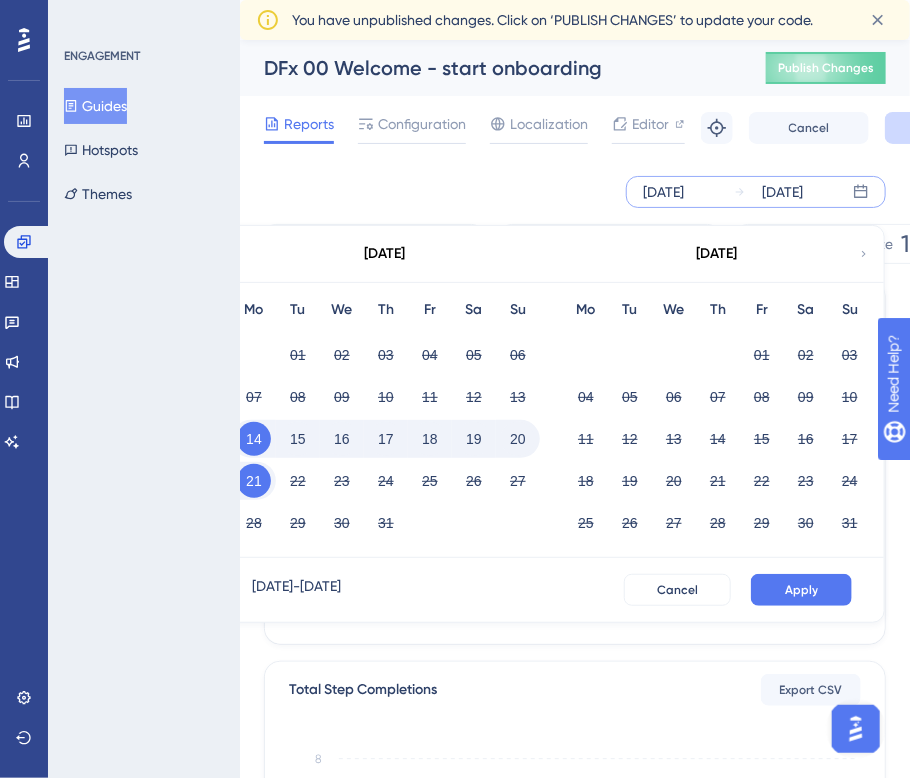 click on "20" at bounding box center (518, 439) 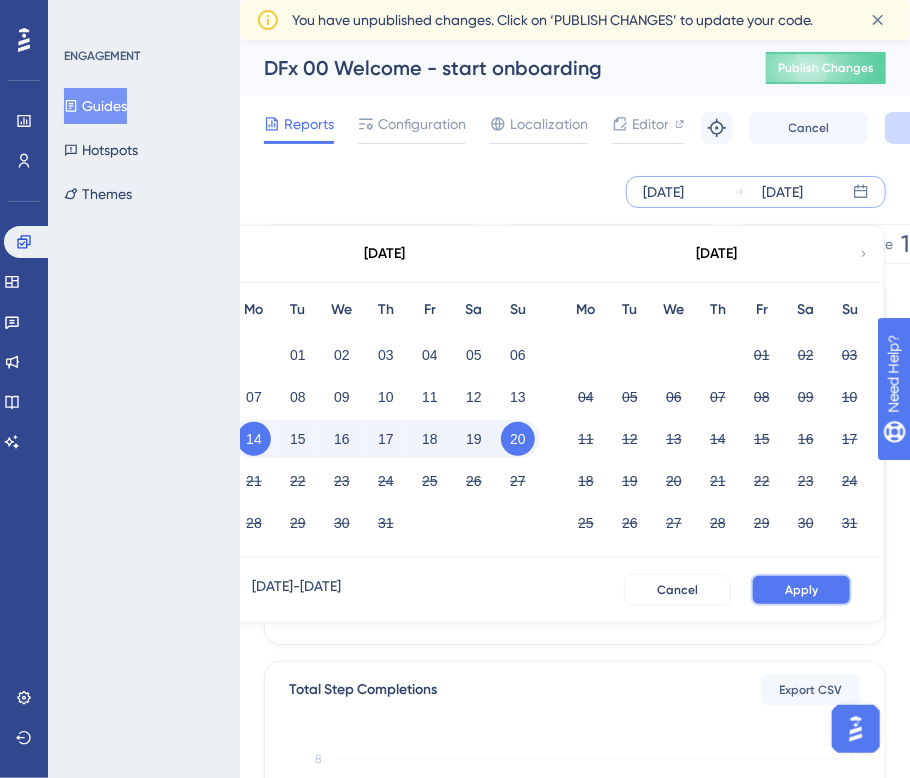 click on "Apply" at bounding box center [801, 590] 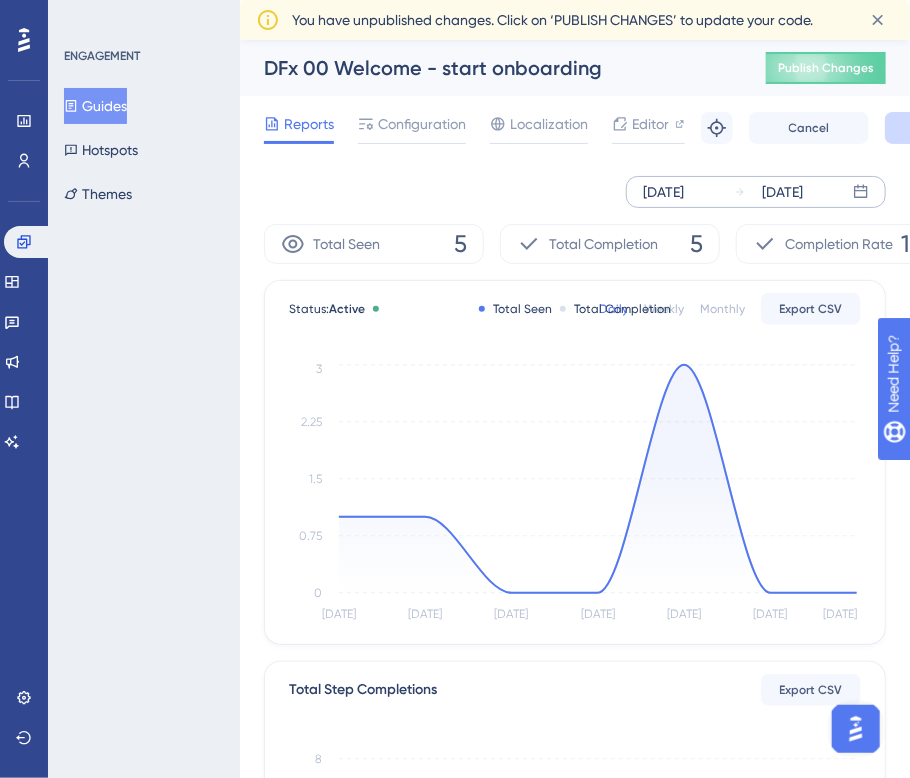 drag, startPoint x: 114, startPoint y: 102, endPoint x: 151, endPoint y: 108, distance: 37.48333 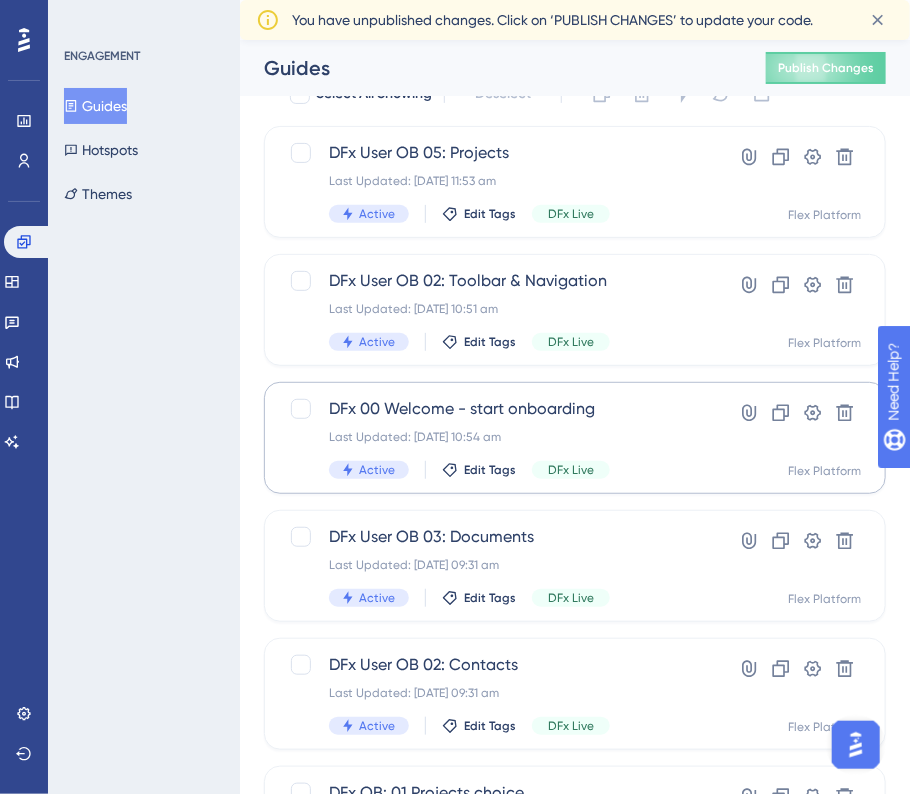 scroll, scrollTop: 200, scrollLeft: 0, axis: vertical 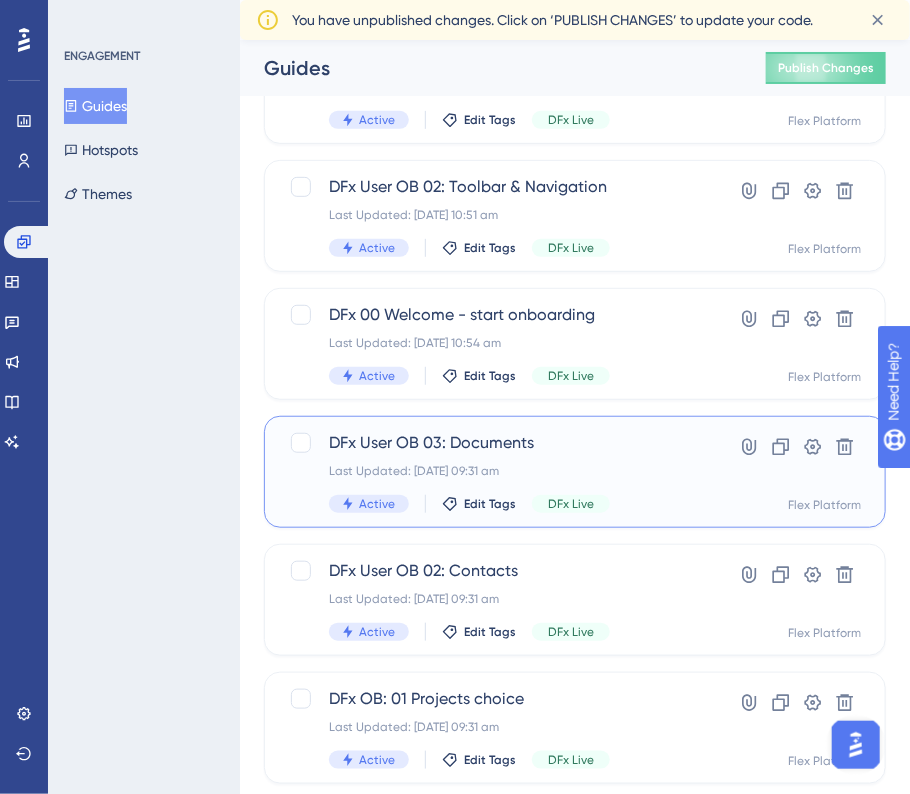click on "Last Updated: [DATE] 09:31 am" at bounding box center [495, 471] 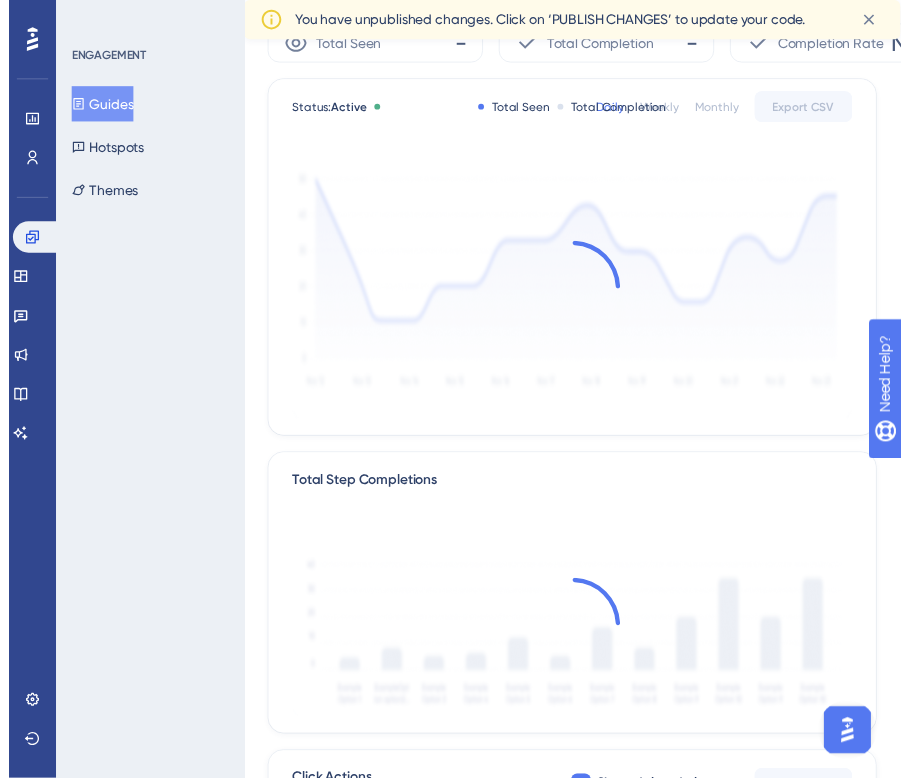 scroll, scrollTop: 0, scrollLeft: 0, axis: both 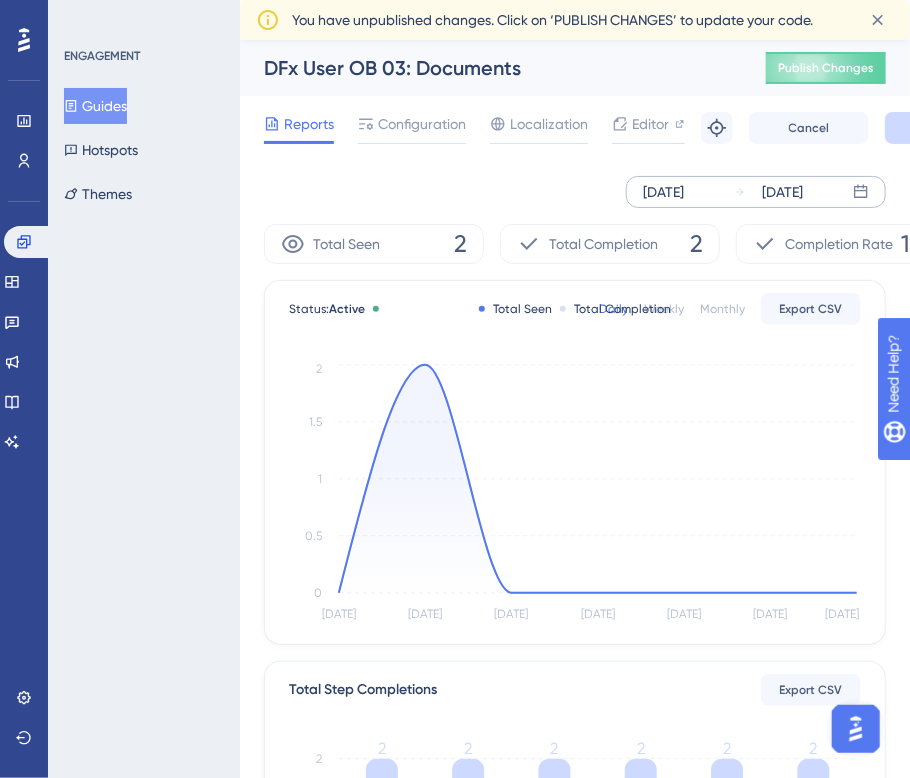 click on "[DATE]" at bounding box center [663, 192] 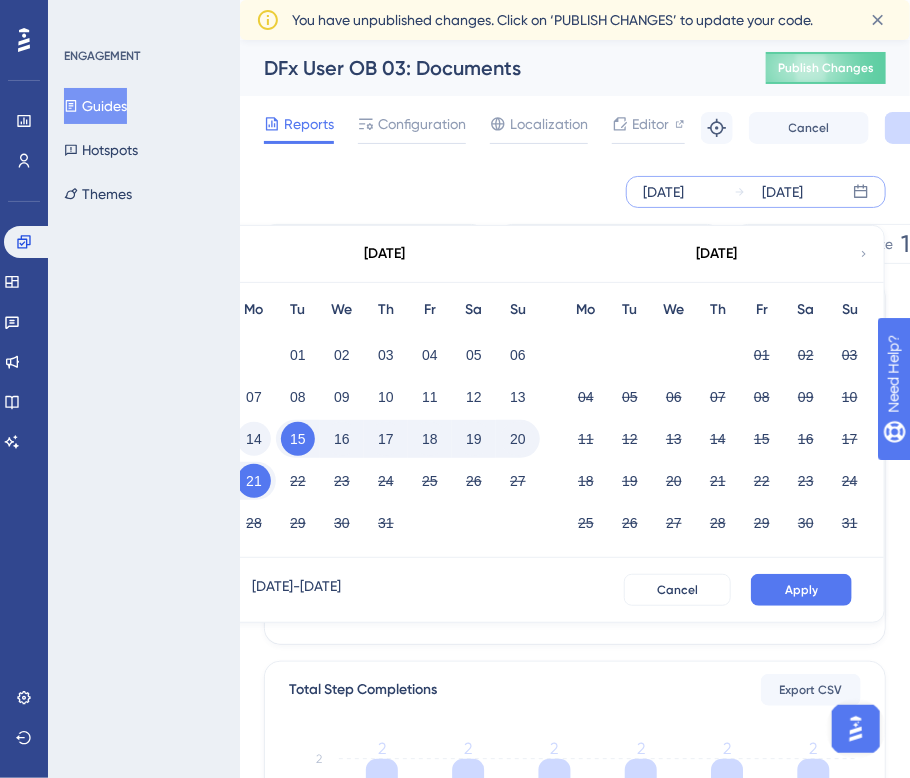 click on "14" at bounding box center [254, 439] 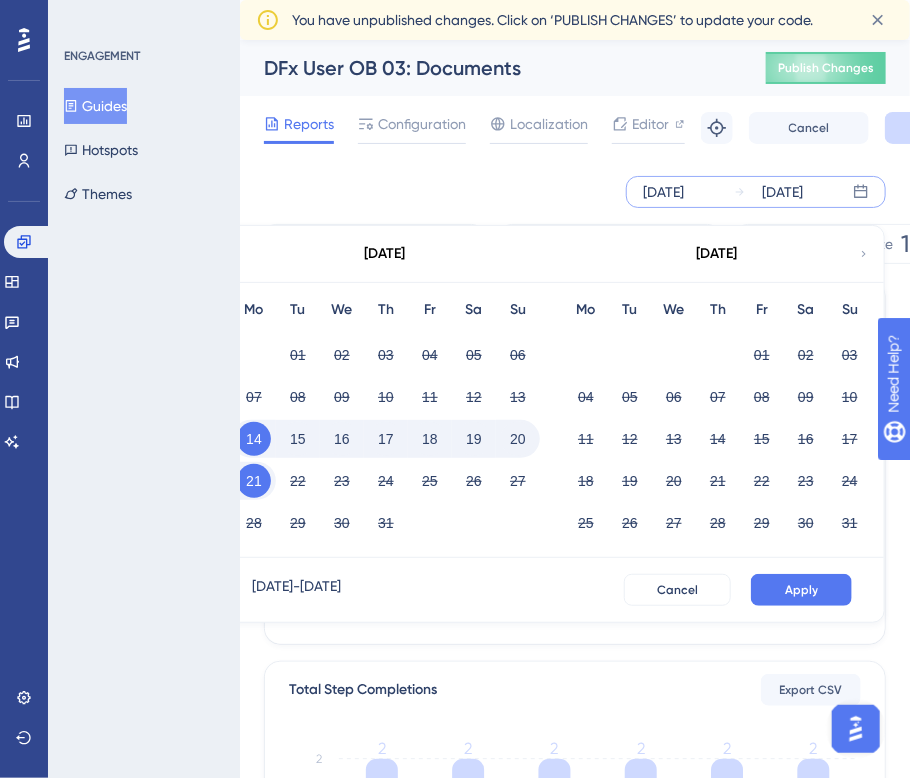 click on "20" at bounding box center [518, 439] 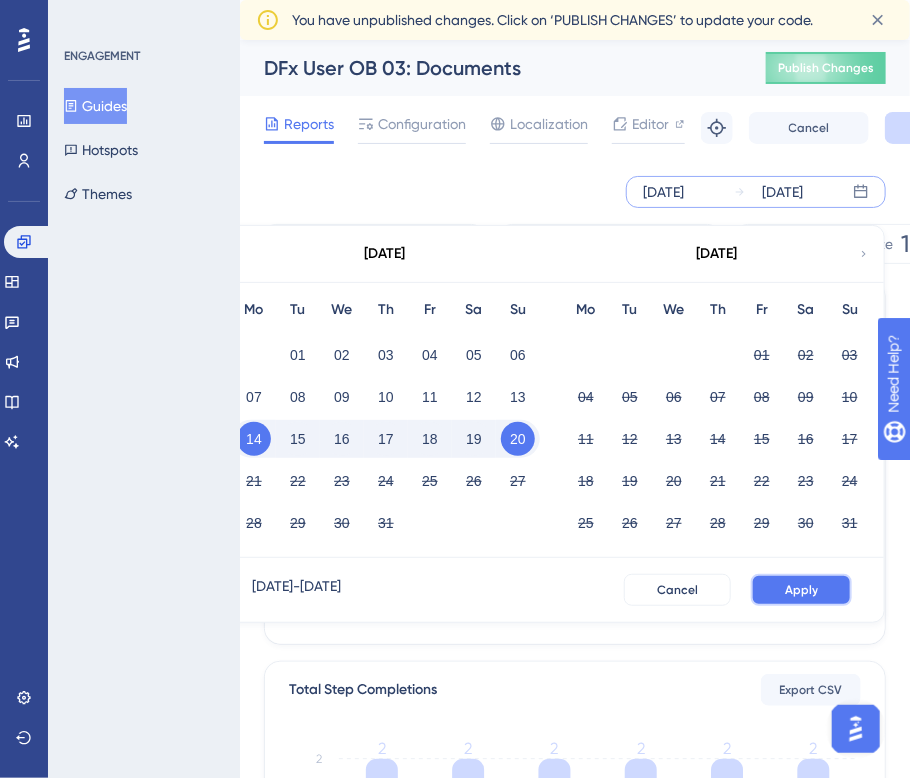 click on "Apply" at bounding box center [801, 590] 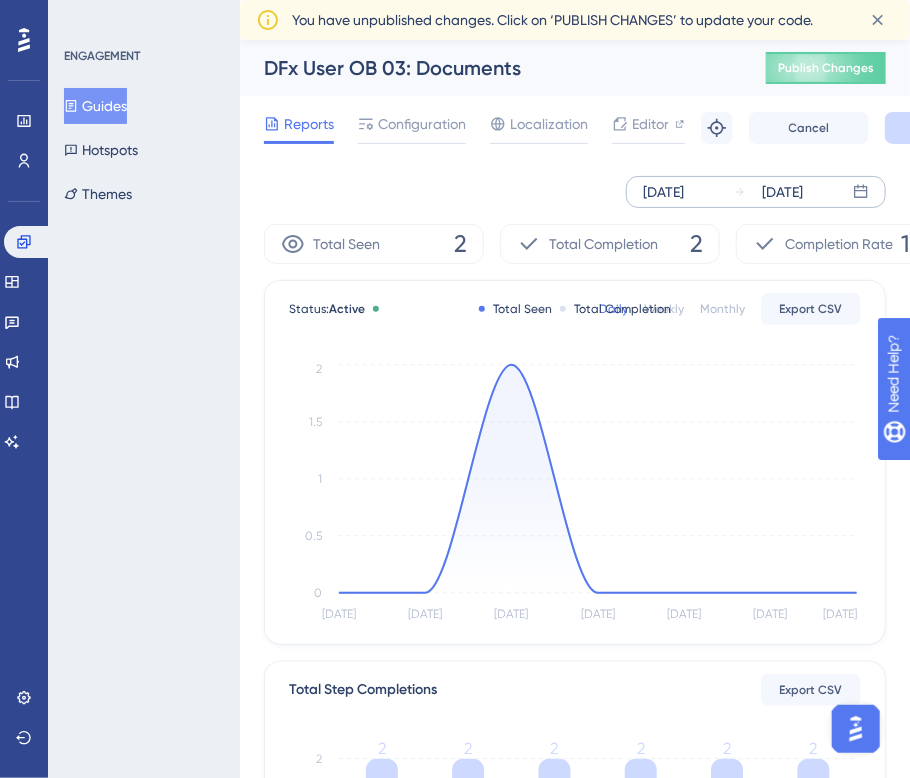 click on "Guides" at bounding box center [95, 106] 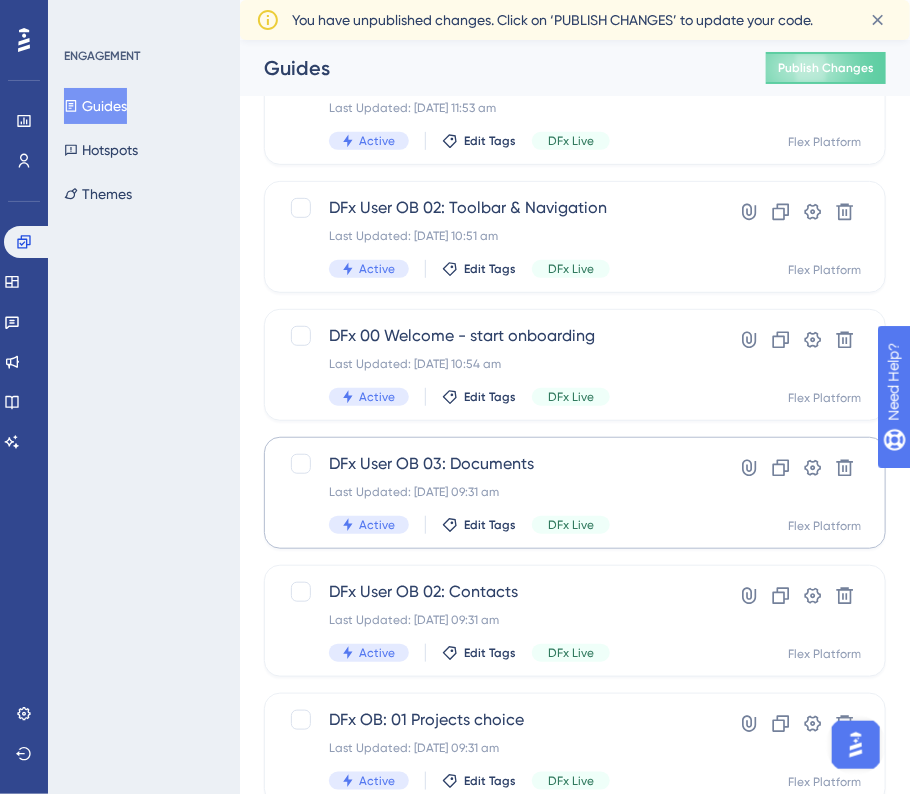 scroll, scrollTop: 200, scrollLeft: 0, axis: vertical 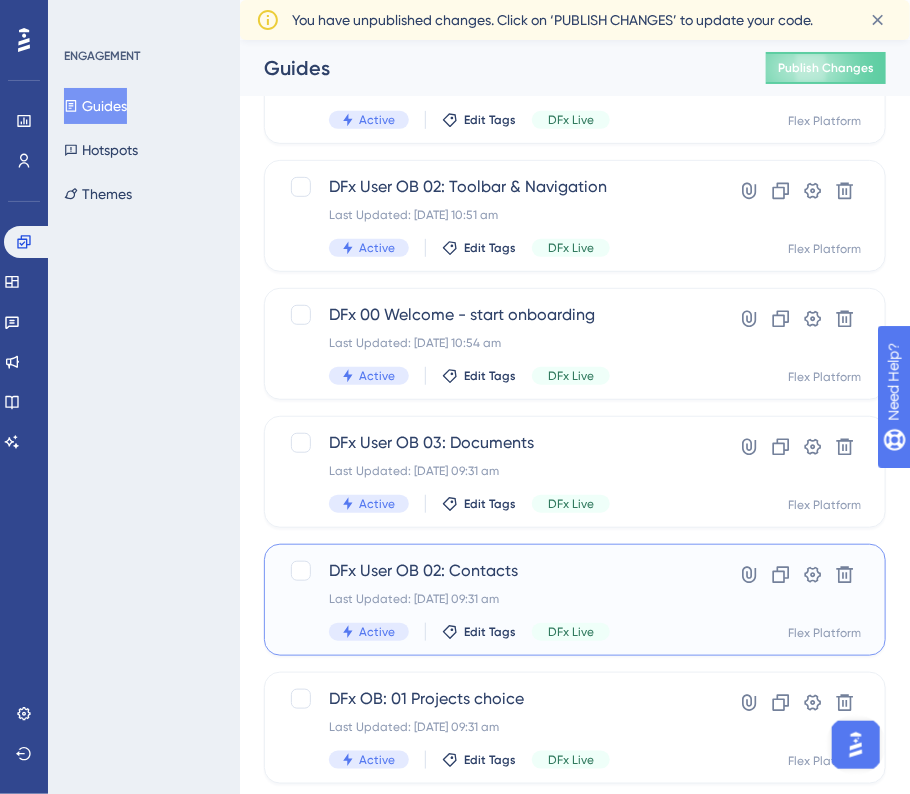click on "DFx User OB 02: Contacts" at bounding box center (495, 571) 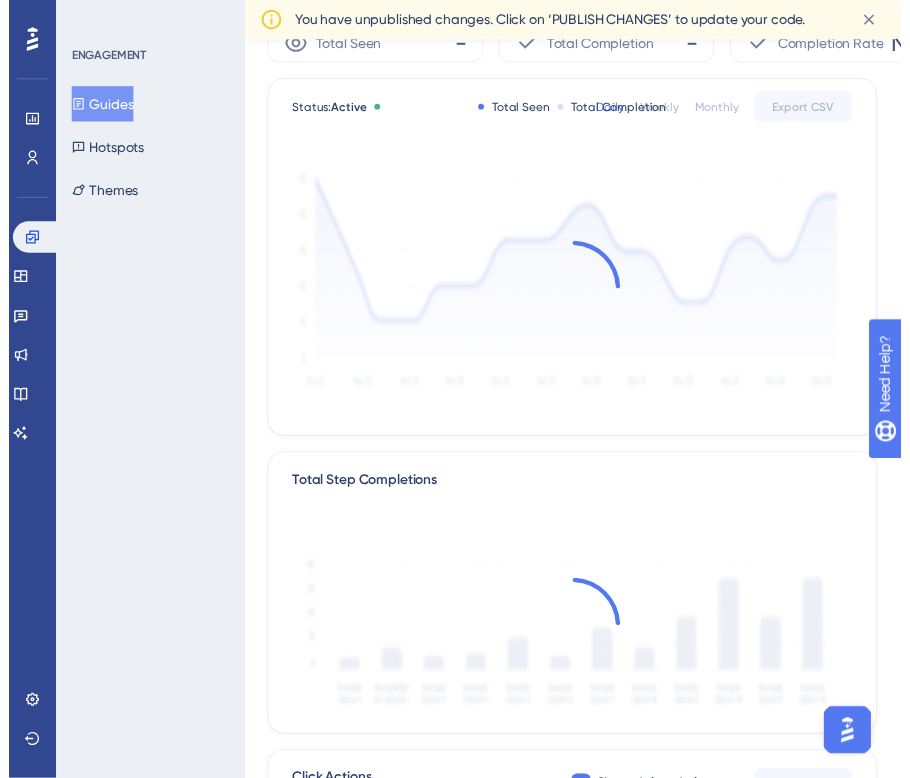 scroll, scrollTop: 0, scrollLeft: 0, axis: both 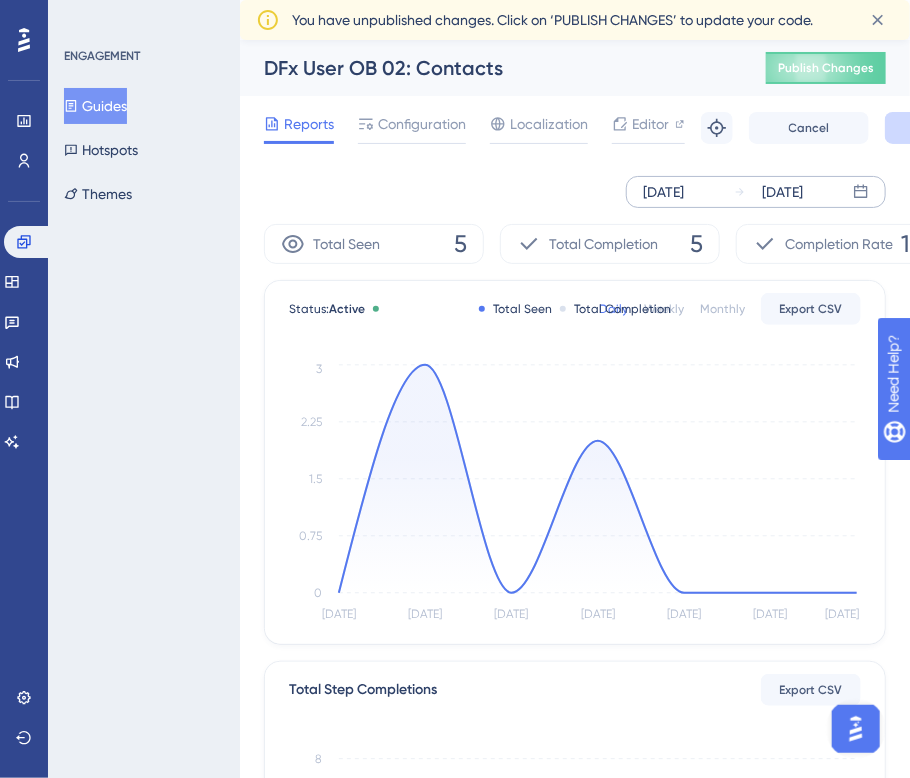 click on "[DATE]" at bounding box center (663, 192) 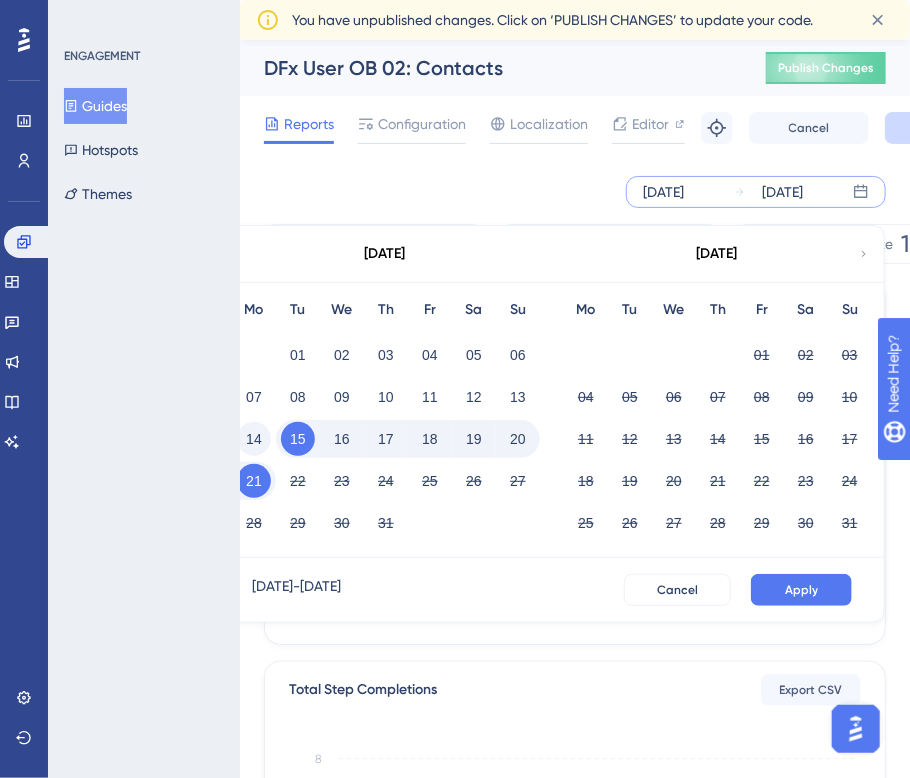 click on "14" at bounding box center [254, 439] 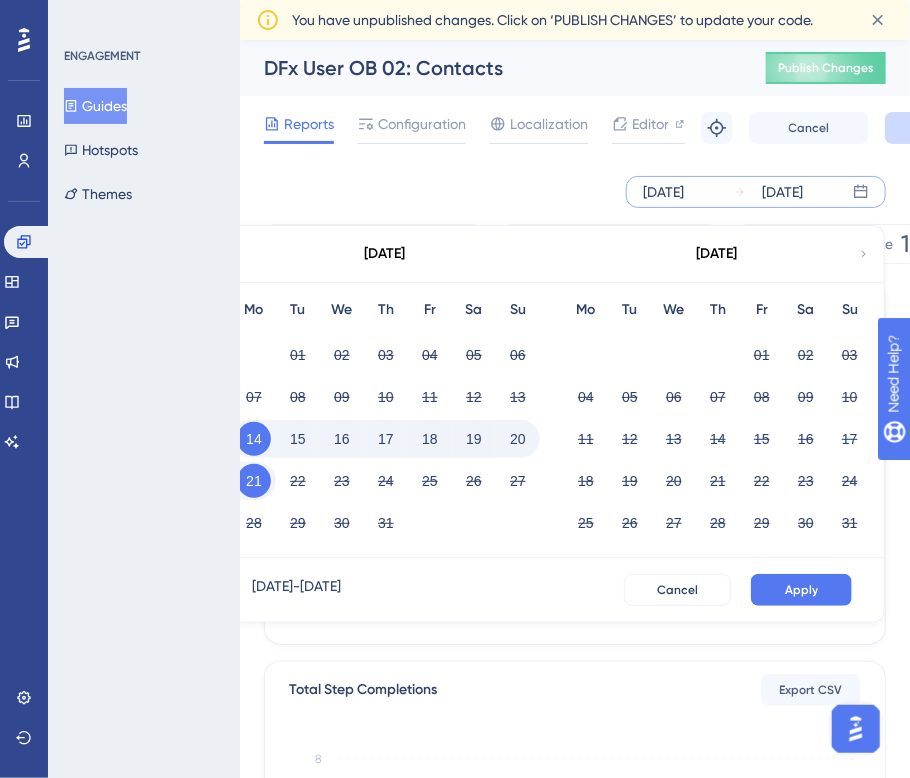 click on "20" at bounding box center [518, 439] 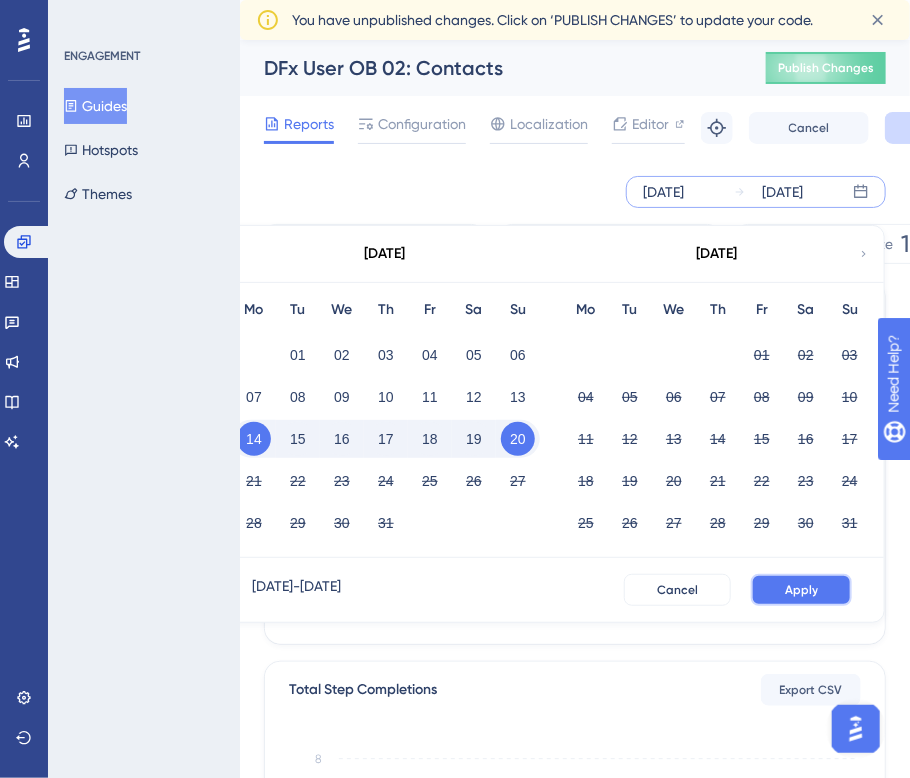 click on "Apply" at bounding box center [801, 590] 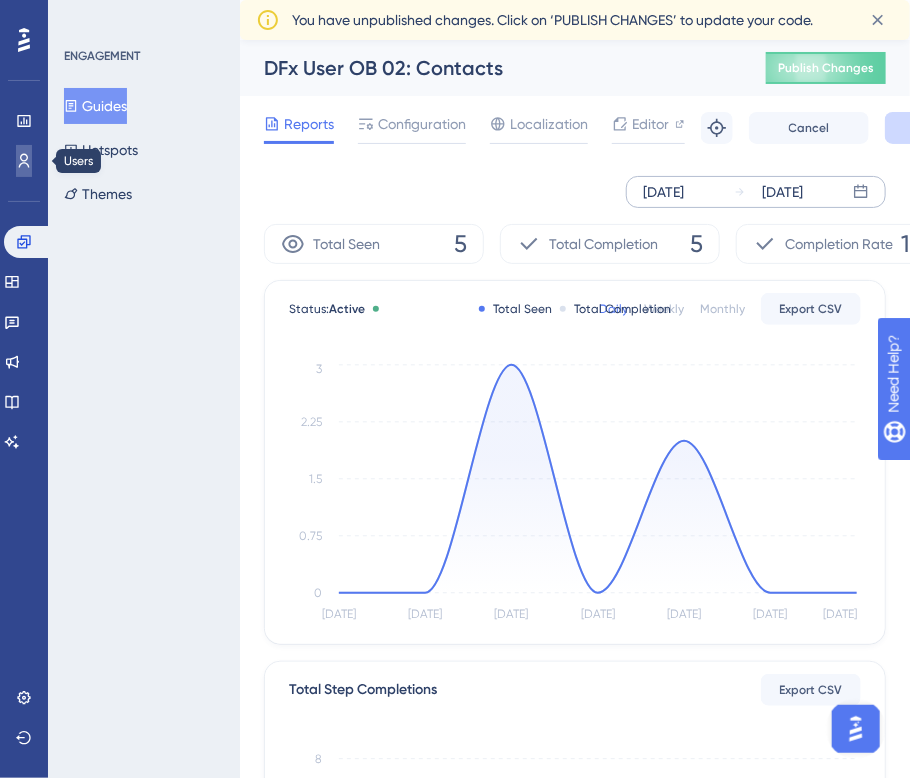 click 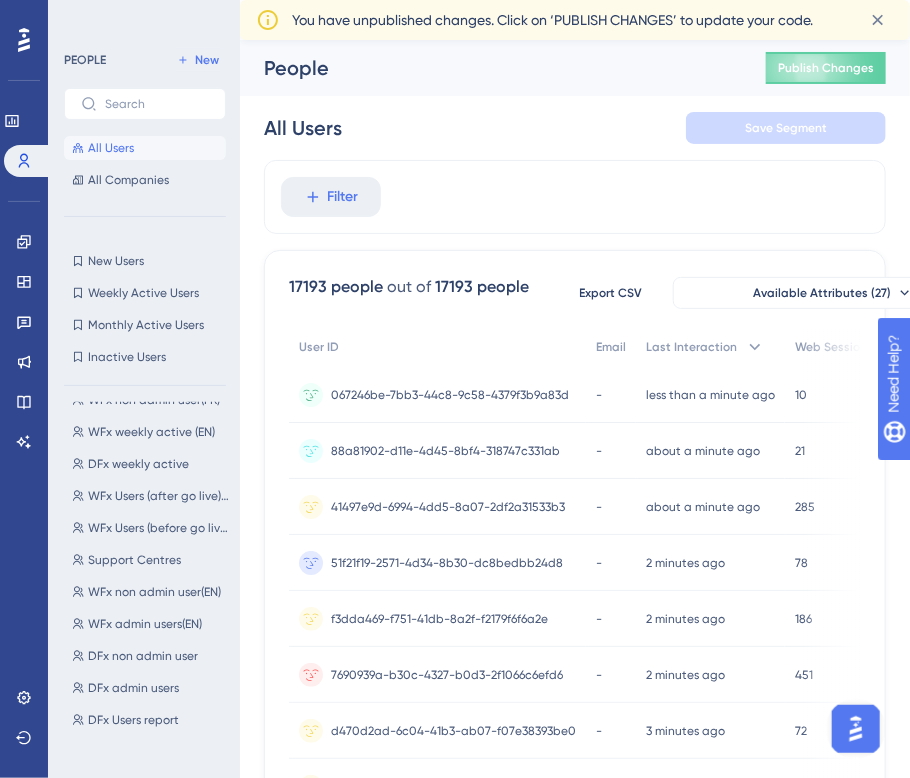 scroll, scrollTop: 284, scrollLeft: 0, axis: vertical 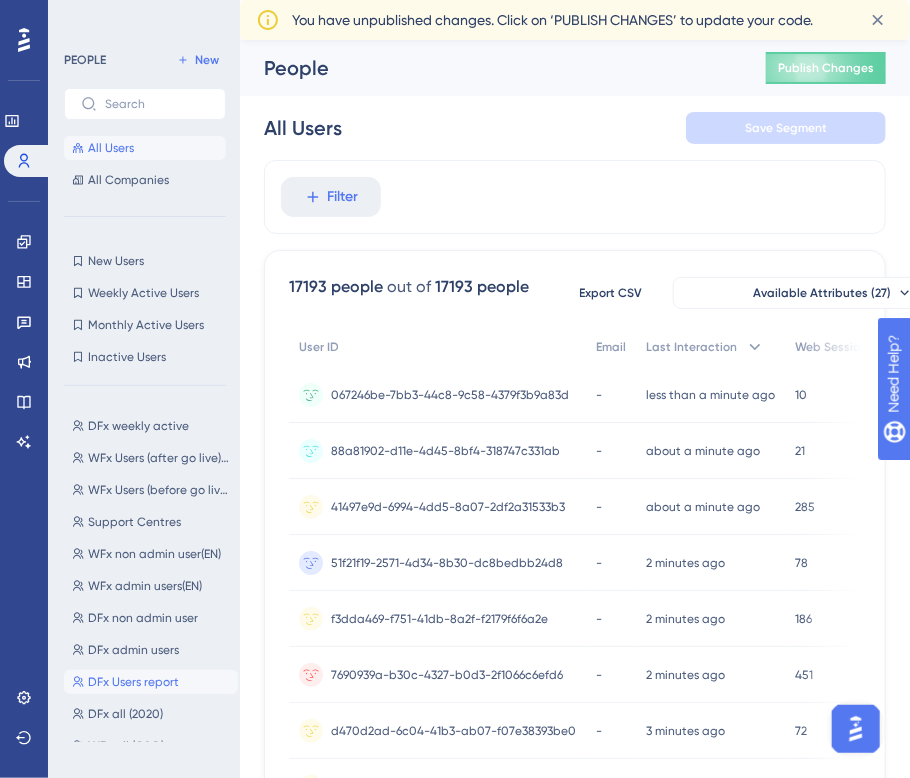 click on "DFx Users report" at bounding box center [133, 682] 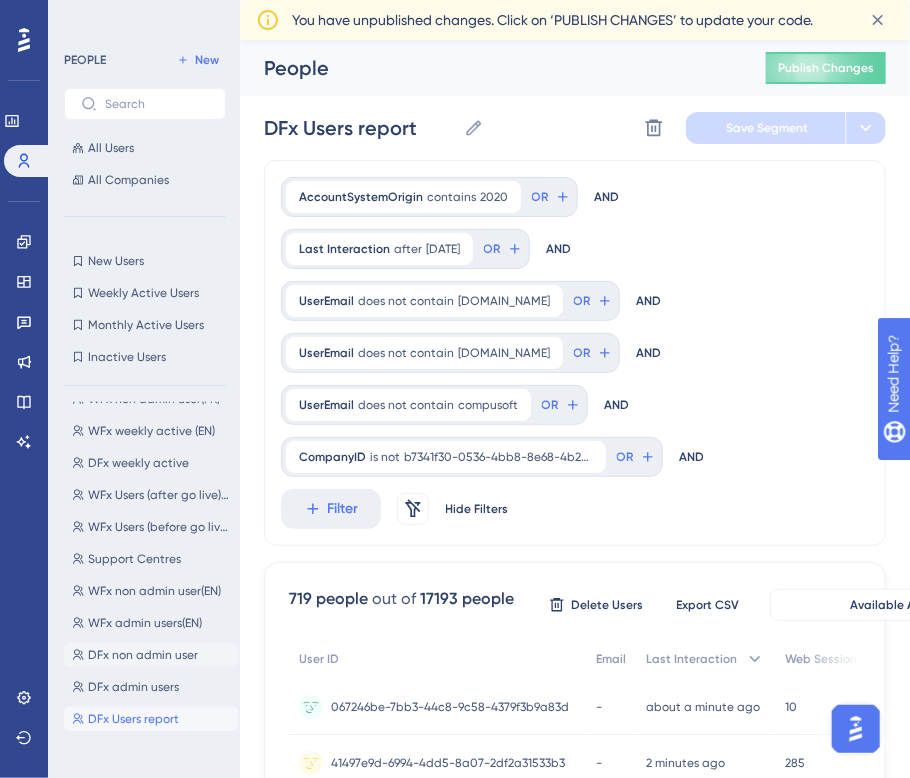 scroll, scrollTop: 284, scrollLeft: 0, axis: vertical 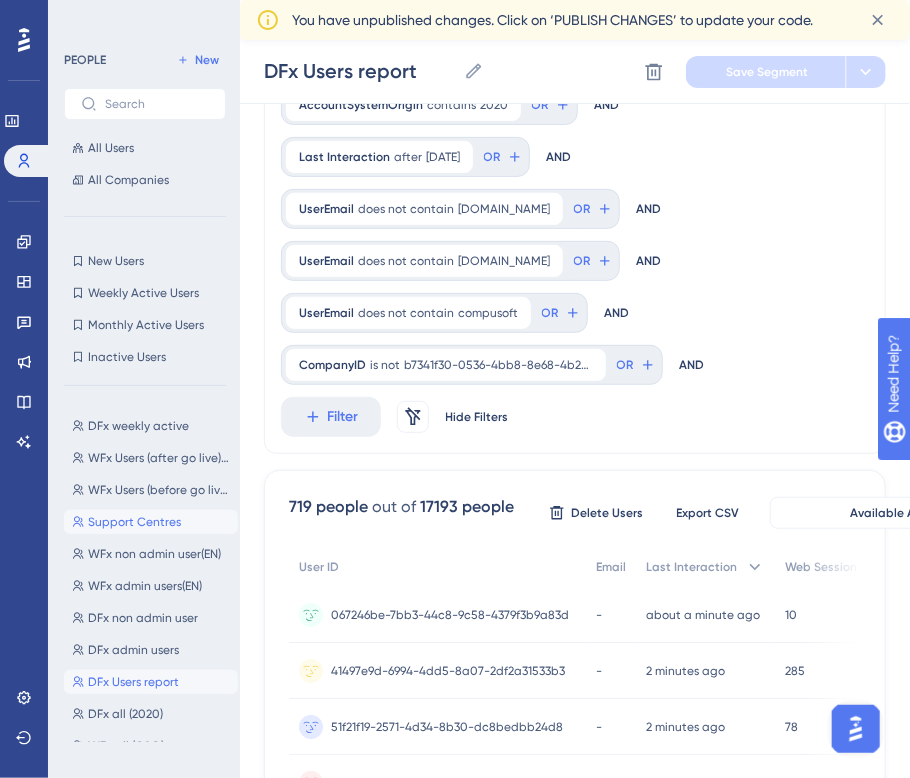 click on "Support Centres Support Centres" at bounding box center (151, 522) 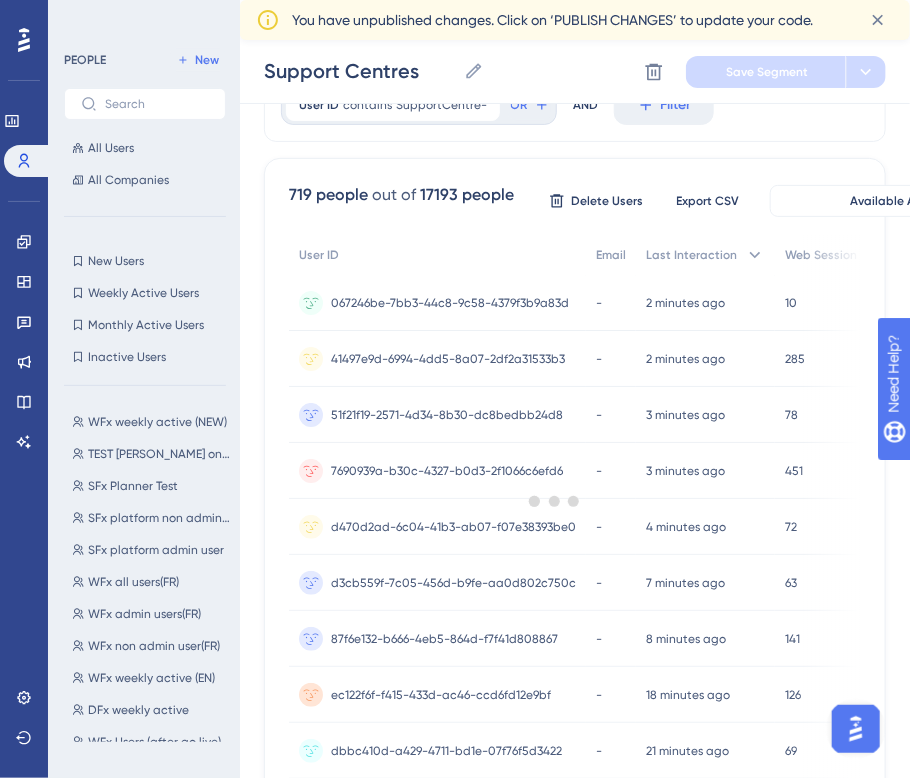 scroll, scrollTop: 0, scrollLeft: 0, axis: both 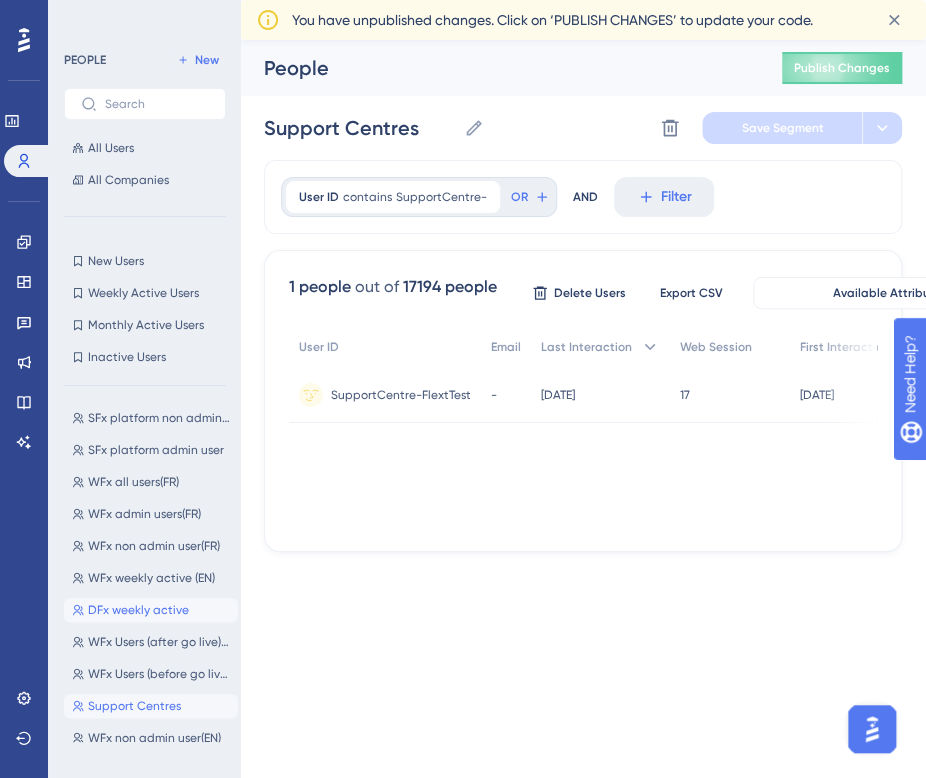 click on "DFx weekly active" at bounding box center (138, 610) 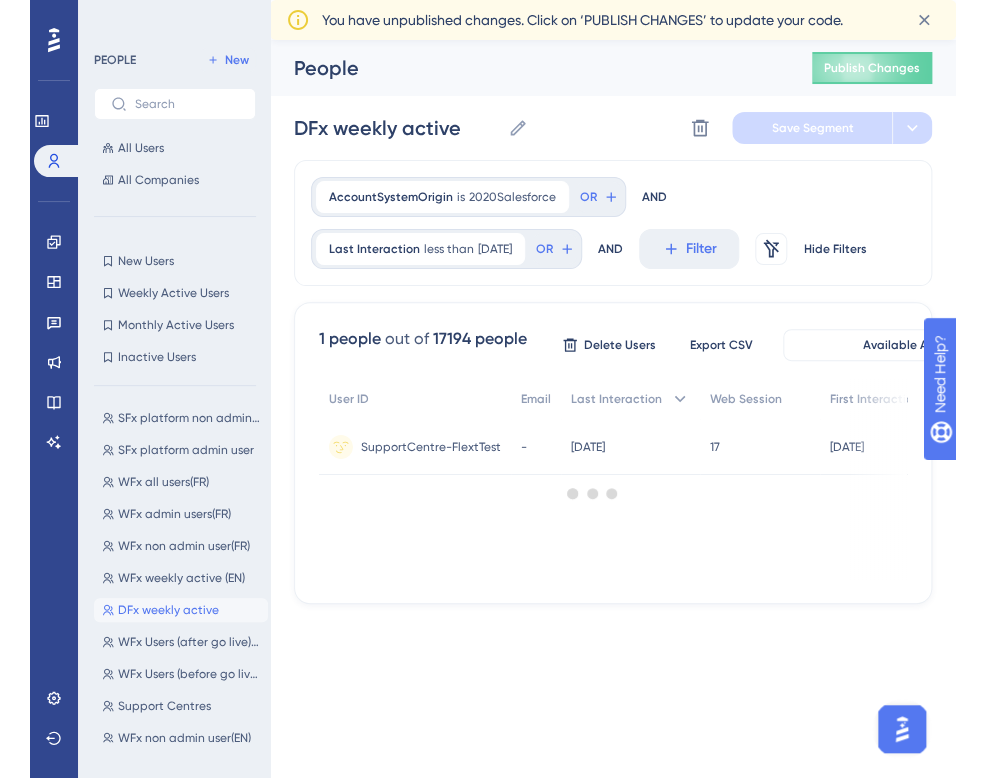 scroll, scrollTop: 0, scrollLeft: 0, axis: both 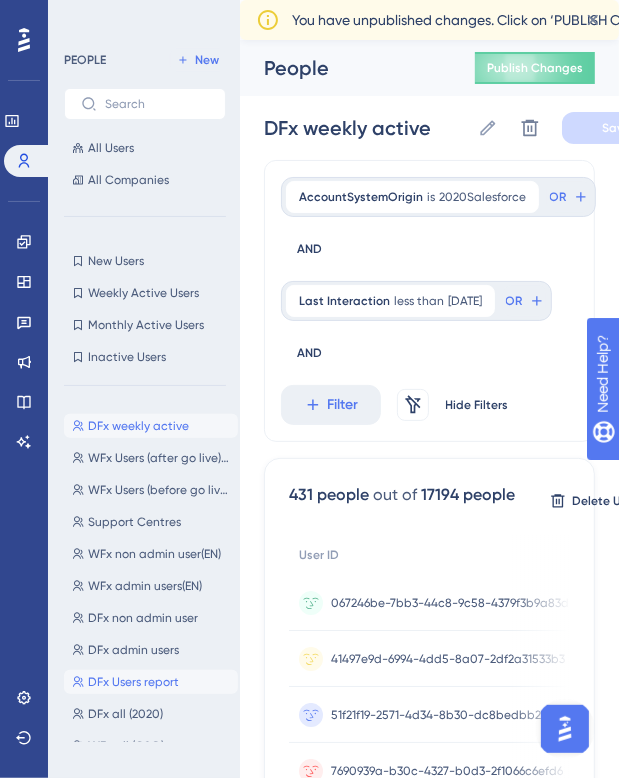 click on "DFx Users report" at bounding box center (133, 682) 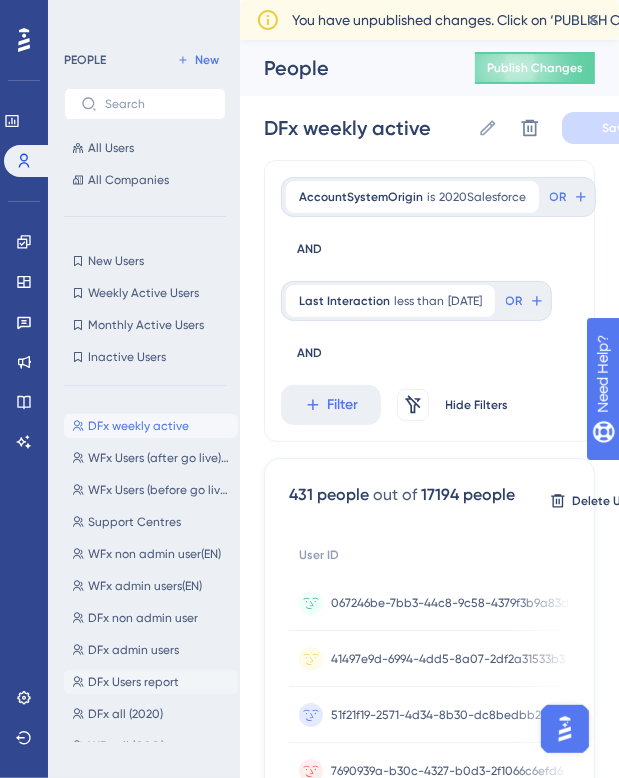 type on "DFx Users report" 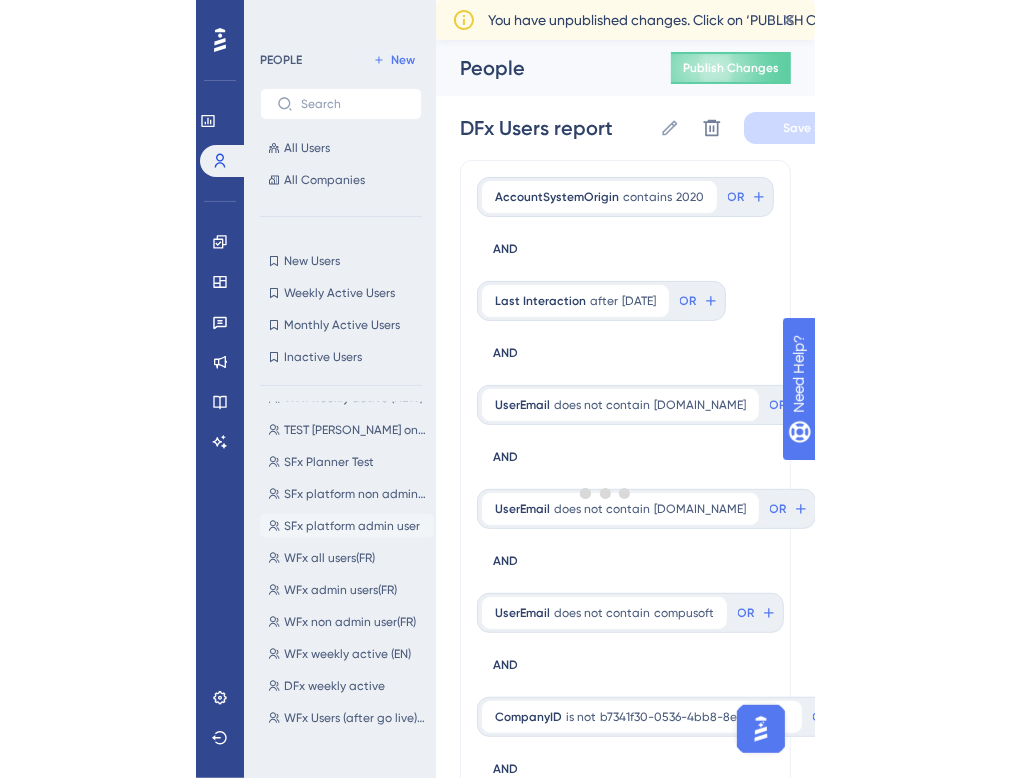 scroll, scrollTop: 0, scrollLeft: 0, axis: both 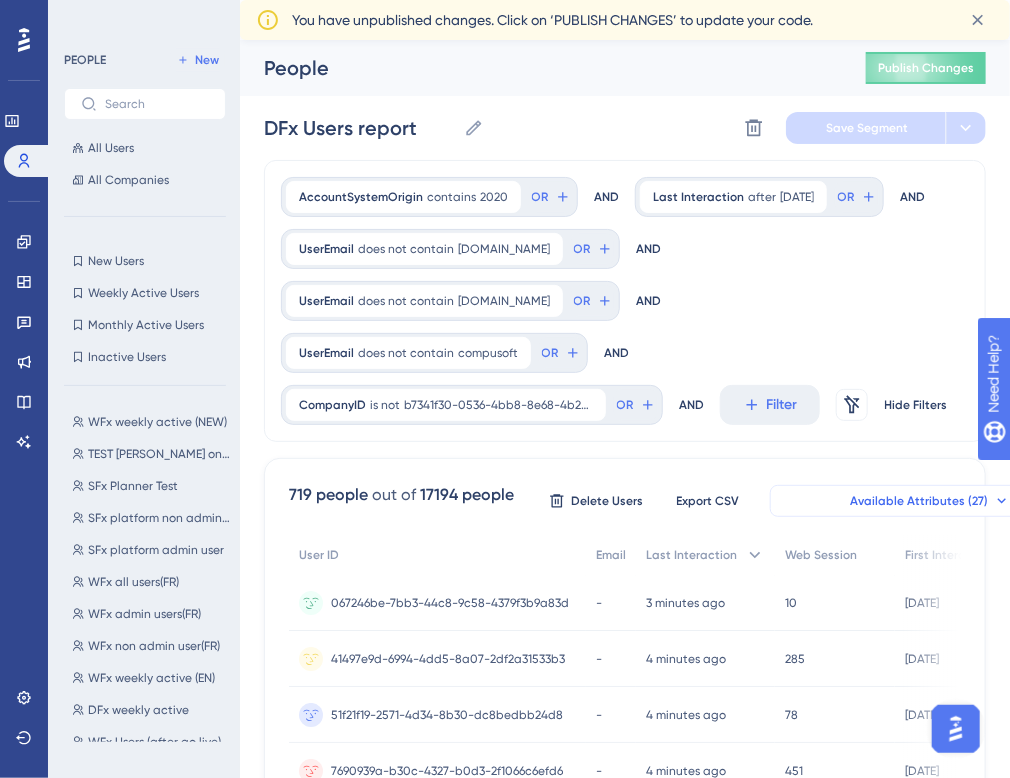 click on "Available Attributes (27)" at bounding box center (919, 501) 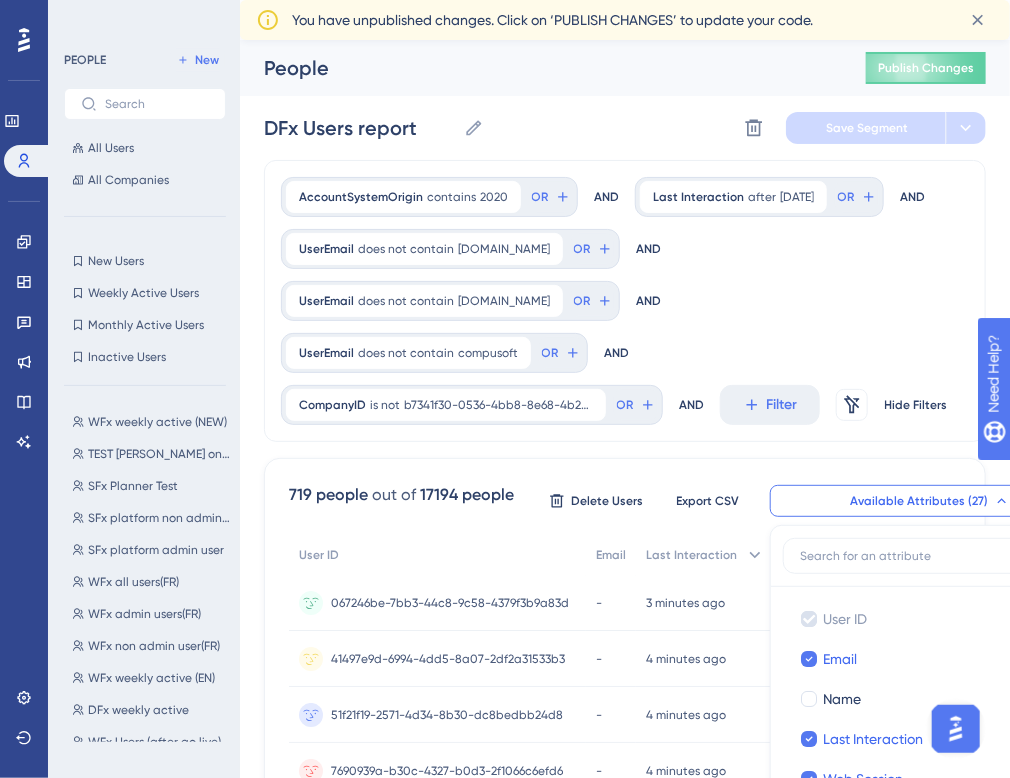 scroll, scrollTop: 336, scrollLeft: 77, axis: both 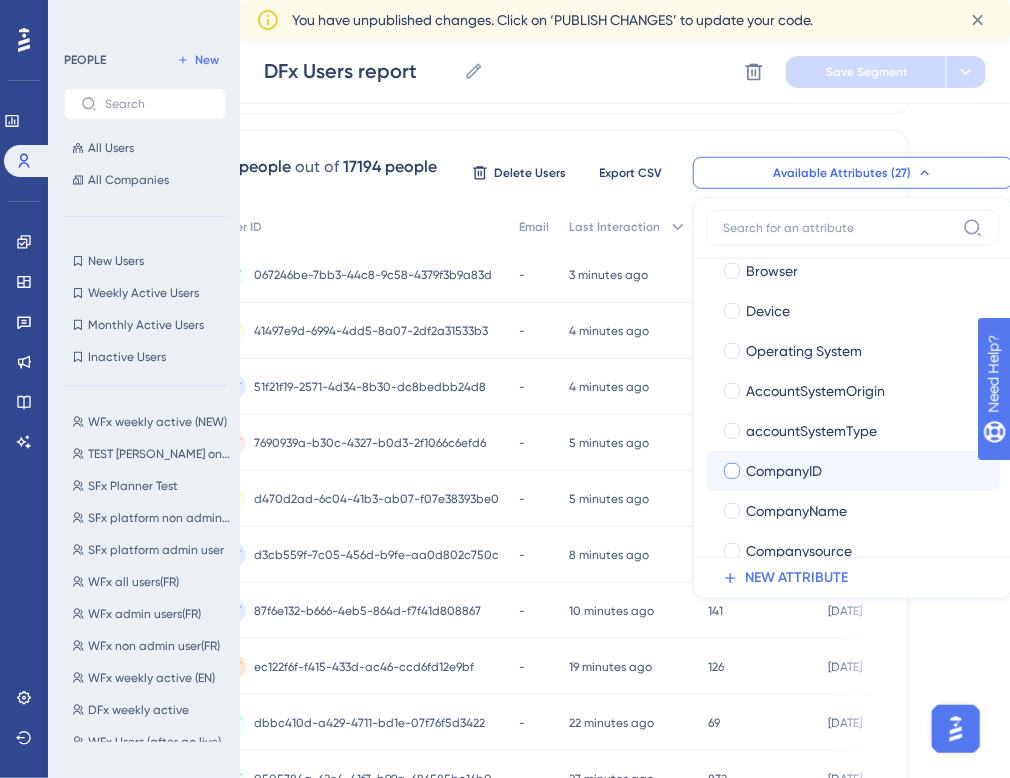 click at bounding box center [732, 471] 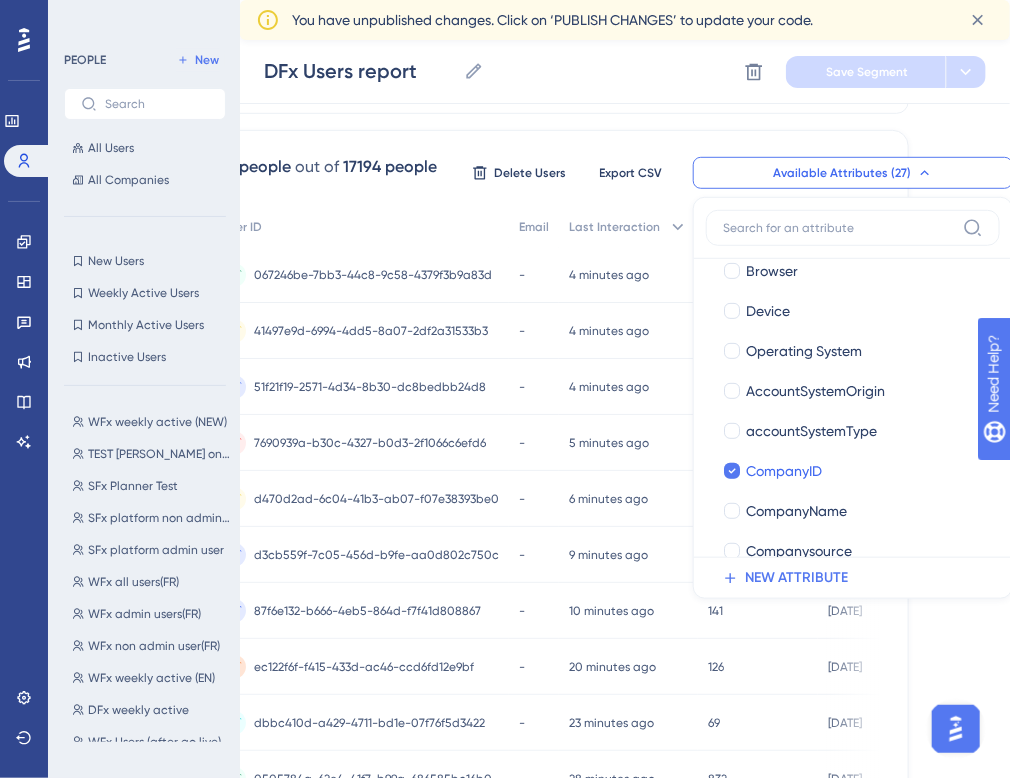 click on "719   people out of 17194   people Delete Users Export CSV Available Attributes (27) User ID User ID Email Email Name Name Last Interaction Last Interaction Web Session Web Session First Interaction First Interaction Language Language Browser Browser Device Device Operating System Operating System AccountSystemOrigin AccountSystemOrigin accountSystemType accountSystemType CompanyID CompanyID CompanyName CompanyName Companysource Companysource CompanyUserSource CompanyUserSource CustomerID CustomerID DbcreatedDate DbcreatedDate DrawingClientBrowser DrawingClientBrowser Email Email EnabledDrawingClient EnabledDrawingClient FlexDbCreationTime FlexDbCreationTime FlexReportedLocation FlexReportedLocation IsUserAdmin IsUserAdmin Location Location UserEmail UserEmail Userlanguage Userlanguage NEW ATTRIBUTE User ID Email Last Interaction Web Session First Interaction CompanyID 067246be-7bb3-44c8-9c58-4379f3b9a83d 067246be-7bb3-44c8-9c58-4379f3b9a83d - 4 minutes ago [DATE] 17:18 10 10 [DATE] - 4 minutes ago" at bounding box center [548, 817] 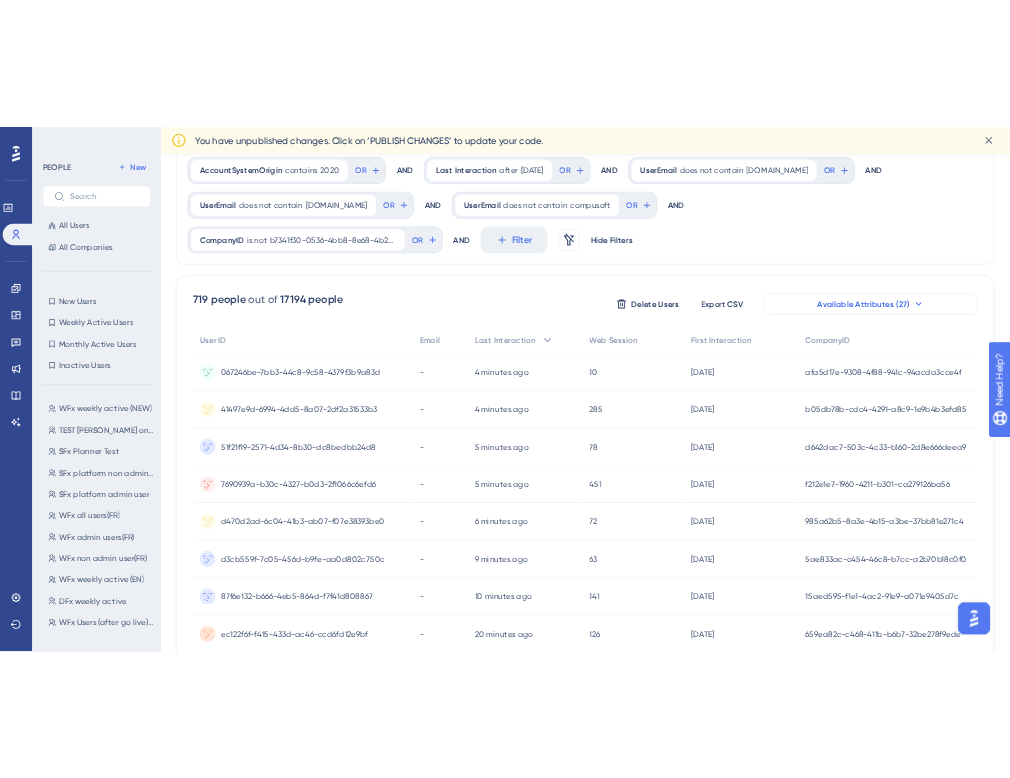 scroll, scrollTop: 0, scrollLeft: 15, axis: horizontal 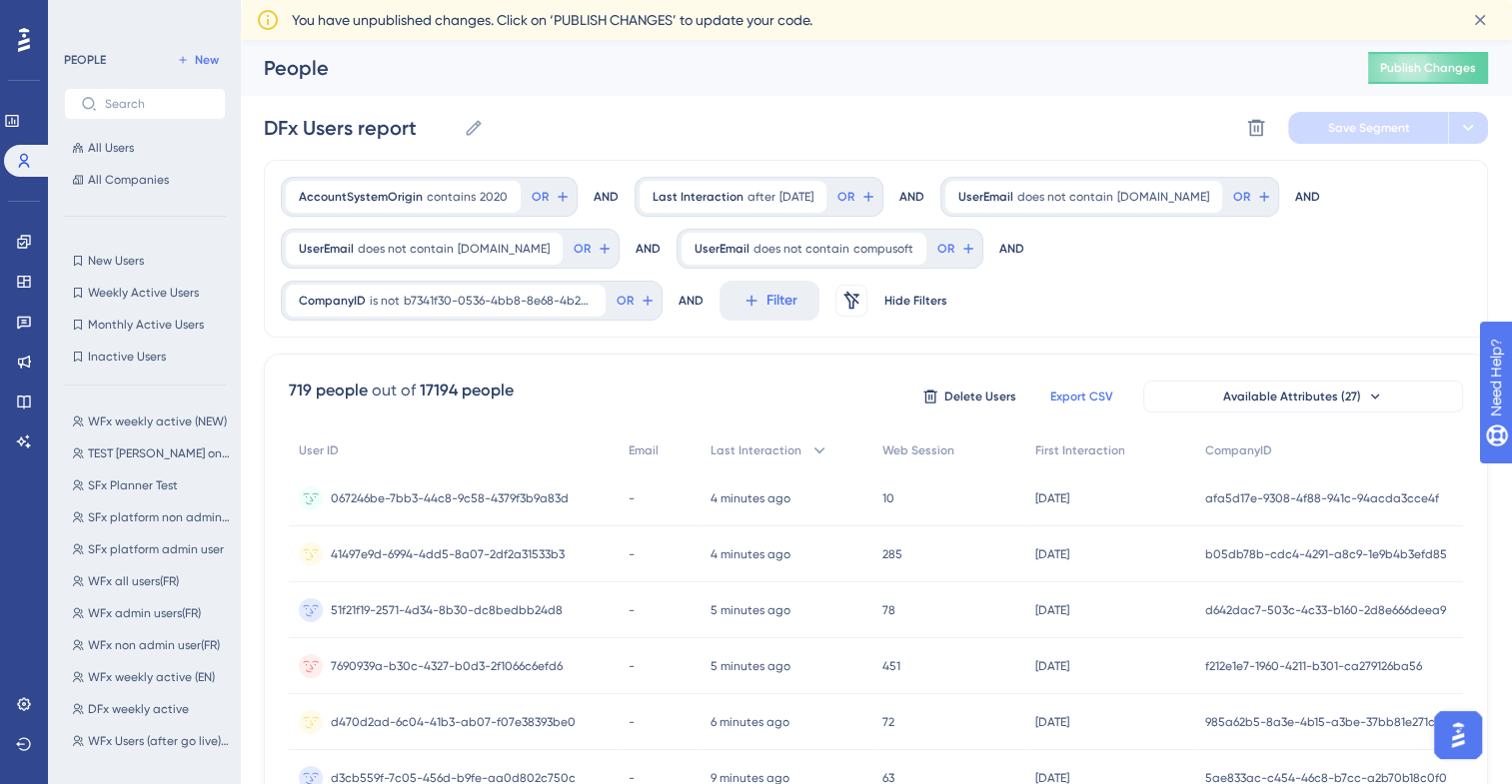 click on "Export CSV" at bounding box center [1081, 396] 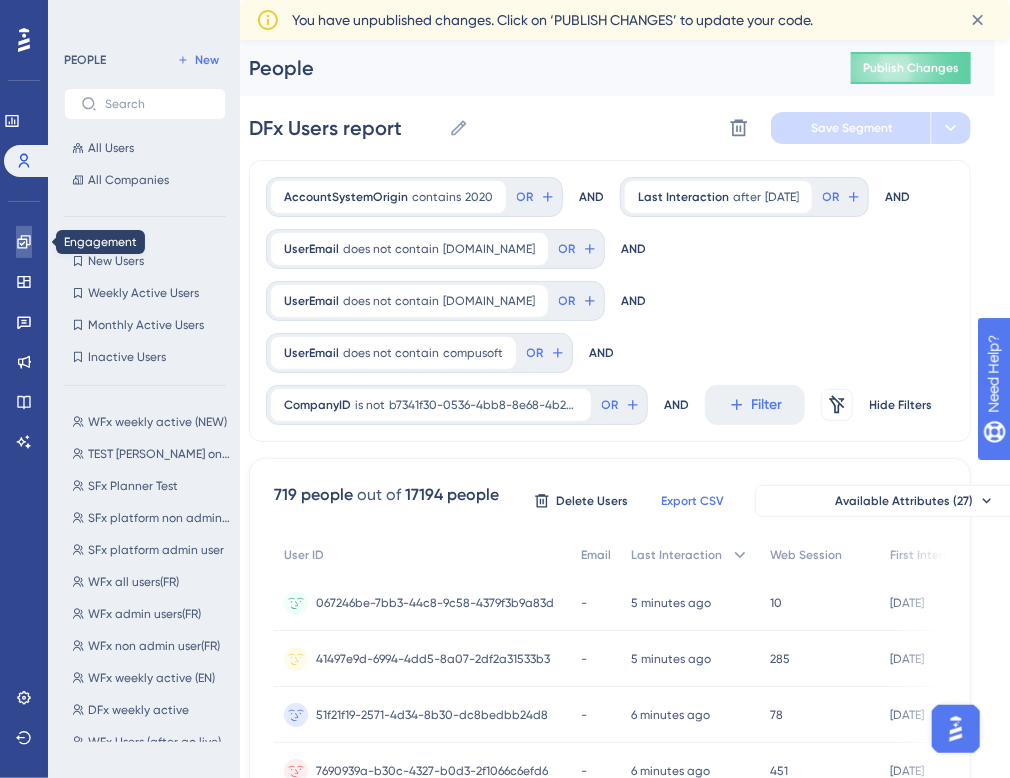 click at bounding box center (24, 242) 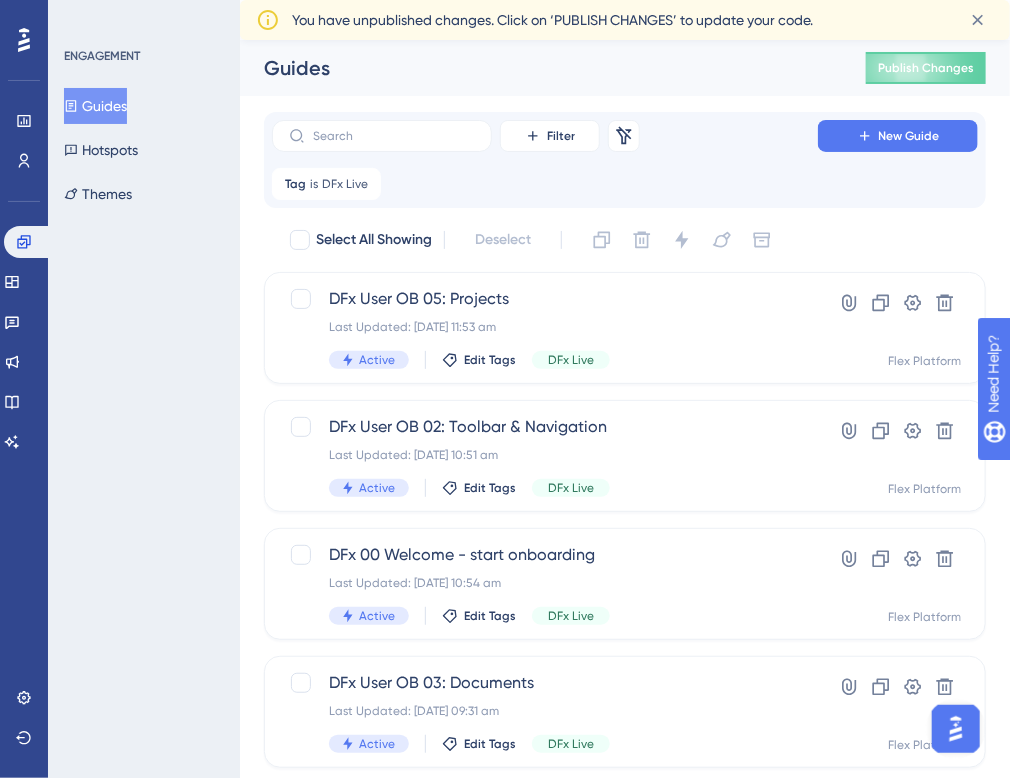 scroll, scrollTop: 0, scrollLeft: 0, axis: both 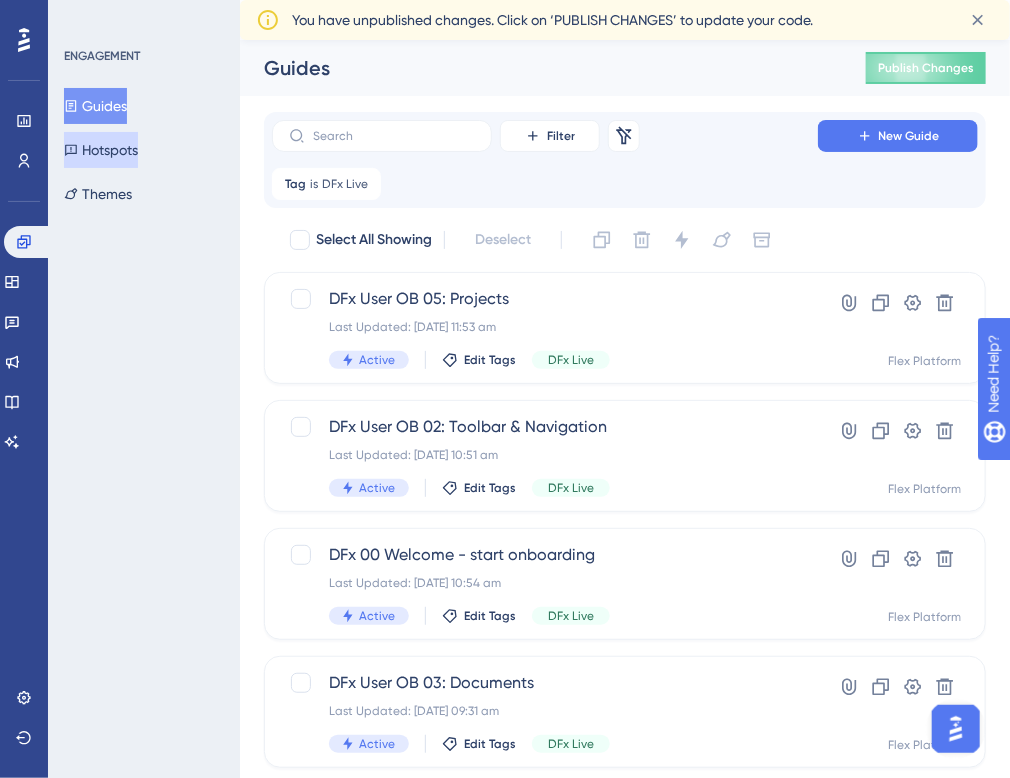 click on "Hotspots" at bounding box center (101, 150) 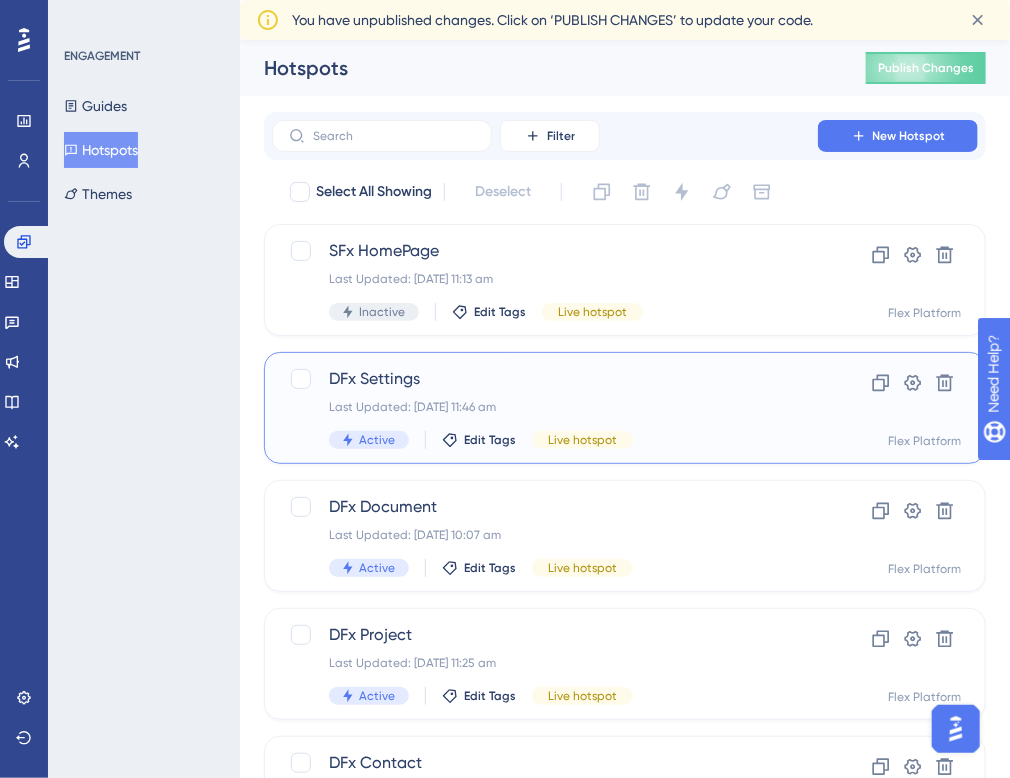 click on "DFx Settings" at bounding box center [545, 379] 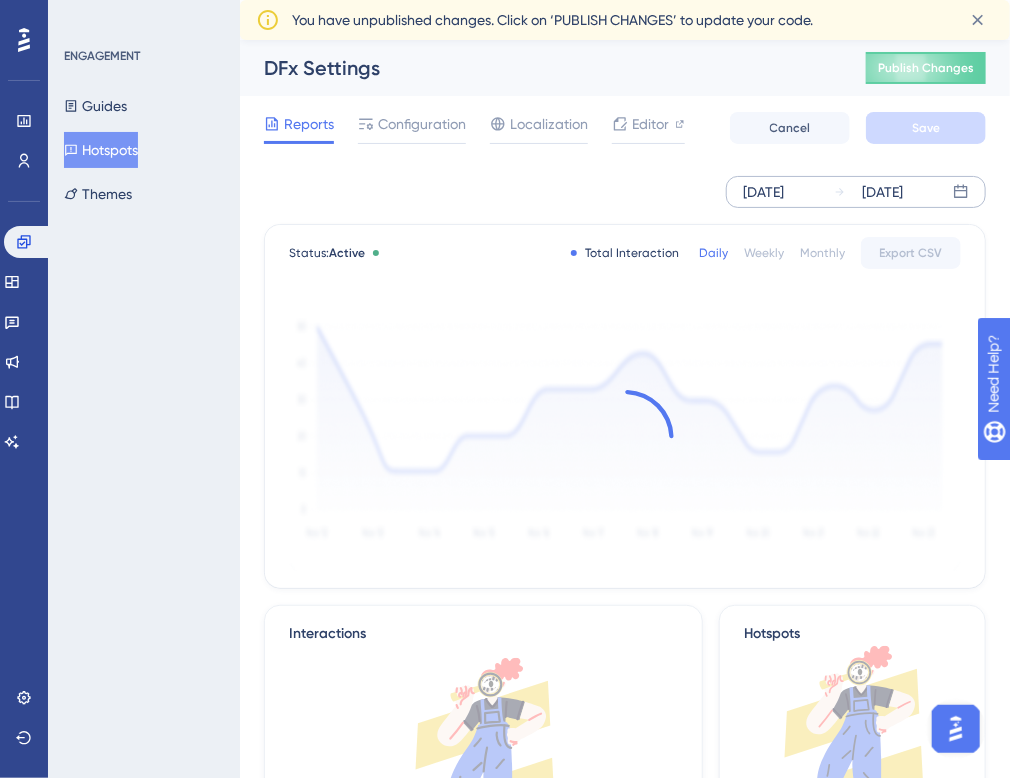 click on "[DATE]" at bounding box center [763, 192] 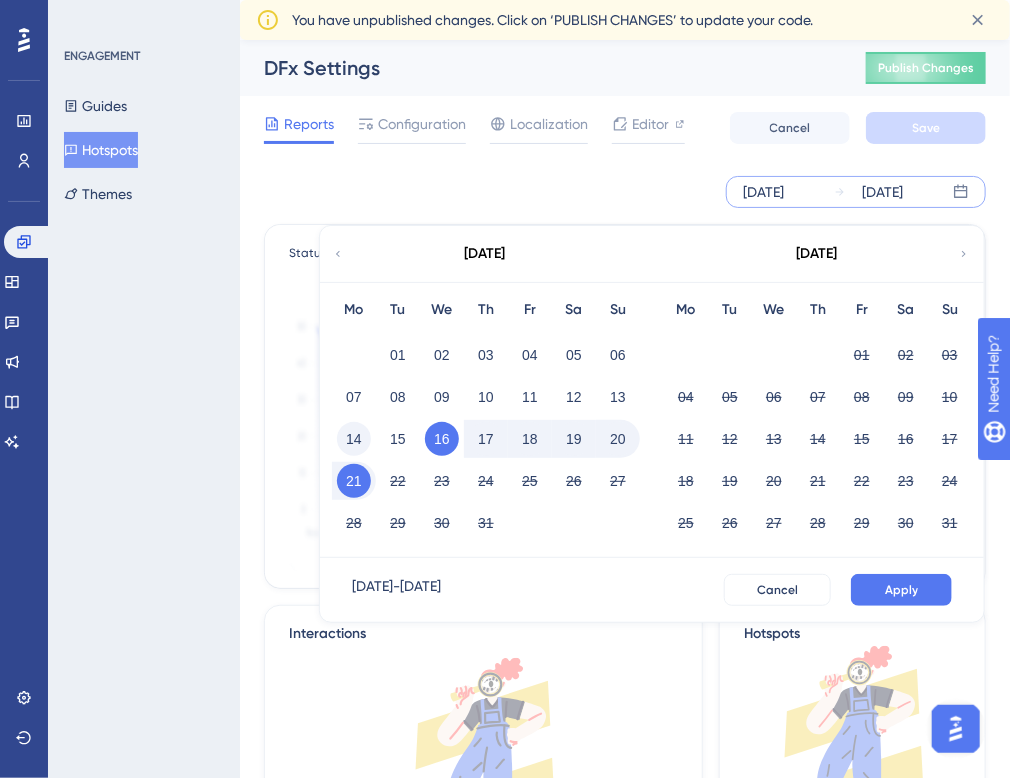 click on "14" at bounding box center (354, 439) 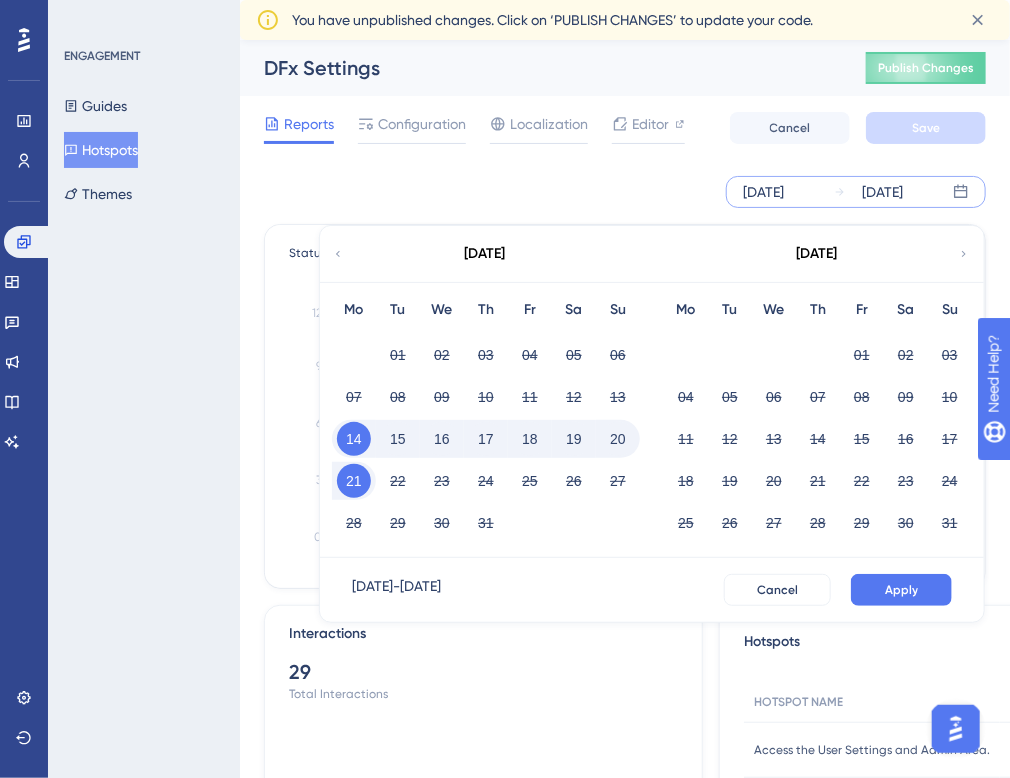 click on "20" at bounding box center (618, 439) 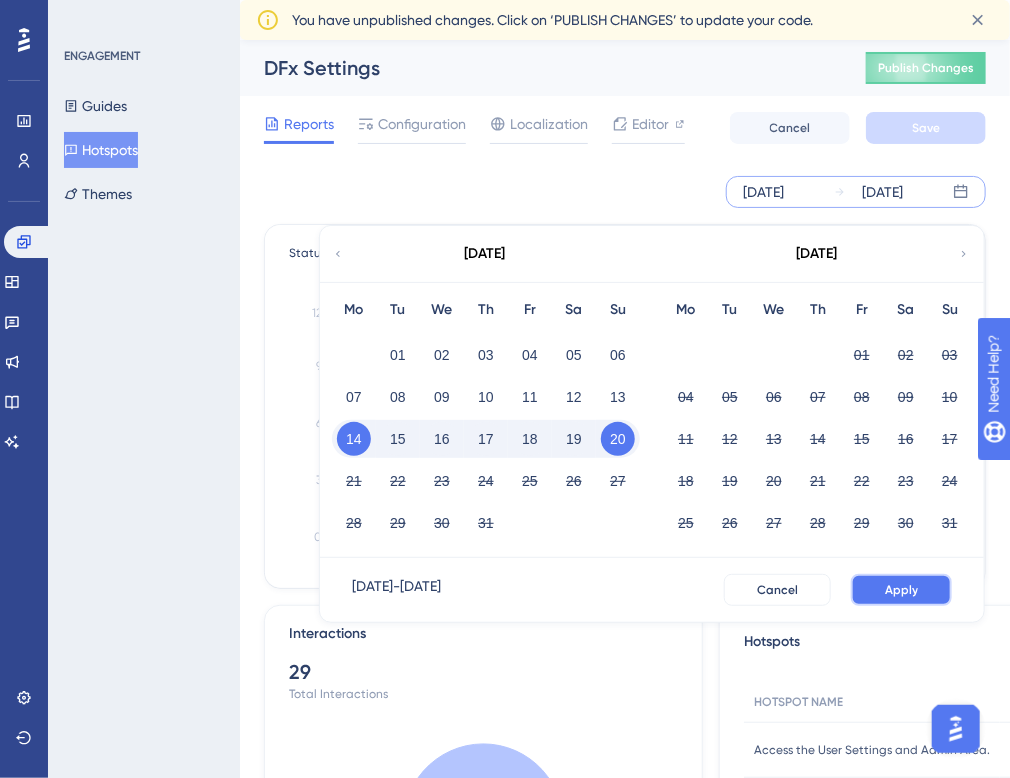 click on "Apply" at bounding box center [901, 590] 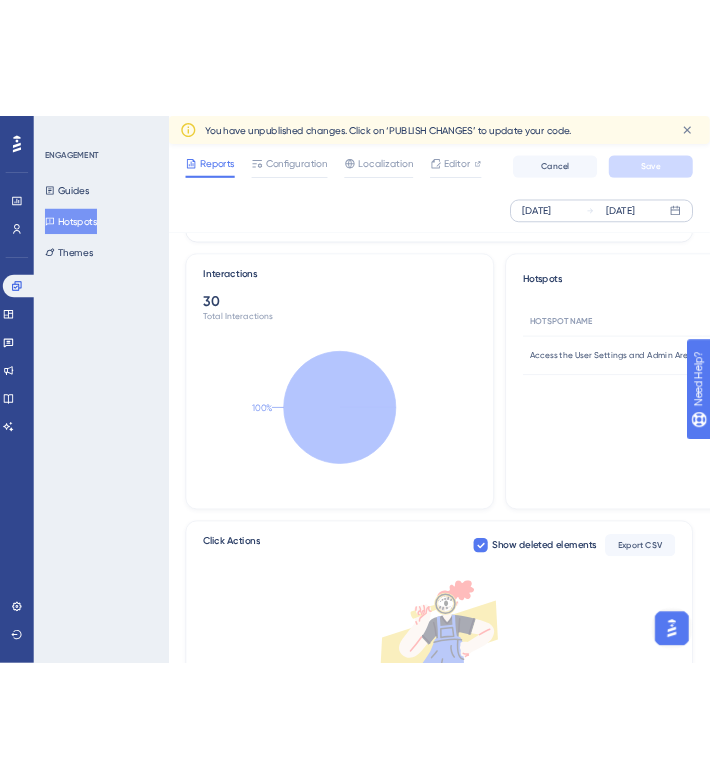 scroll, scrollTop: 500, scrollLeft: 0, axis: vertical 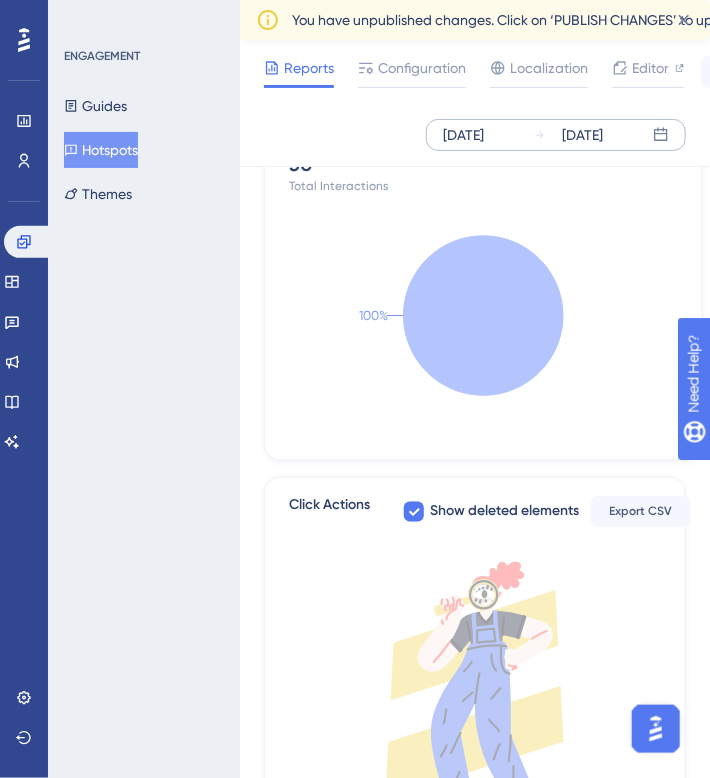 click on "Hotspots" at bounding box center [101, 150] 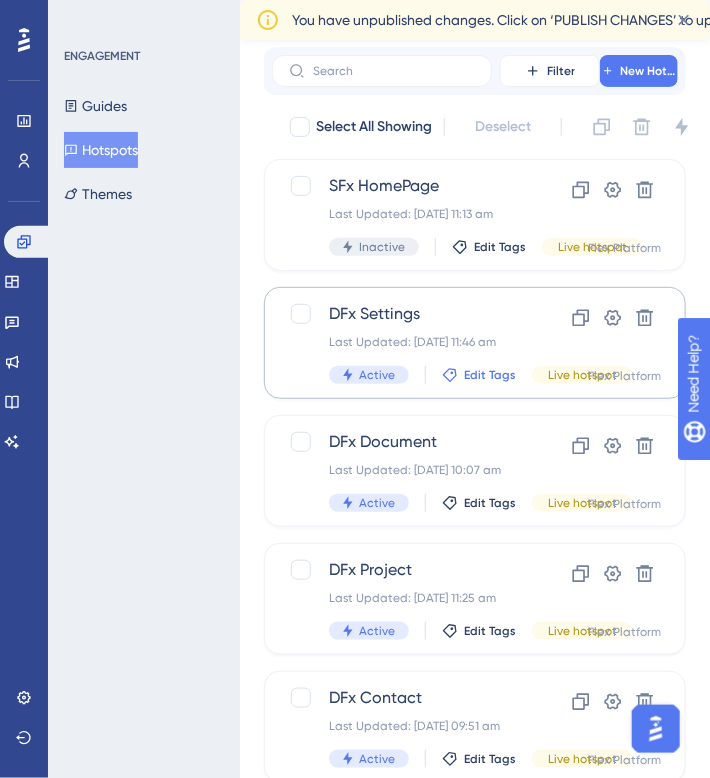 scroll, scrollTop: 100, scrollLeft: 0, axis: vertical 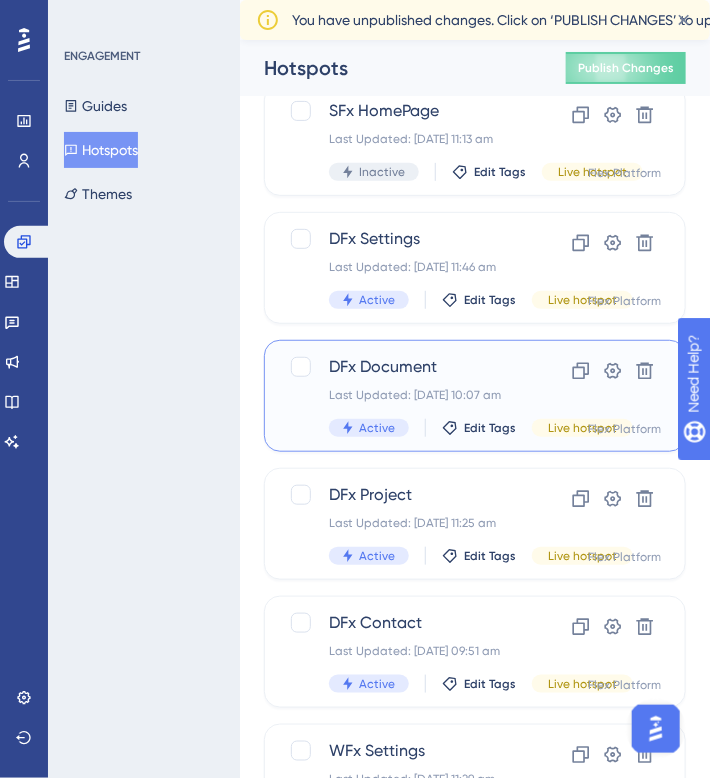 click on "Last Updated: [DATE] 10:07 am" at bounding box center (415, 395) 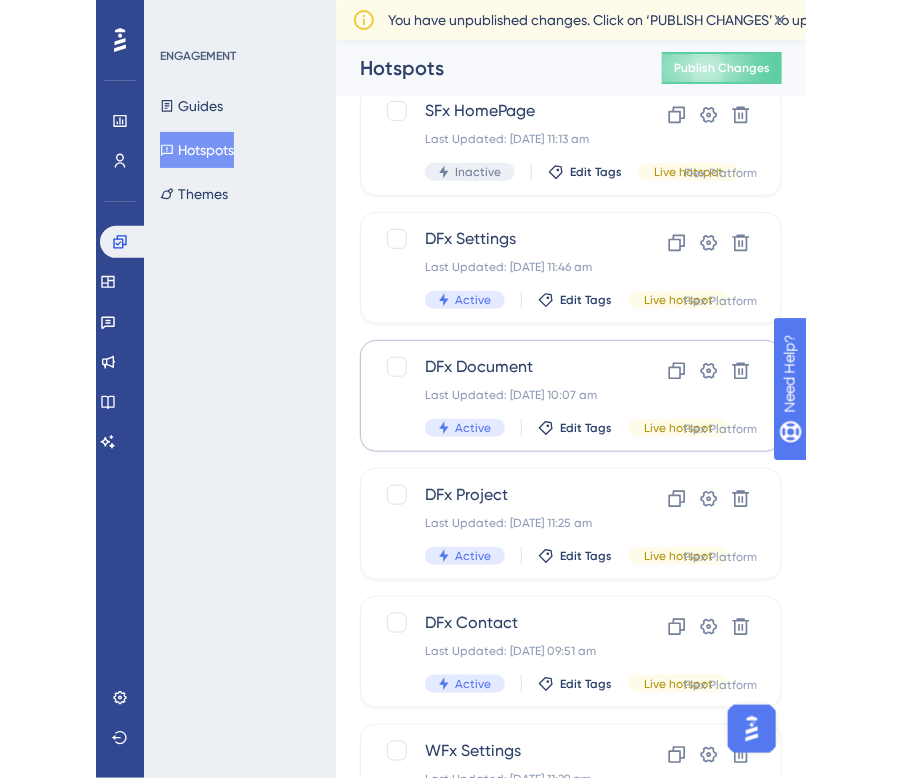 scroll, scrollTop: 0, scrollLeft: 0, axis: both 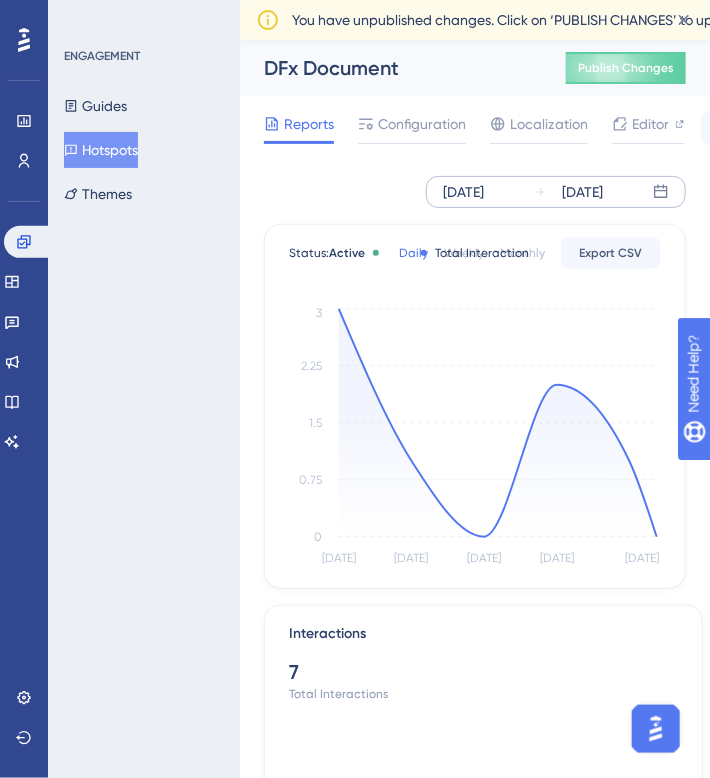 click on "[DATE]" at bounding box center (463, 192) 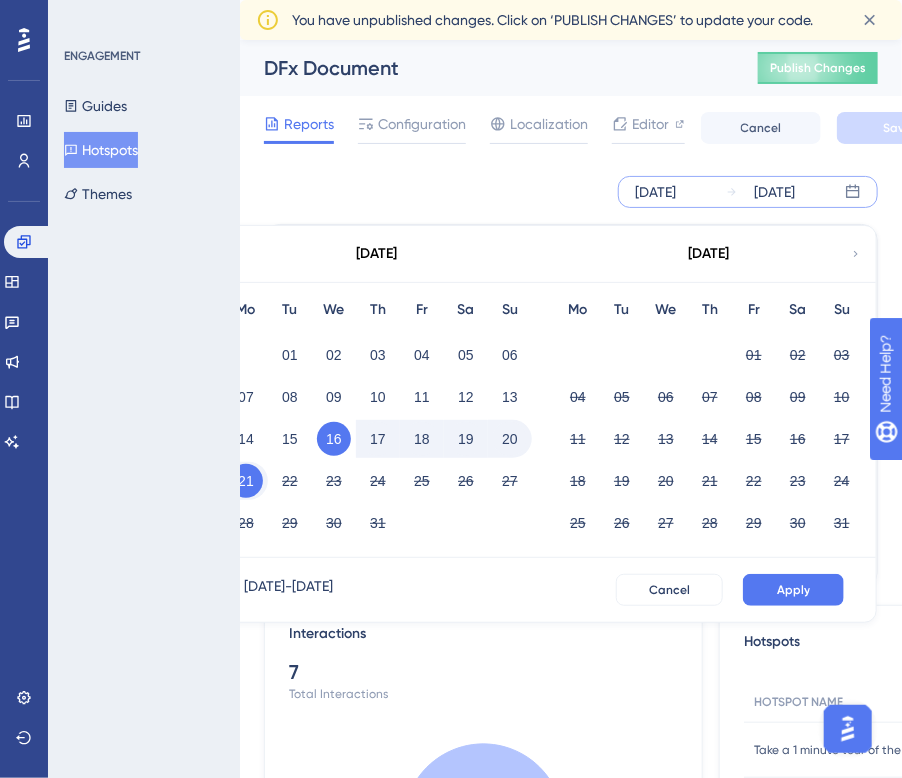 click on "ENGAGEMENT Guides Hotspots Themes" at bounding box center (144, 389) 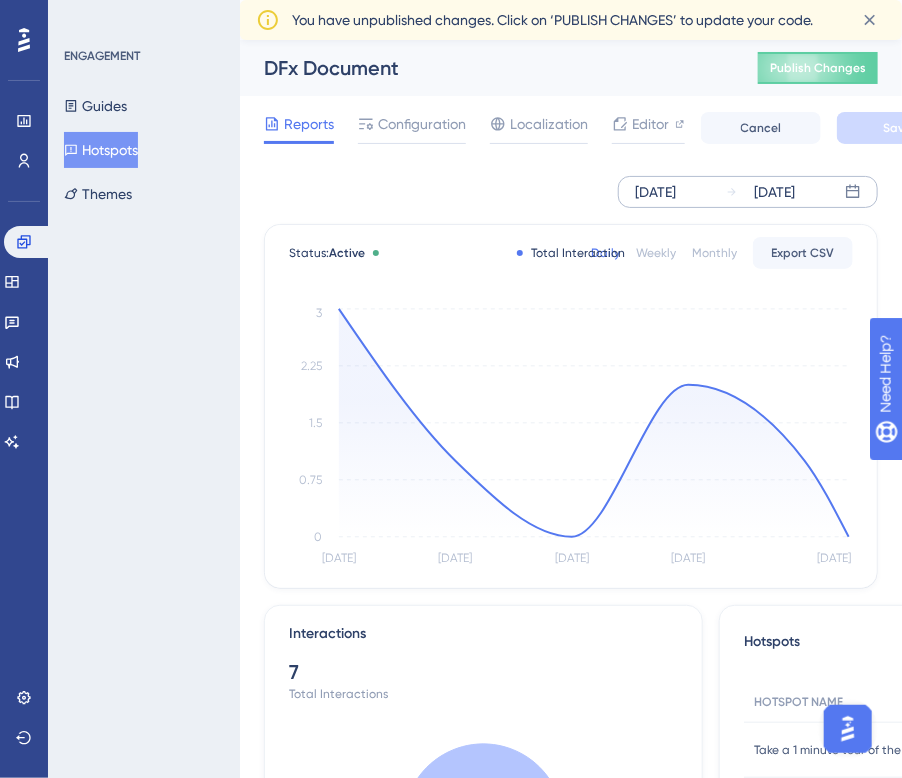 click on "[DATE] [DATE]" at bounding box center [748, 192] 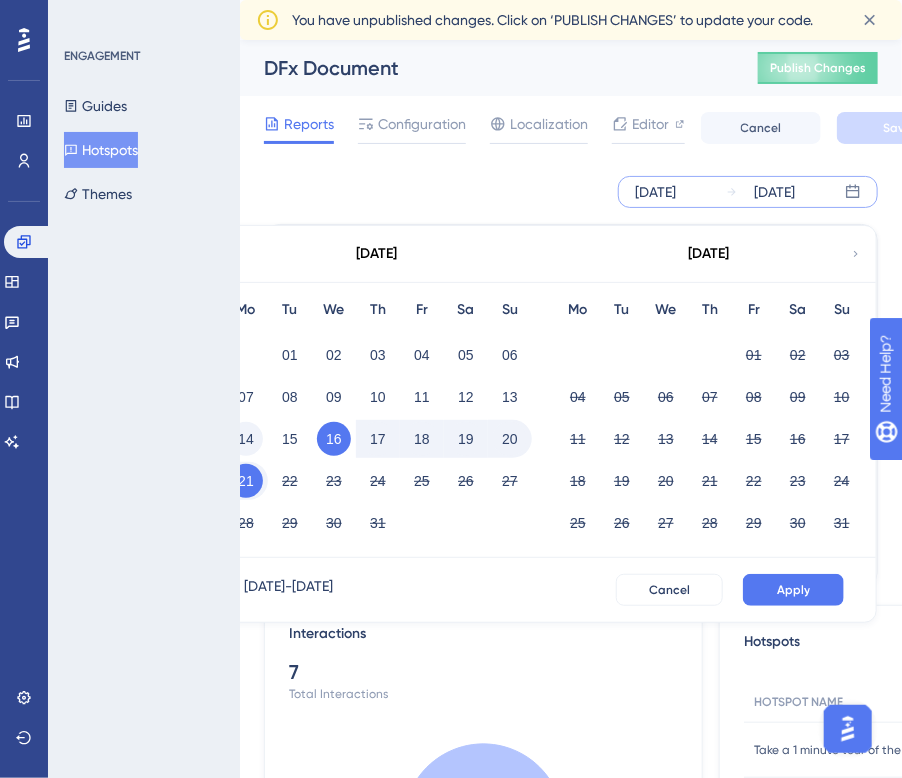 click on "14" at bounding box center [246, 439] 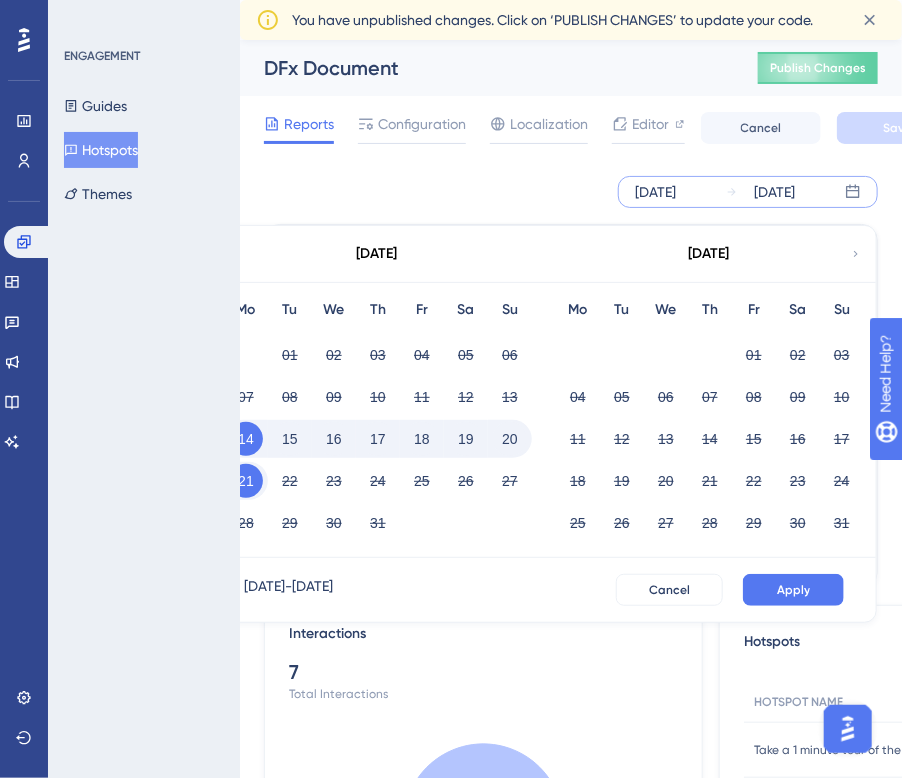 click on "20" at bounding box center [510, 439] 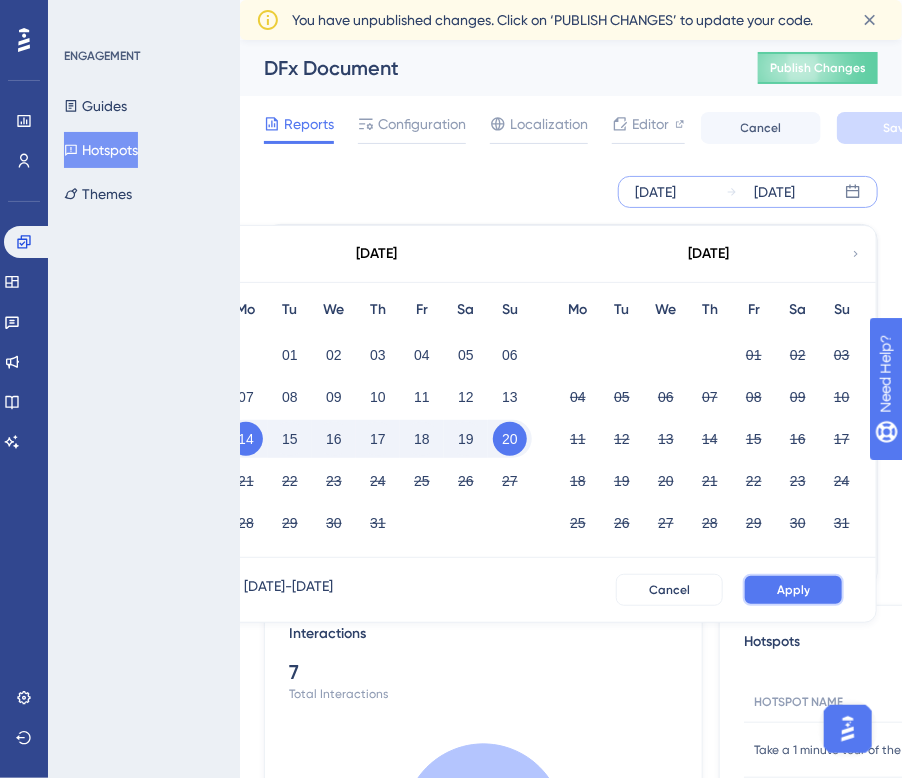click on "Apply" at bounding box center [793, 590] 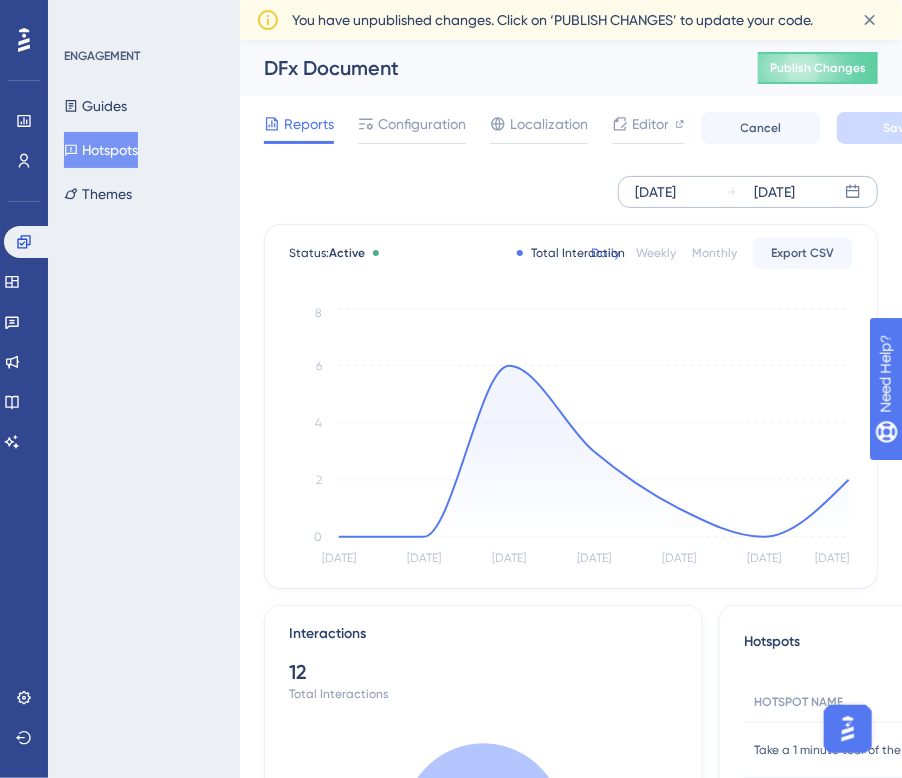 click on "Hotspots" at bounding box center (101, 150) 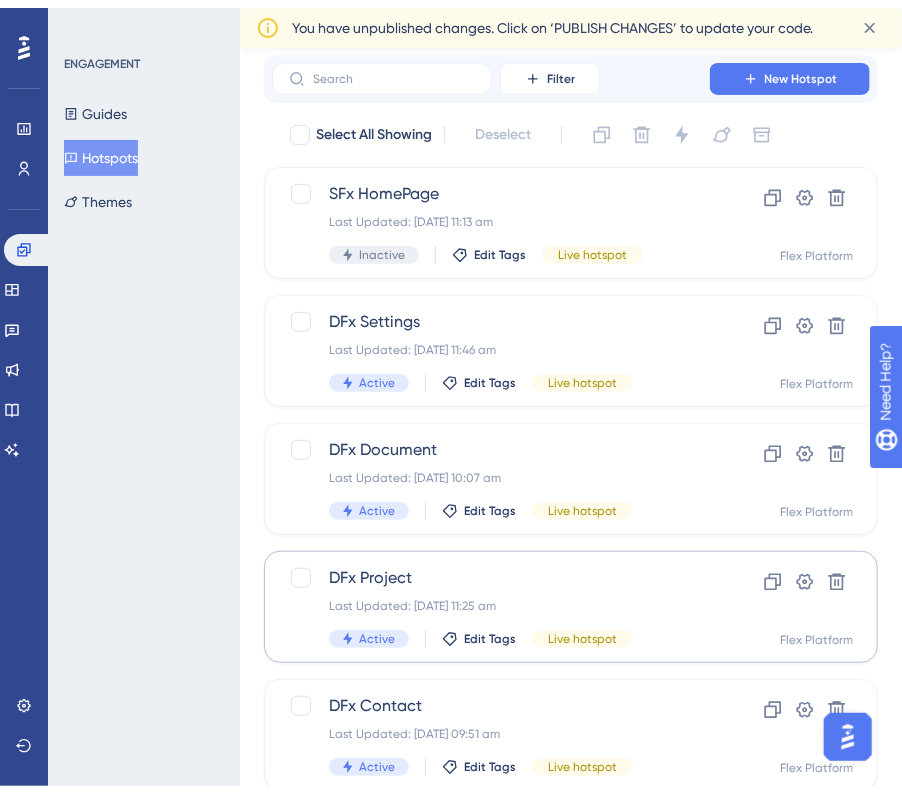 scroll, scrollTop: 100, scrollLeft: 0, axis: vertical 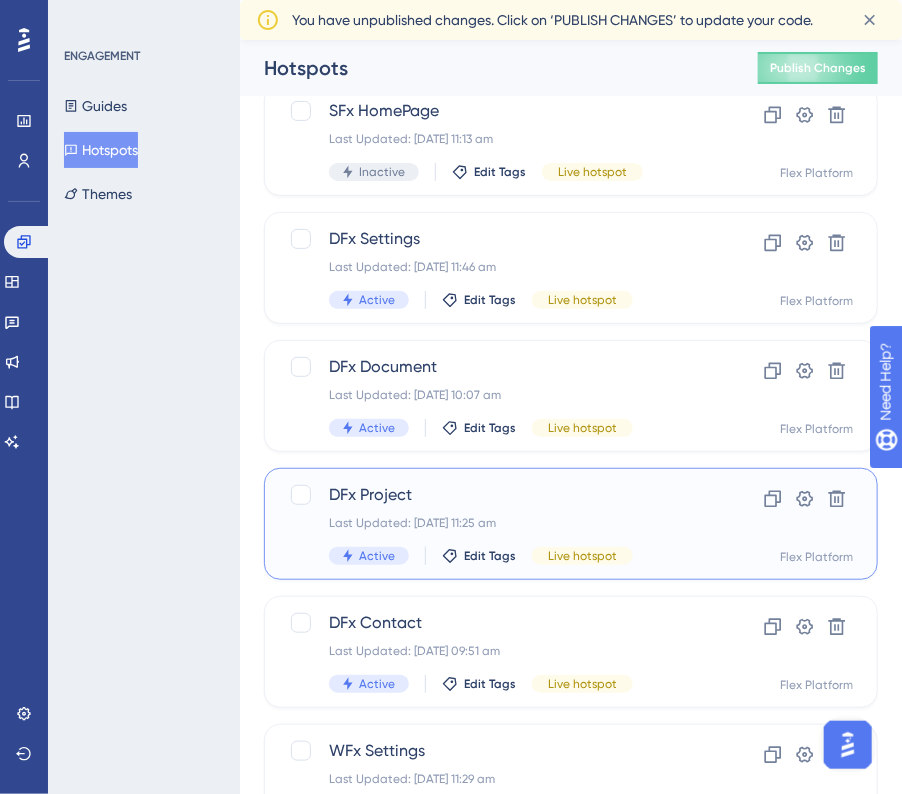 click on "DFx Project Last Updated: [DATE] 11:25 am Active Edit Tags Live hotspot" at bounding box center (491, 524) 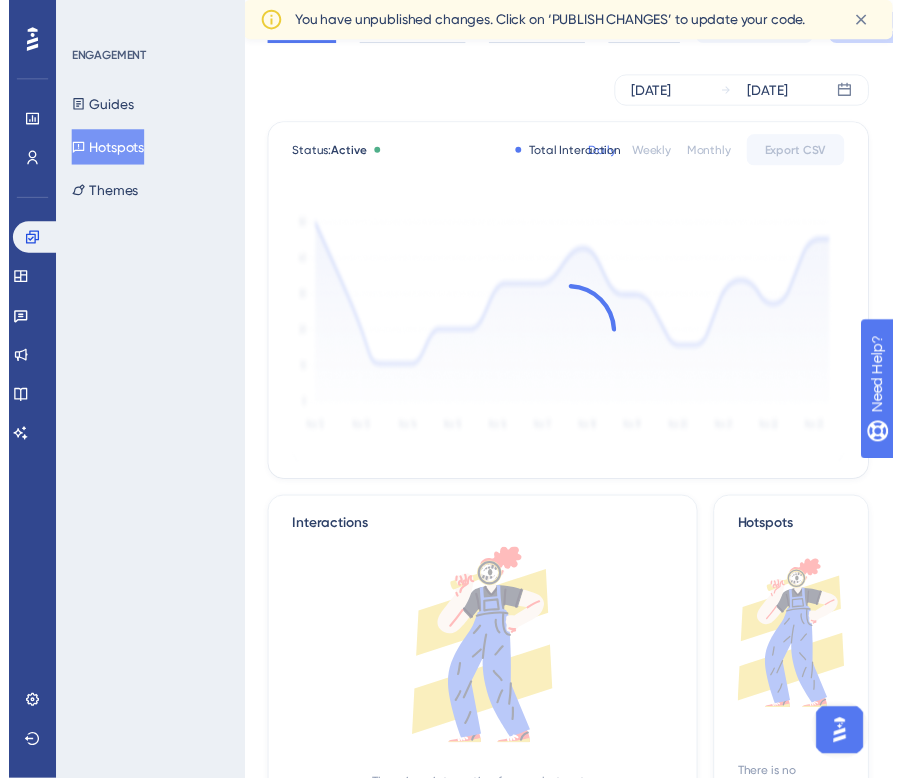 scroll, scrollTop: 0, scrollLeft: 0, axis: both 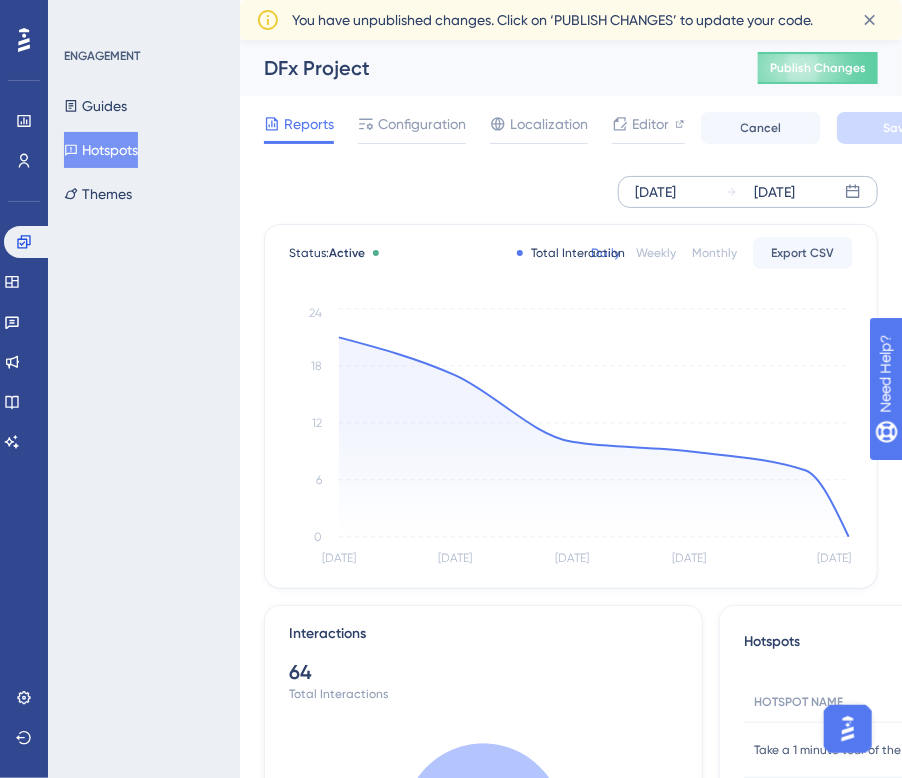 click on "[DATE]" at bounding box center (655, 192) 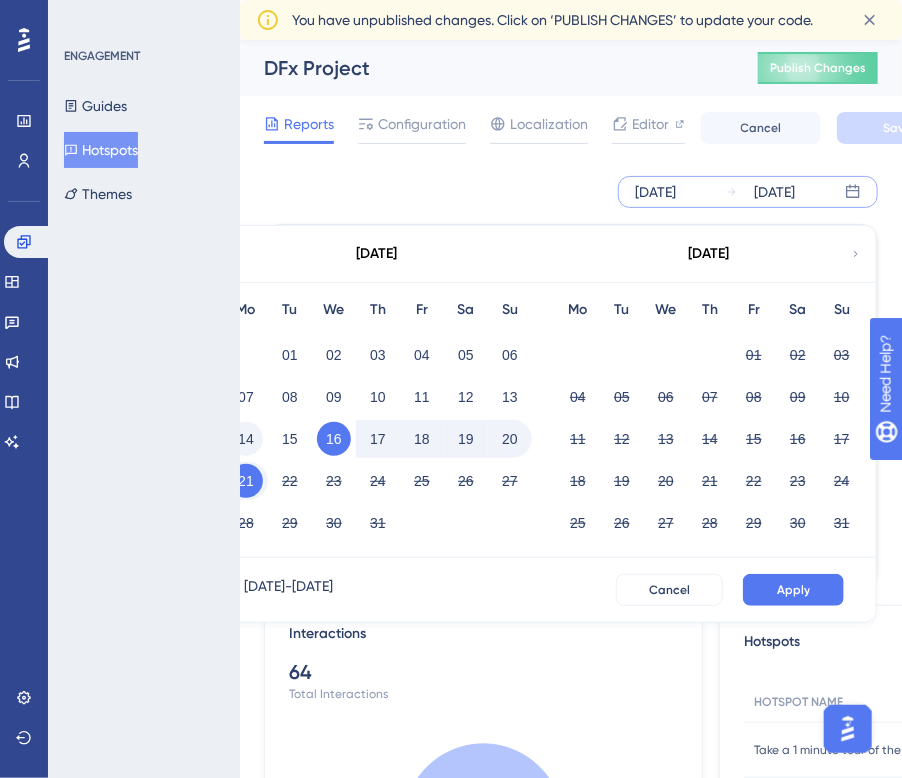 click on "14" at bounding box center (246, 439) 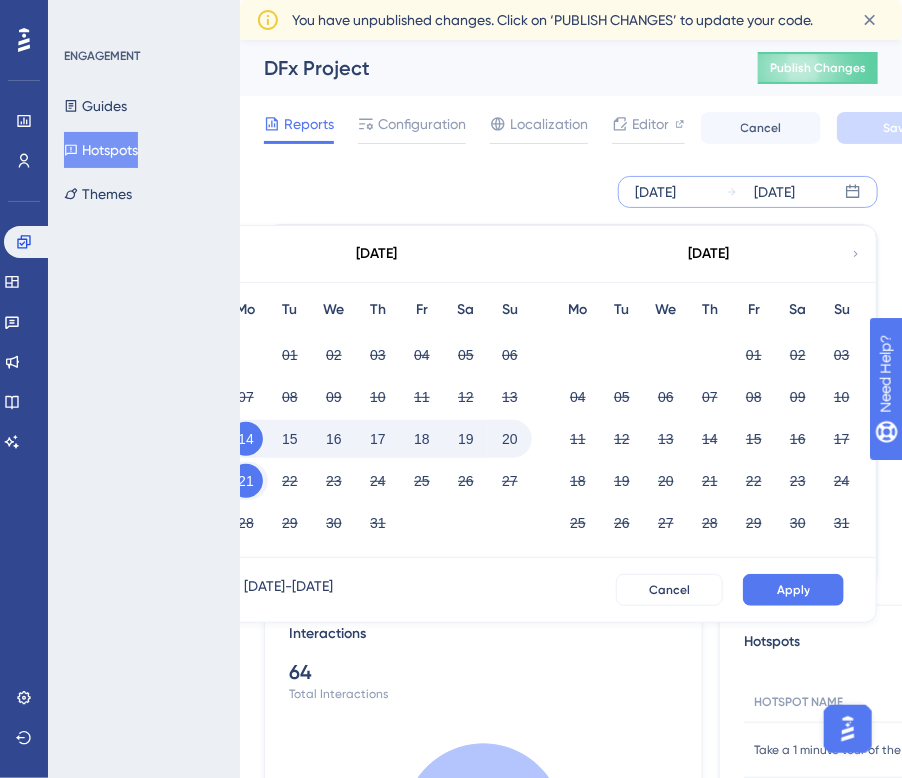 click on "20" at bounding box center [510, 439] 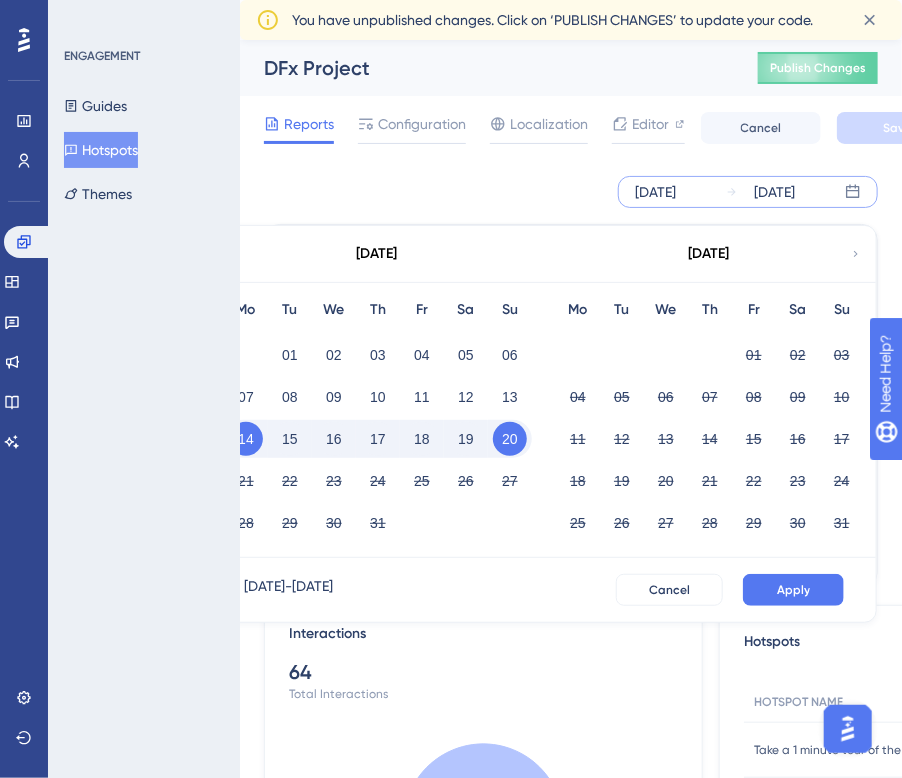 click on "Apply" at bounding box center [793, 590] 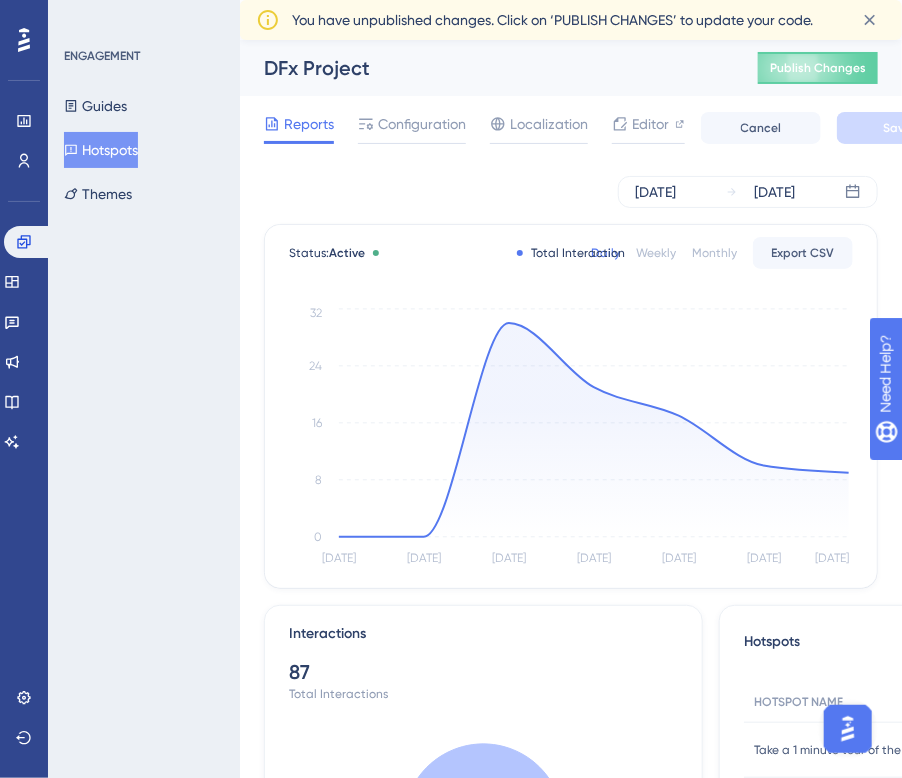 click on "Hotspots" at bounding box center [101, 150] 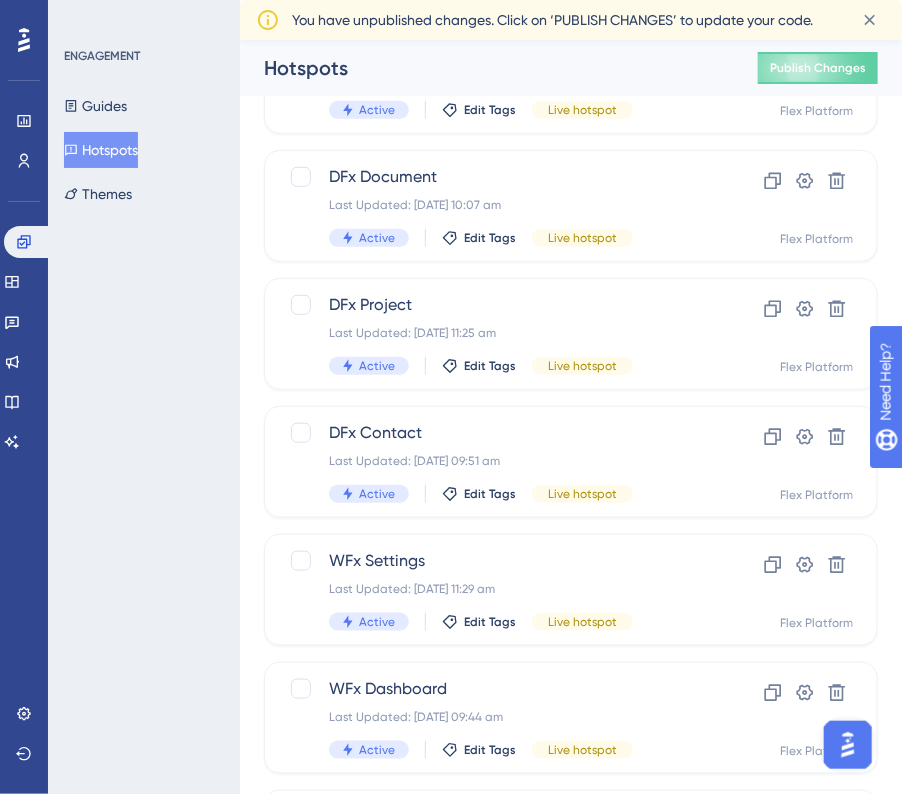 scroll, scrollTop: 300, scrollLeft: 0, axis: vertical 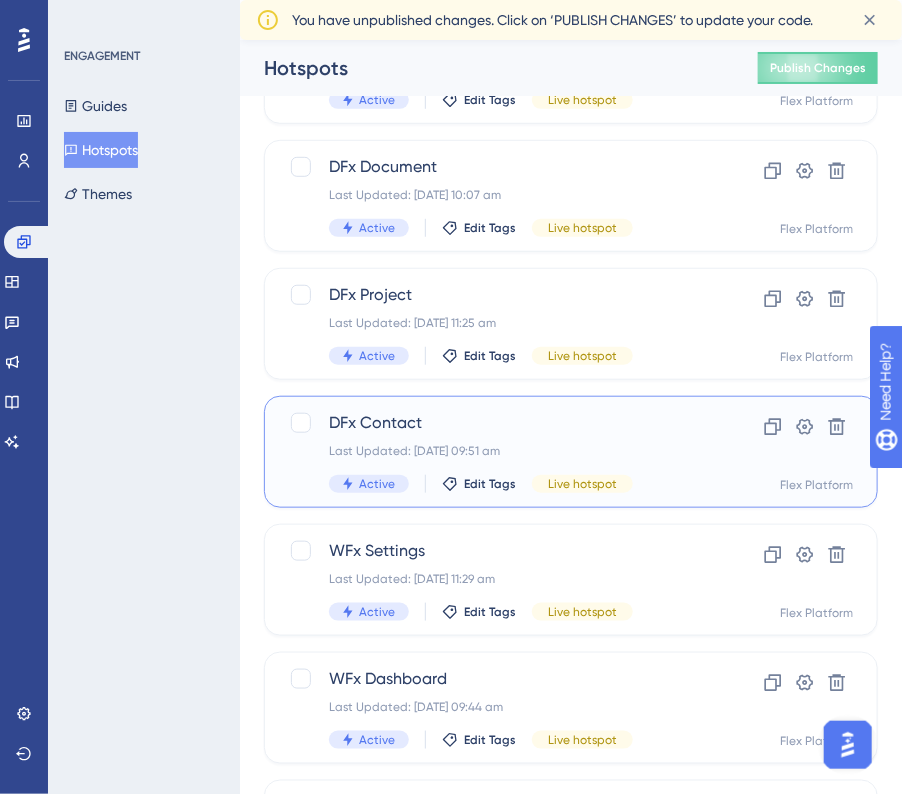 click on "Last Updated: [DATE] 09:51 am" at bounding box center [491, 451] 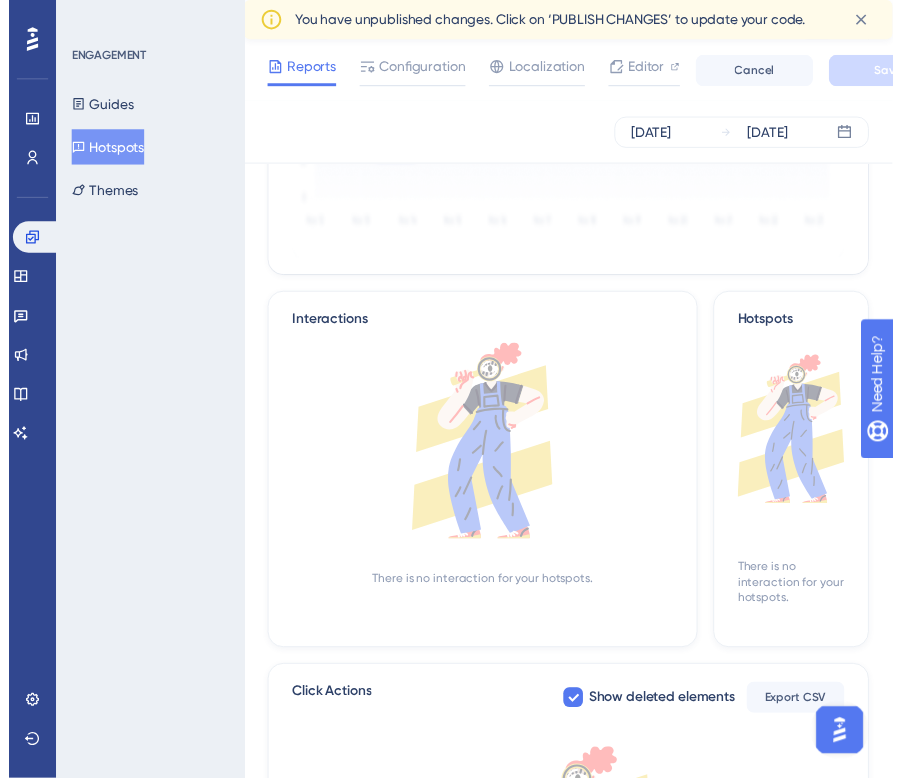scroll, scrollTop: 0, scrollLeft: 0, axis: both 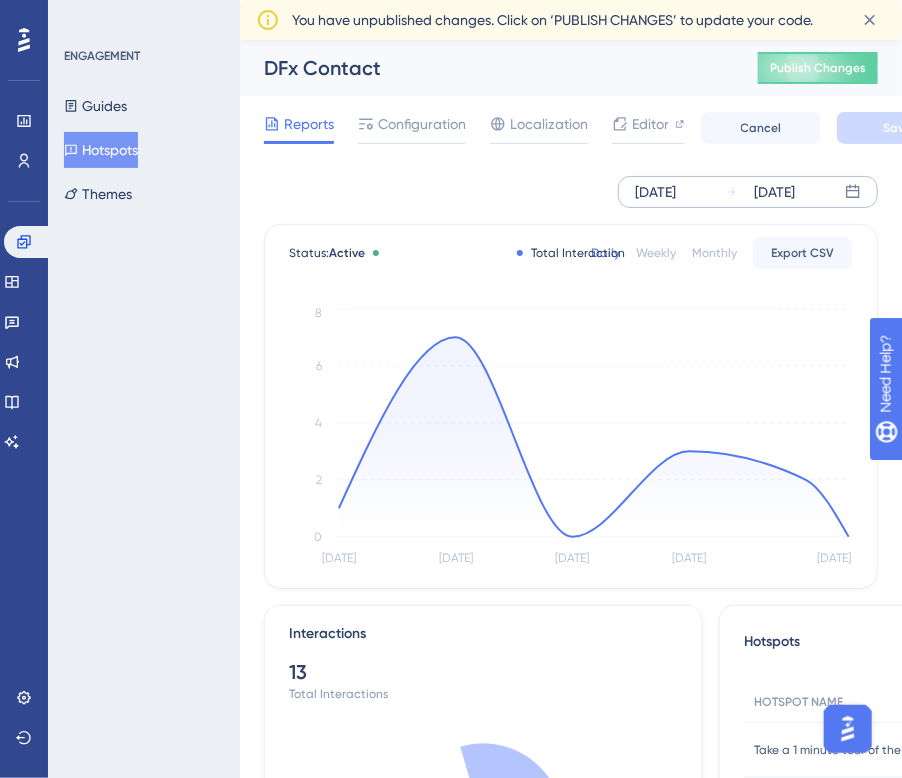 click on "[DATE] [DATE]" at bounding box center (748, 192) 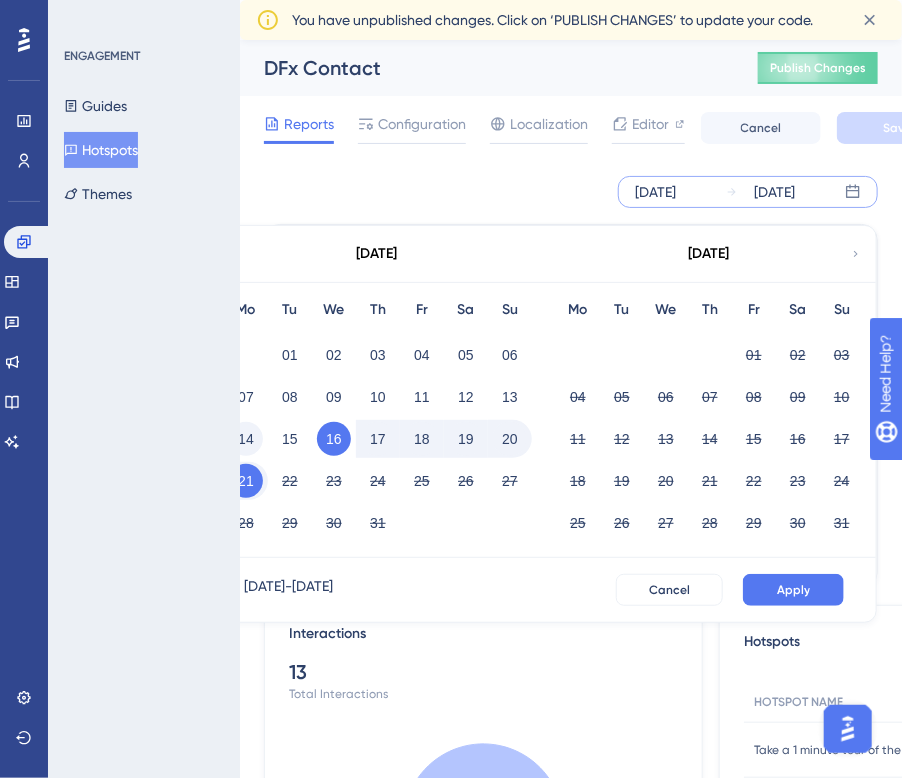 click on "14" at bounding box center (246, 439) 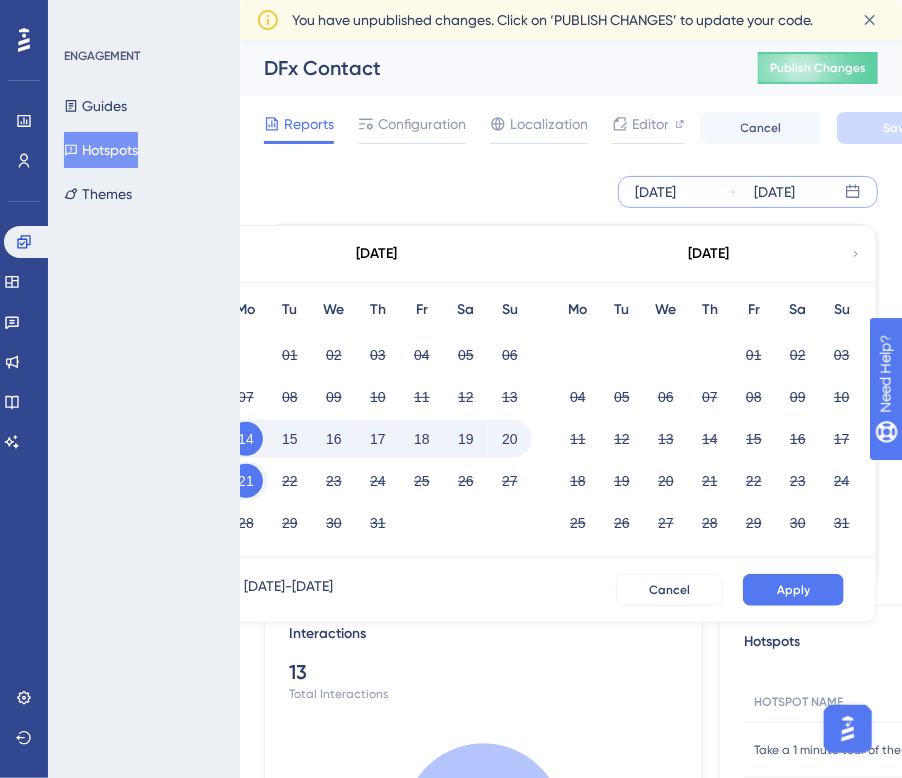 click on "20" at bounding box center [510, 439] 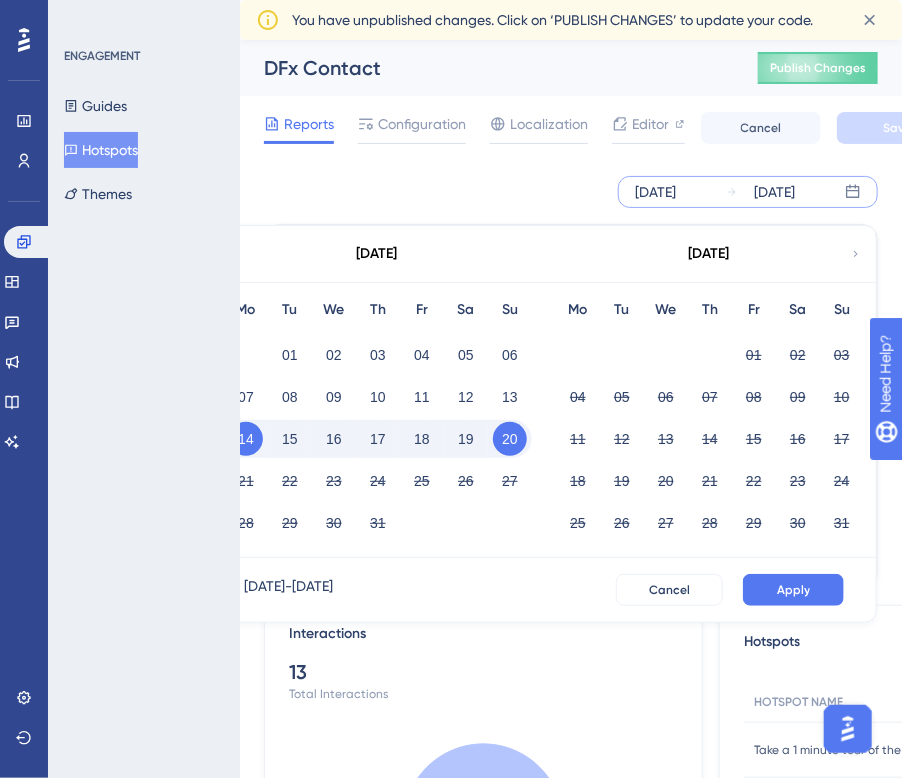 click on "Apply" at bounding box center (793, 590) 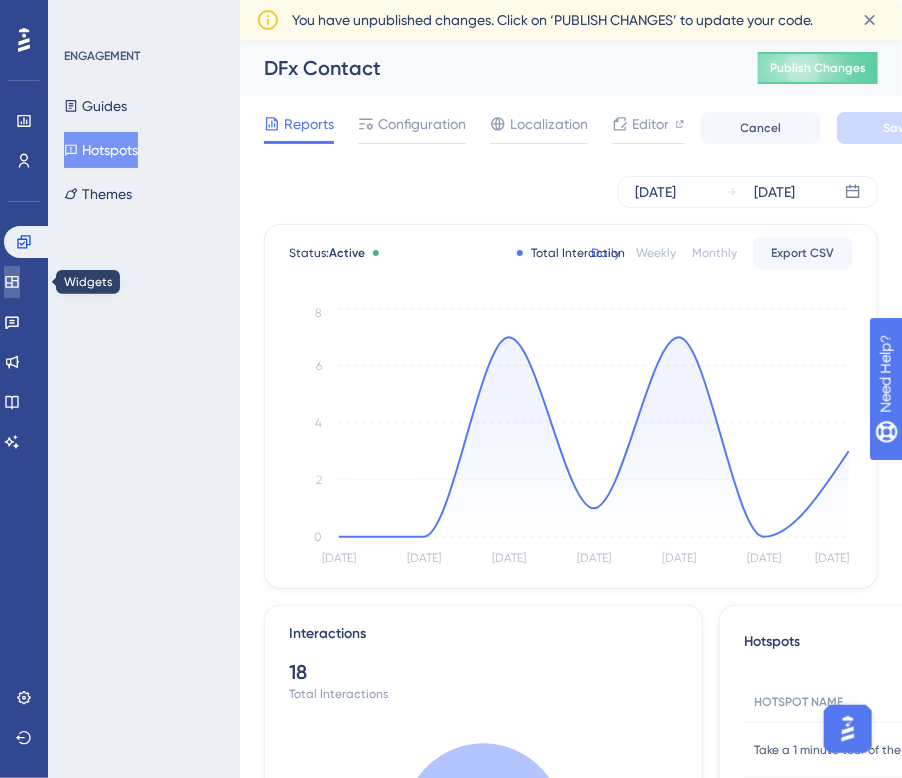 drag, startPoint x: 28, startPoint y: 275, endPoint x: 31, endPoint y: 290, distance: 15.297058 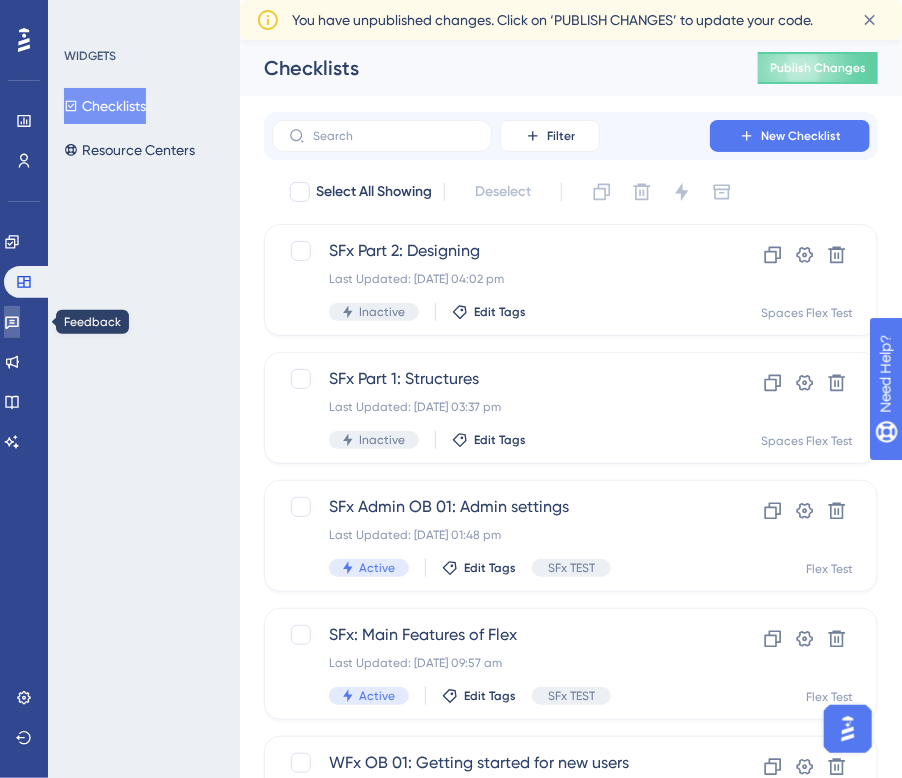 click at bounding box center (12, 322) 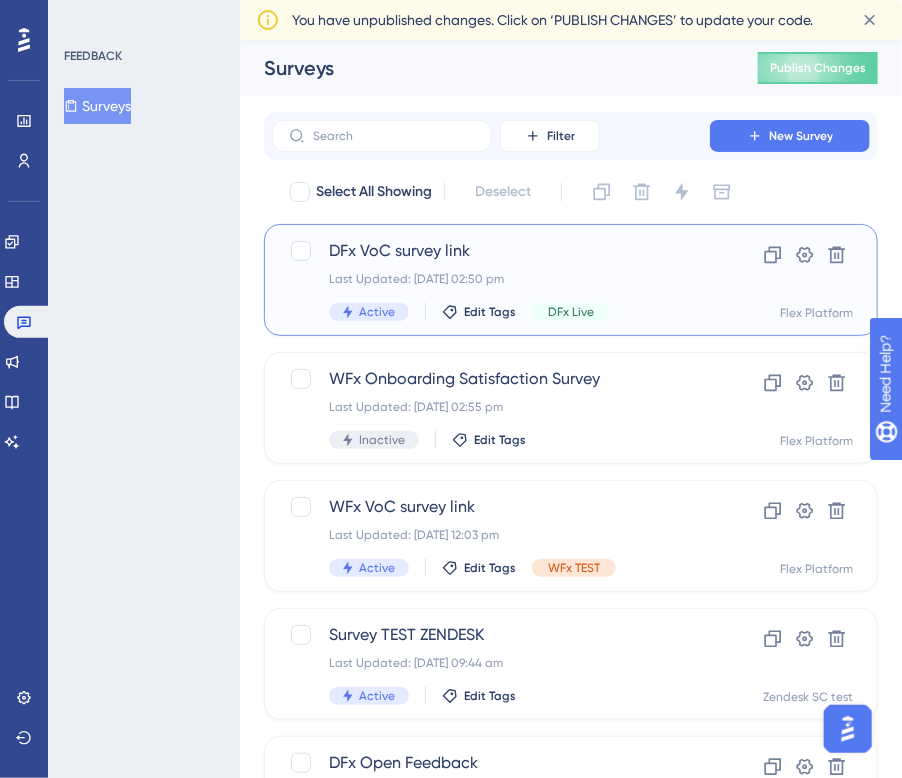 click on "DFx VoC survey link Last Updated: [DATE] 02:50 pm Active Edit Tags DFx Live" at bounding box center (491, 280) 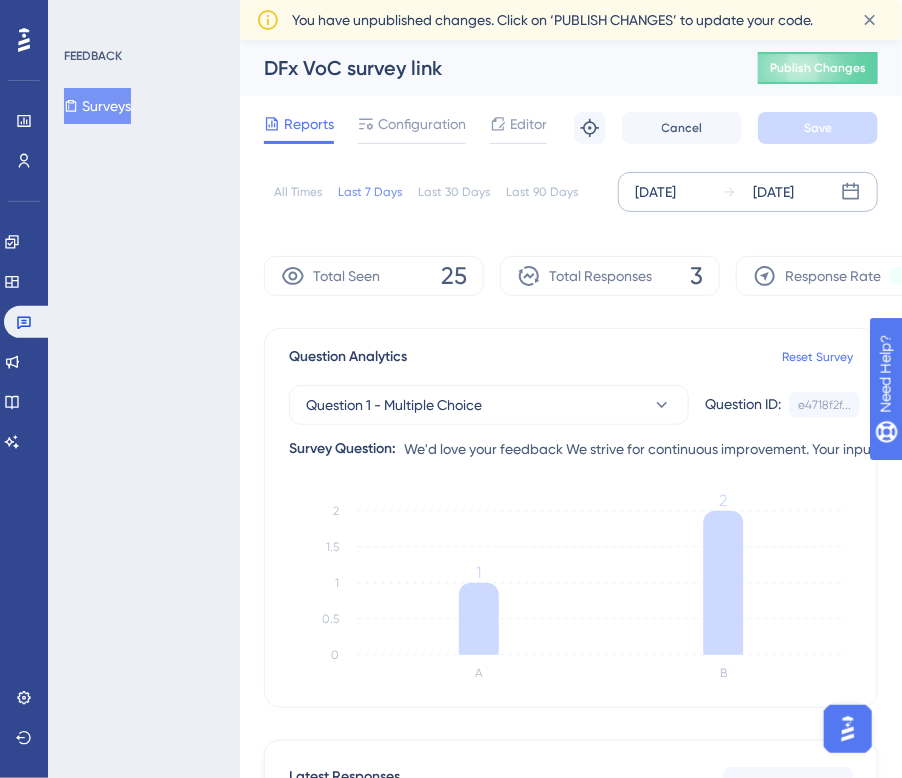 click on "[DATE]" at bounding box center (655, 192) 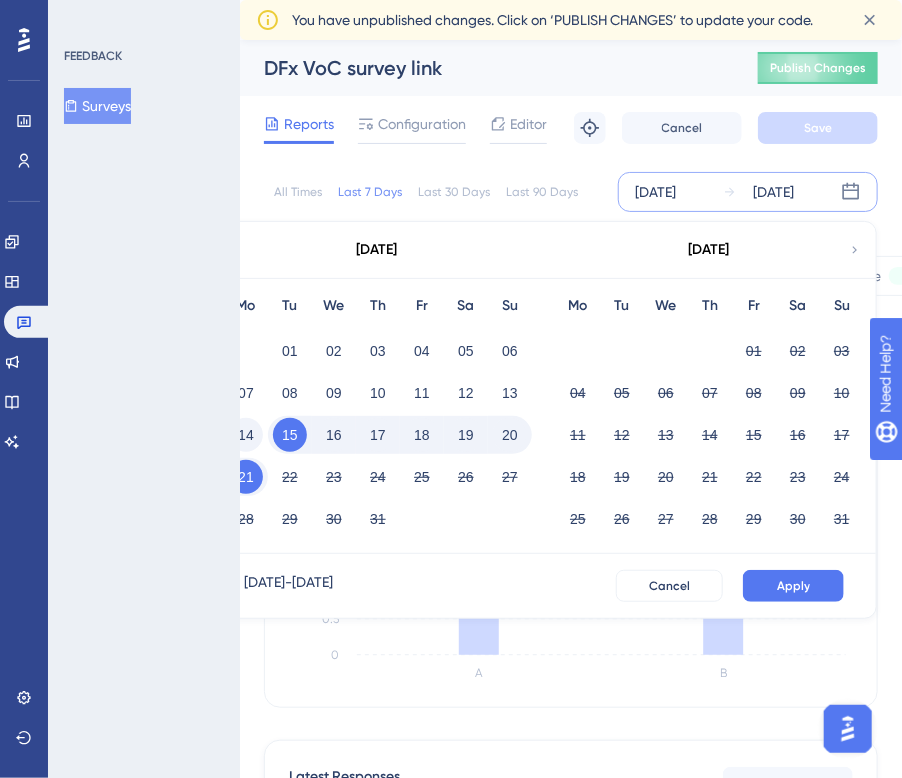 click on "14" at bounding box center [246, 435] 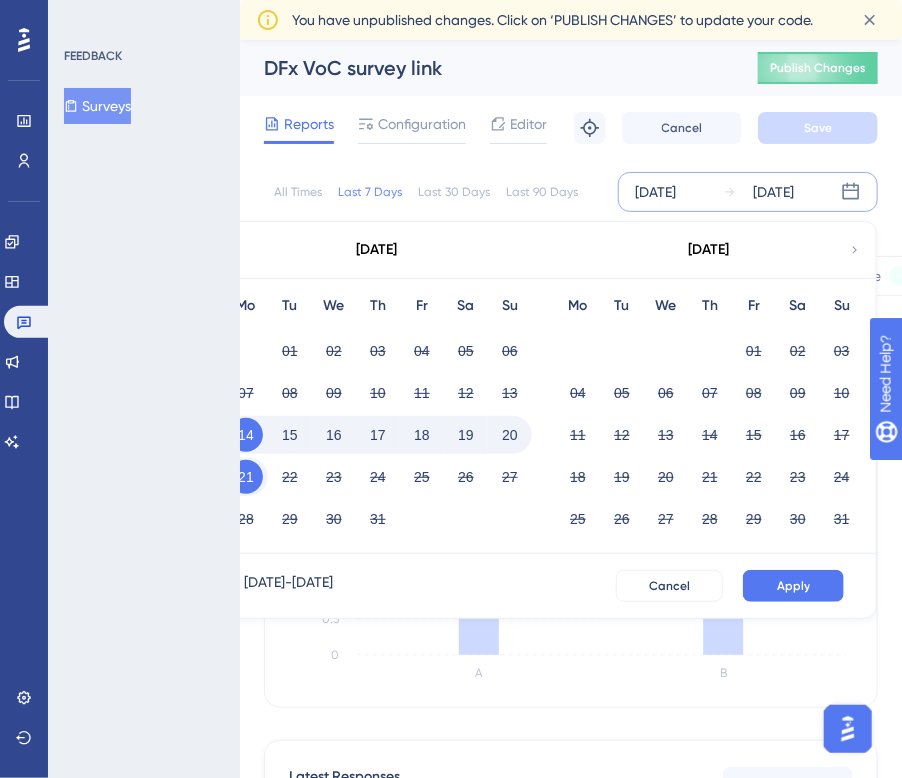 click on "20" at bounding box center [510, 435] 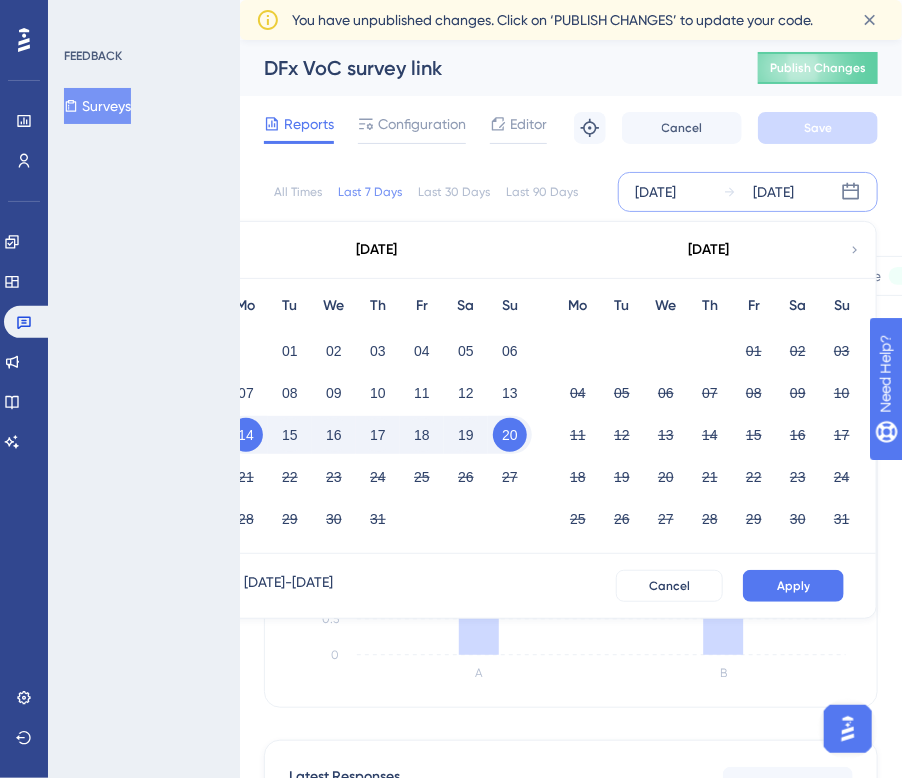click on "Apply" at bounding box center (793, 586) 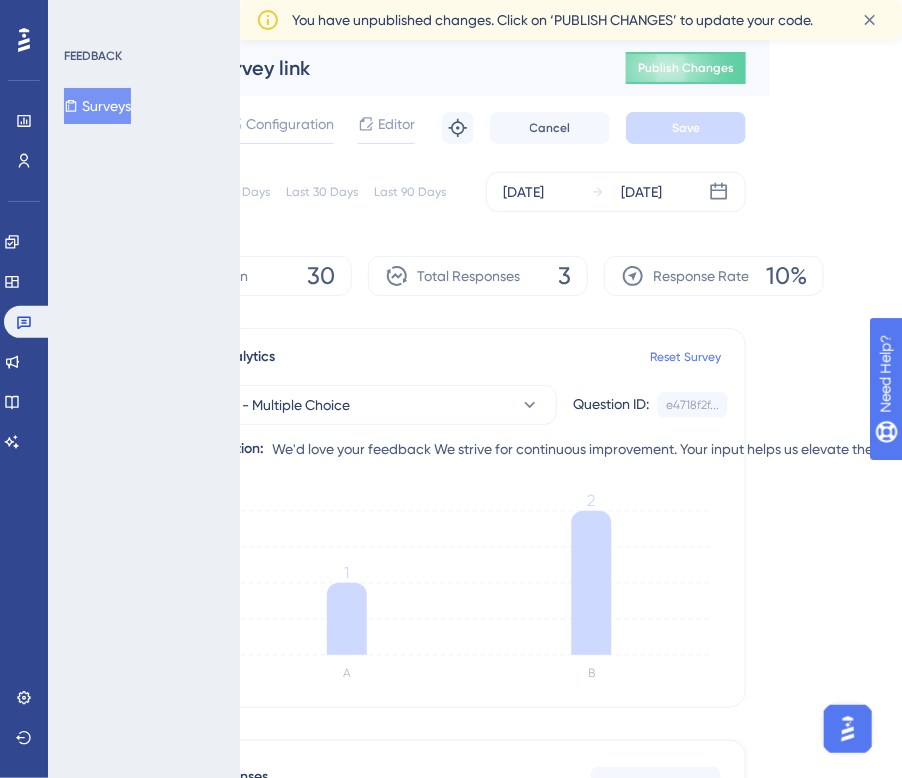 scroll, scrollTop: 0, scrollLeft: 0, axis: both 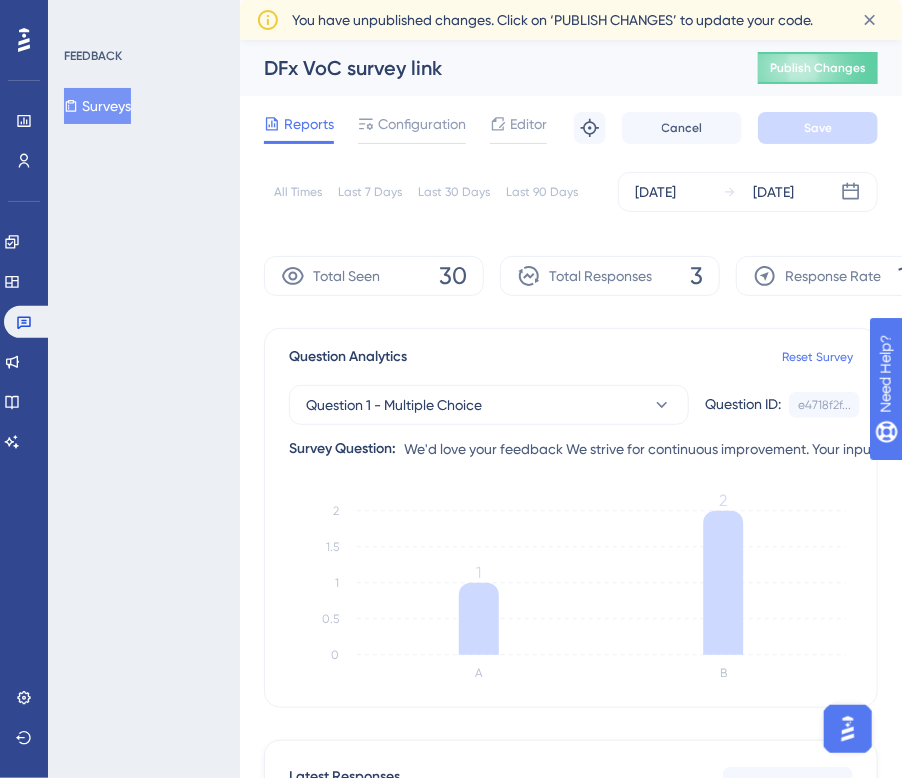 click on "Surveys" at bounding box center [97, 106] 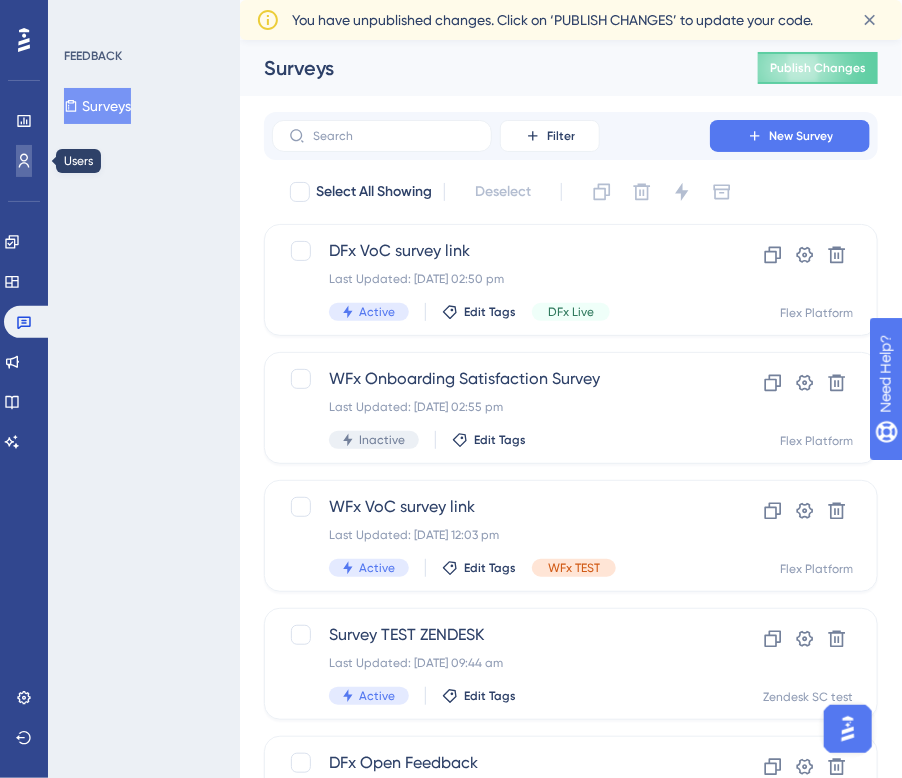 click at bounding box center (24, 161) 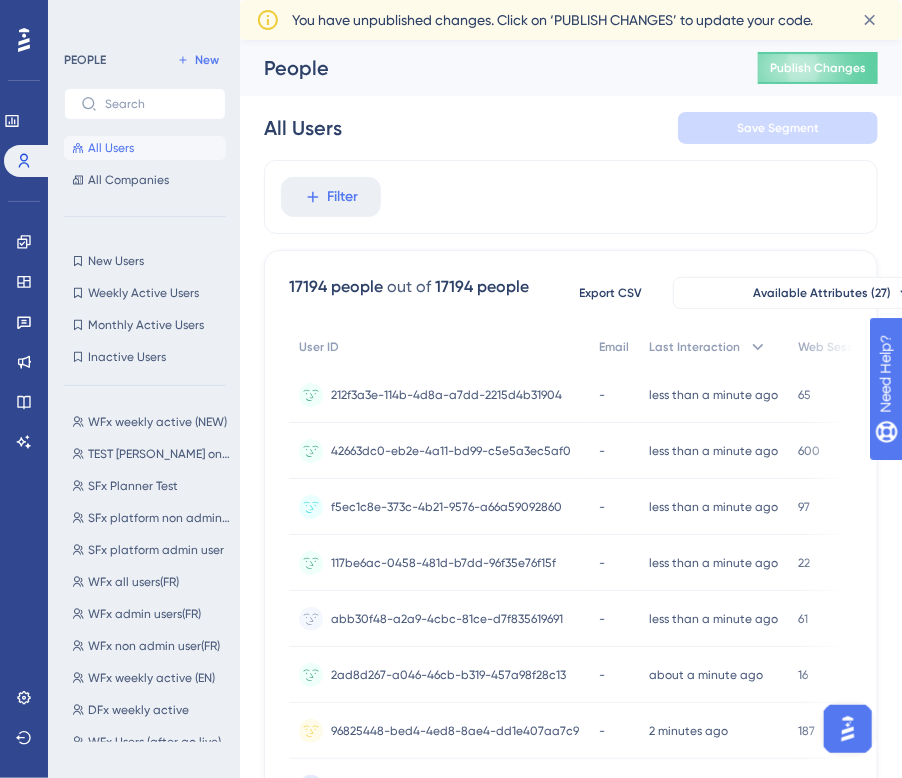 click on "Engagement Widgets Feedback Product Updates Knowledge Base AI Assistant" at bounding box center [24, 317] 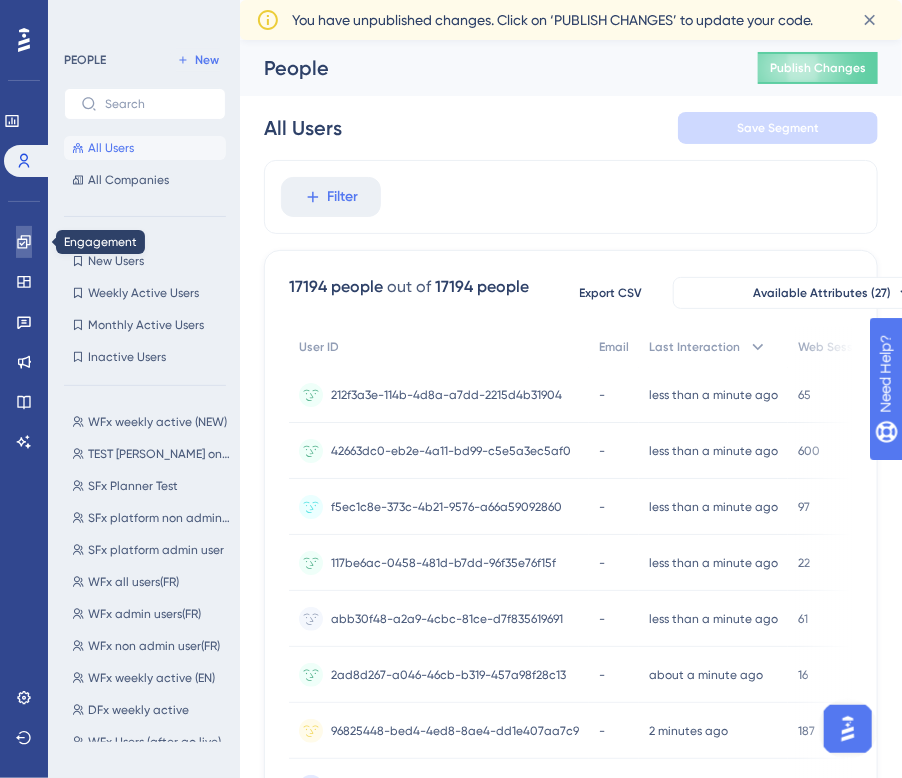 click 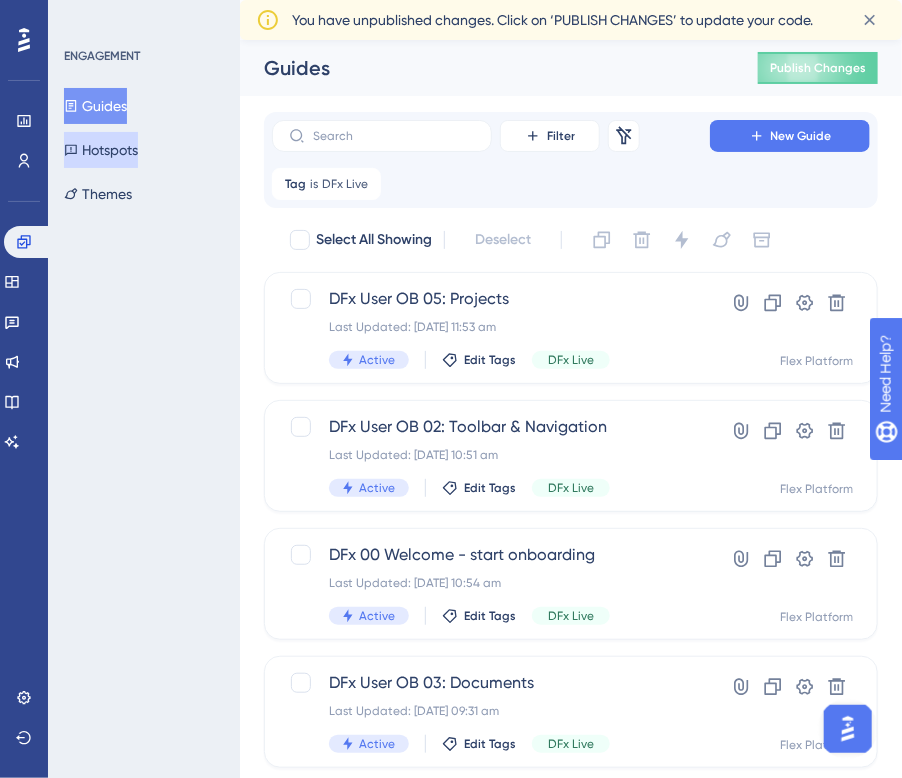 click on "Hotspots" at bounding box center (101, 150) 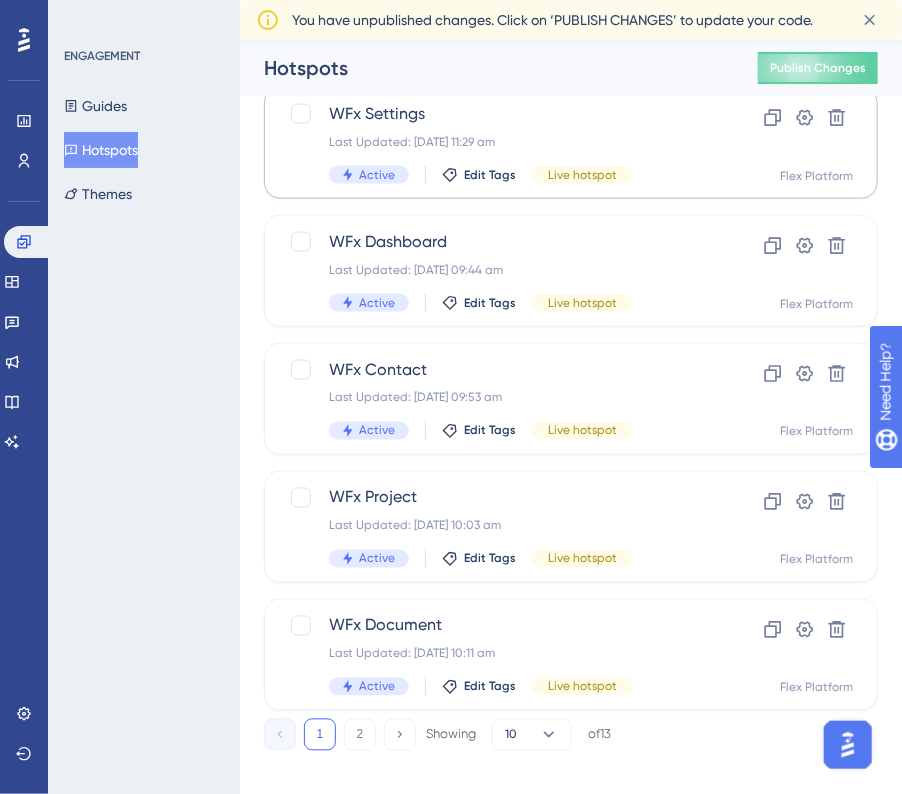 scroll, scrollTop: 758, scrollLeft: 0, axis: vertical 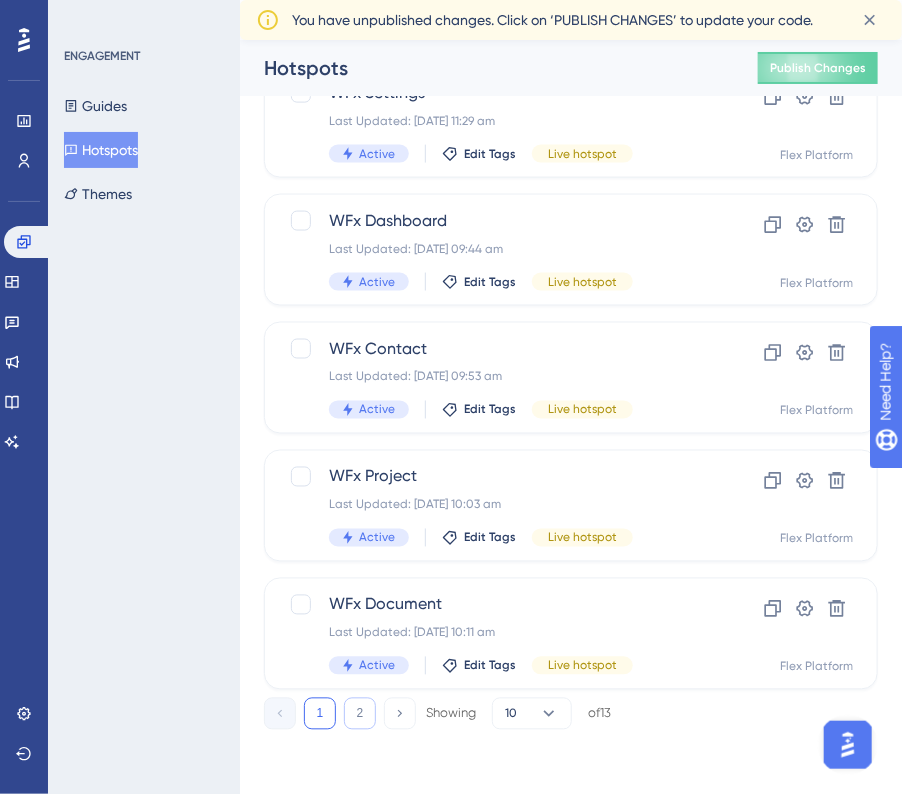 click on "2" at bounding box center (360, 714) 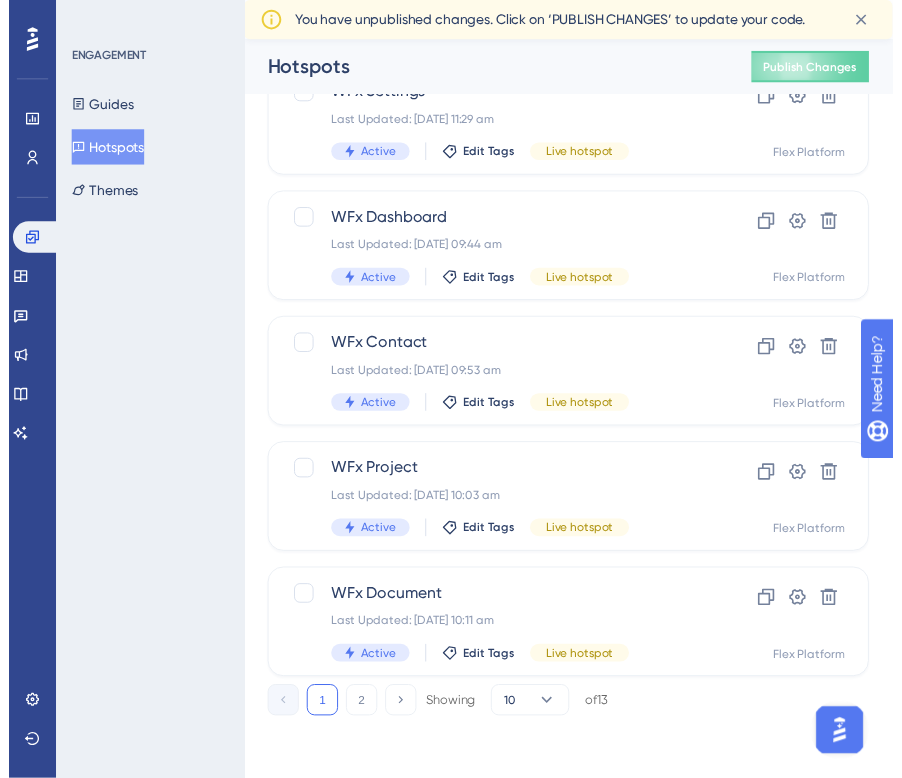 scroll, scrollTop: 0, scrollLeft: 0, axis: both 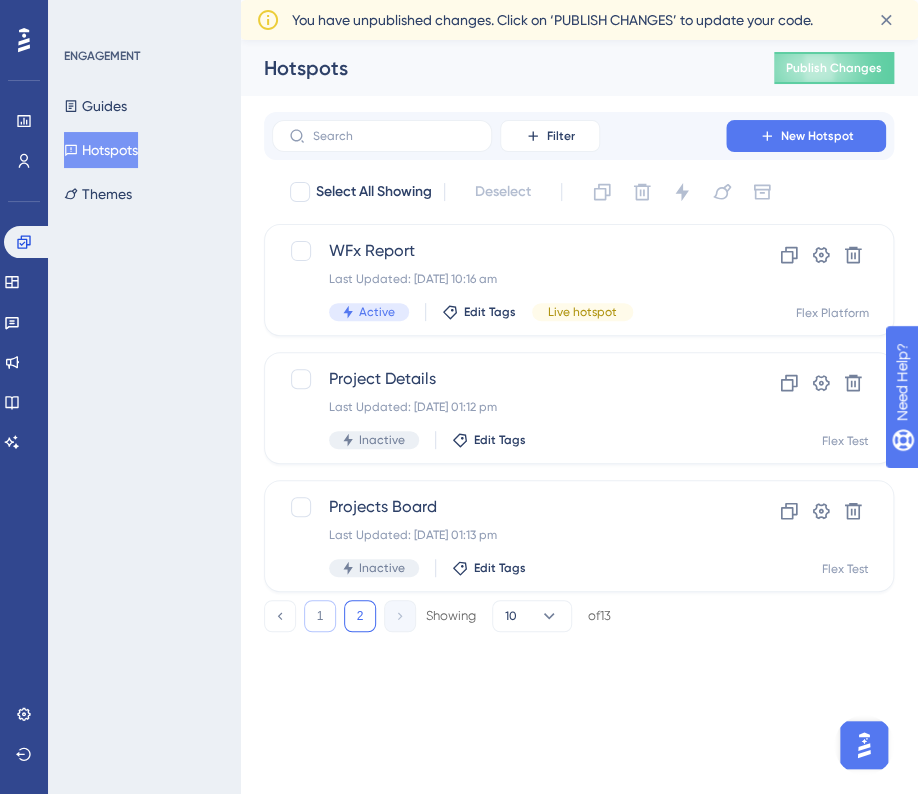click on "1" at bounding box center (320, 616) 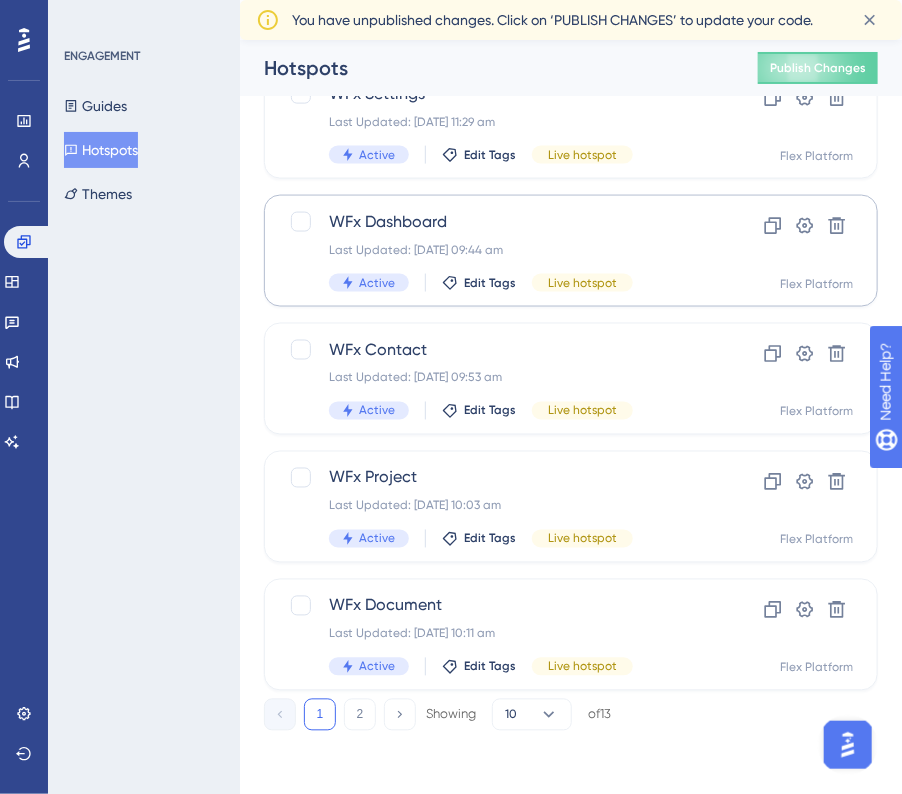 scroll, scrollTop: 758, scrollLeft: 0, axis: vertical 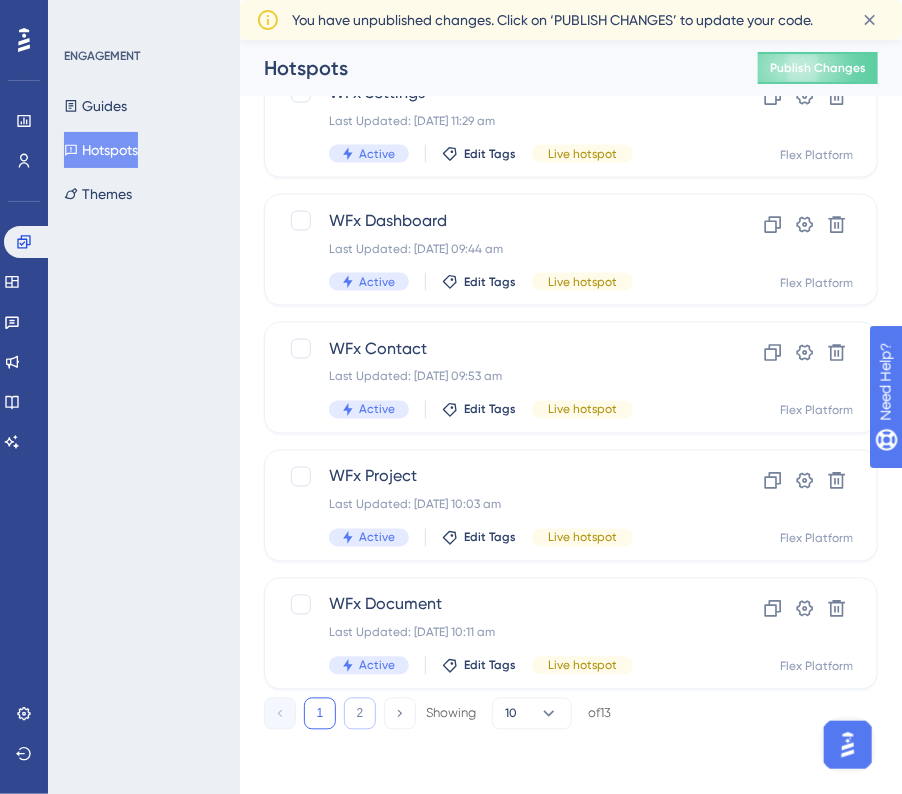 click on "2" at bounding box center (360, 714) 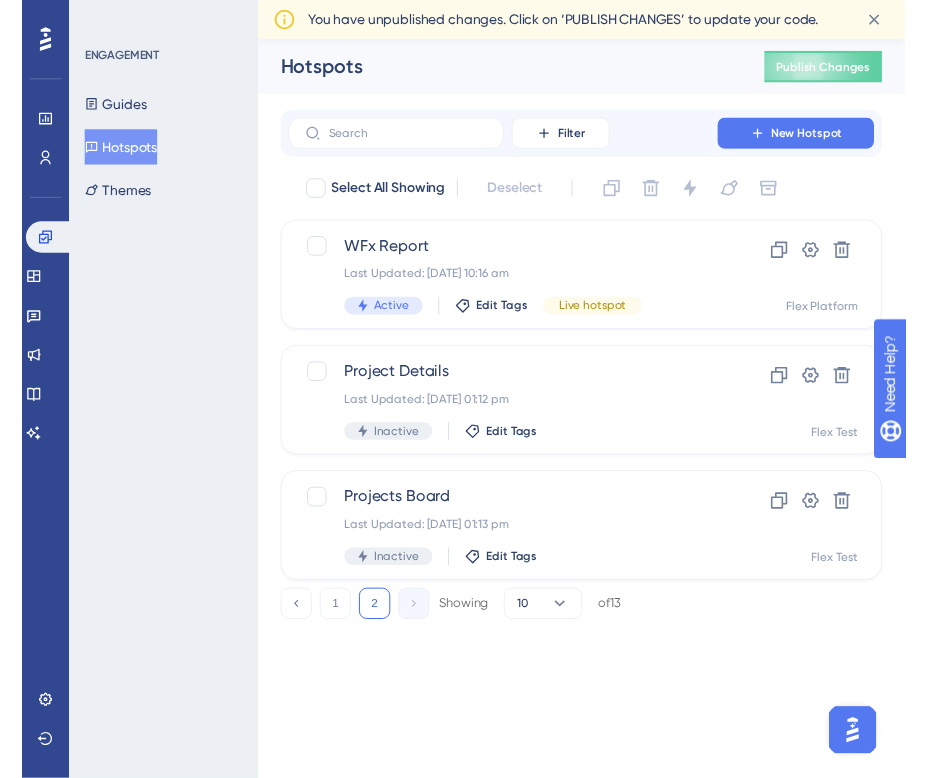 scroll, scrollTop: 0, scrollLeft: 0, axis: both 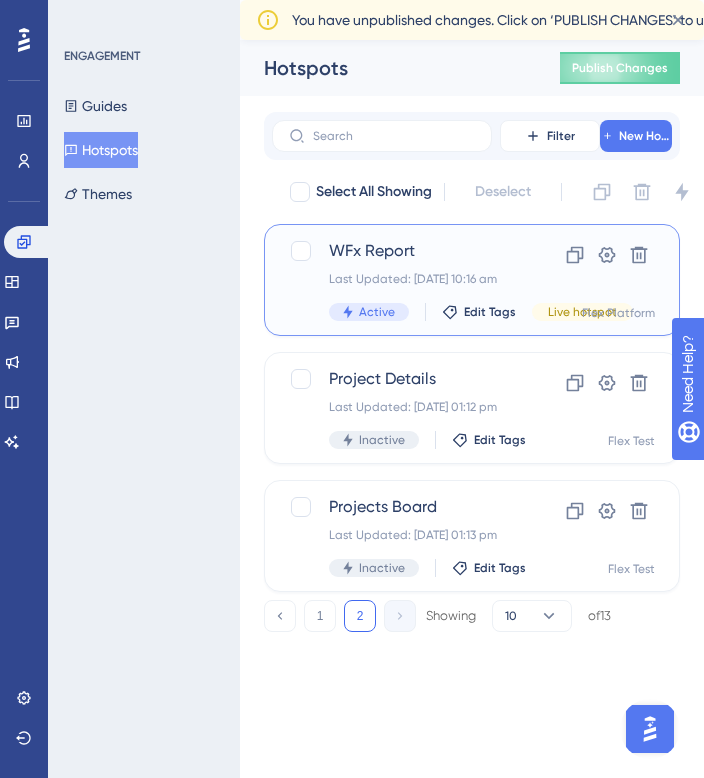 click on "WFx Report" at bounding box center [412, 251] 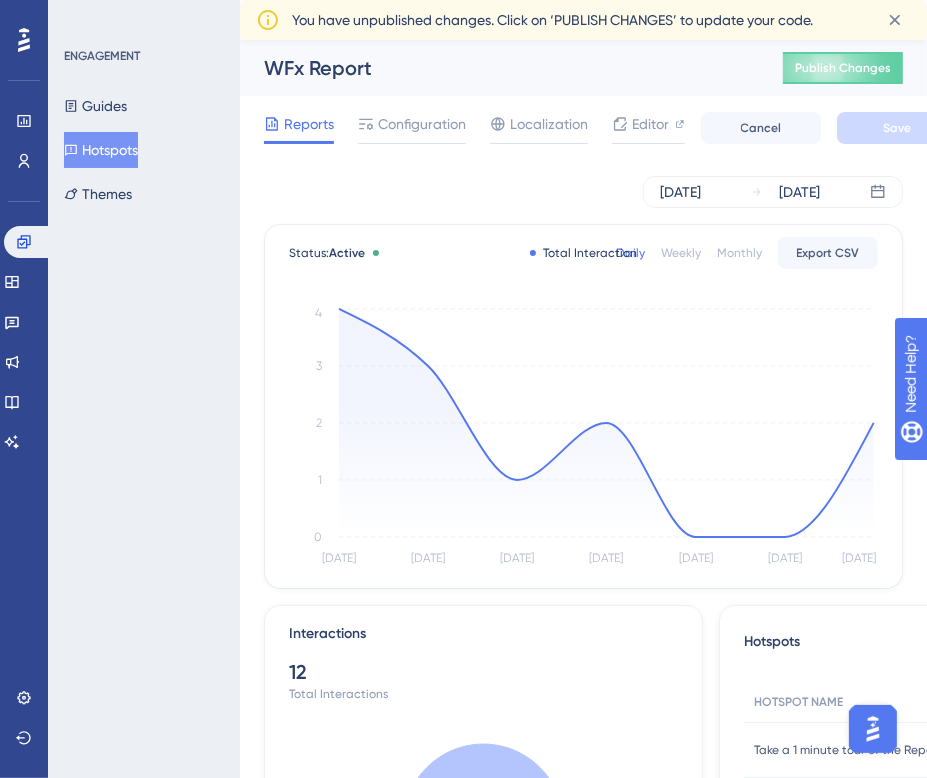 drag, startPoint x: 716, startPoint y: 192, endPoint x: 654, endPoint y: 218, distance: 67.23094 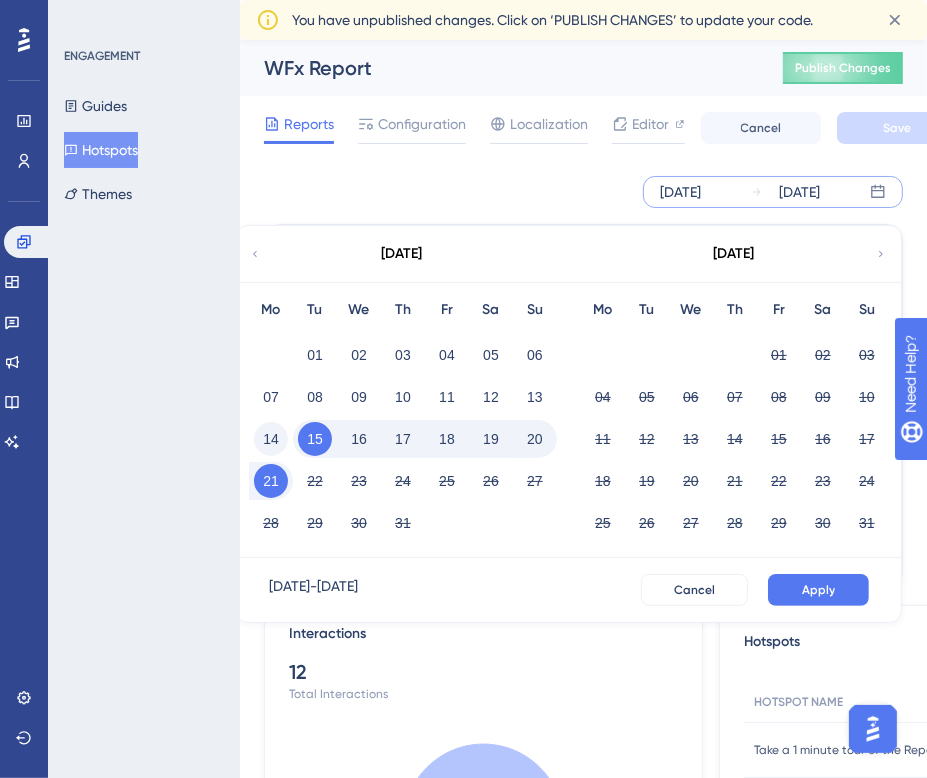 click on "14" at bounding box center [271, 439] 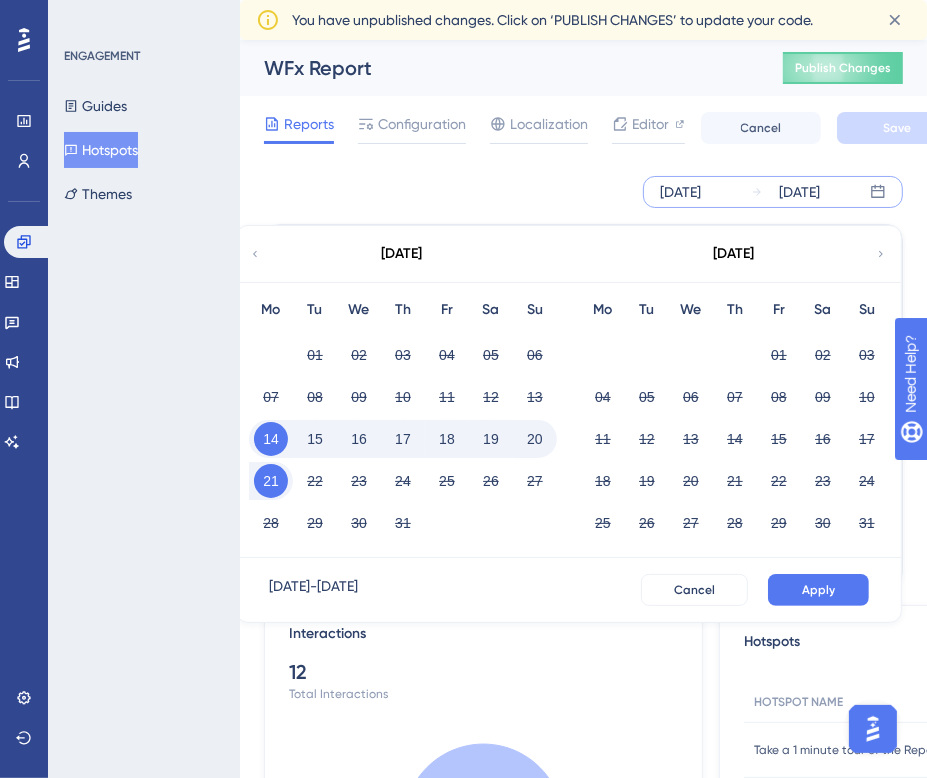 click on "20" at bounding box center (535, 439) 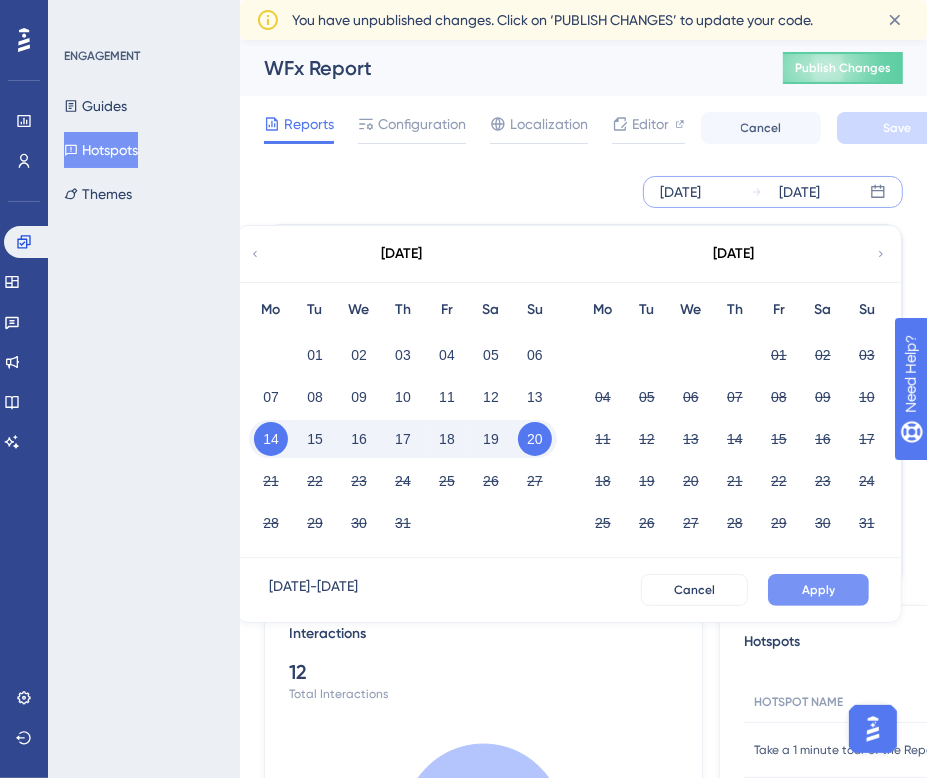click on "Apply" at bounding box center (818, 590) 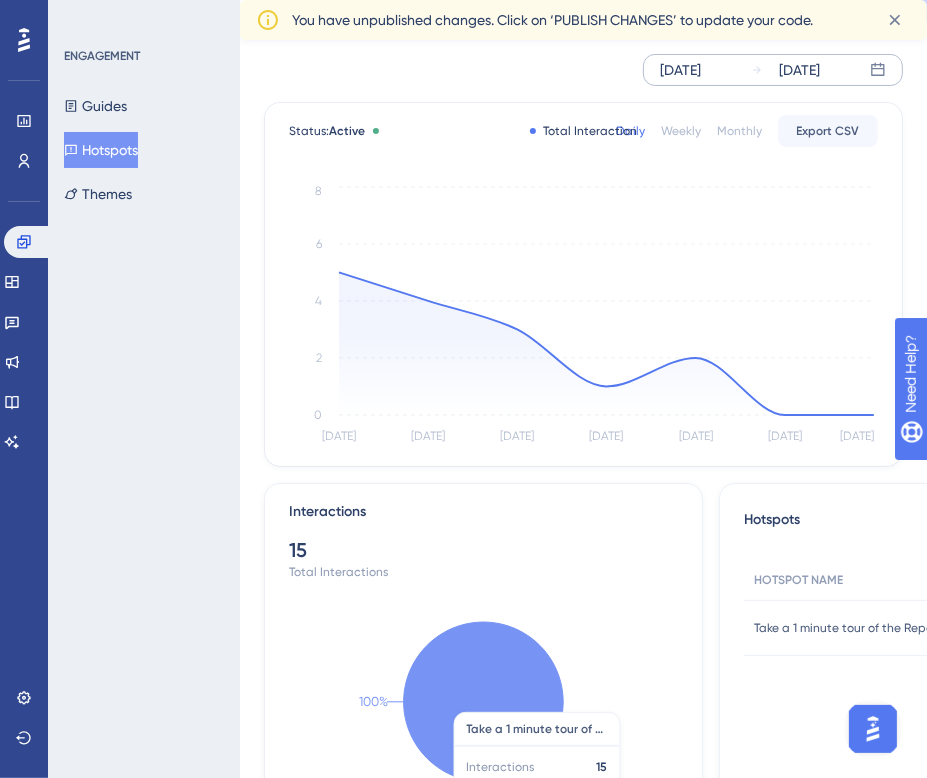 scroll, scrollTop: 0, scrollLeft: 0, axis: both 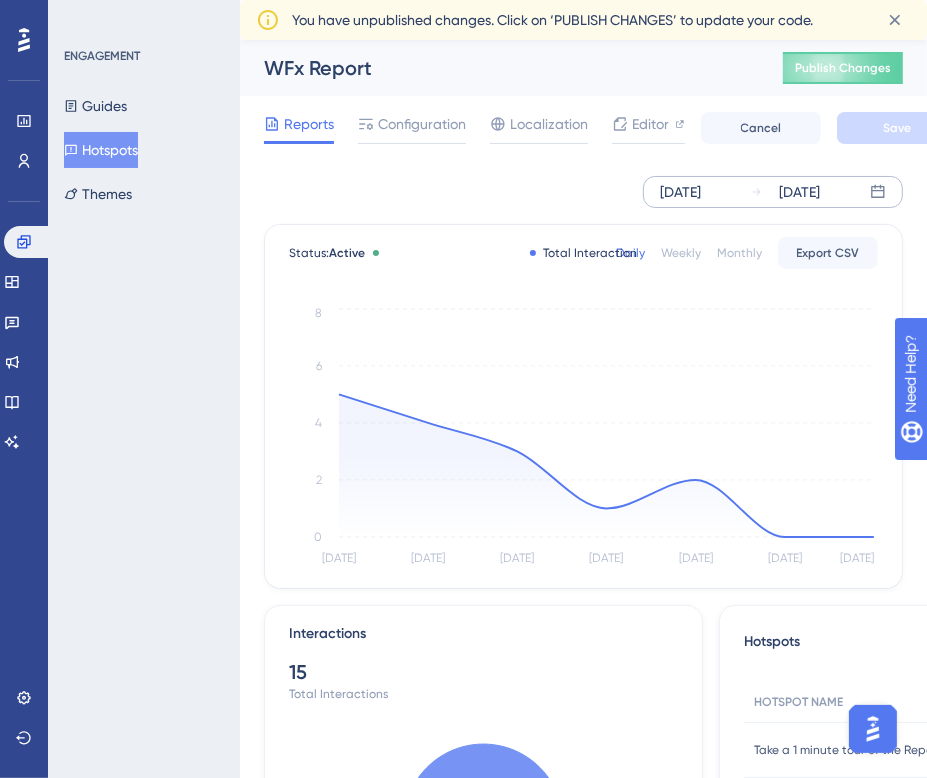 drag, startPoint x: 122, startPoint y: 142, endPoint x: 150, endPoint y: 141, distance: 28.01785 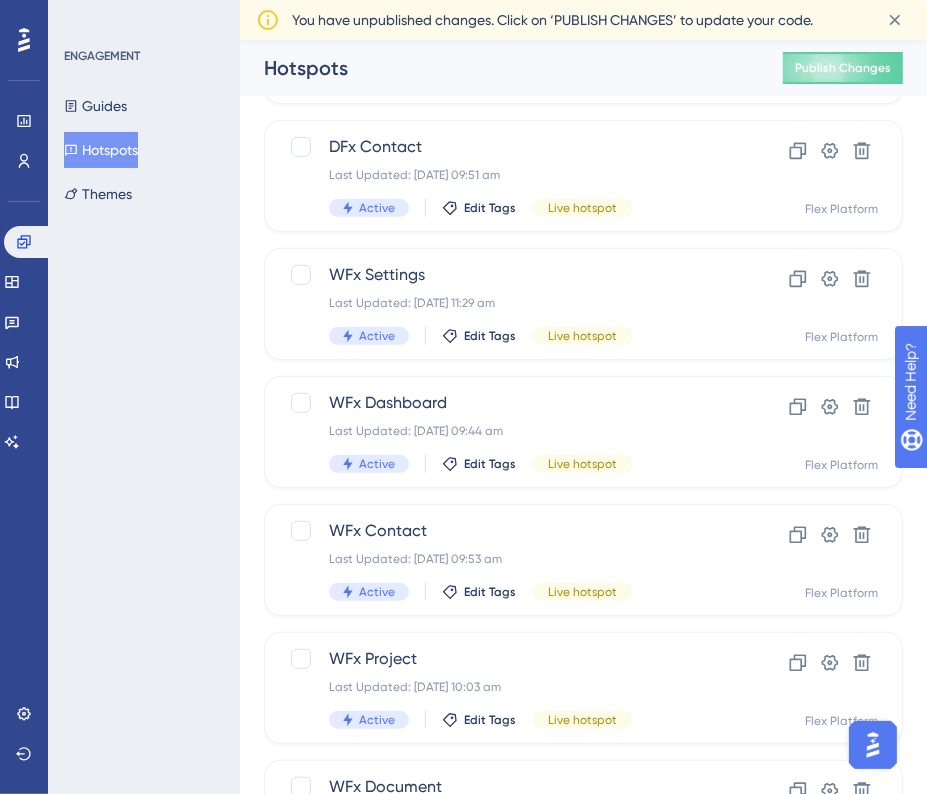 scroll, scrollTop: 600, scrollLeft: 0, axis: vertical 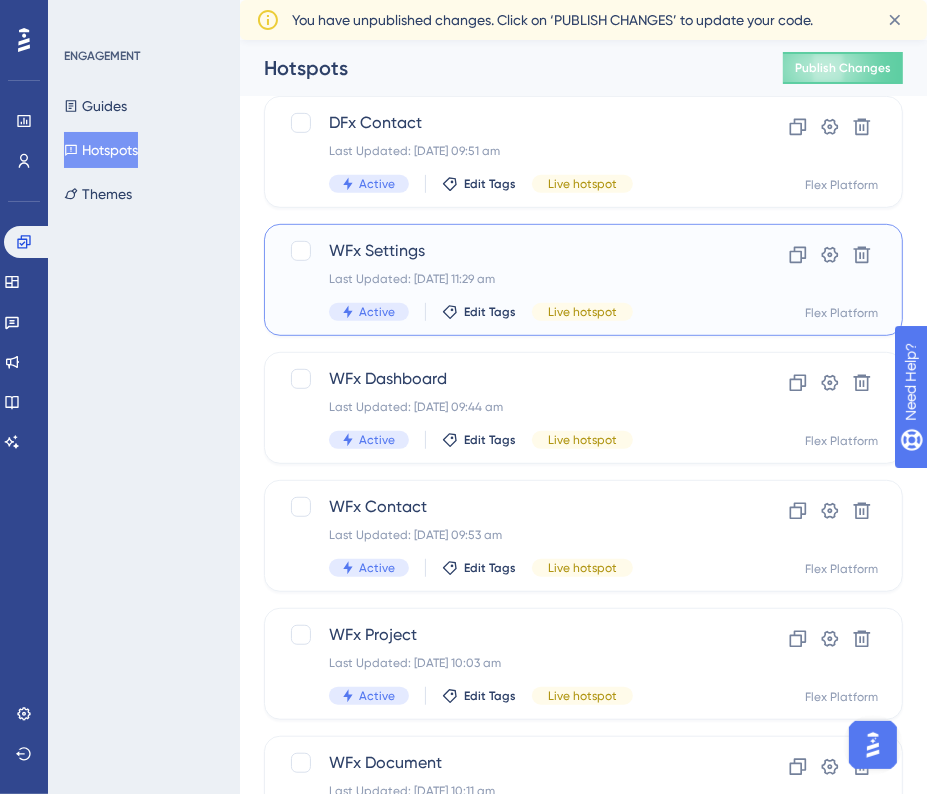 click on "Last Updated: [DATE] 11:29 am" at bounding box center [503, 279] 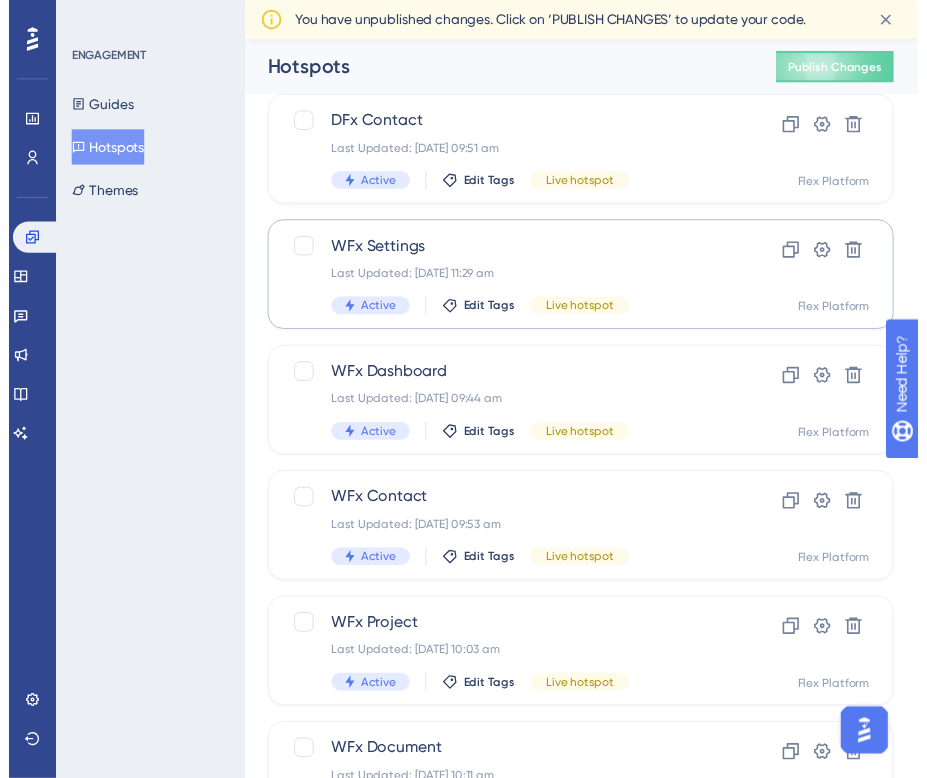 scroll, scrollTop: 0, scrollLeft: 0, axis: both 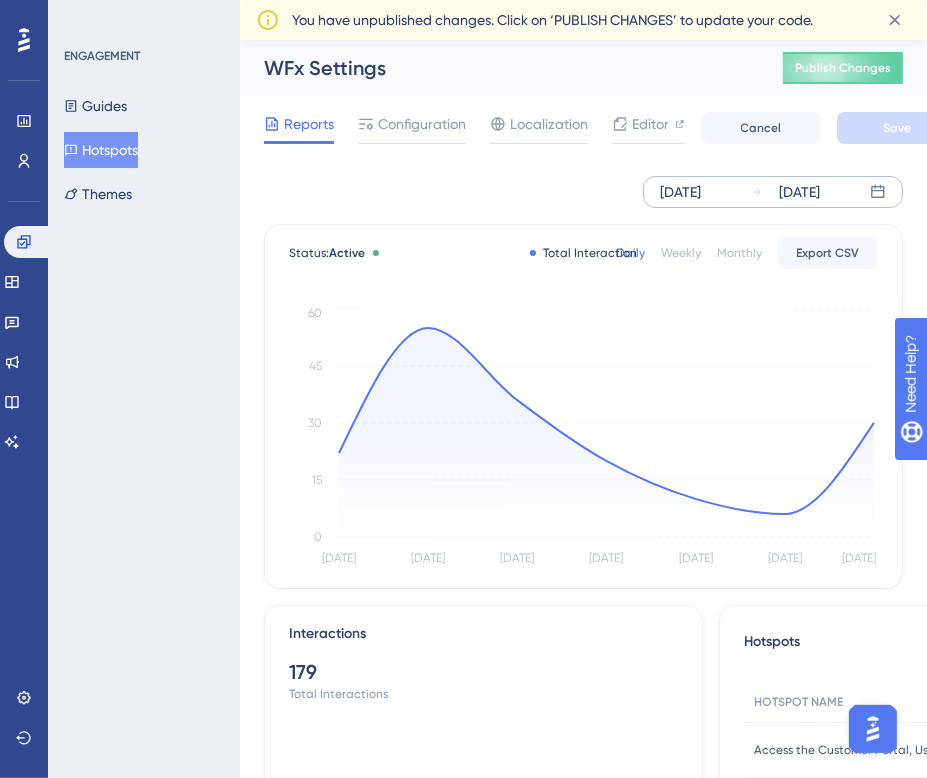 click on "[DATE]" at bounding box center [680, 192] 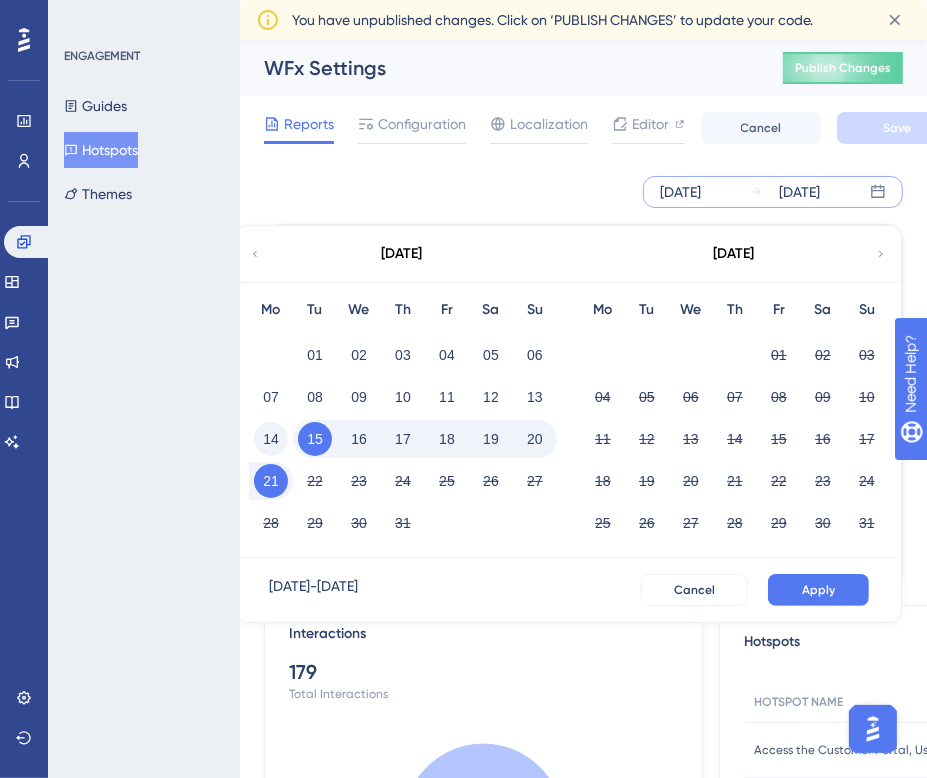 click on "14" at bounding box center [271, 439] 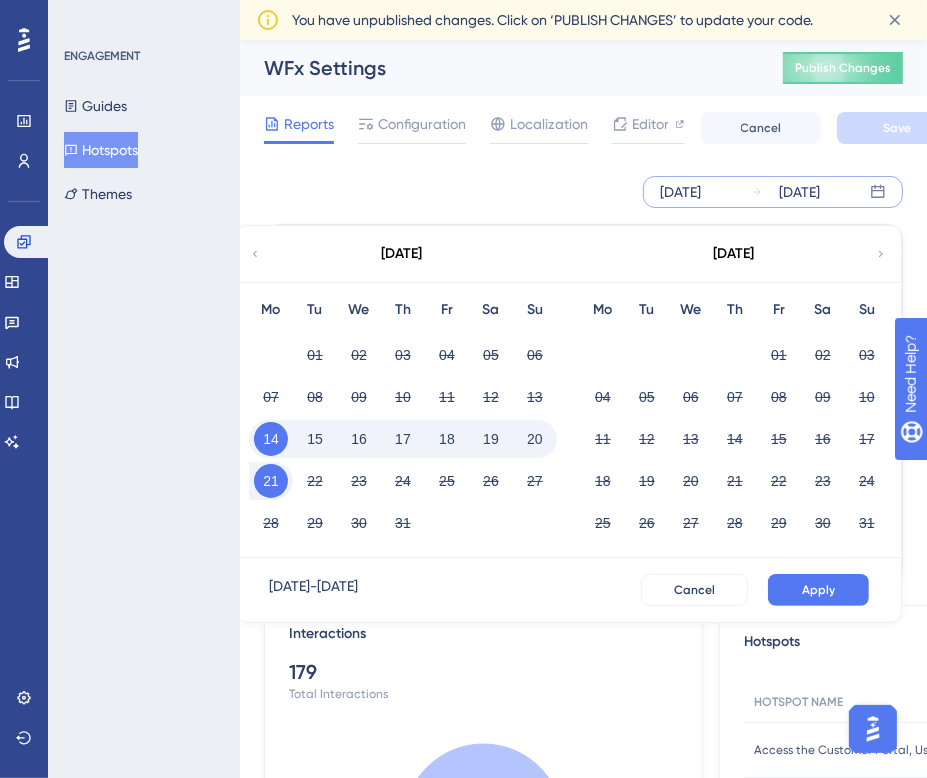 click on "20" at bounding box center (535, 439) 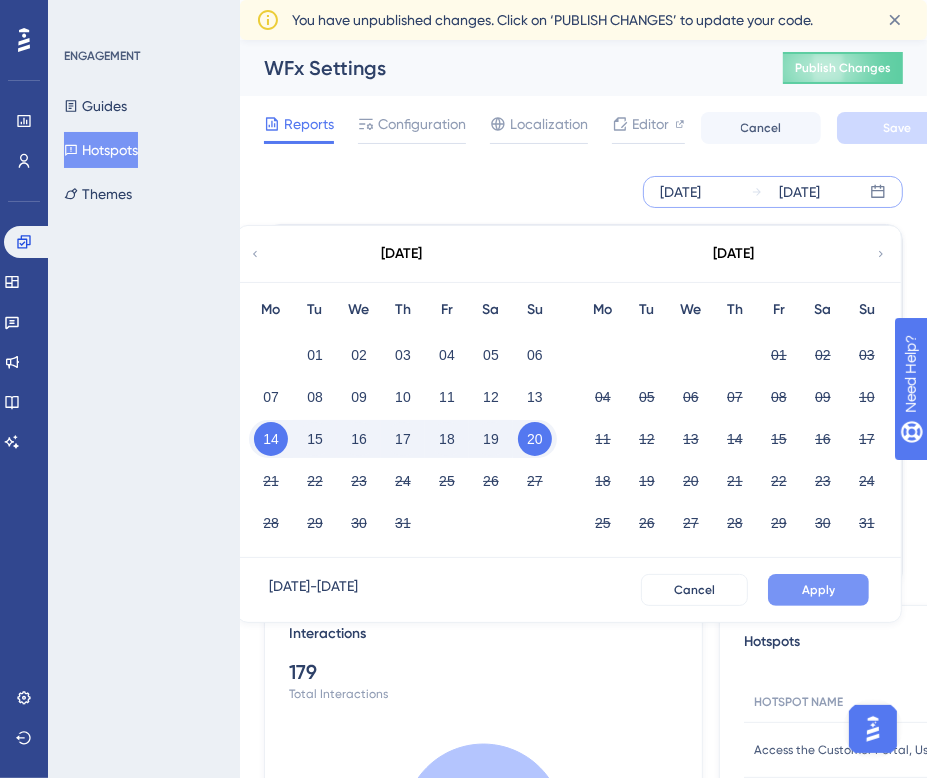 click on "Apply" at bounding box center [818, 590] 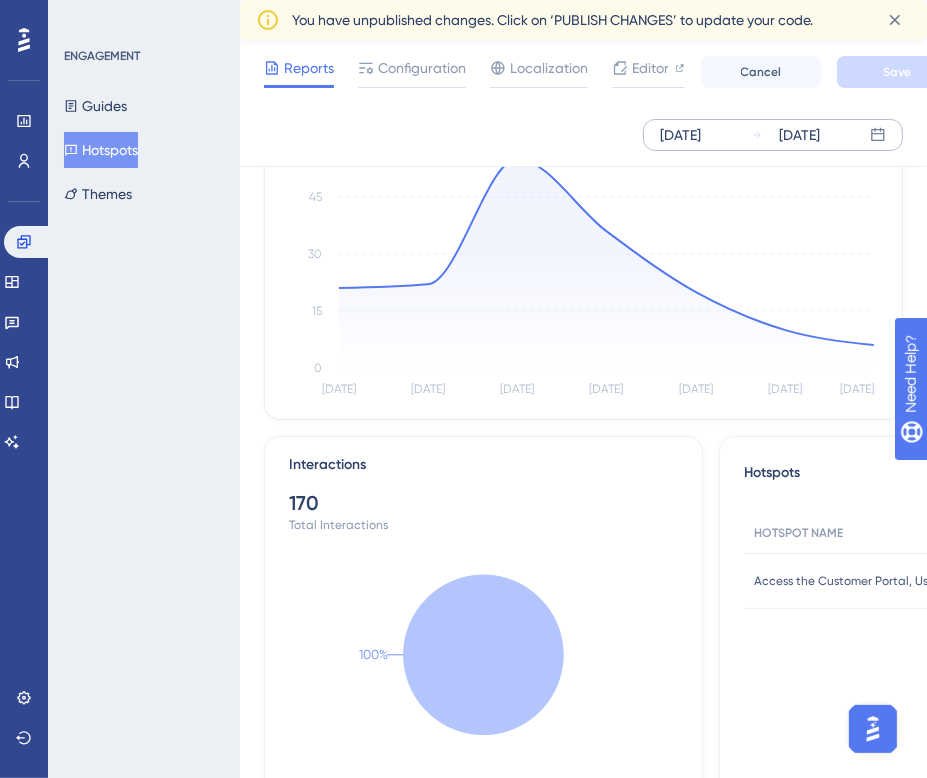 scroll, scrollTop: 0, scrollLeft: 0, axis: both 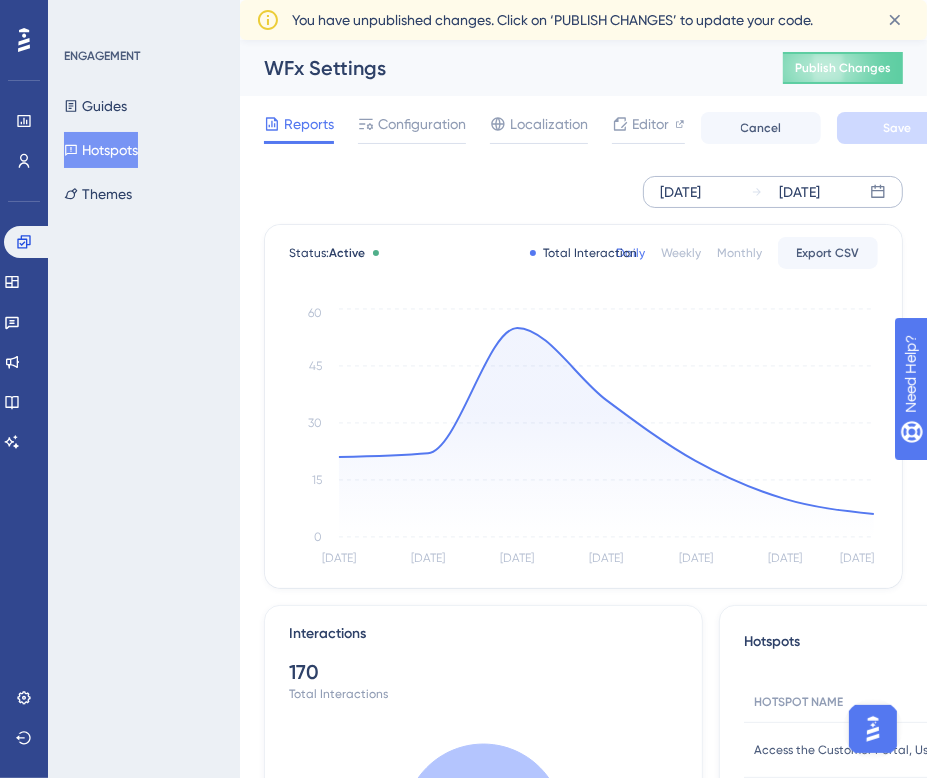 click on "Hotspots" at bounding box center (101, 150) 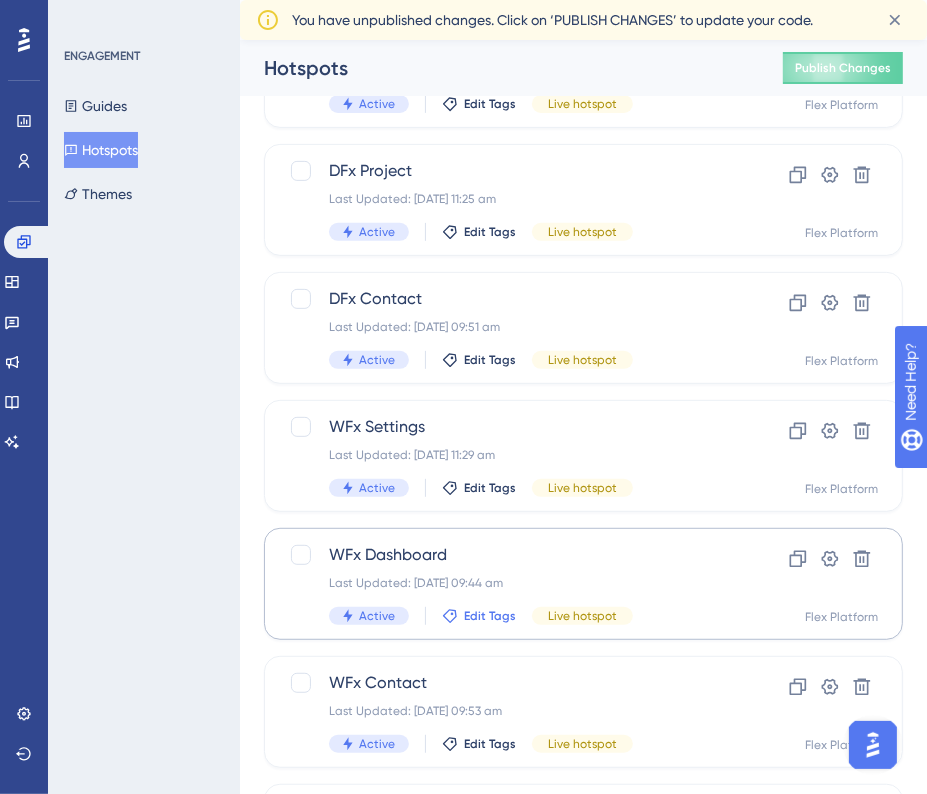 scroll, scrollTop: 500, scrollLeft: 0, axis: vertical 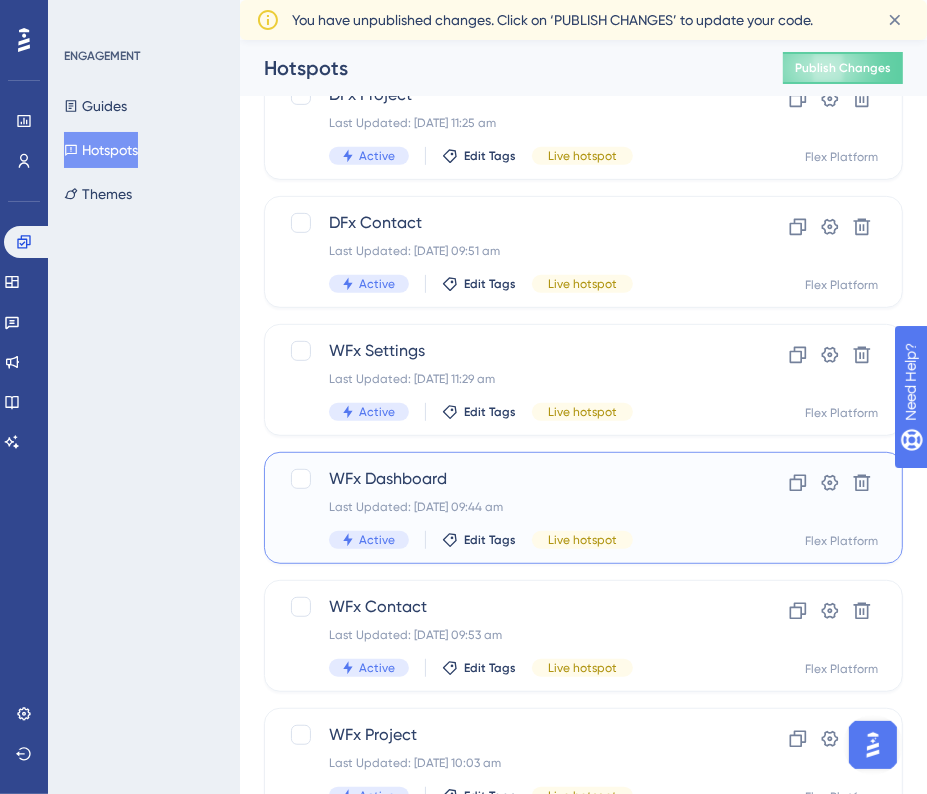 click on "WFx Dashboard" at bounding box center [503, 479] 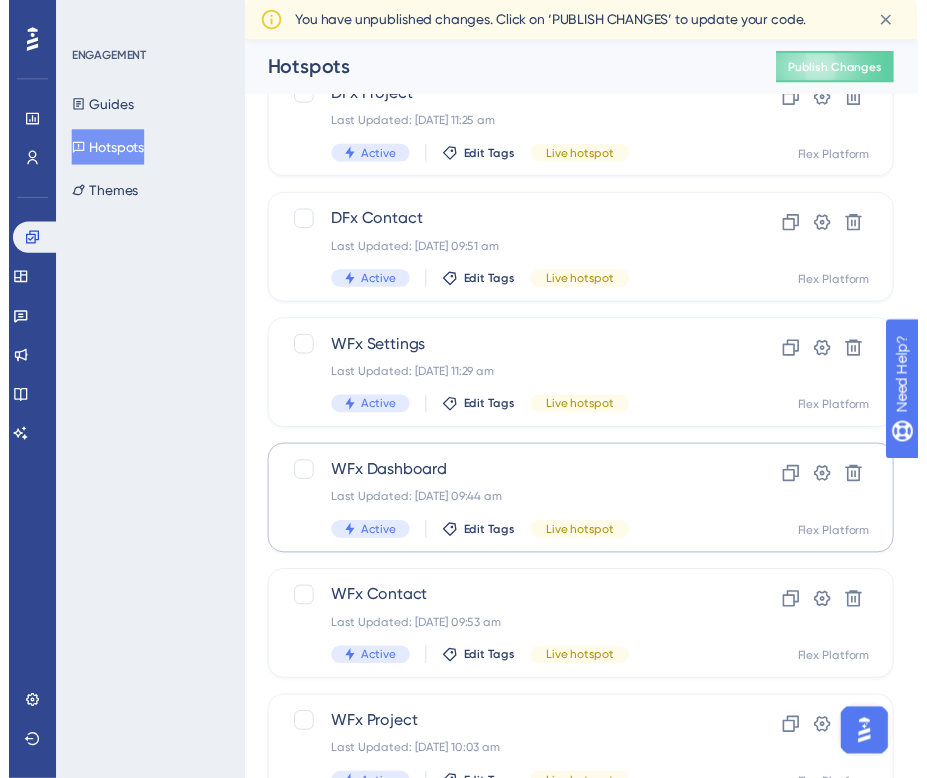 scroll, scrollTop: 0, scrollLeft: 0, axis: both 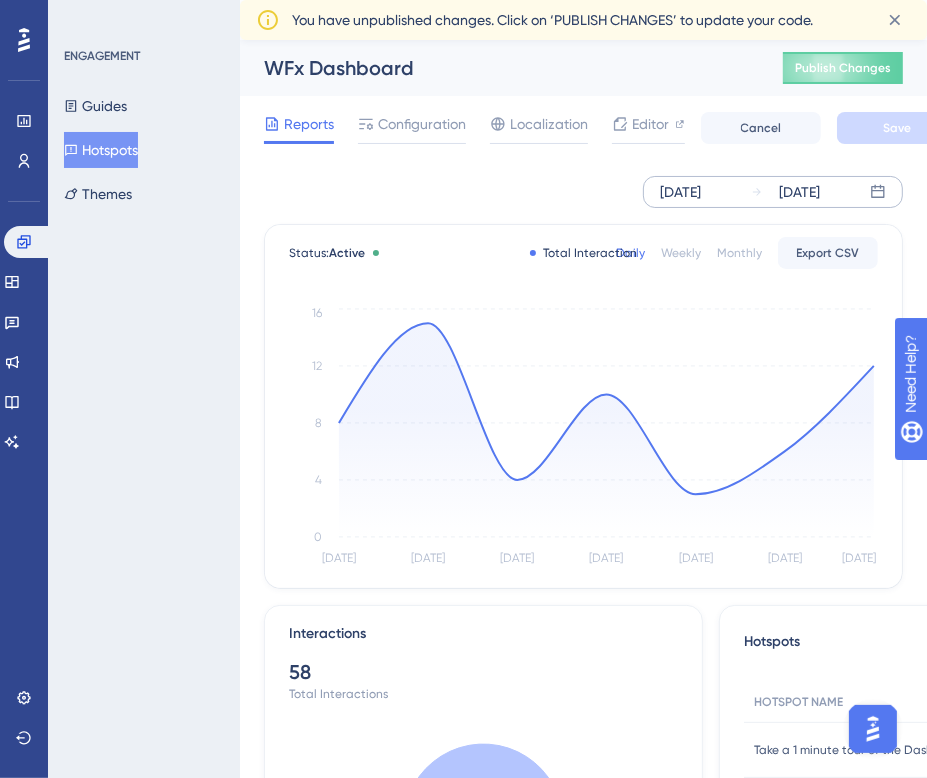 click on "[DATE] [DATE]" at bounding box center (773, 192) 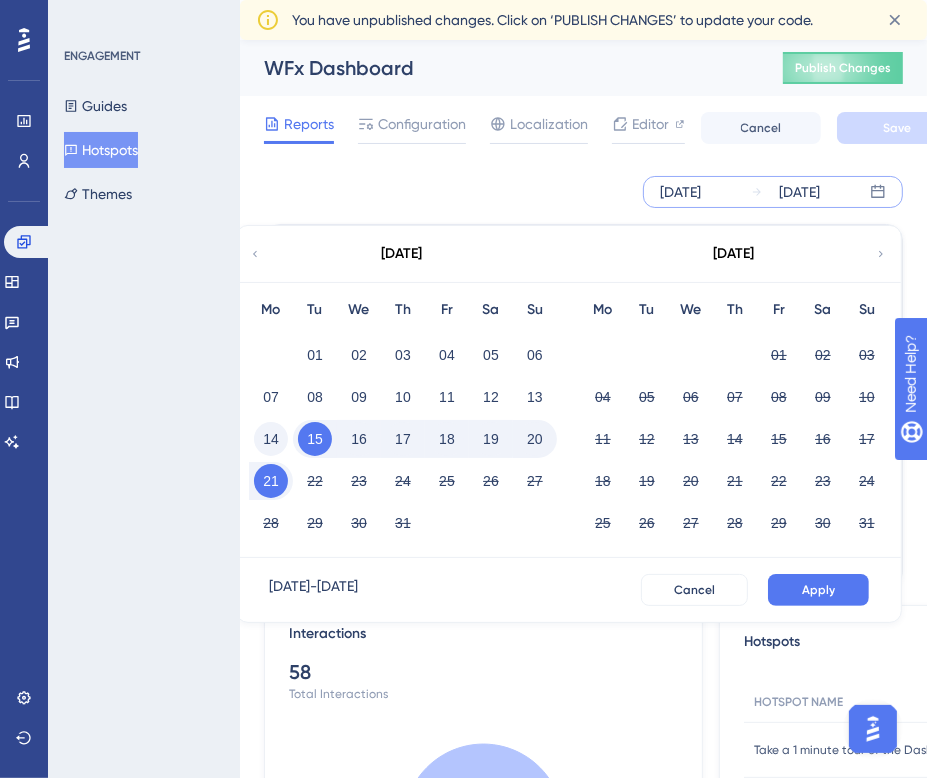 click on "14" at bounding box center (271, 439) 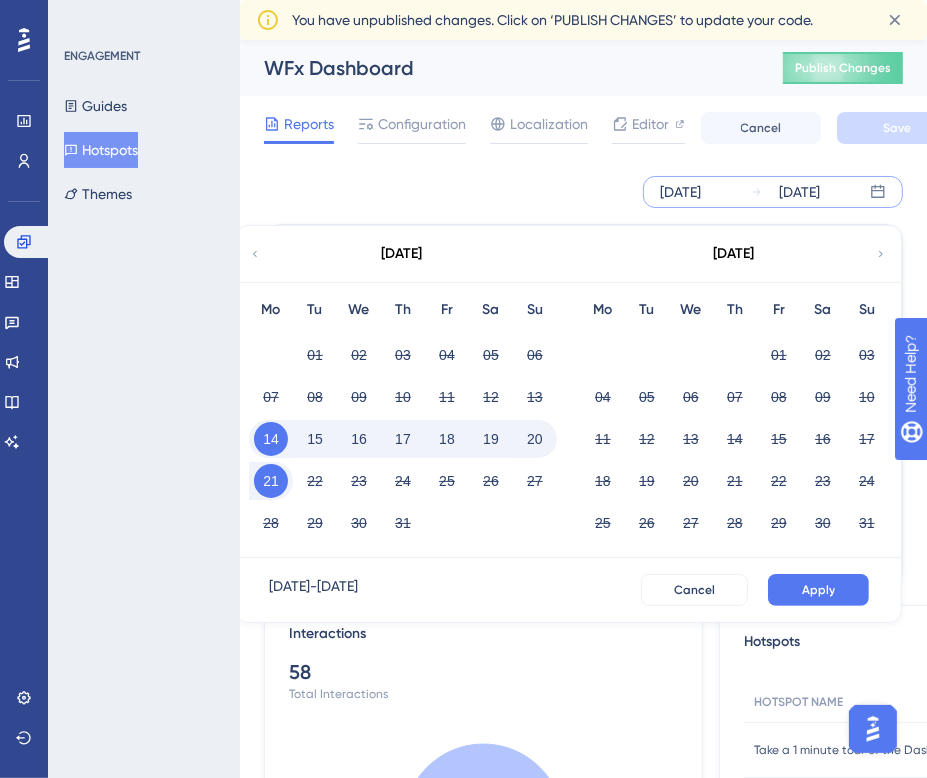 click on "20" at bounding box center [535, 439] 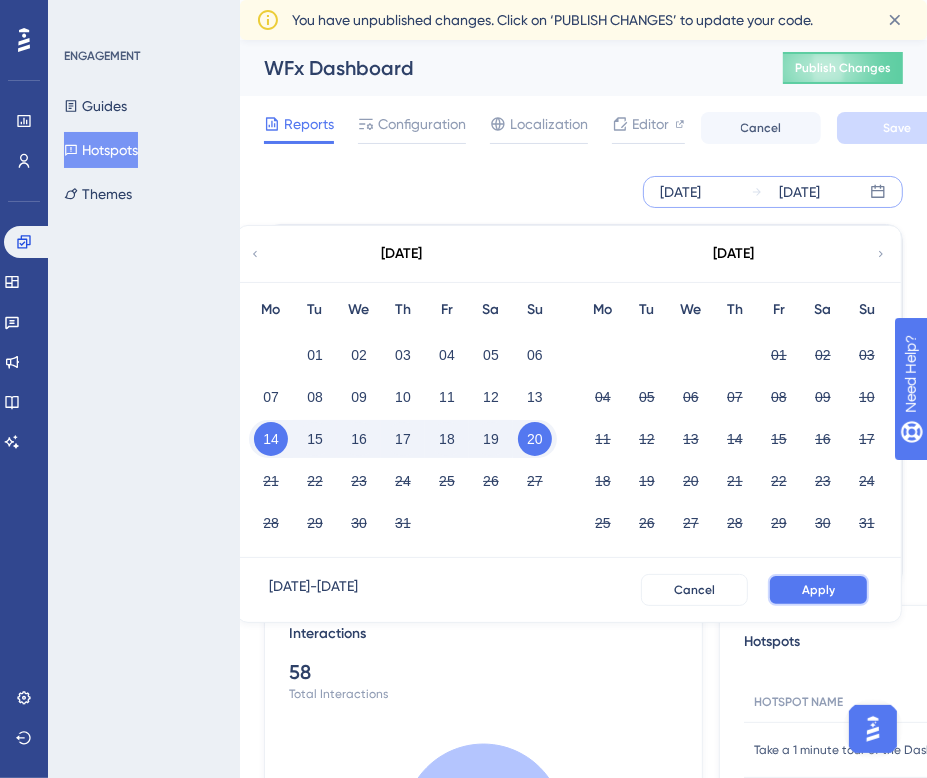 click on "Apply" at bounding box center (818, 590) 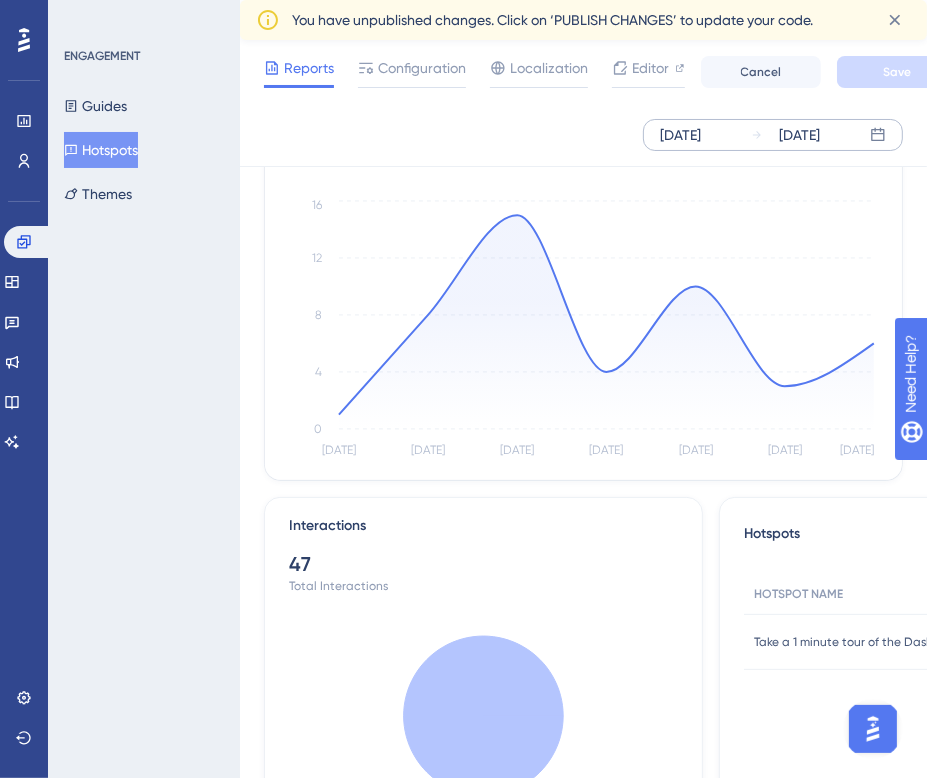 scroll, scrollTop: 200, scrollLeft: 0, axis: vertical 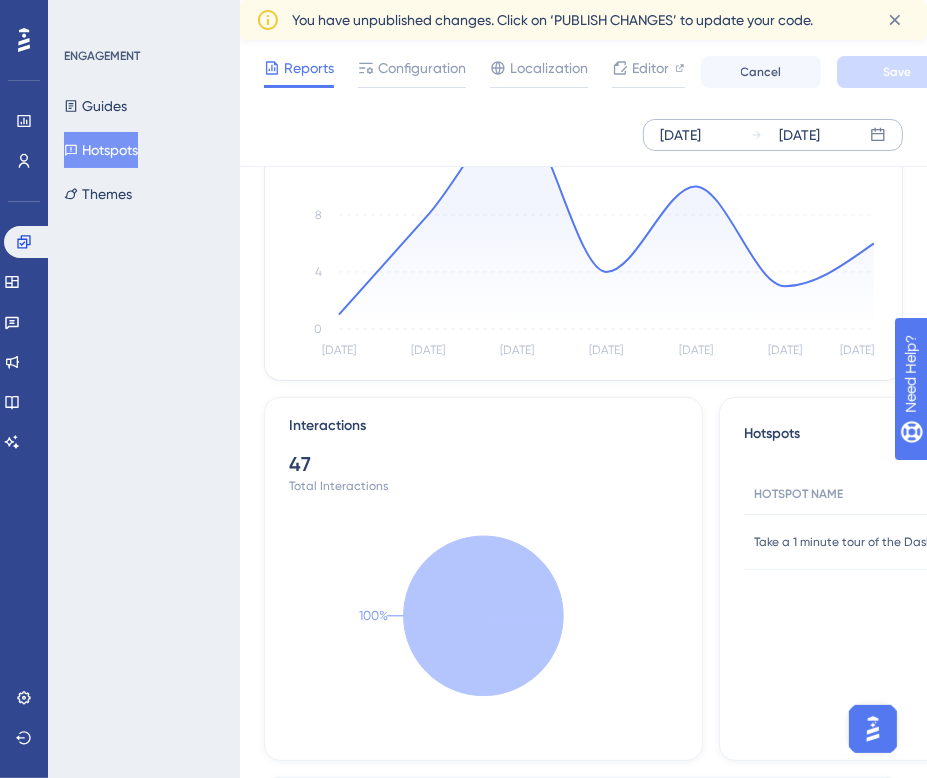 click on "Hotspots" at bounding box center (101, 150) 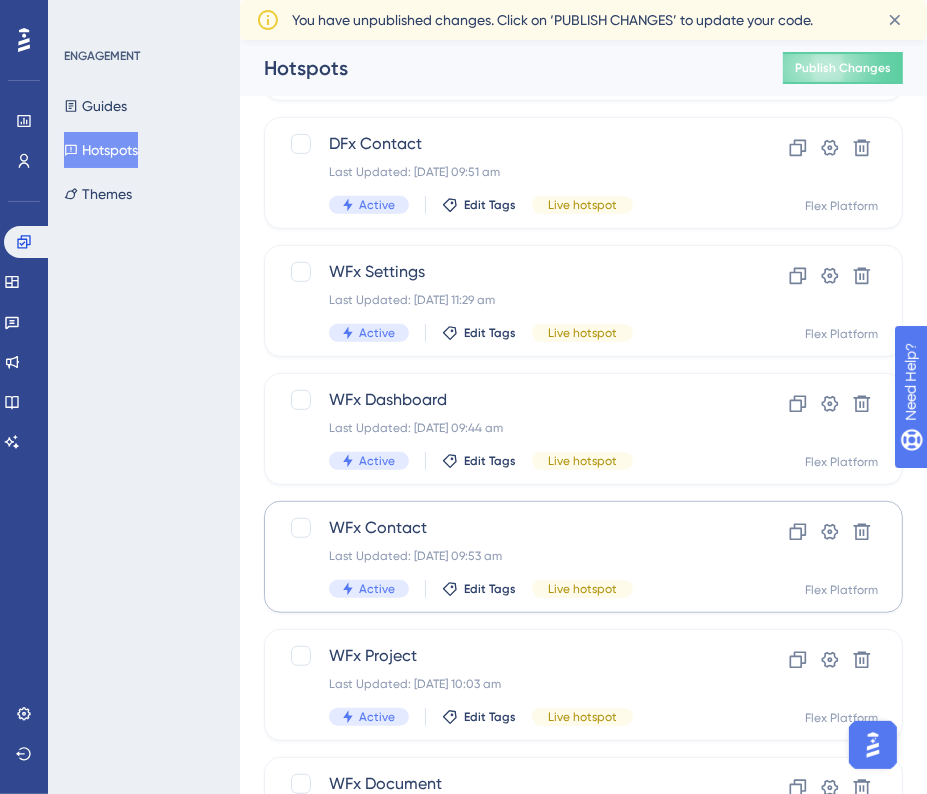 scroll, scrollTop: 700, scrollLeft: 0, axis: vertical 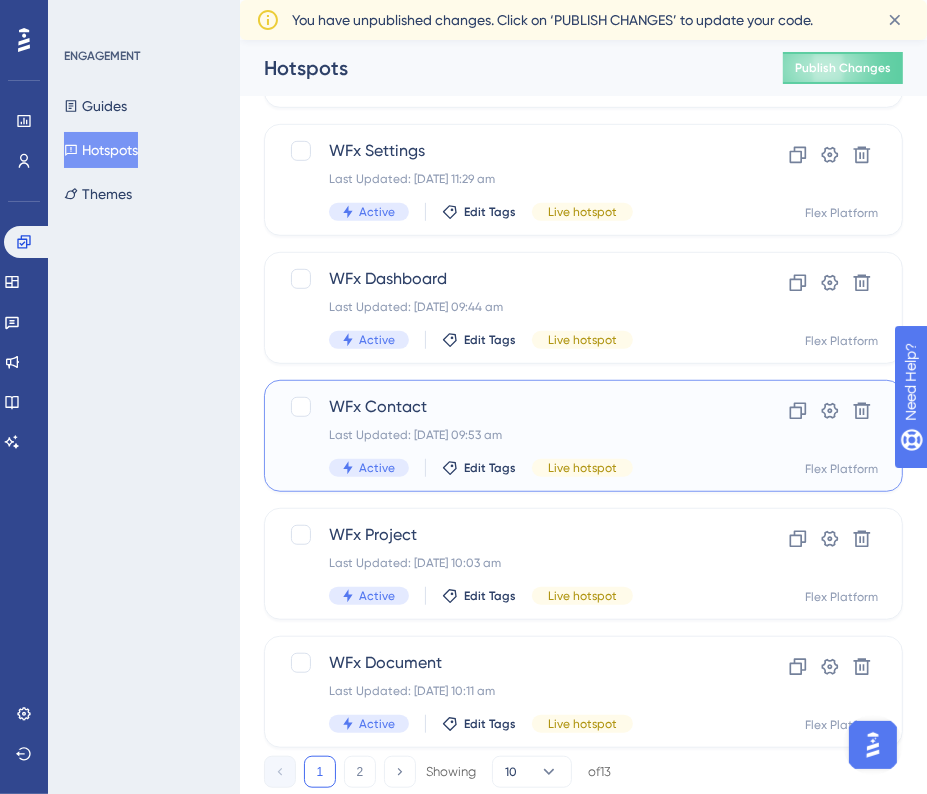 click on "Last Updated: [DATE] 09:53 am" at bounding box center [503, 435] 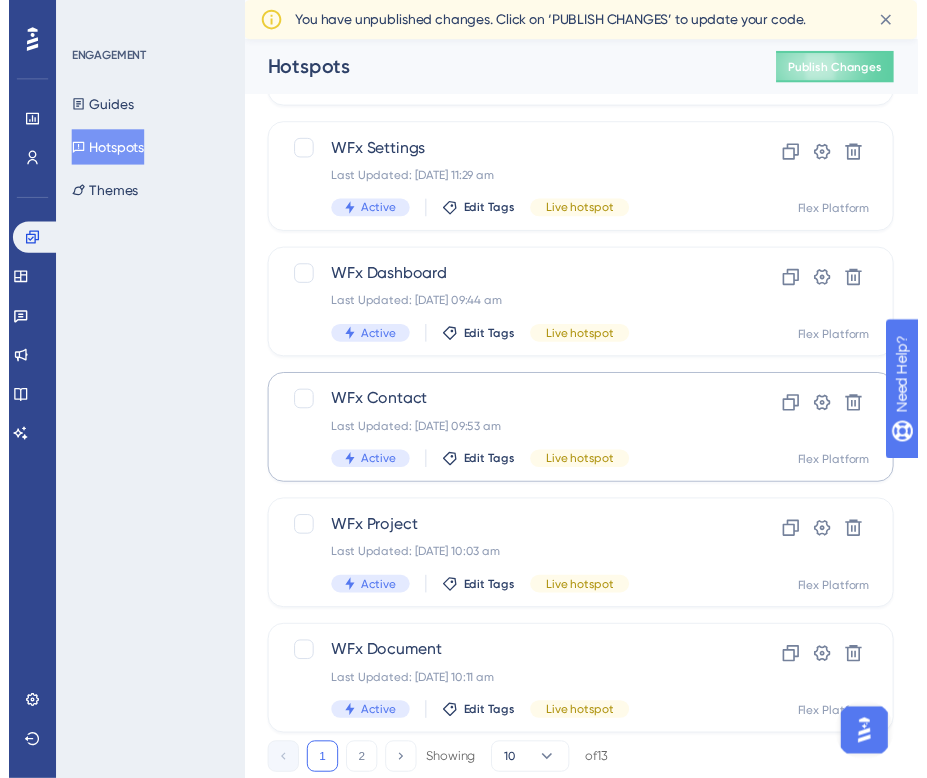 scroll, scrollTop: 0, scrollLeft: 0, axis: both 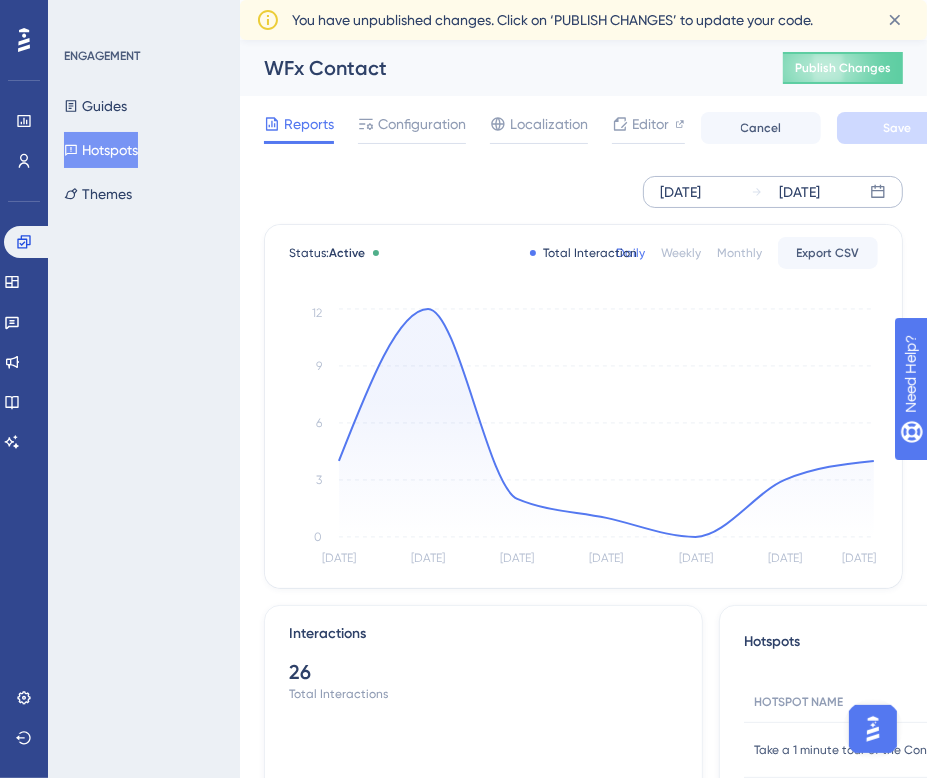 click on "[DATE]" at bounding box center [680, 192] 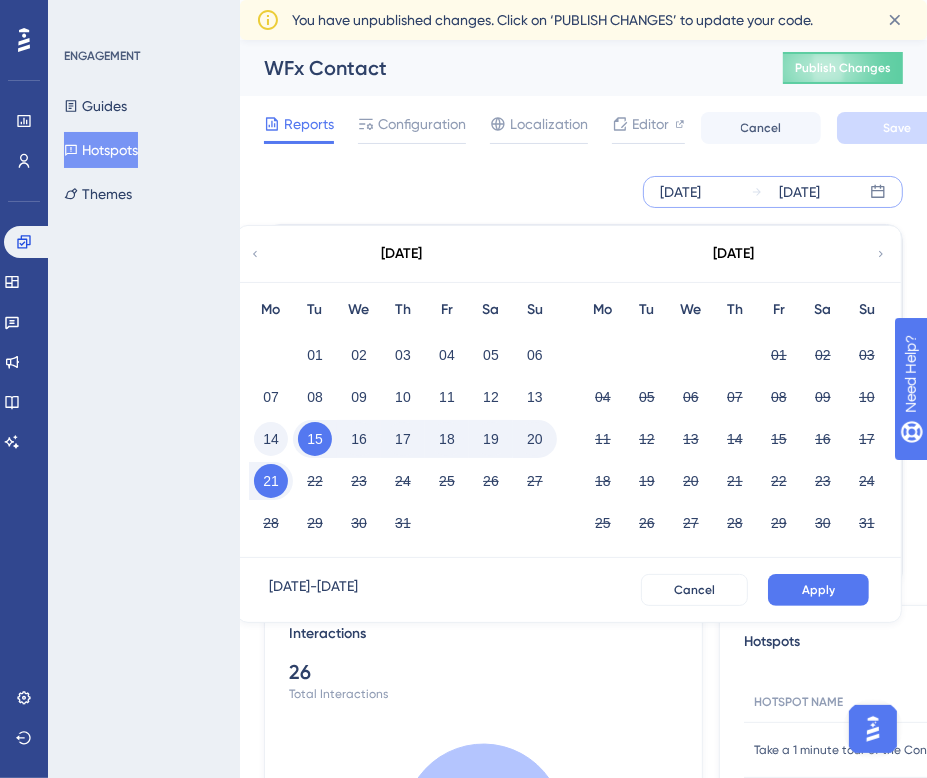 click on "14" at bounding box center [271, 439] 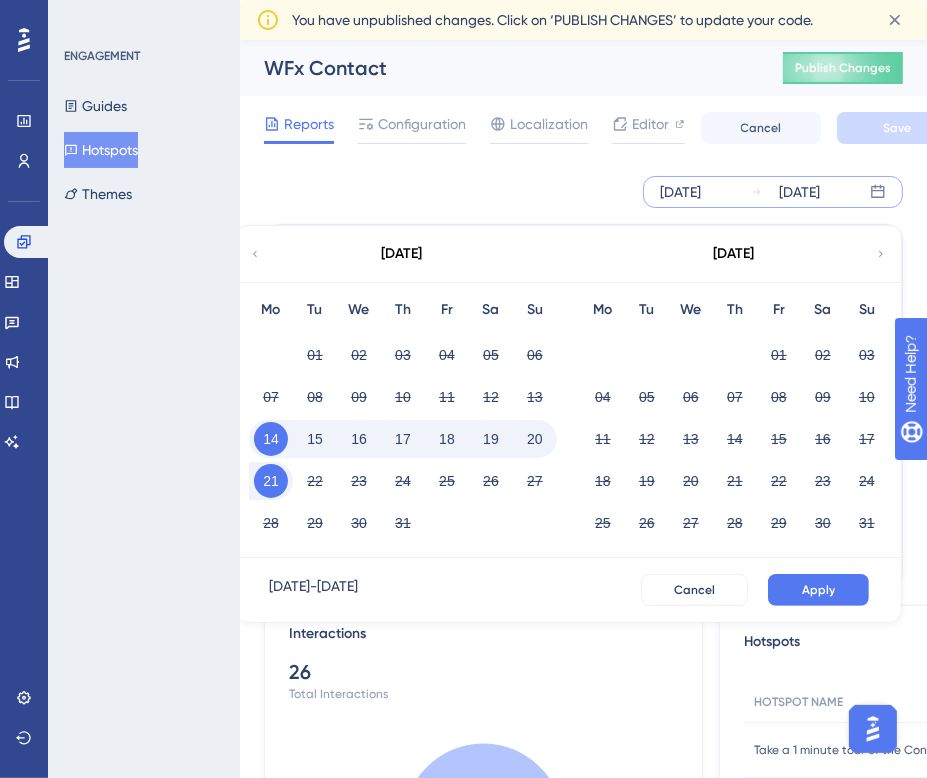 click on "20" at bounding box center [535, 439] 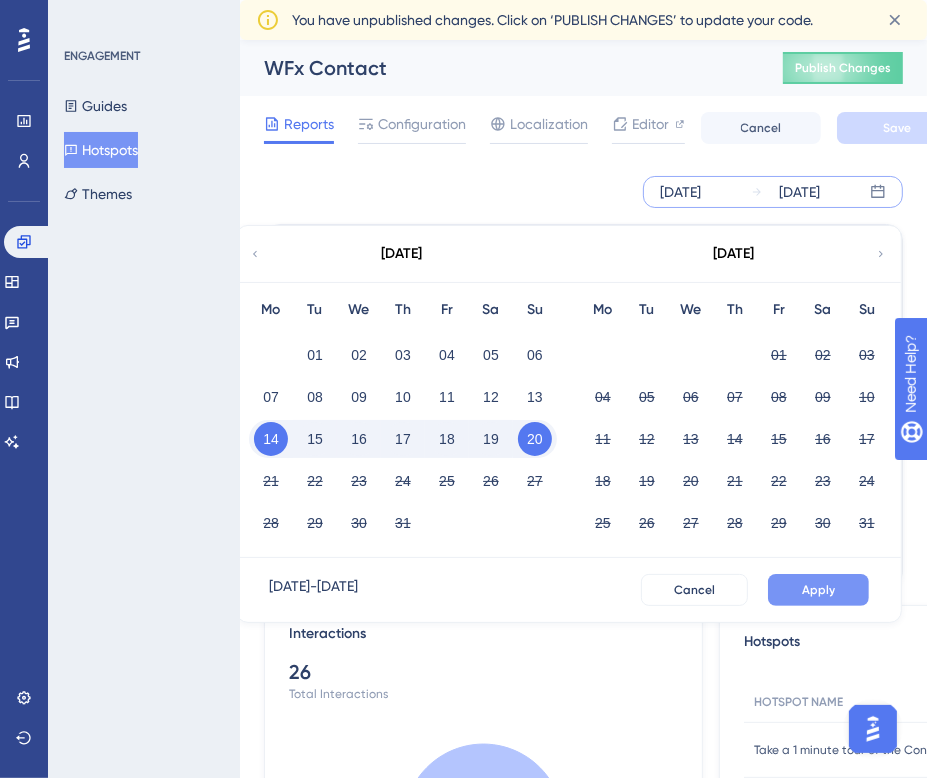 click on "Apply" at bounding box center [818, 590] 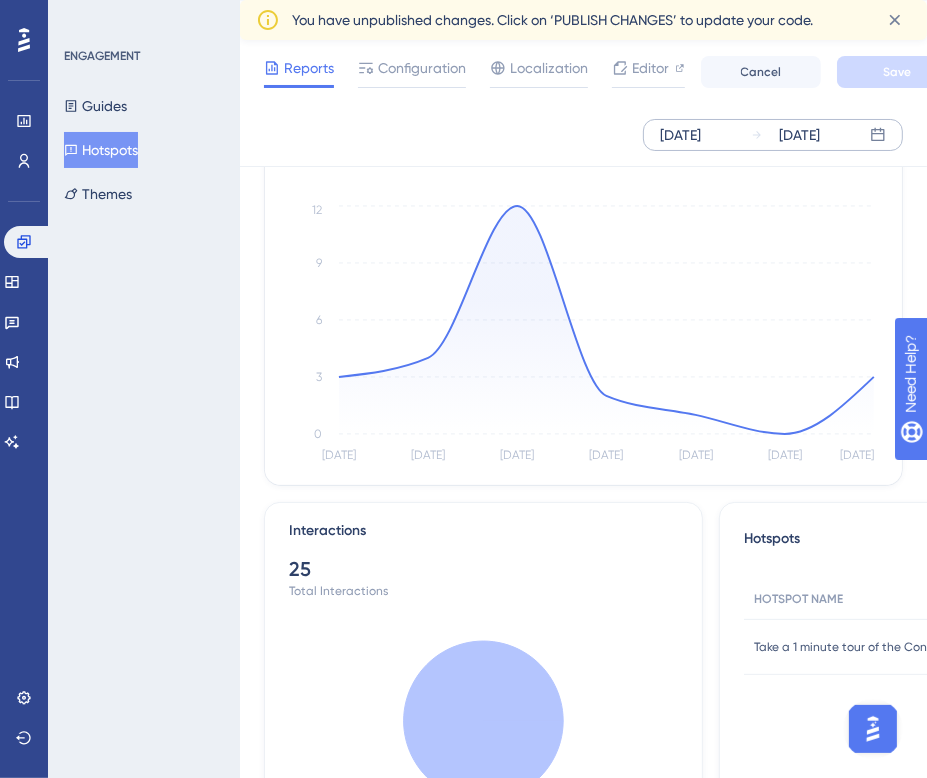 scroll, scrollTop: 100, scrollLeft: 0, axis: vertical 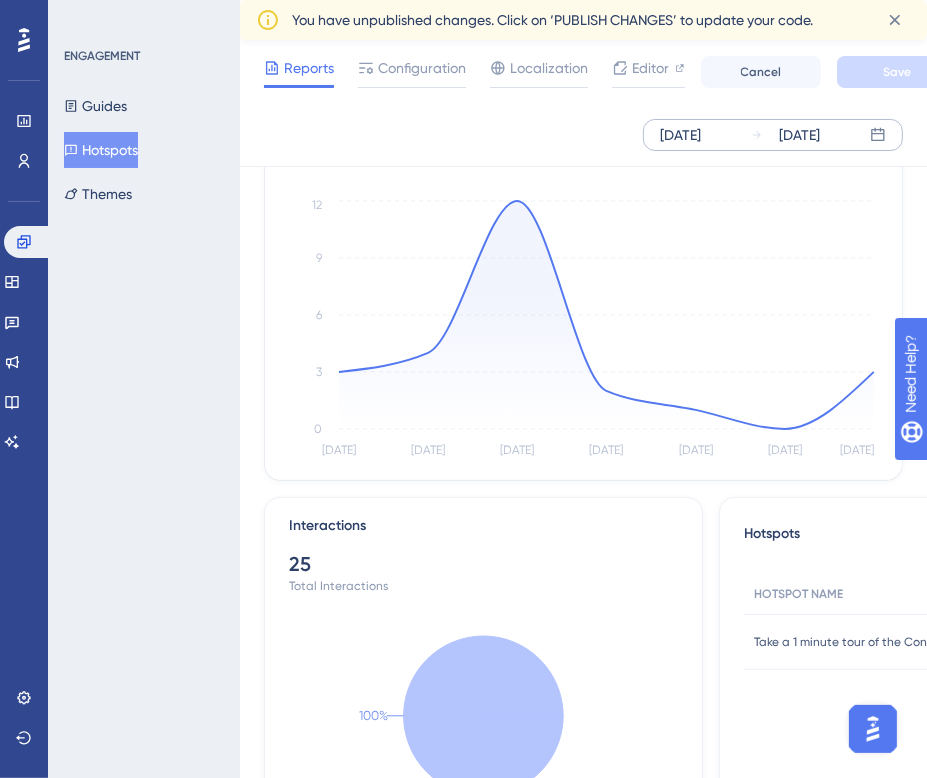 click on "Hotspots" at bounding box center (101, 150) 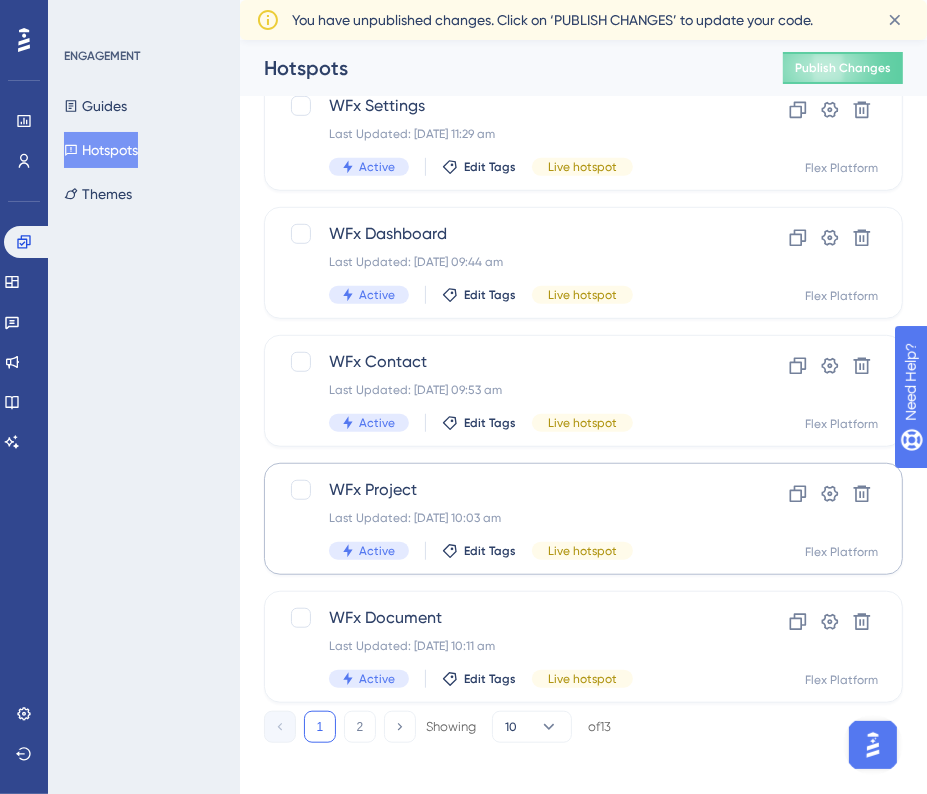 scroll, scrollTop: 758, scrollLeft: 0, axis: vertical 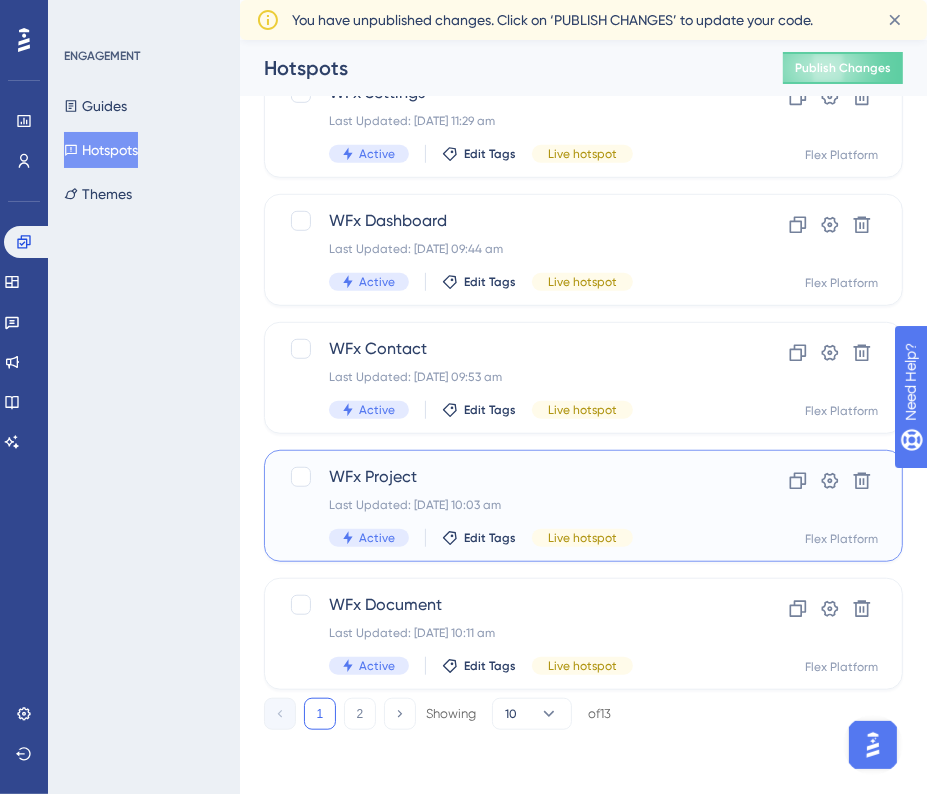 click on "Last Updated: [DATE] 10:03 am" at bounding box center (503, 505) 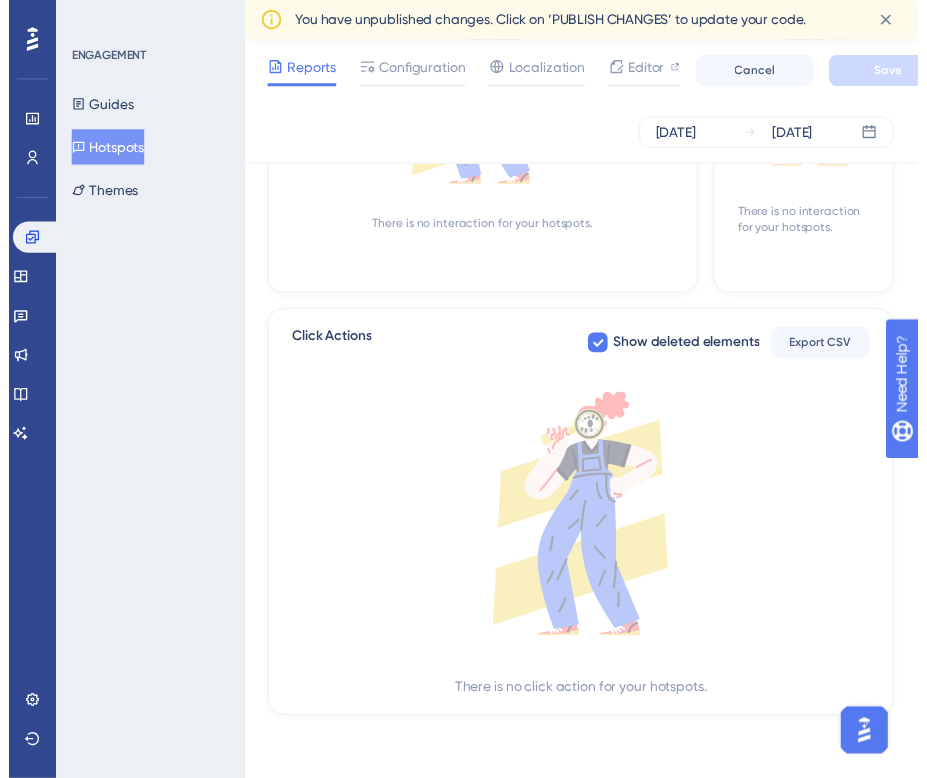 scroll, scrollTop: 0, scrollLeft: 0, axis: both 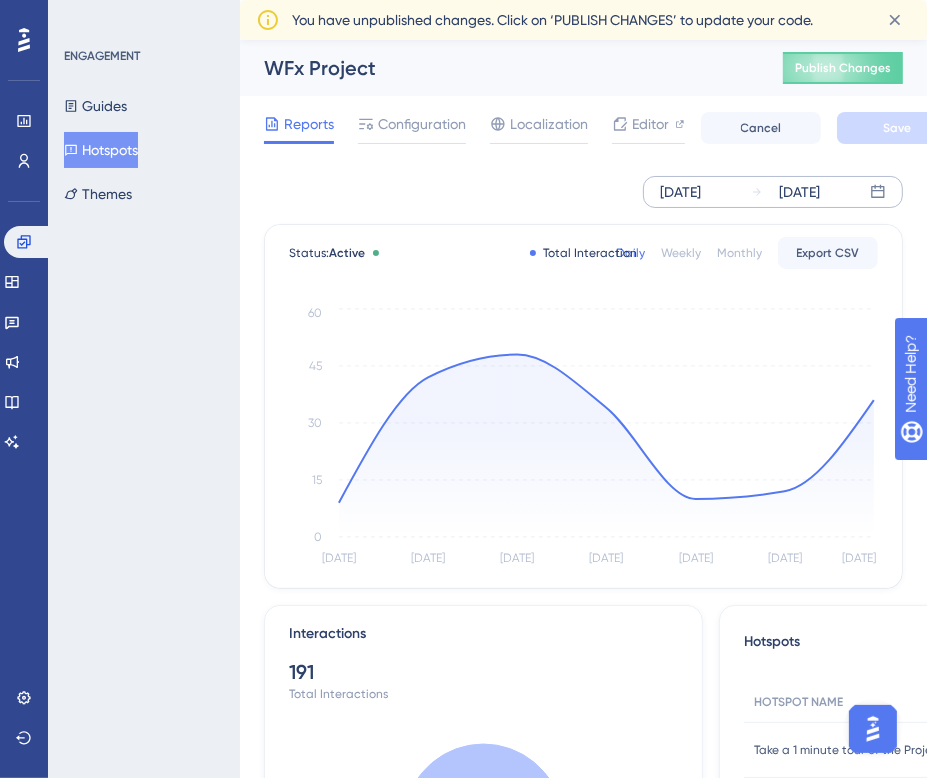 click on "[DATE]" at bounding box center (680, 192) 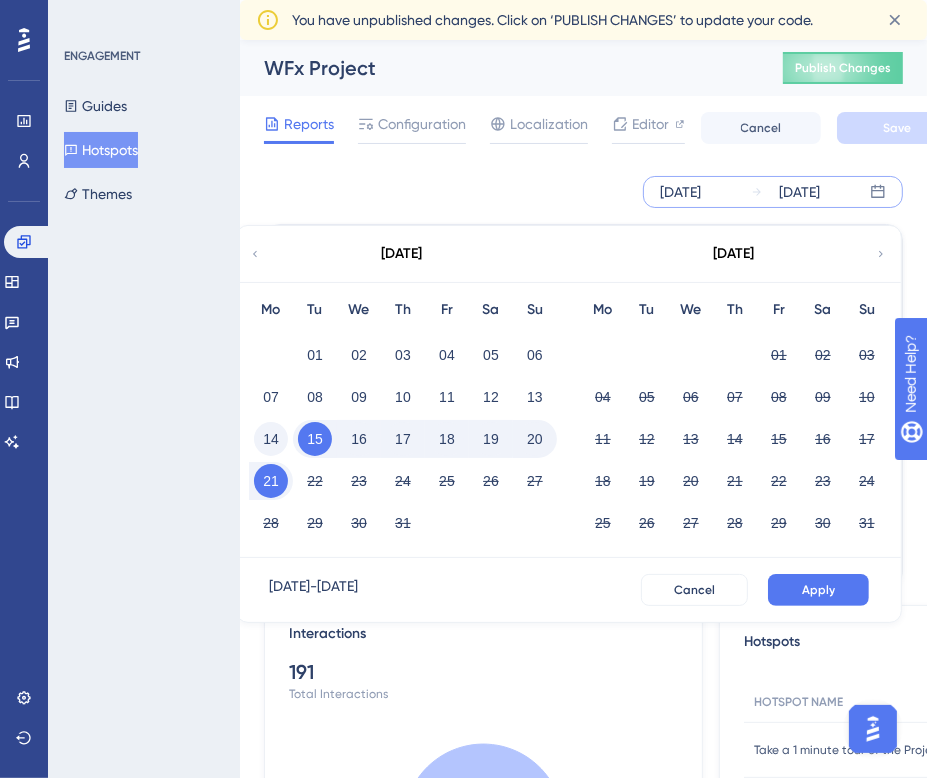 click on "14" at bounding box center (271, 439) 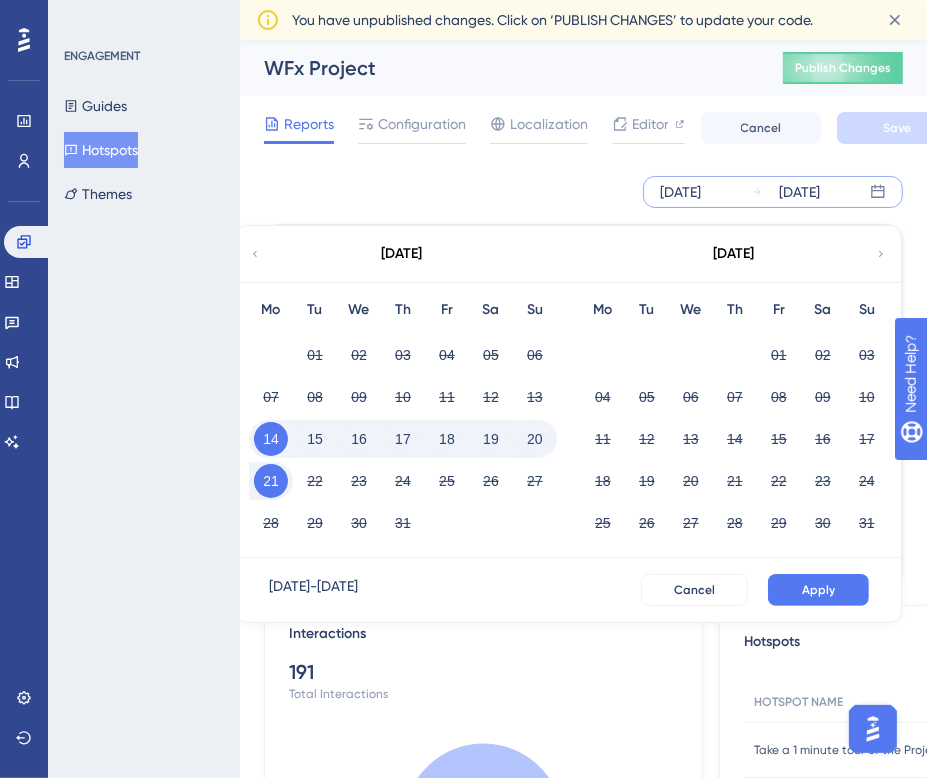 click on "20" at bounding box center [535, 439] 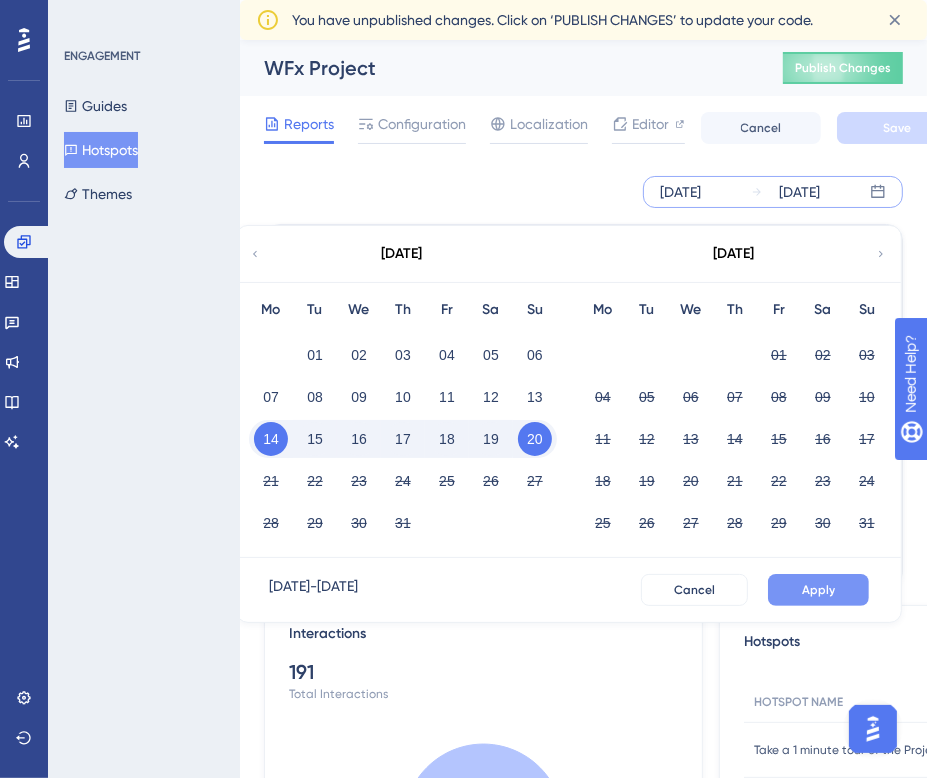 click on "Apply" at bounding box center (818, 590) 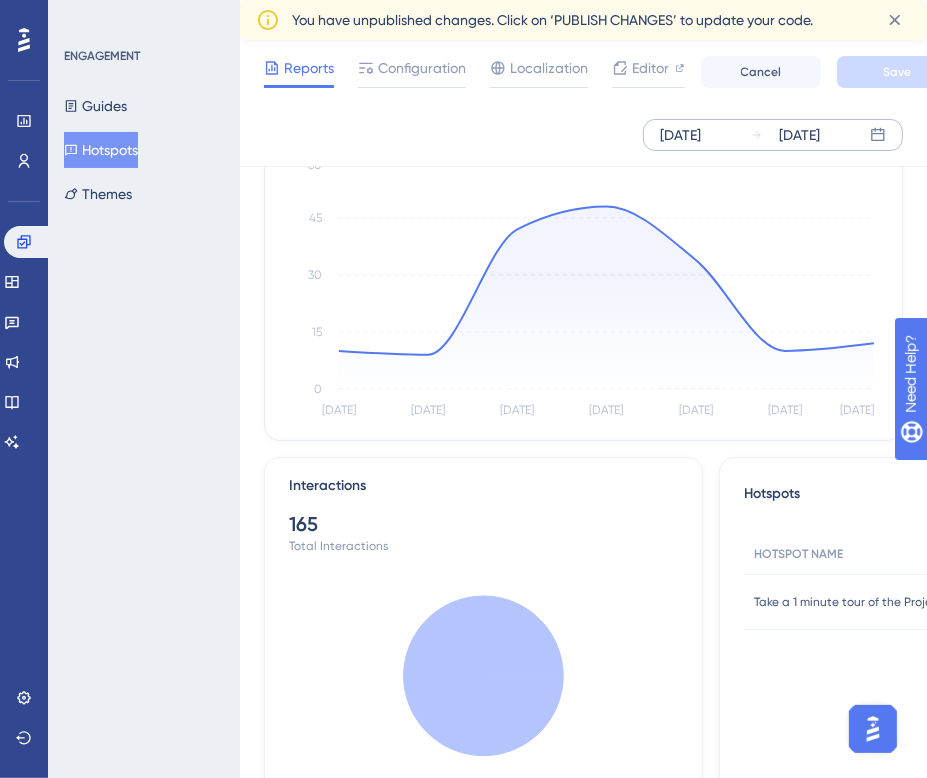 scroll, scrollTop: 200, scrollLeft: 0, axis: vertical 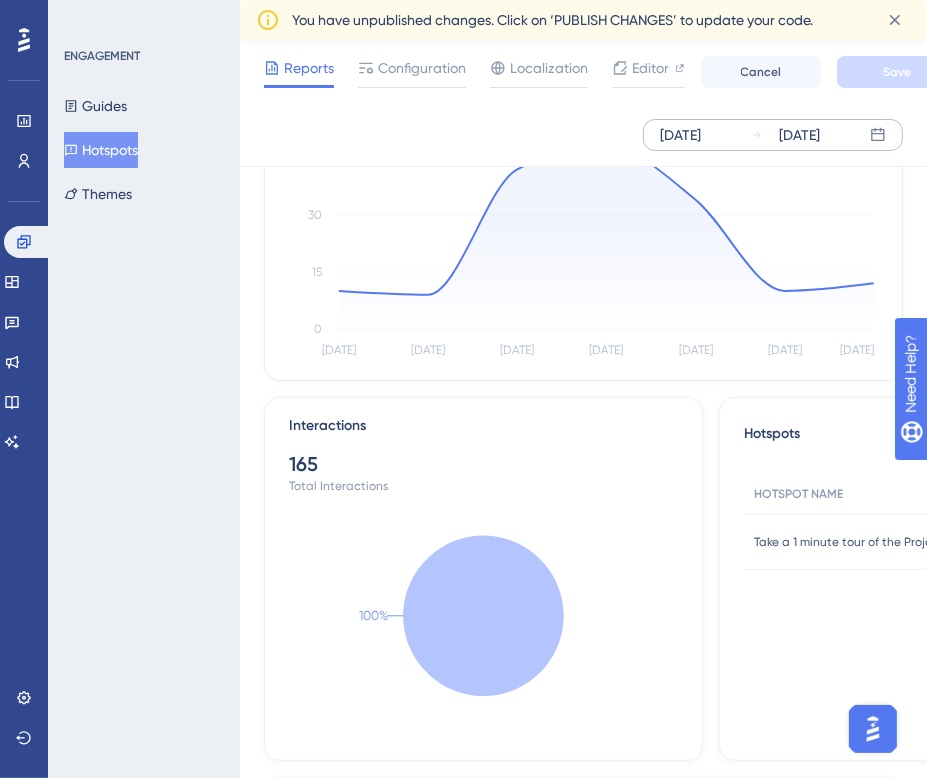 click on "Hotspots" at bounding box center [101, 150] 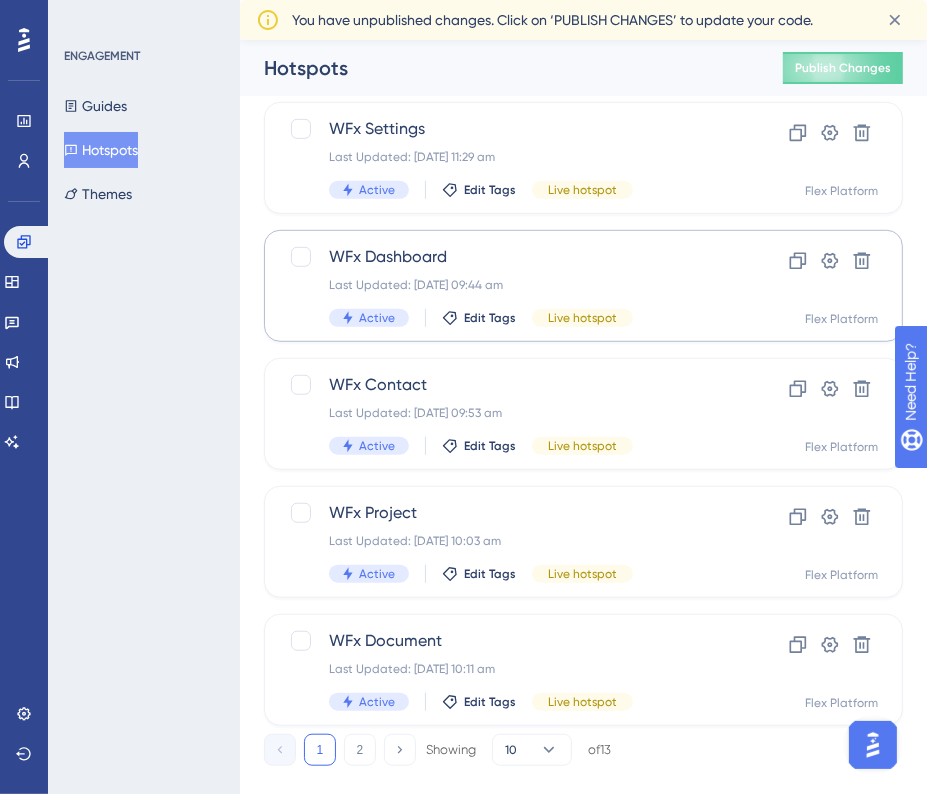 scroll, scrollTop: 758, scrollLeft: 0, axis: vertical 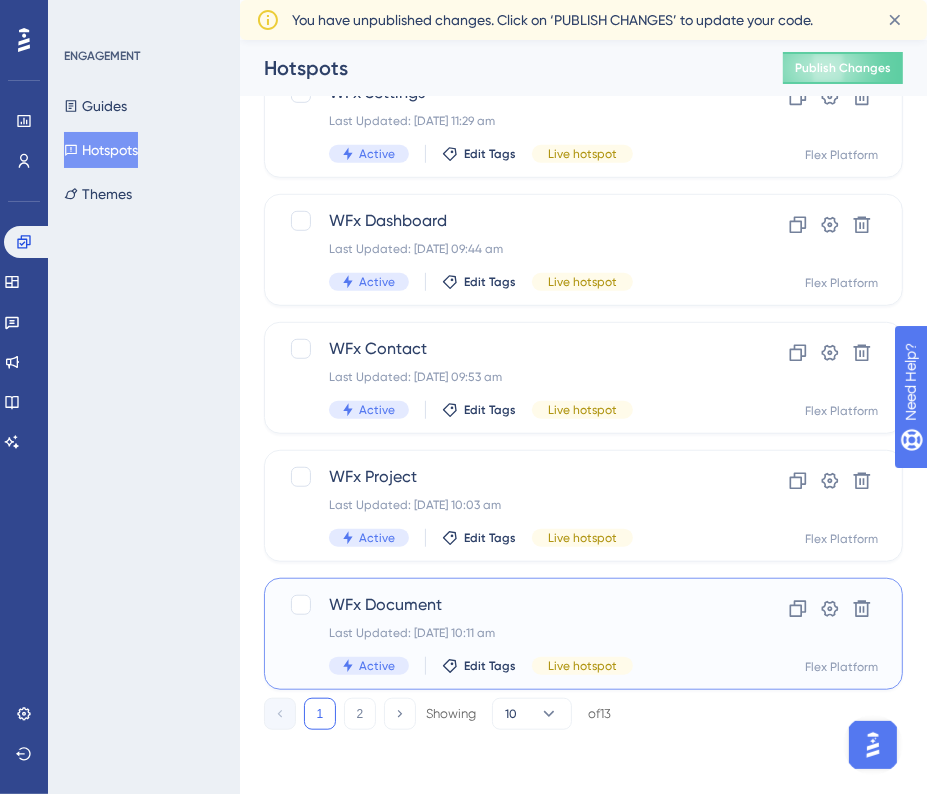 click on "WFx Document" at bounding box center (503, 605) 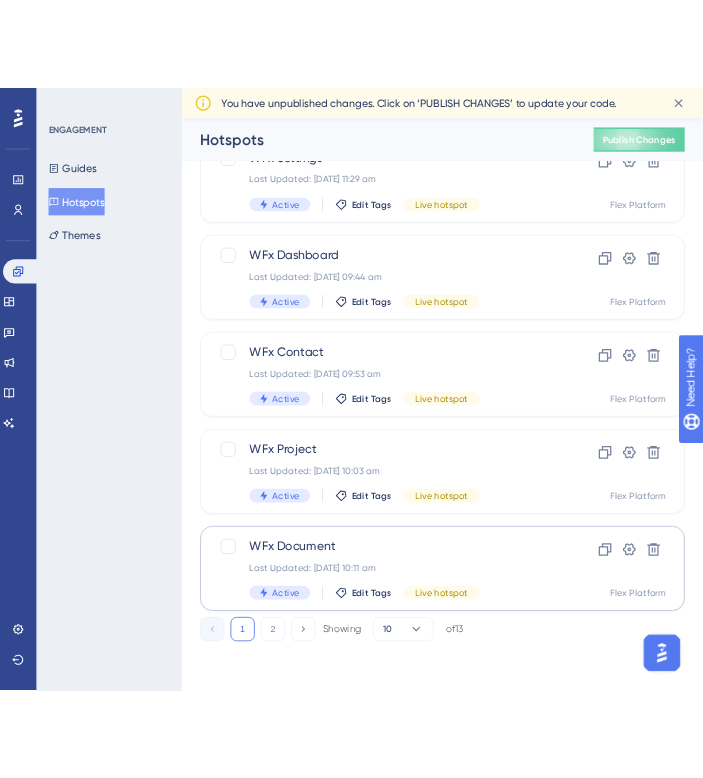 scroll, scrollTop: 0, scrollLeft: 0, axis: both 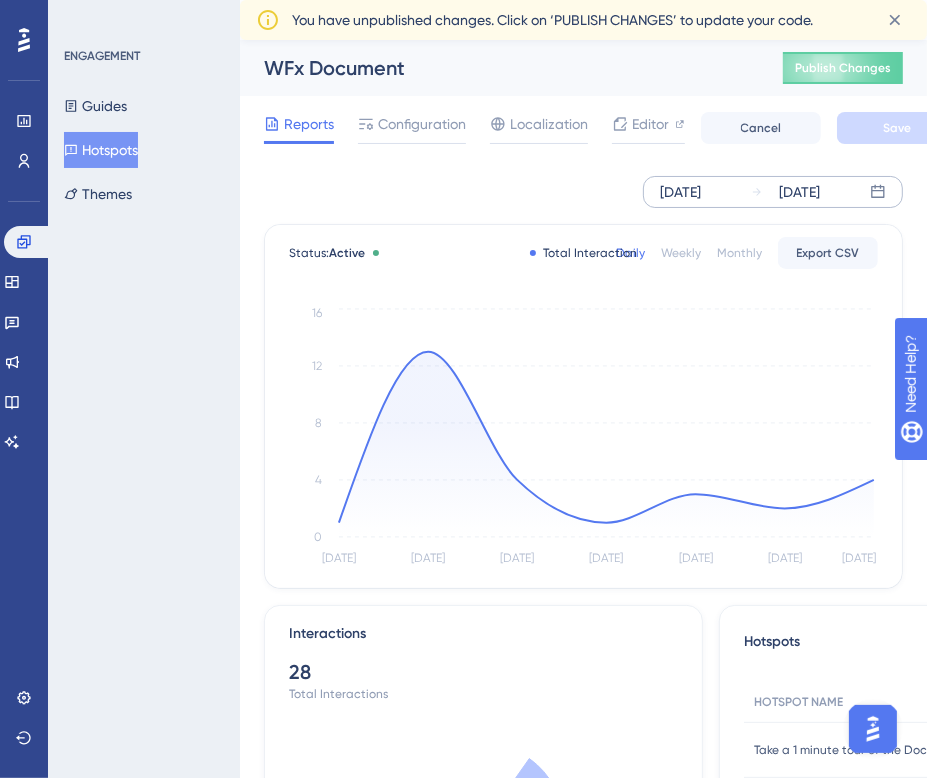 click on "[DATE] [DATE]" at bounding box center (773, 192) 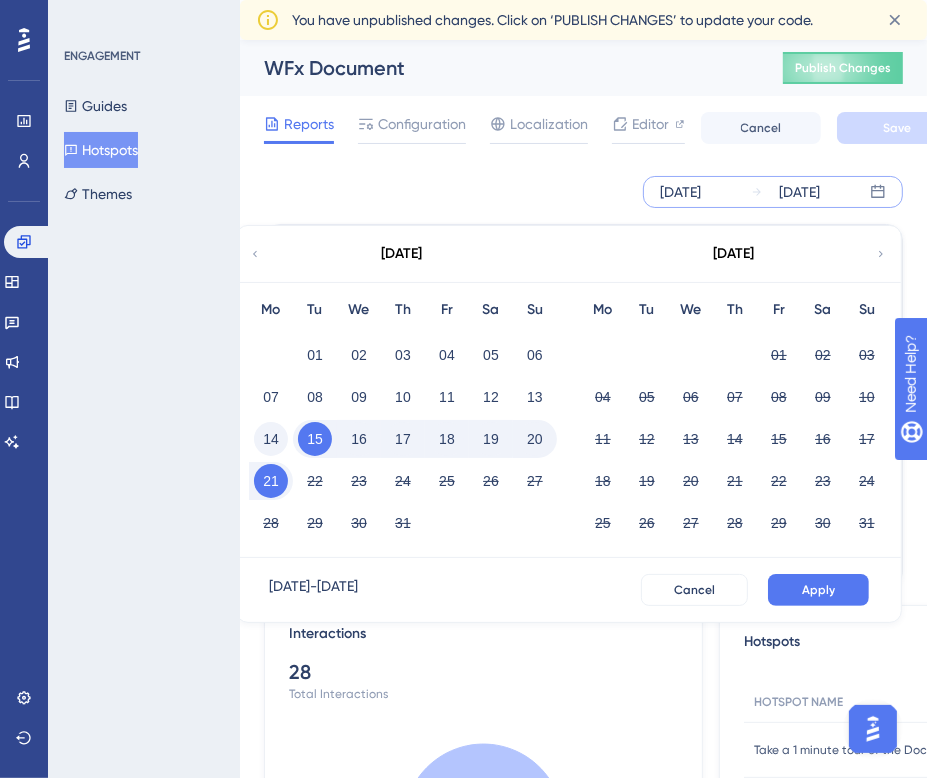 click on "14" at bounding box center (271, 439) 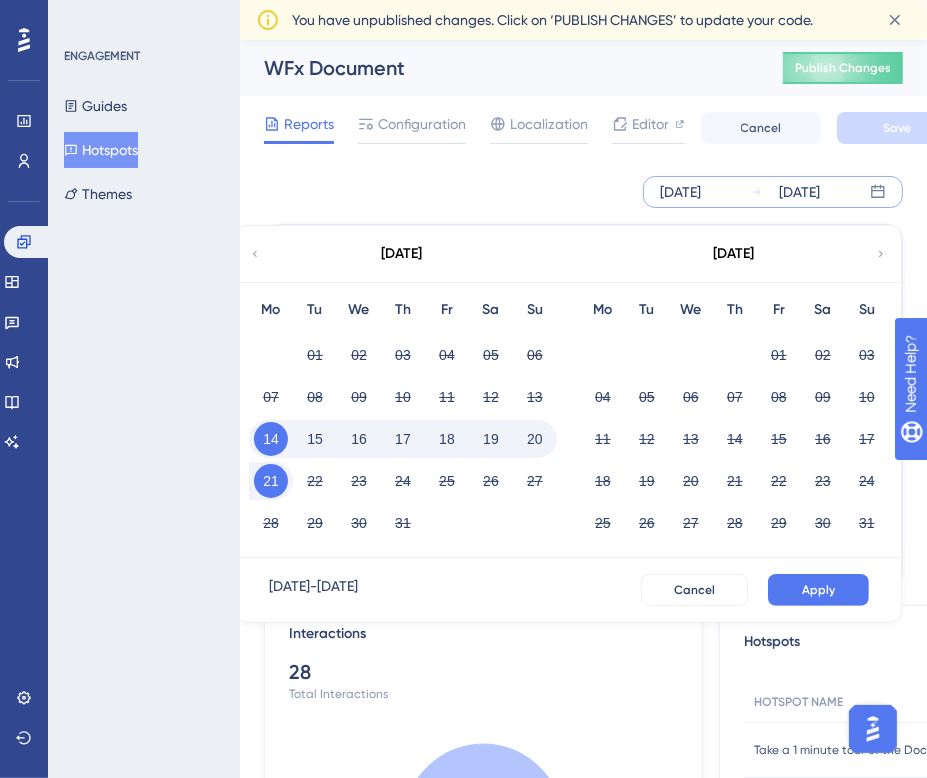 click on "20" at bounding box center [535, 439] 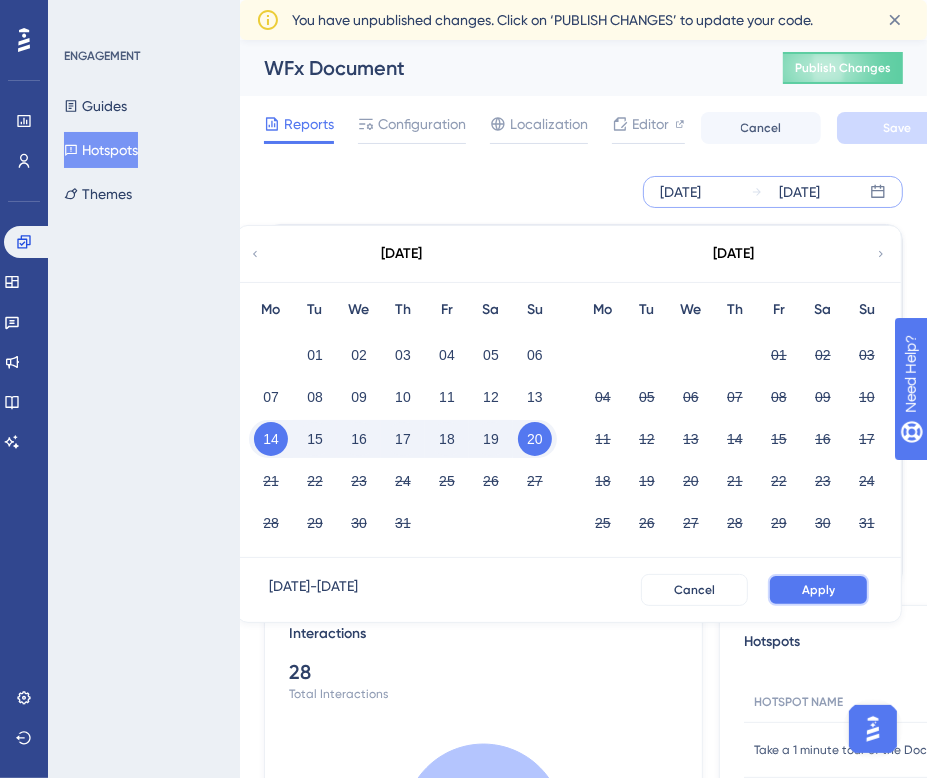 click on "Apply" at bounding box center [818, 590] 